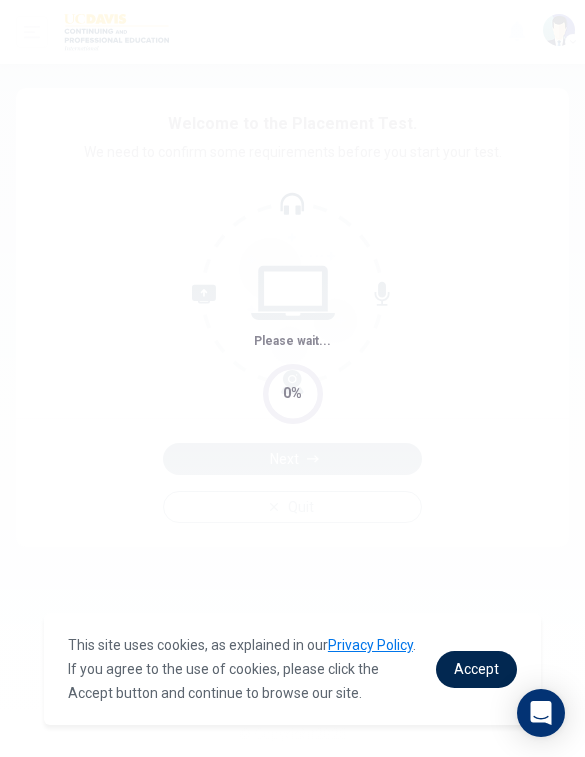 scroll, scrollTop: 0, scrollLeft: 0, axis: both 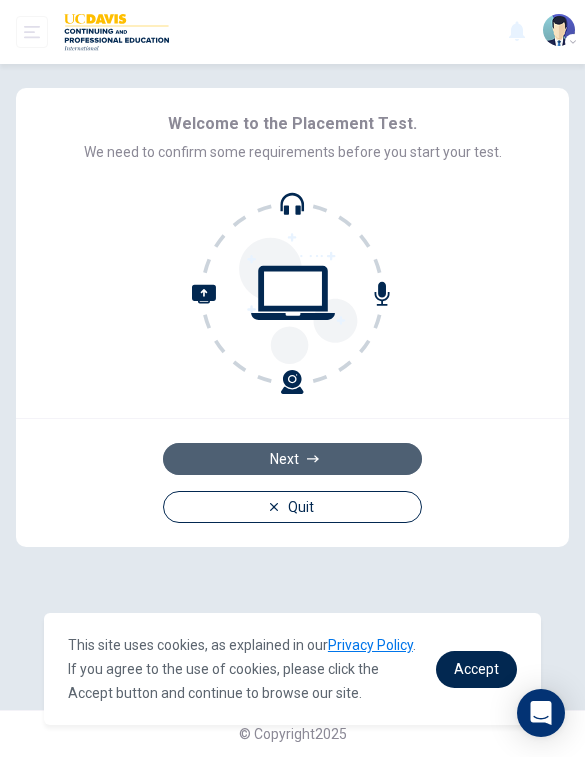 click on "Next" at bounding box center [292, 459] 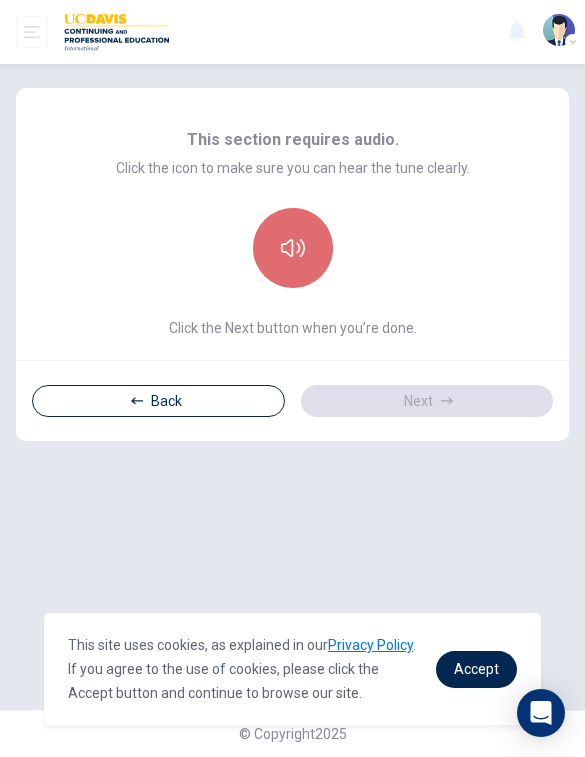 click 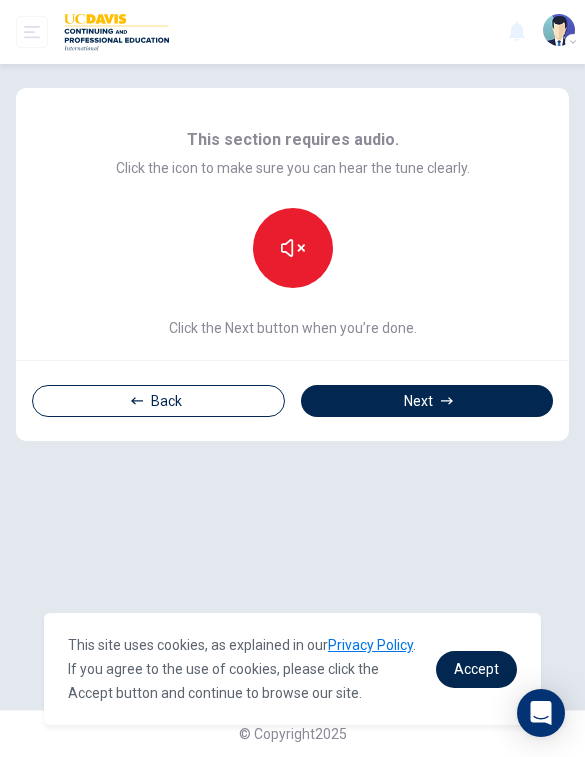 click on "Back Next" at bounding box center [292, 400] 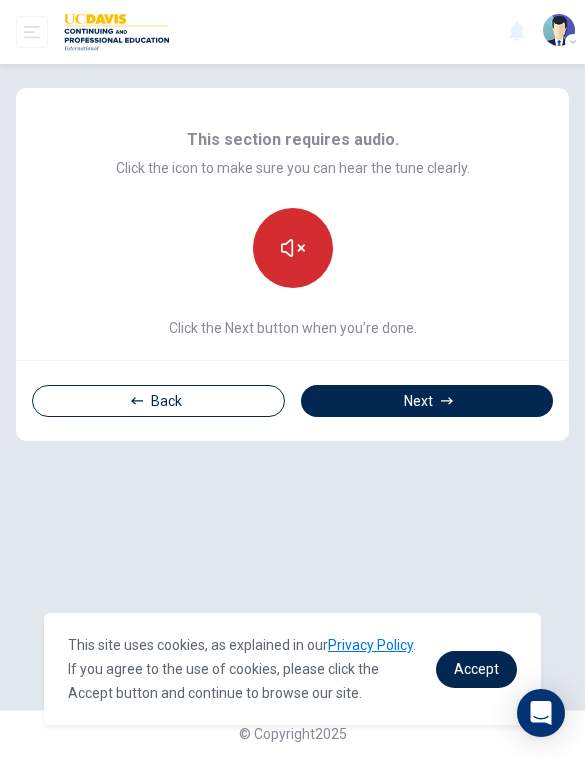click 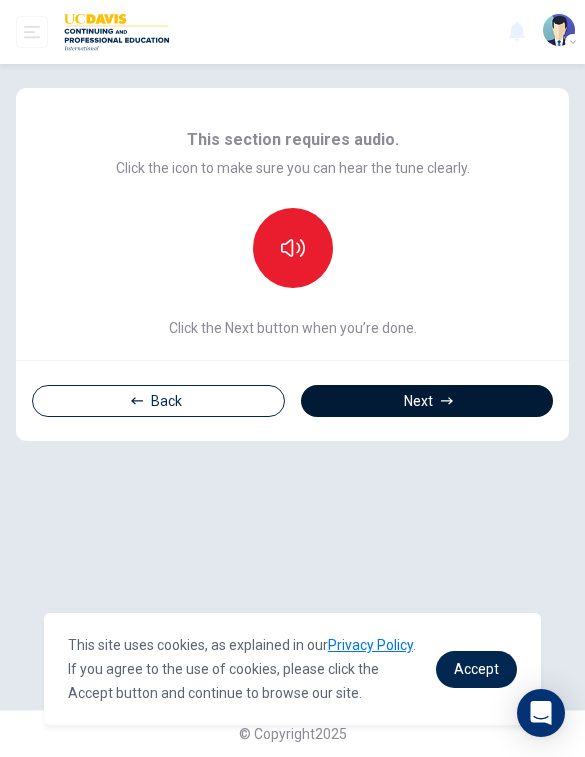 click on "Next" at bounding box center (427, 401) 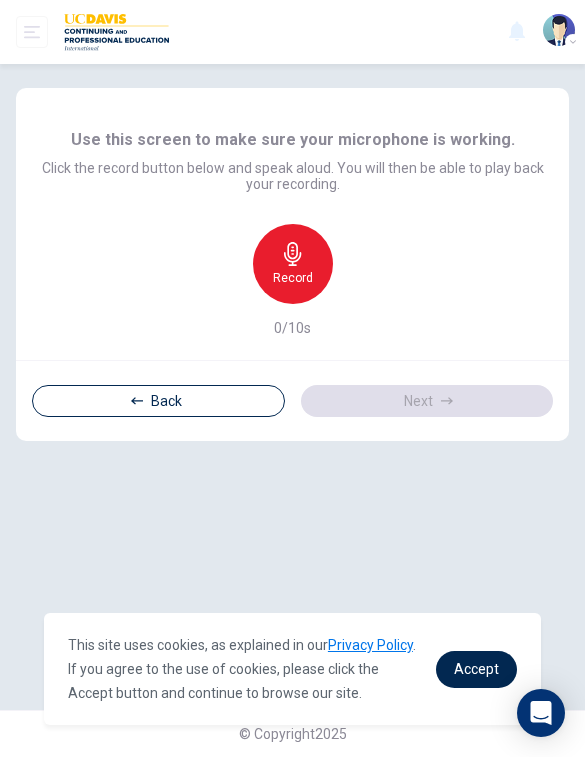 scroll, scrollTop: 0, scrollLeft: 0, axis: both 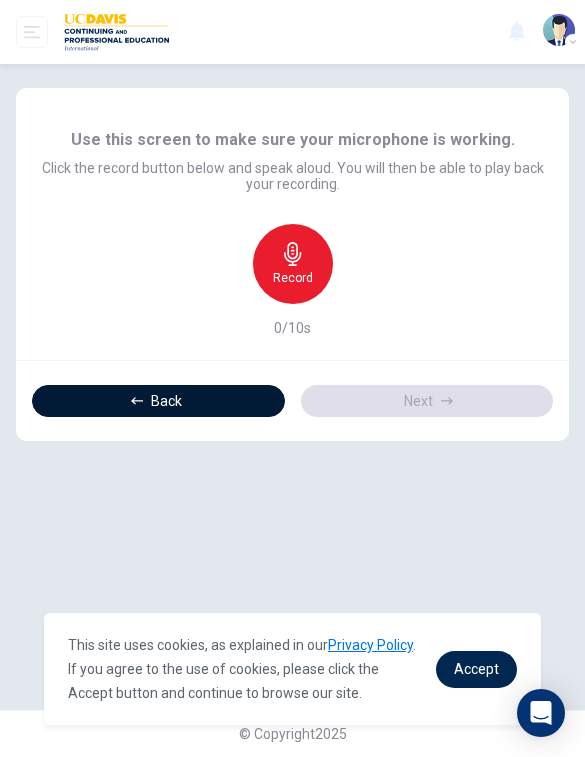 click on "Back" at bounding box center (158, 401) 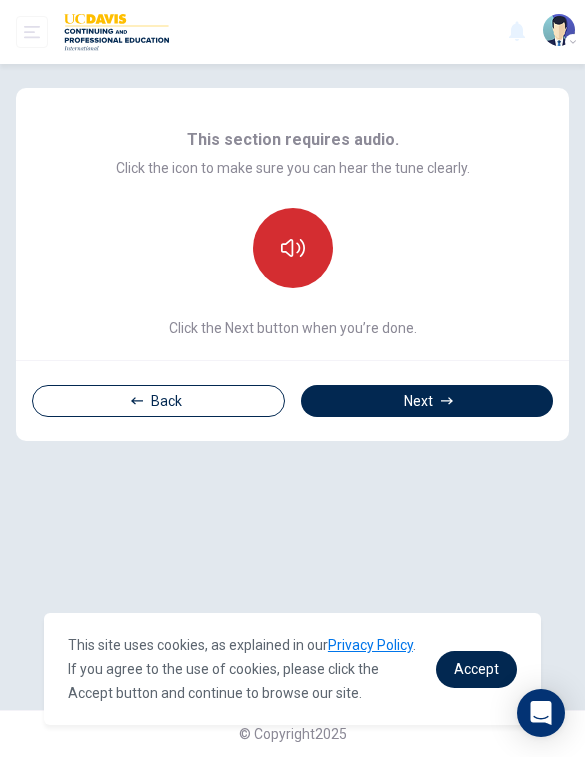 click at bounding box center [293, 248] 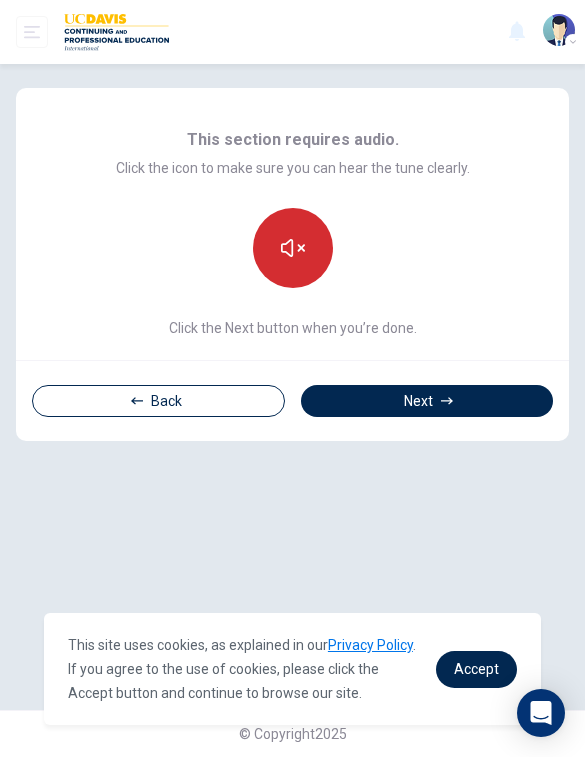 click at bounding box center [293, 248] 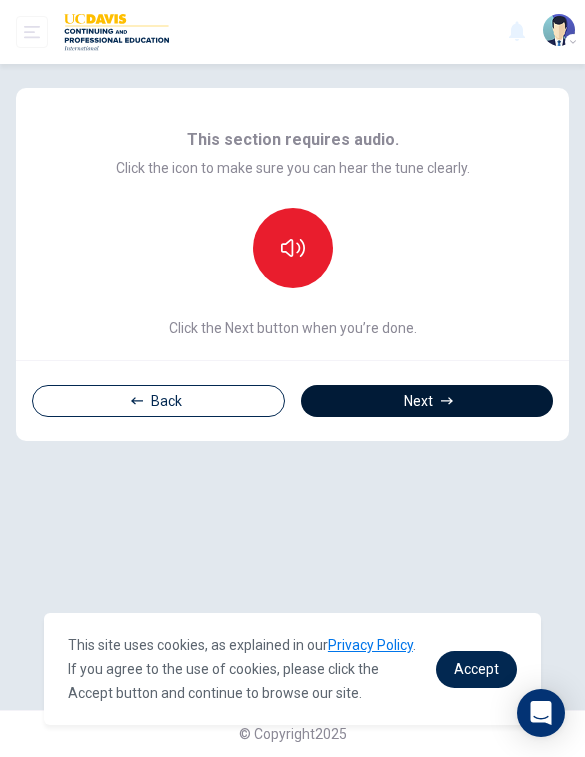 click on "Next" at bounding box center [427, 401] 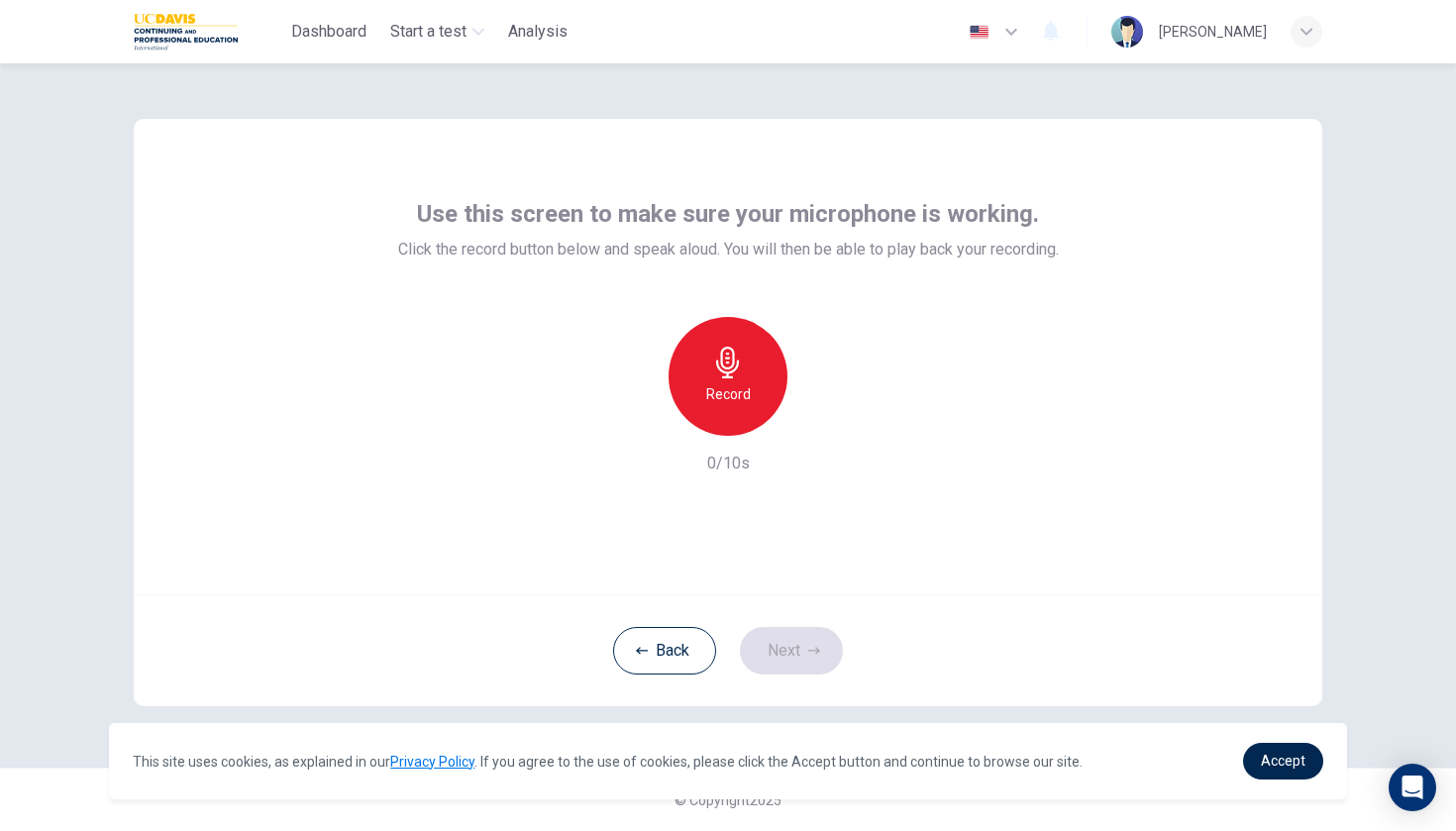 scroll, scrollTop: 0, scrollLeft: 0, axis: both 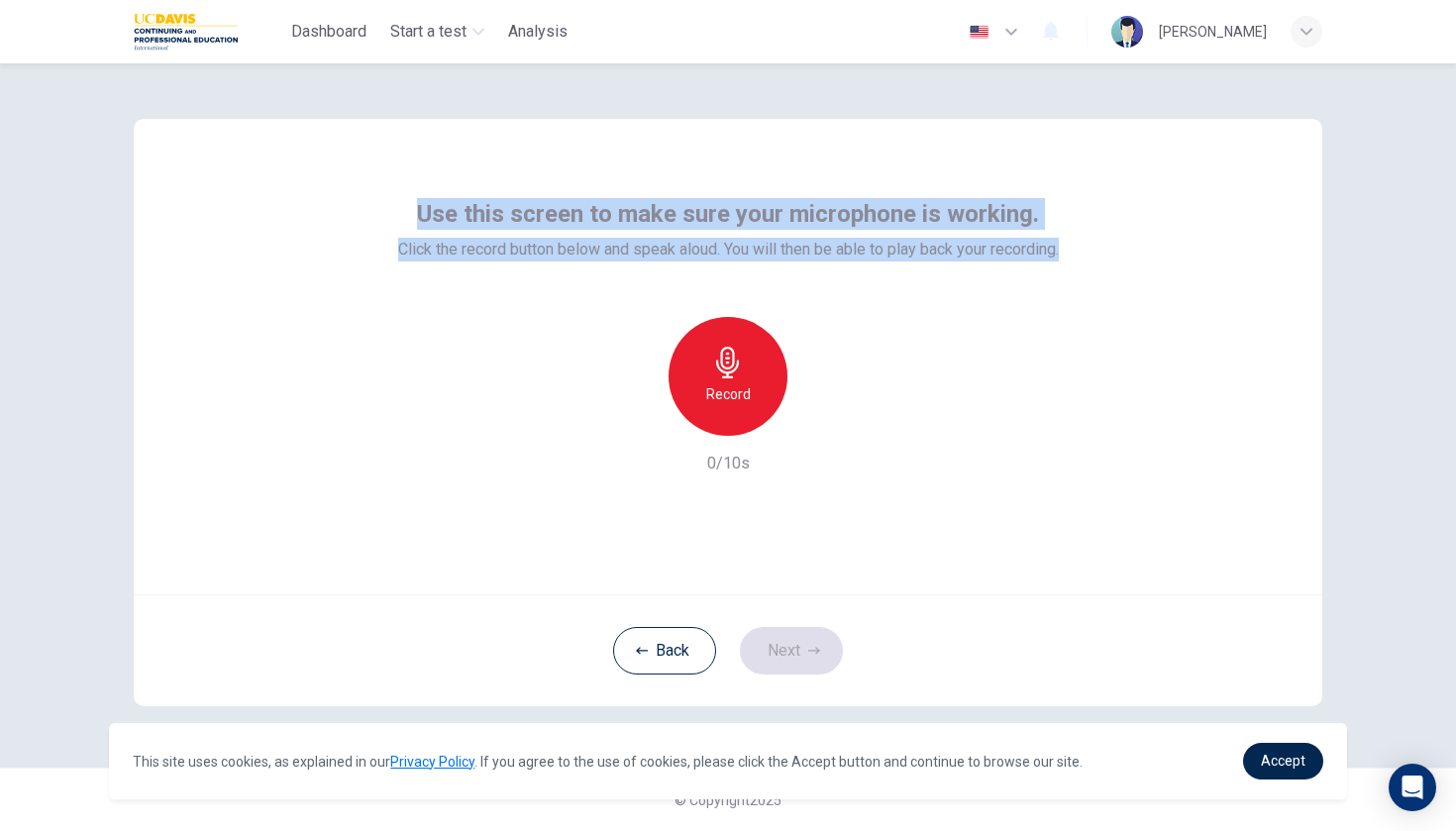 drag, startPoint x: 412, startPoint y: 202, endPoint x: 1257, endPoint y: 267, distance: 847.49631 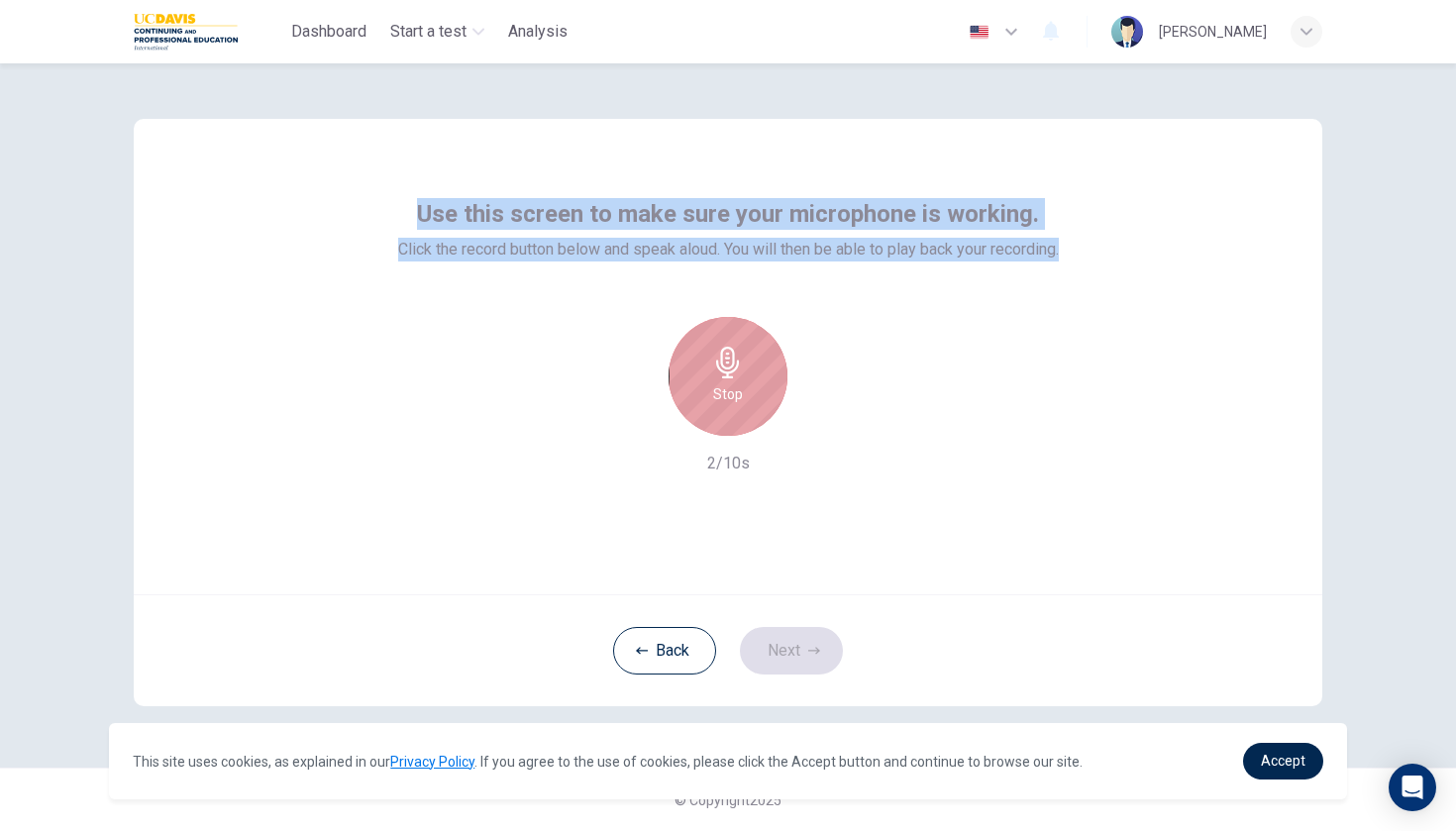 click on "Stop" at bounding box center (728, 376) 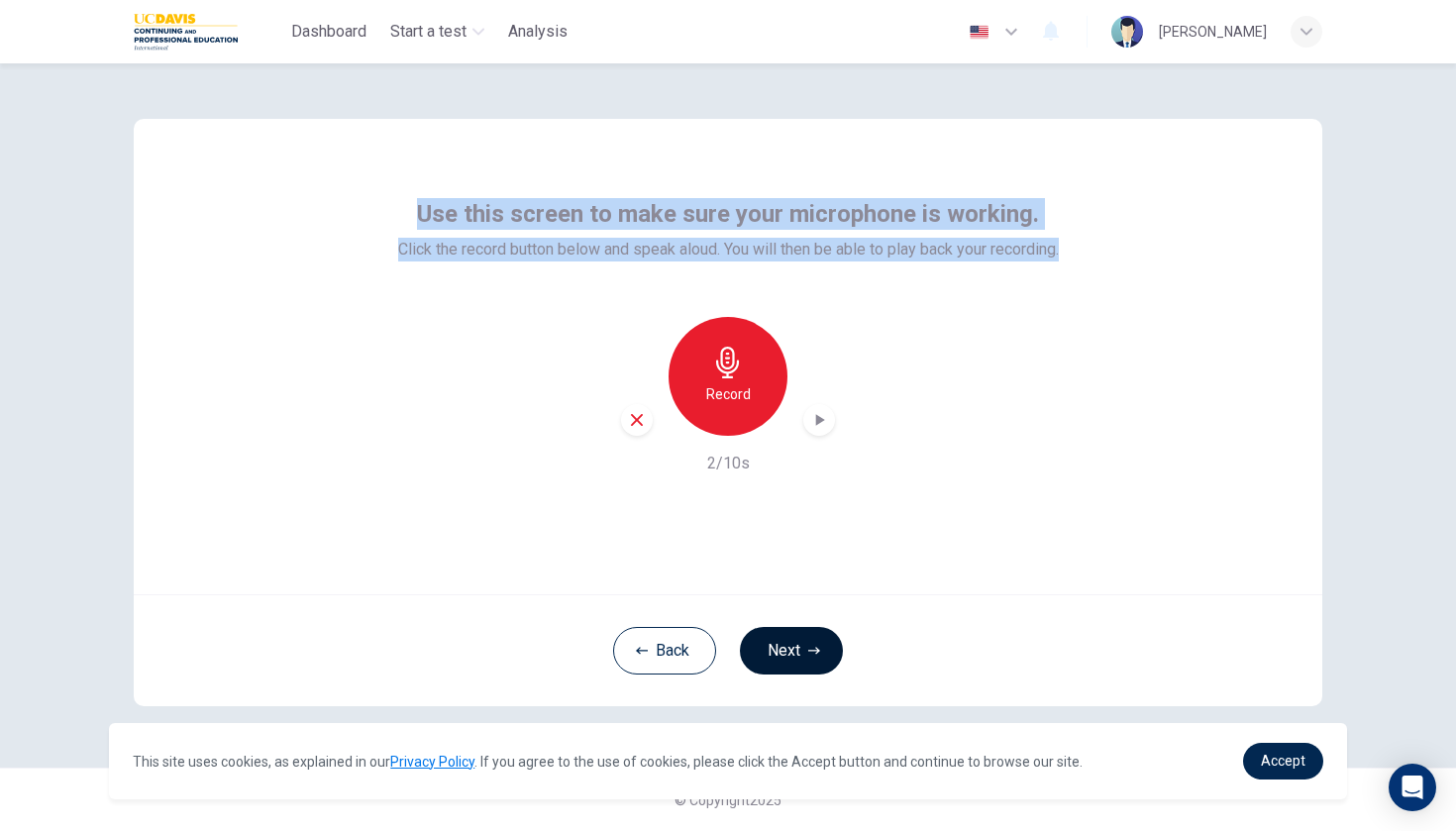 click on "Next" at bounding box center (791, 651) 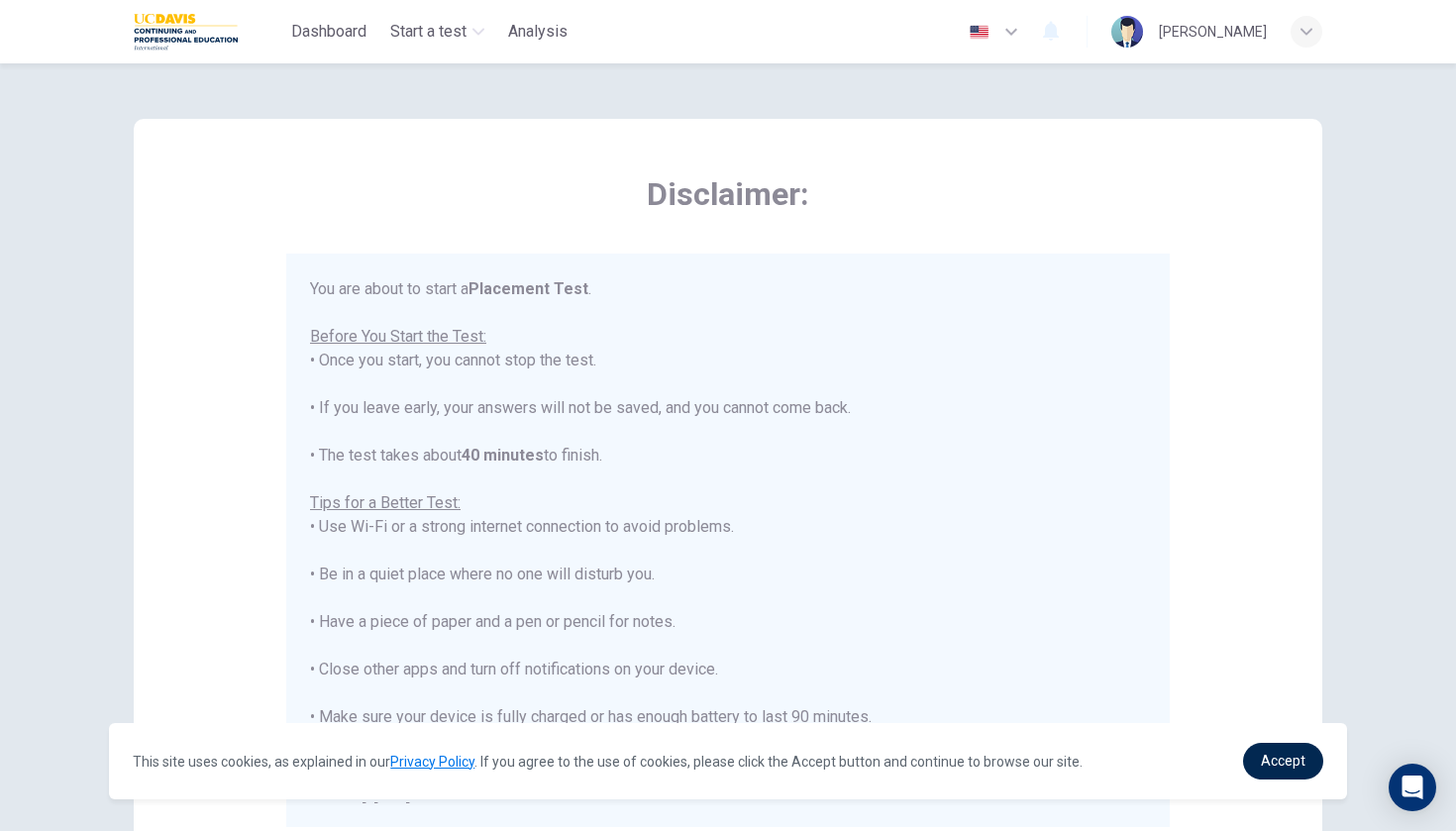 scroll, scrollTop: 0, scrollLeft: 0, axis: both 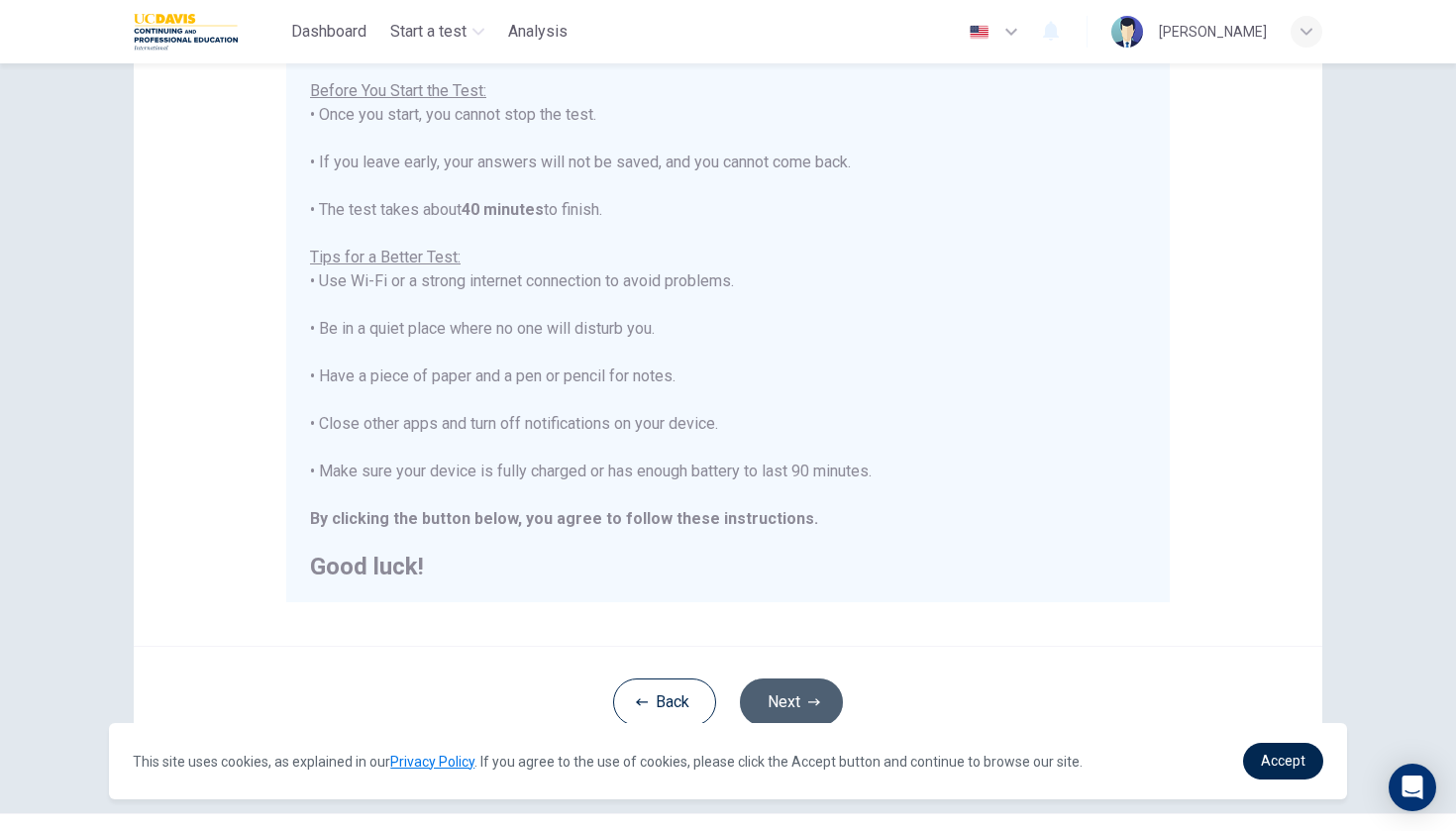 click 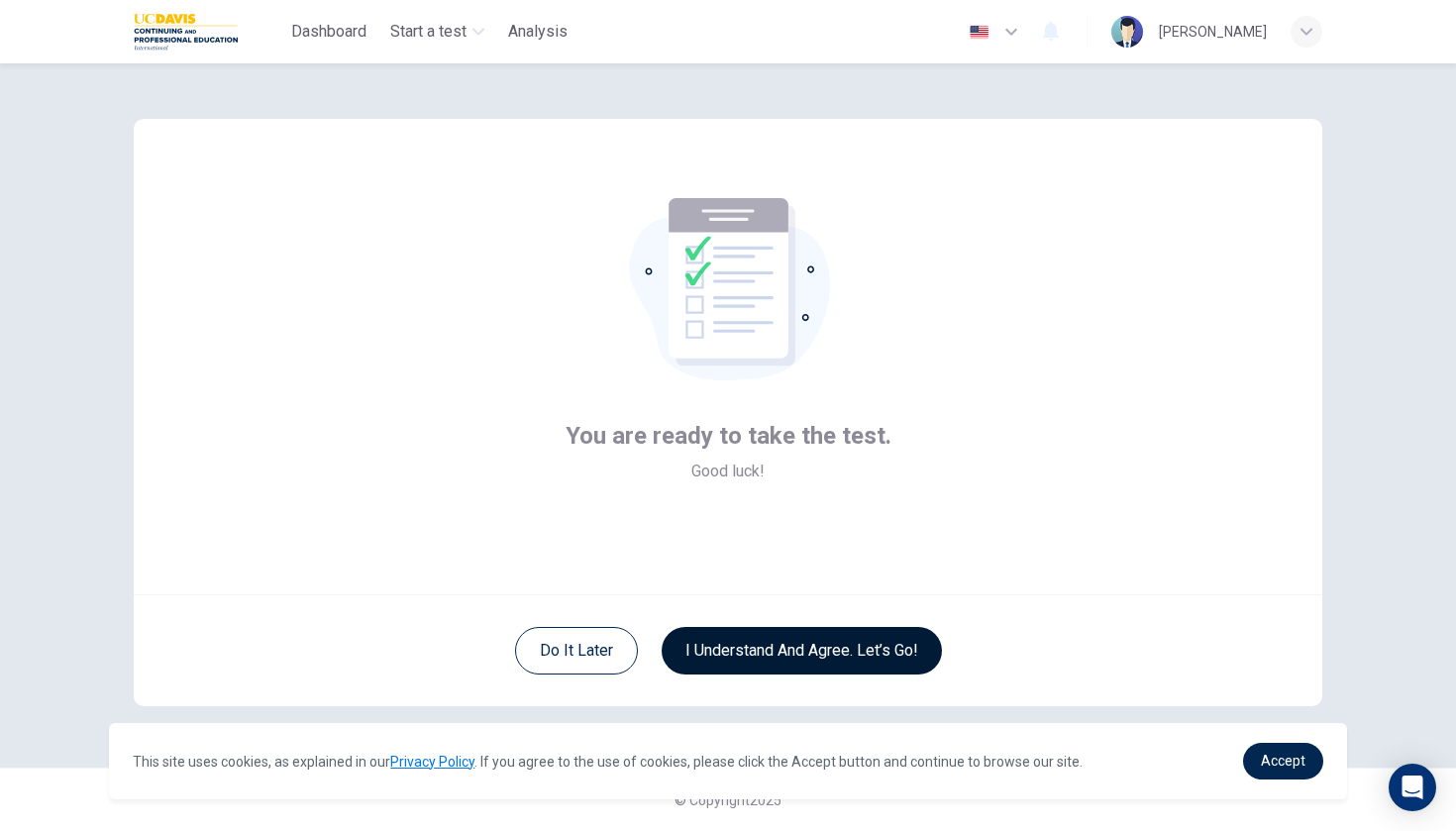 click on "I understand and agree. Let’s go!" at bounding box center (801, 651) 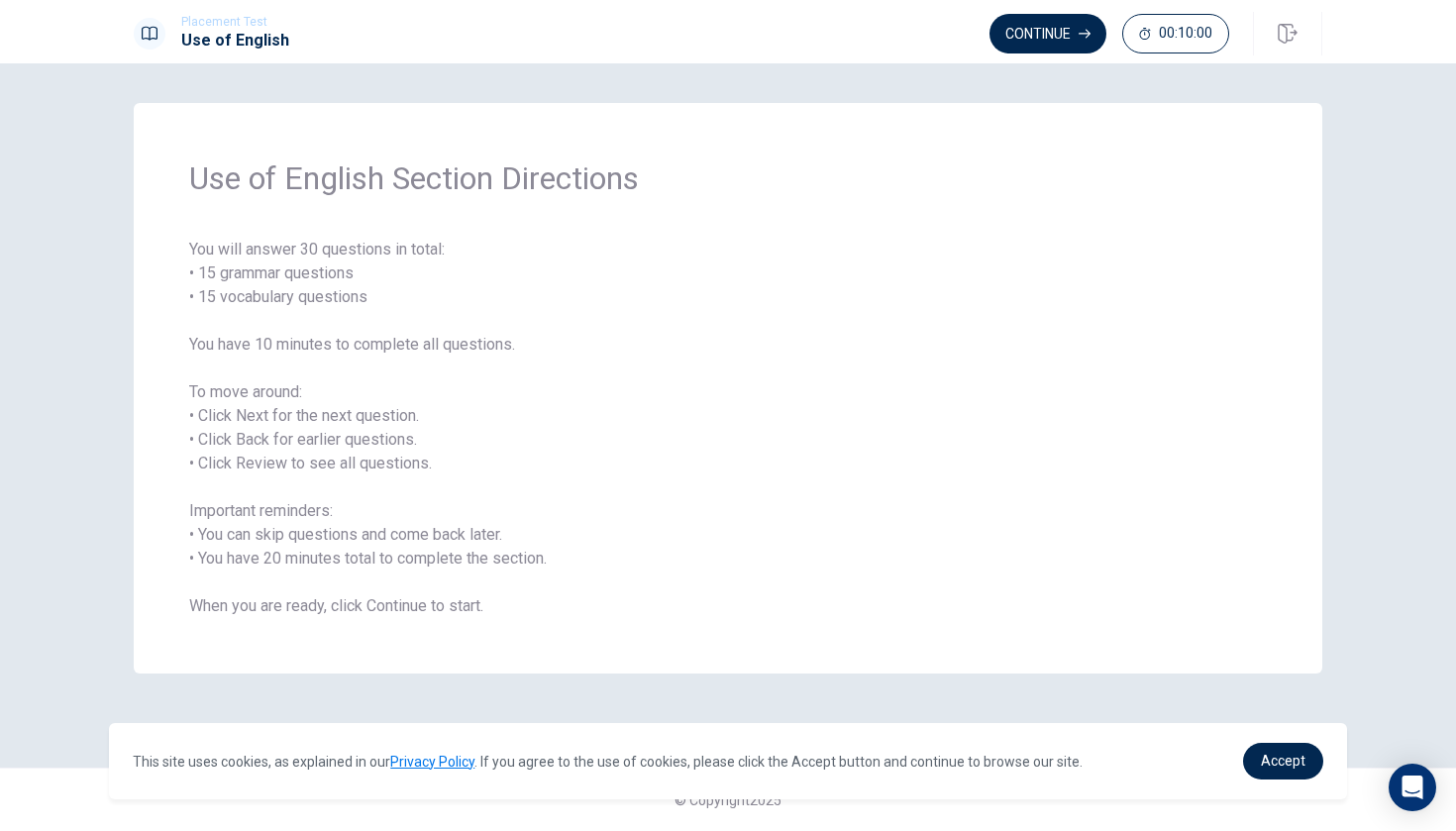 scroll, scrollTop: 0, scrollLeft: 0, axis: both 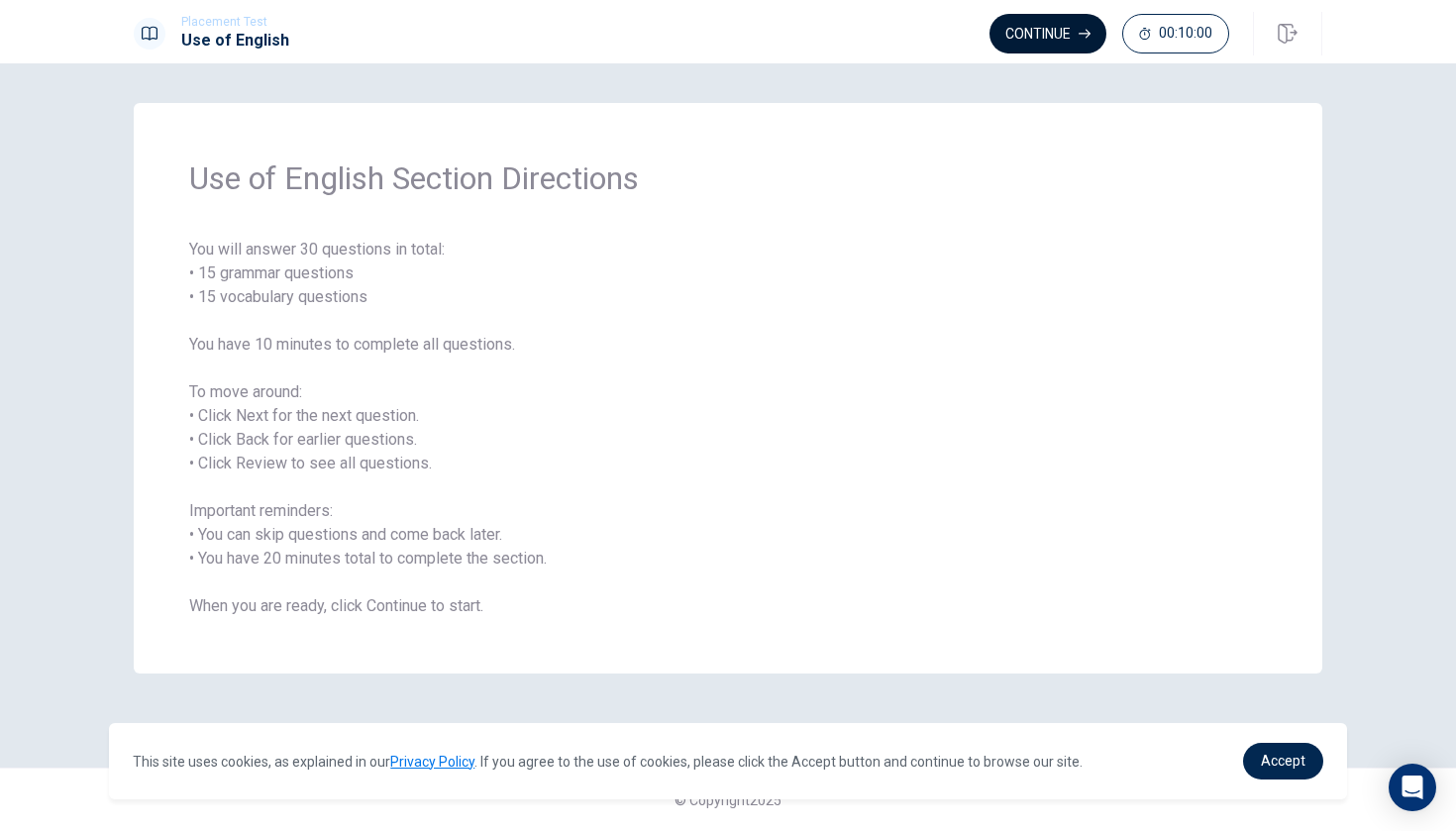 click on "Continue" at bounding box center (1048, 34) 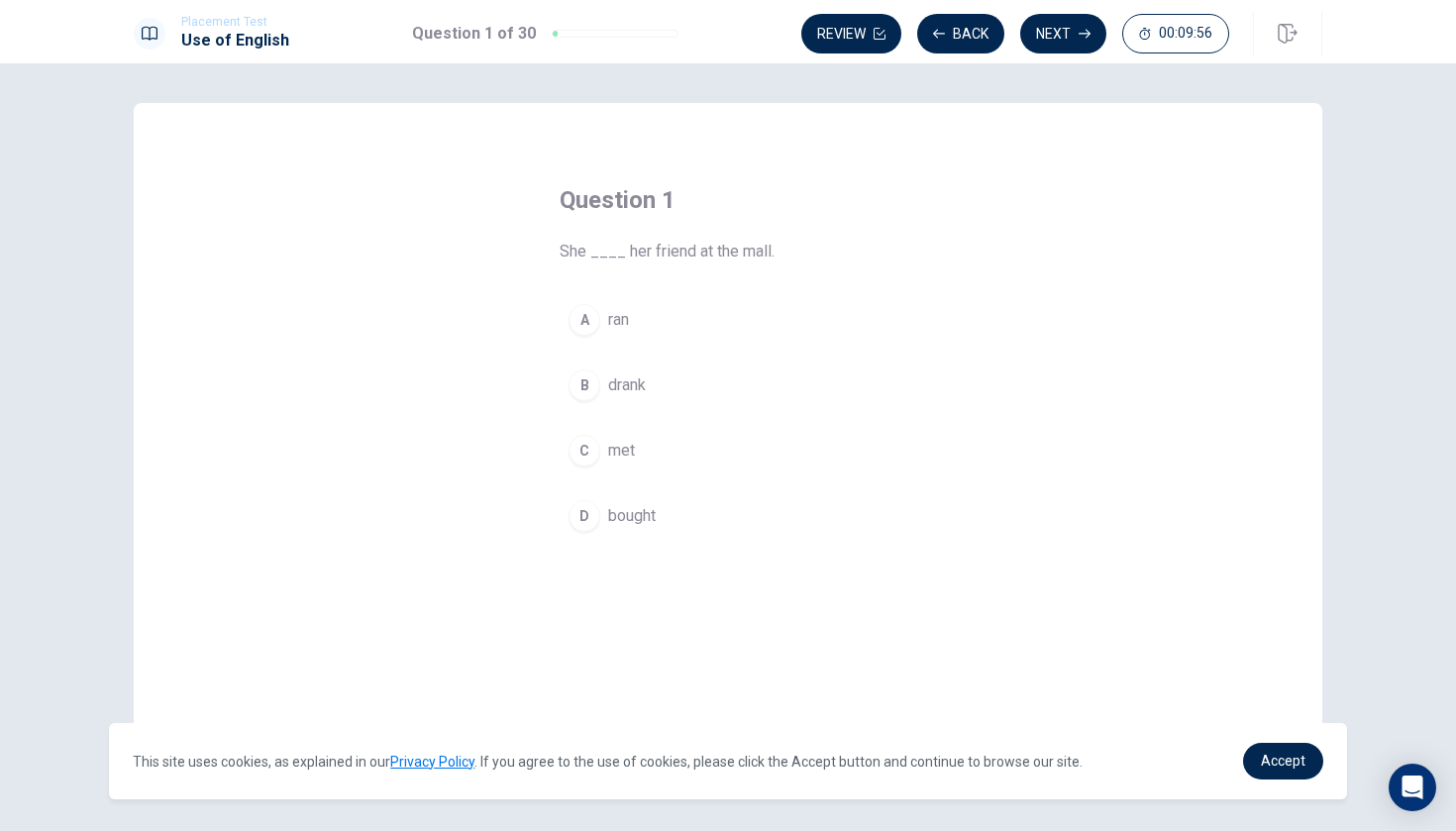 drag, startPoint x: 543, startPoint y: 254, endPoint x: 551, endPoint y: 238, distance: 17.888544 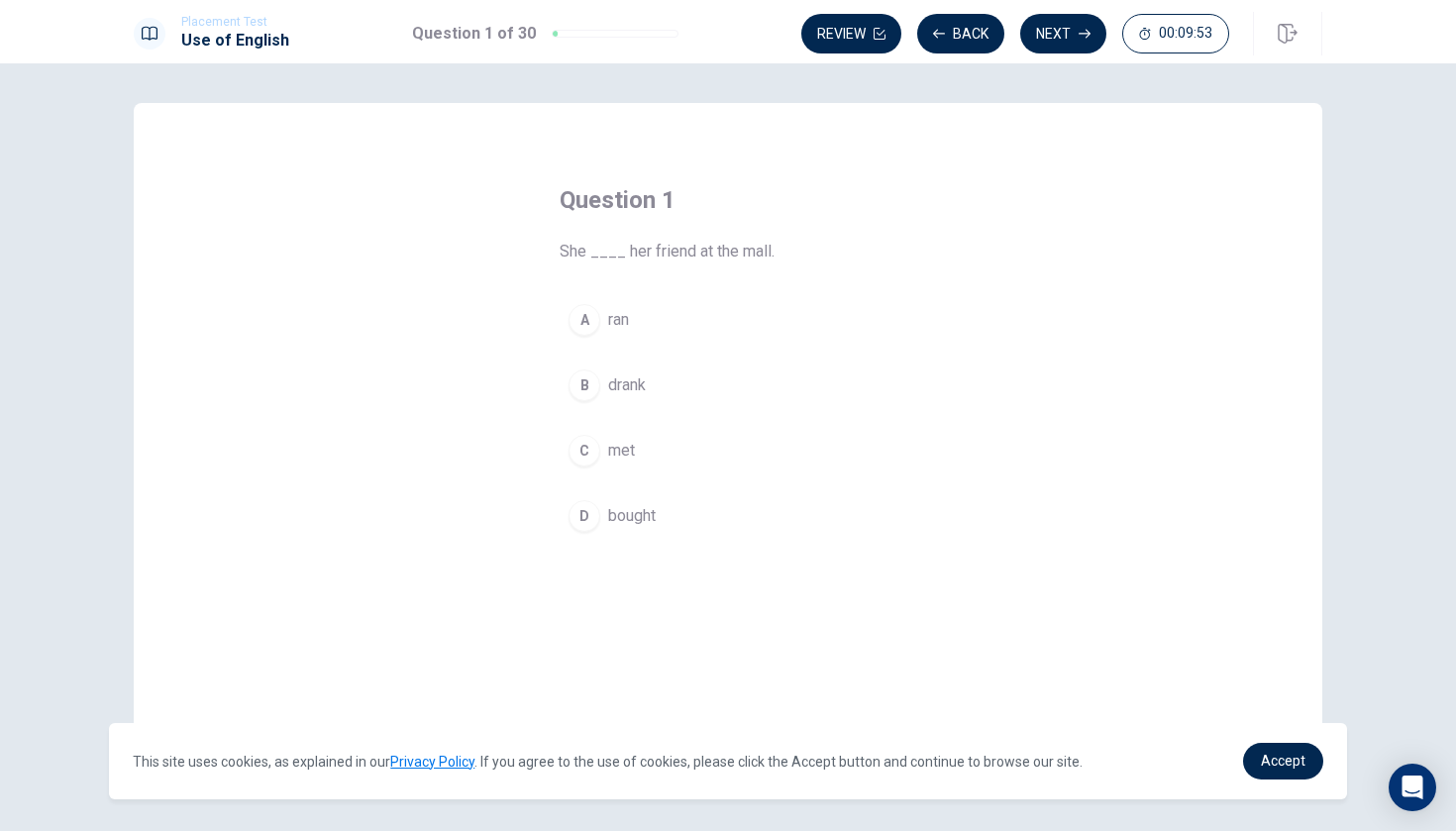 click on "C" at bounding box center (584, 451) 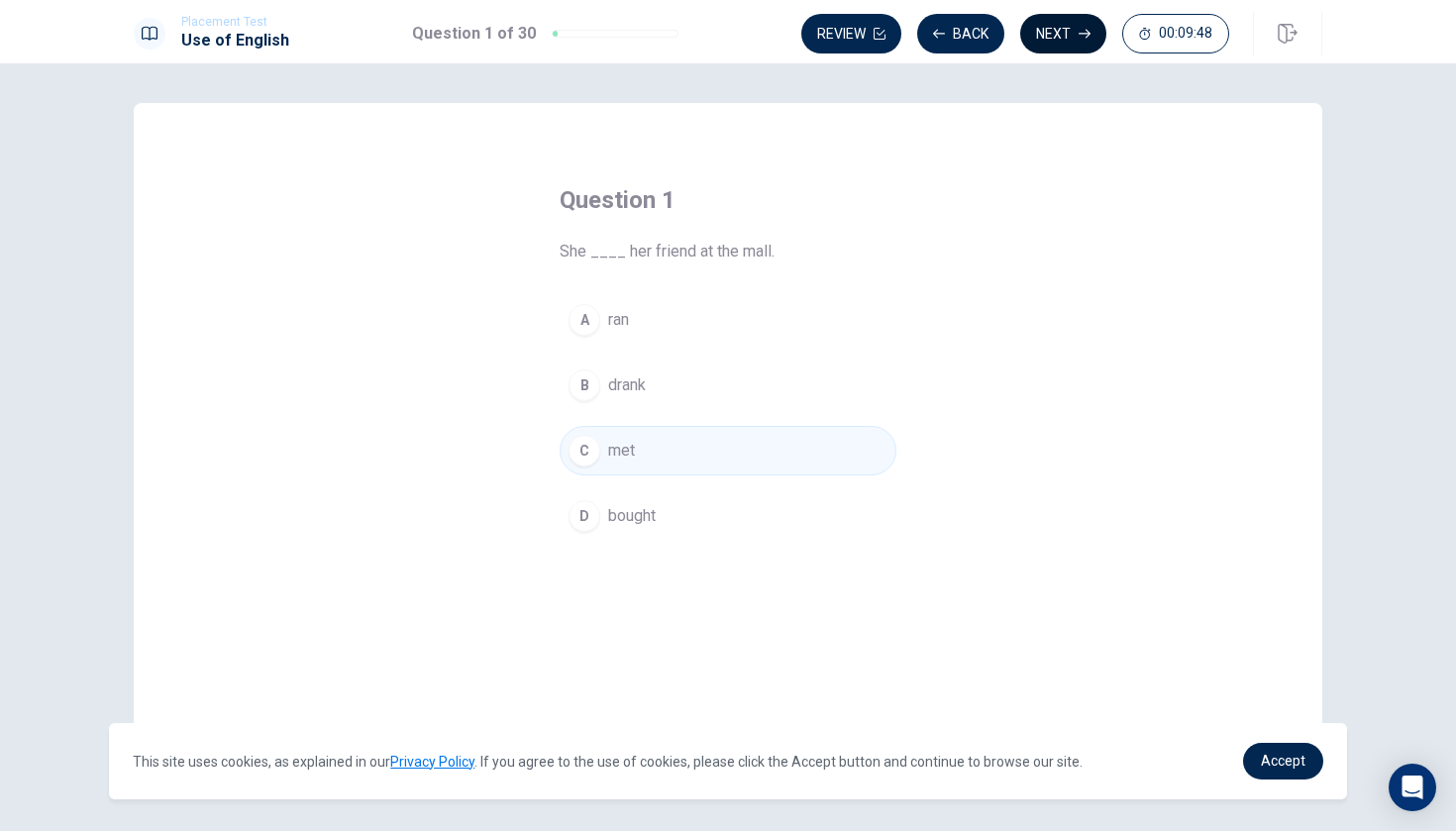 click on "Next" at bounding box center [1063, 34] 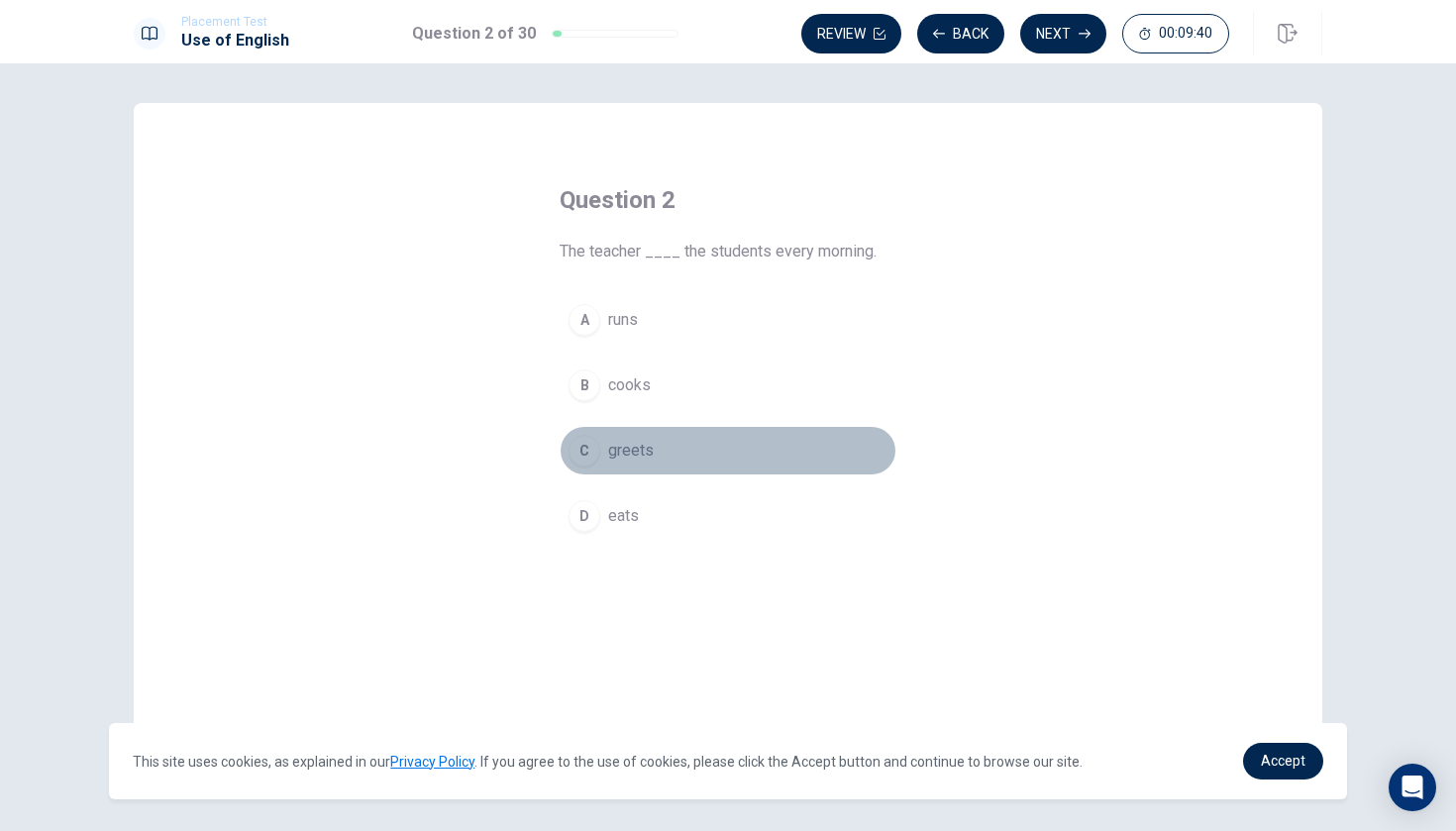 click on "C greets" at bounding box center (728, 451) 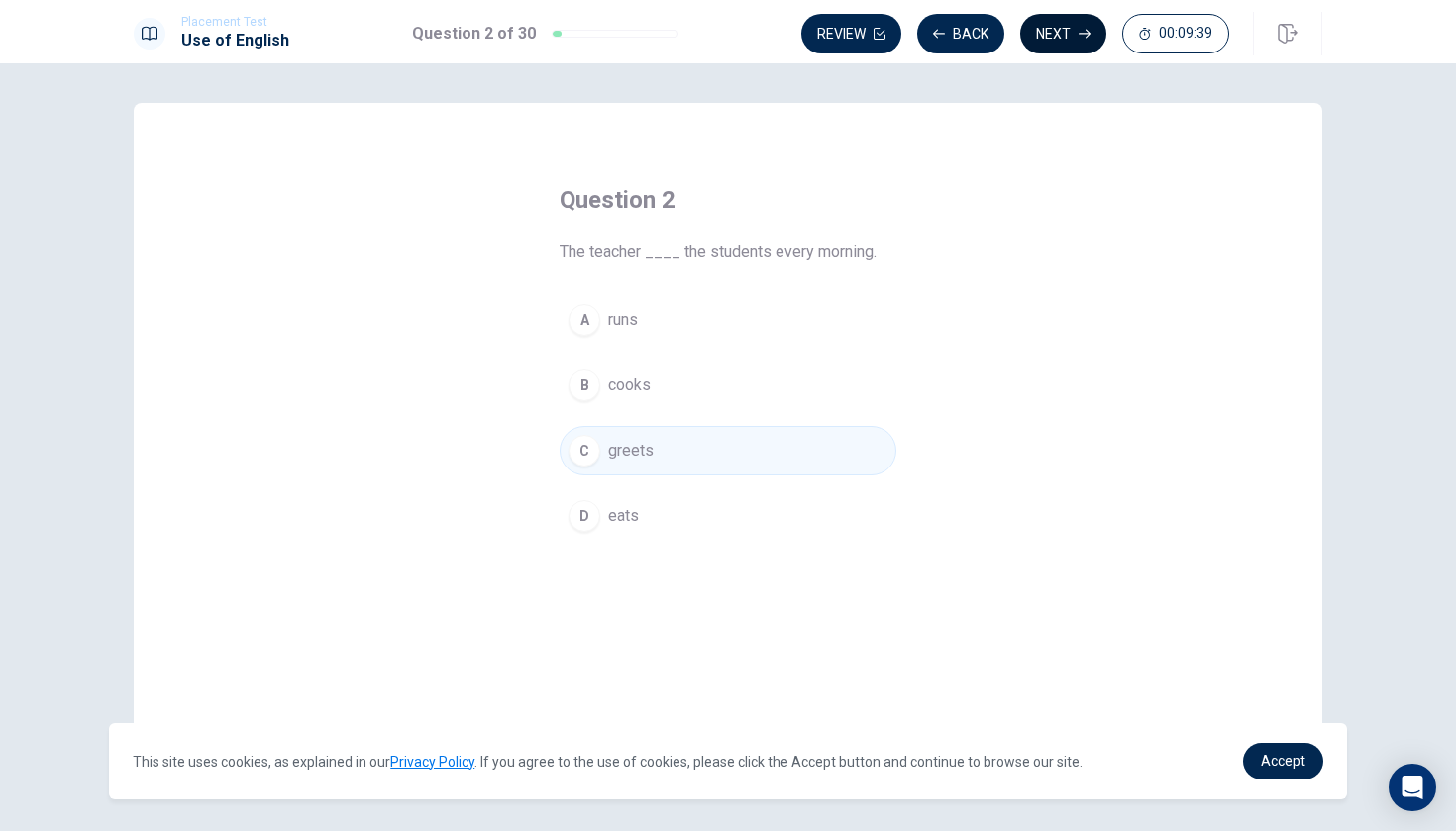 click on "Next" at bounding box center [1063, 34] 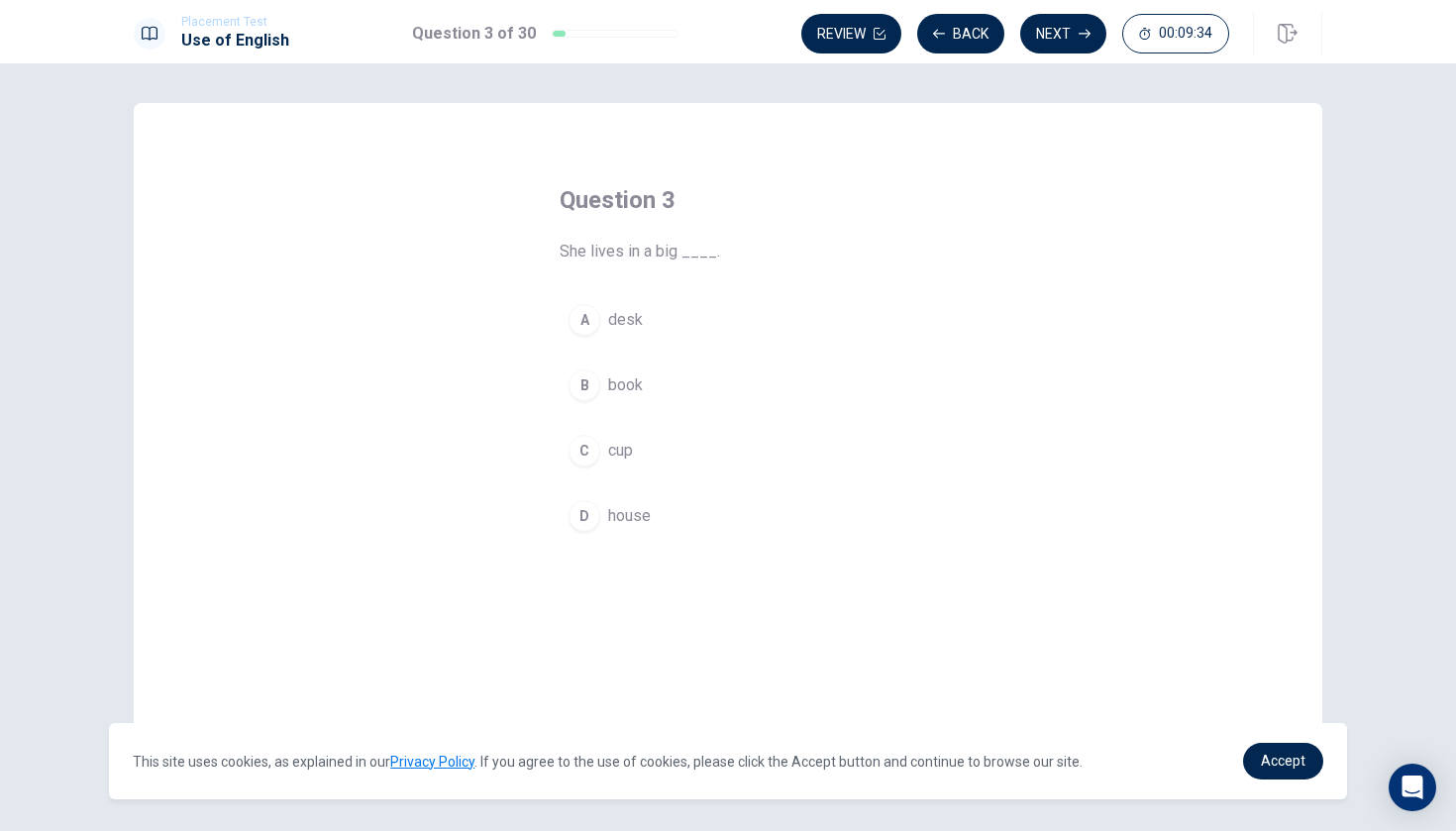 click on "D" at bounding box center [584, 516] 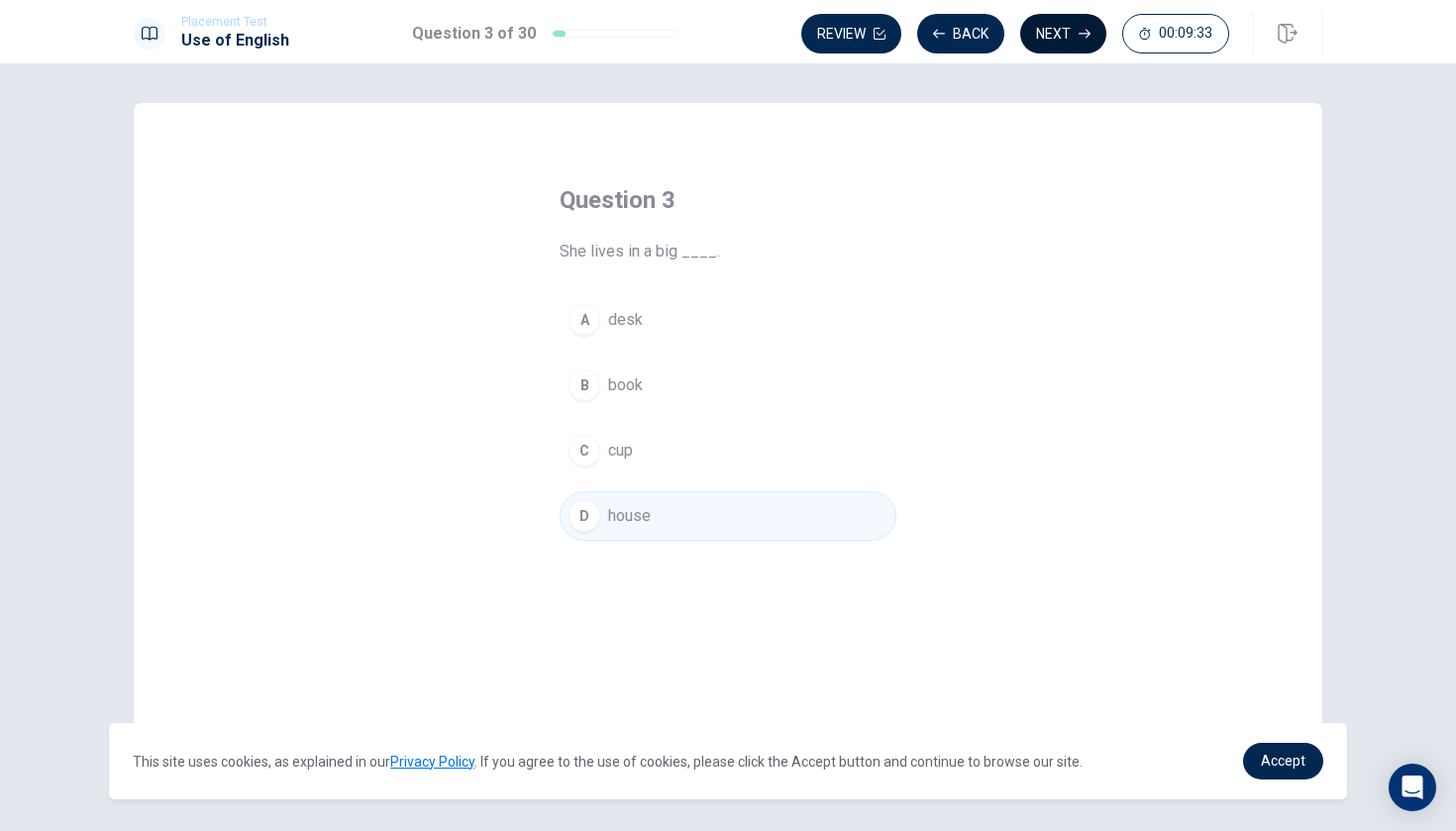click on "Next" at bounding box center (1063, 34) 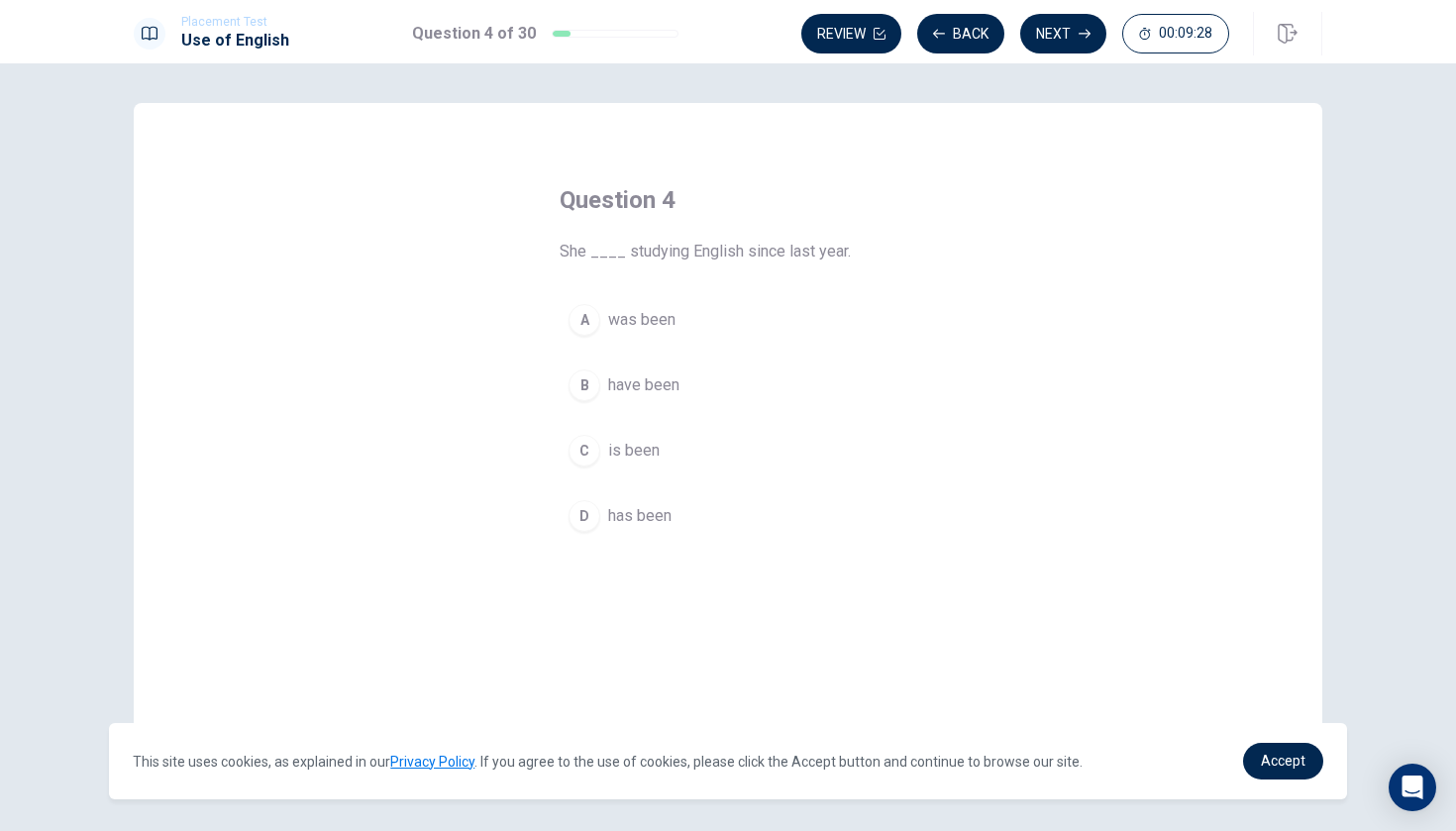 click on "D has been" at bounding box center [728, 516] 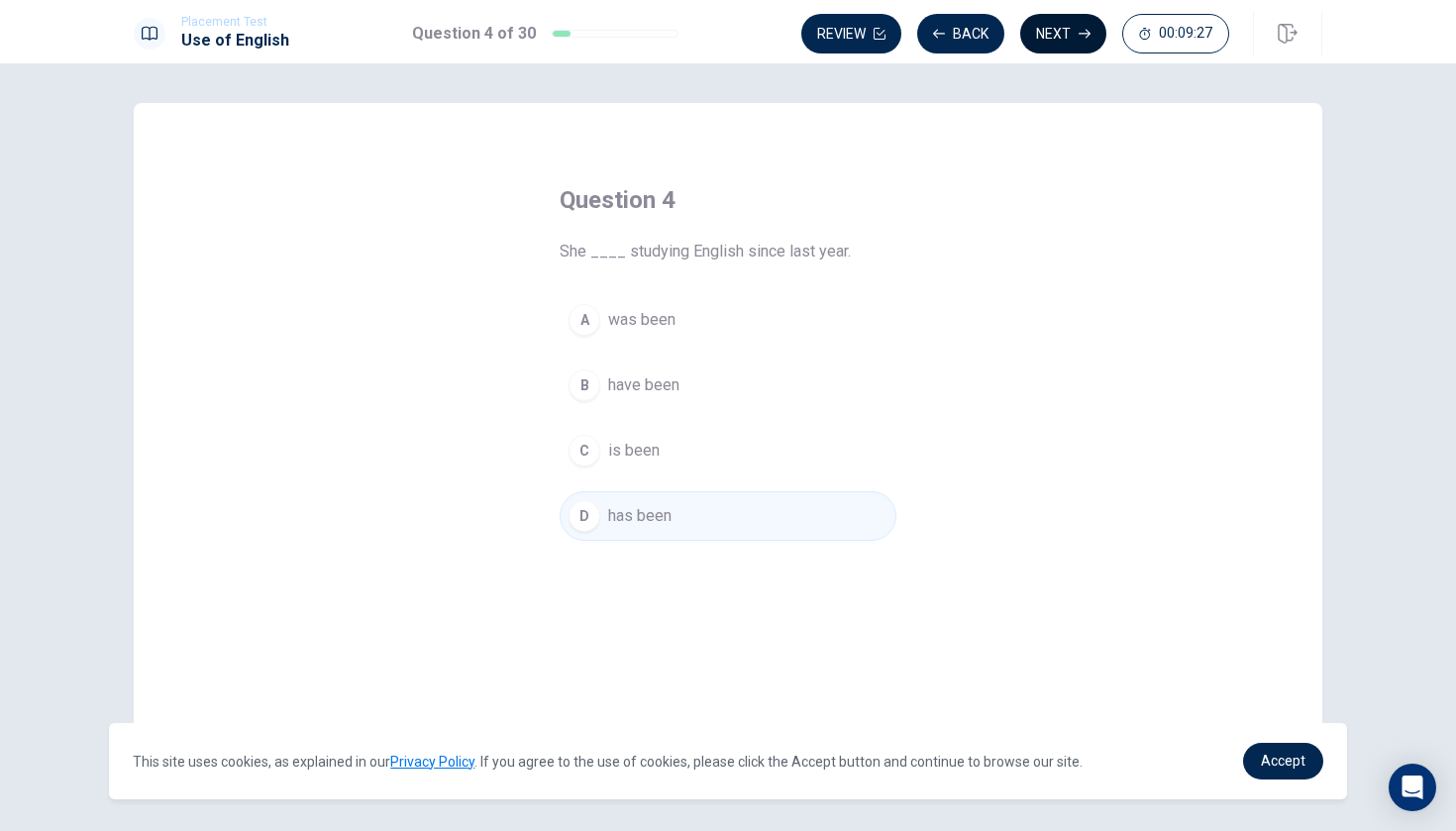 click on "Next" at bounding box center (1063, 34) 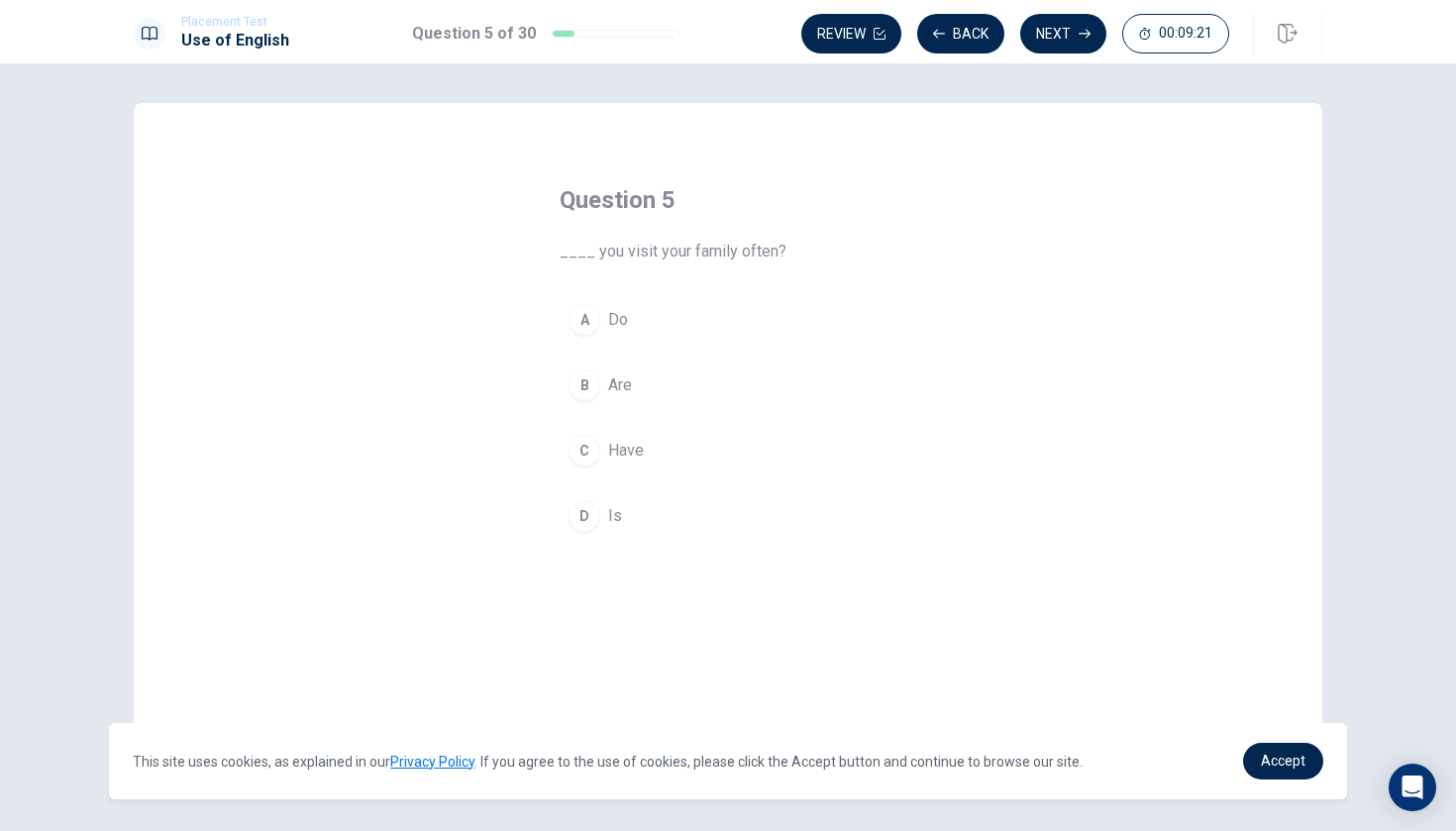 click on "A" at bounding box center (584, 320) 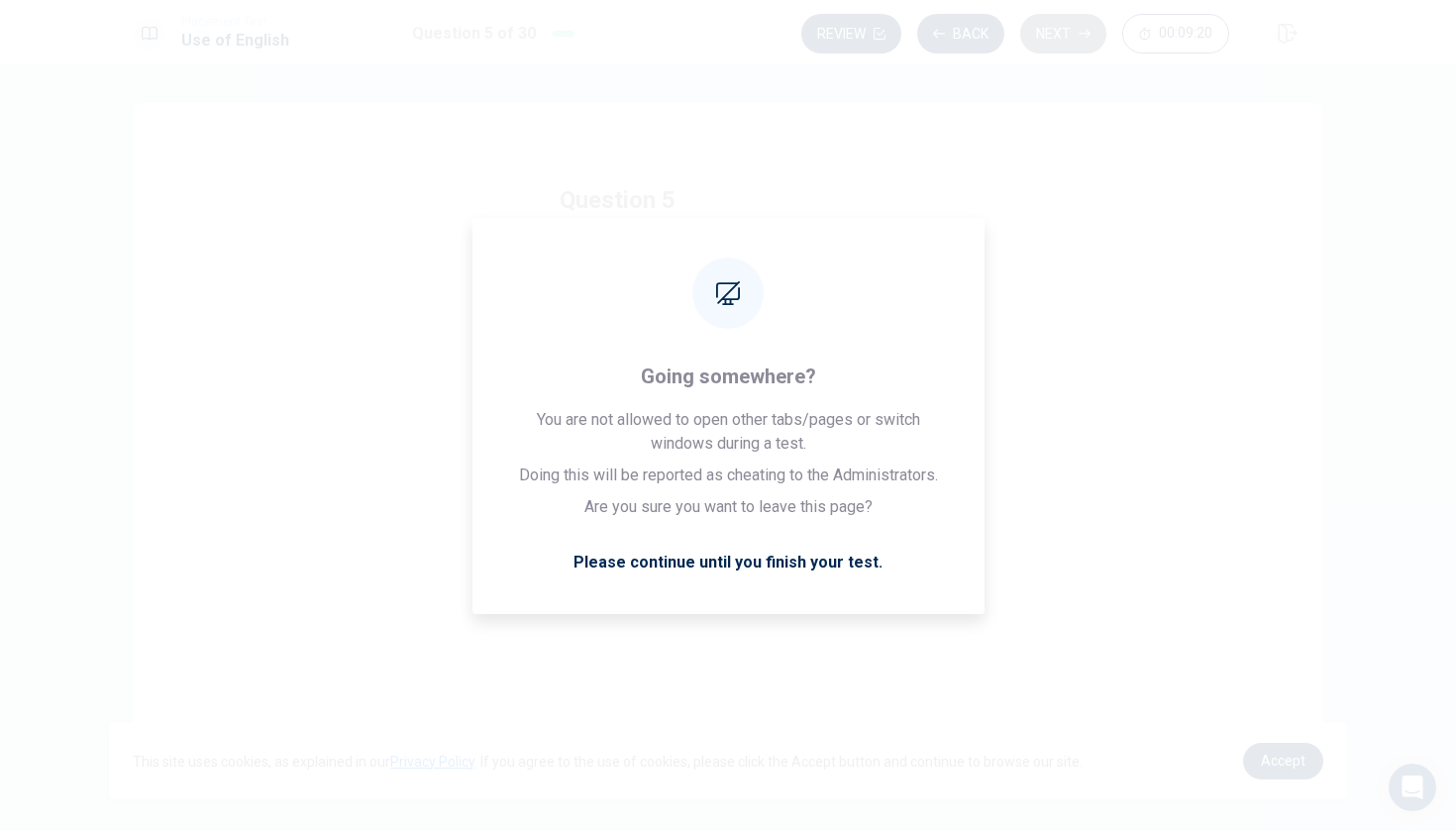click on "Next" at bounding box center [1063, 34] 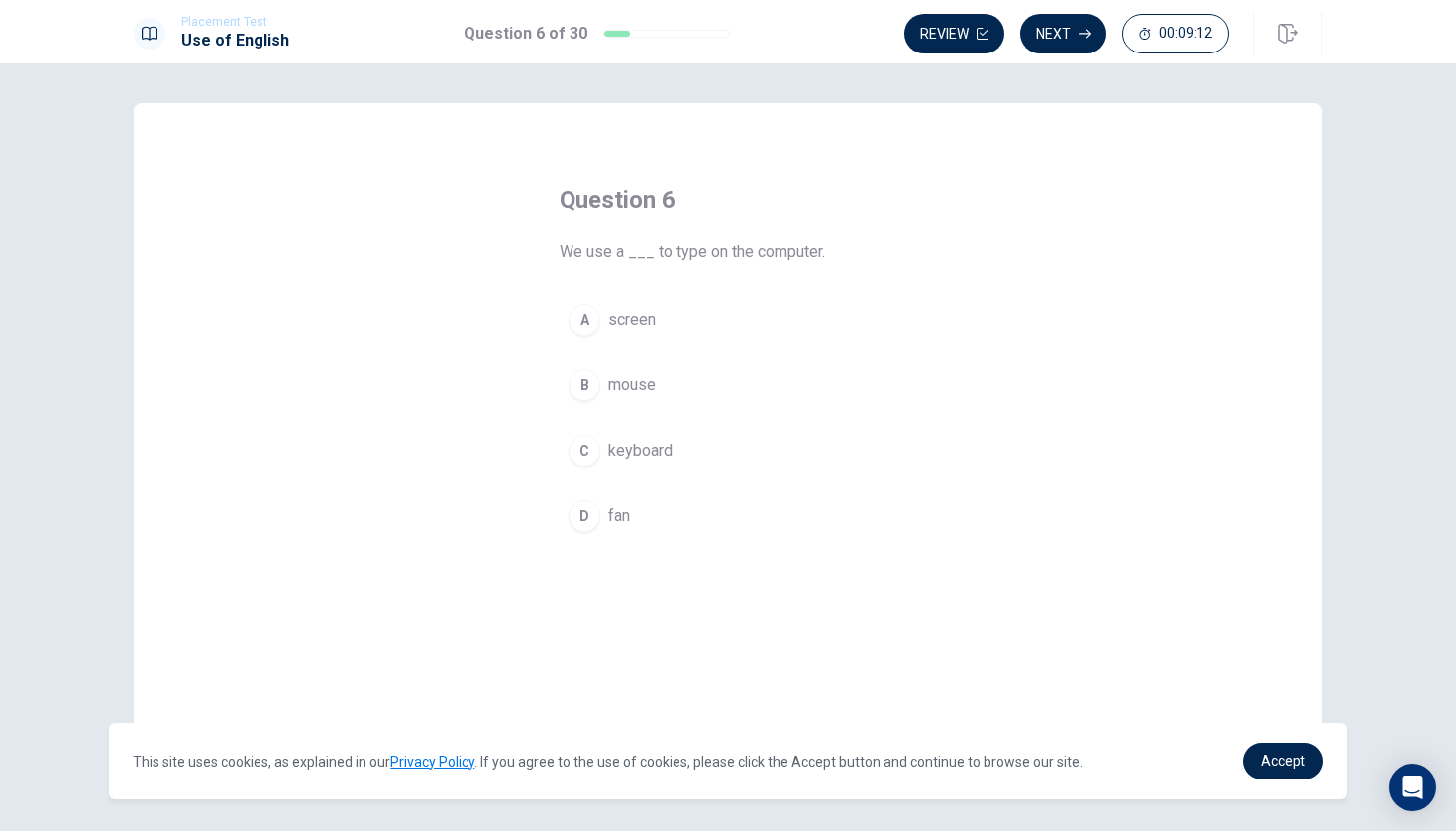 click on "B" at bounding box center [584, 385] 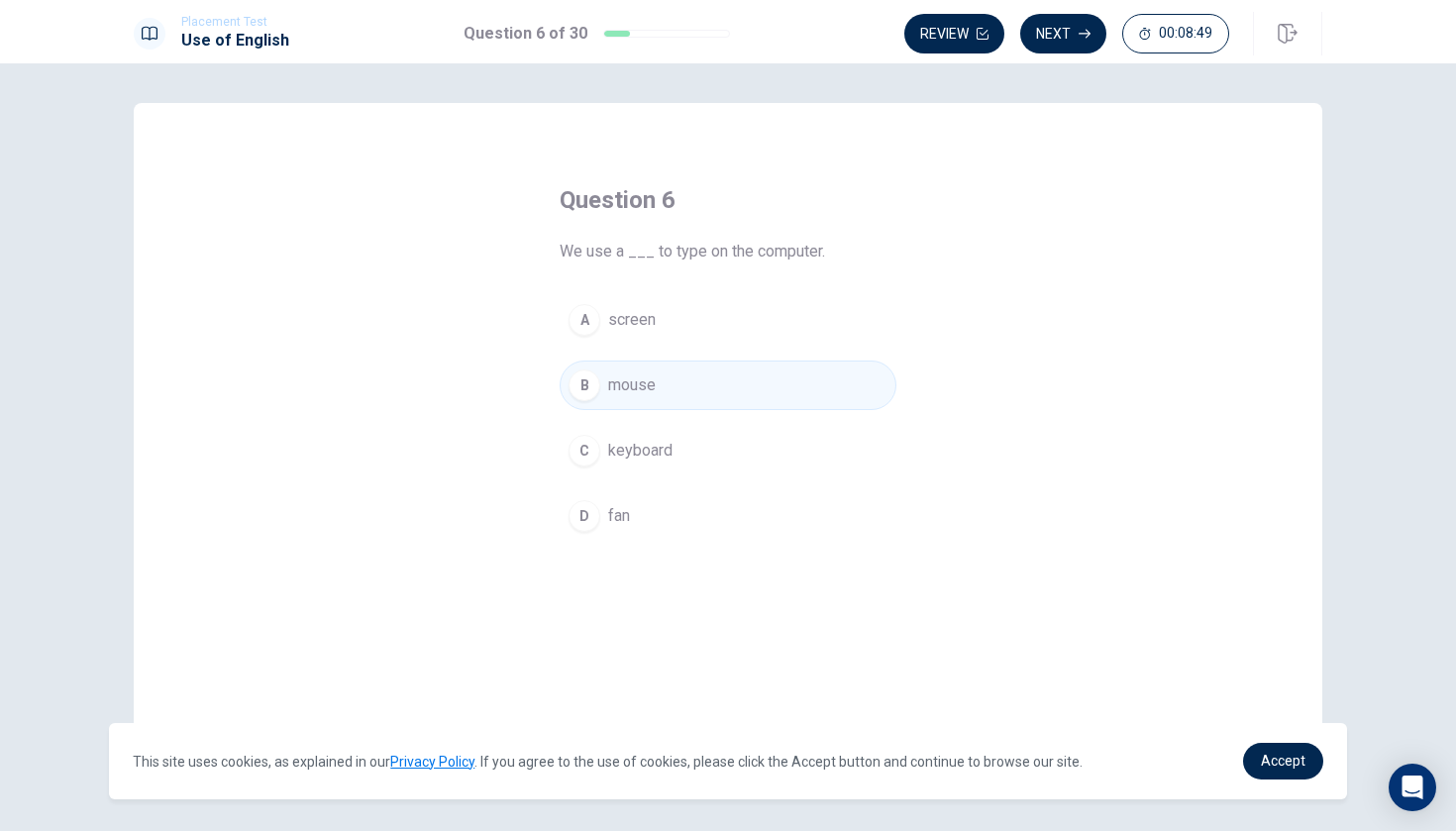 click on "C keyboard" at bounding box center [728, 451] 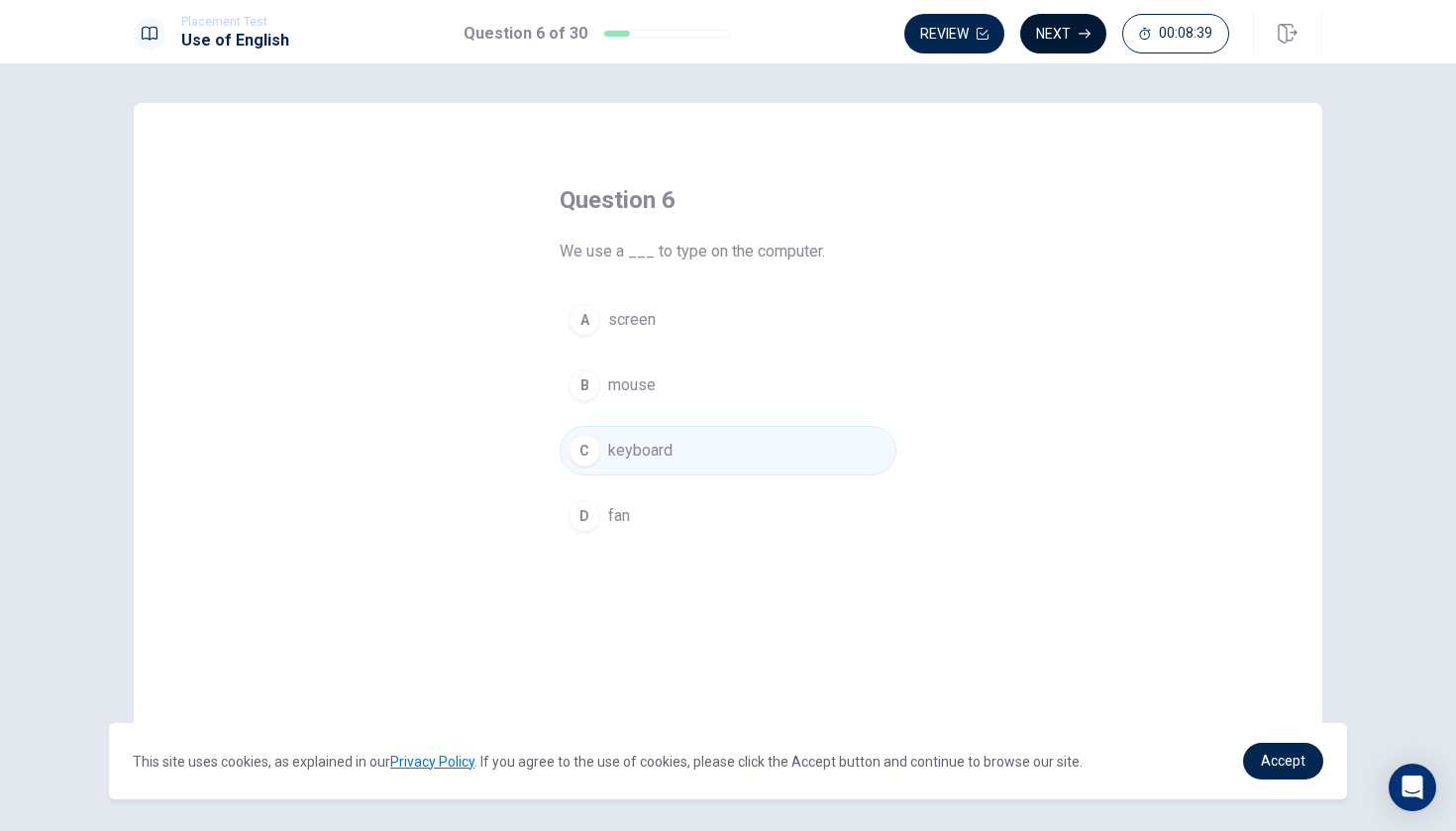 click on "Next" at bounding box center [1063, 34] 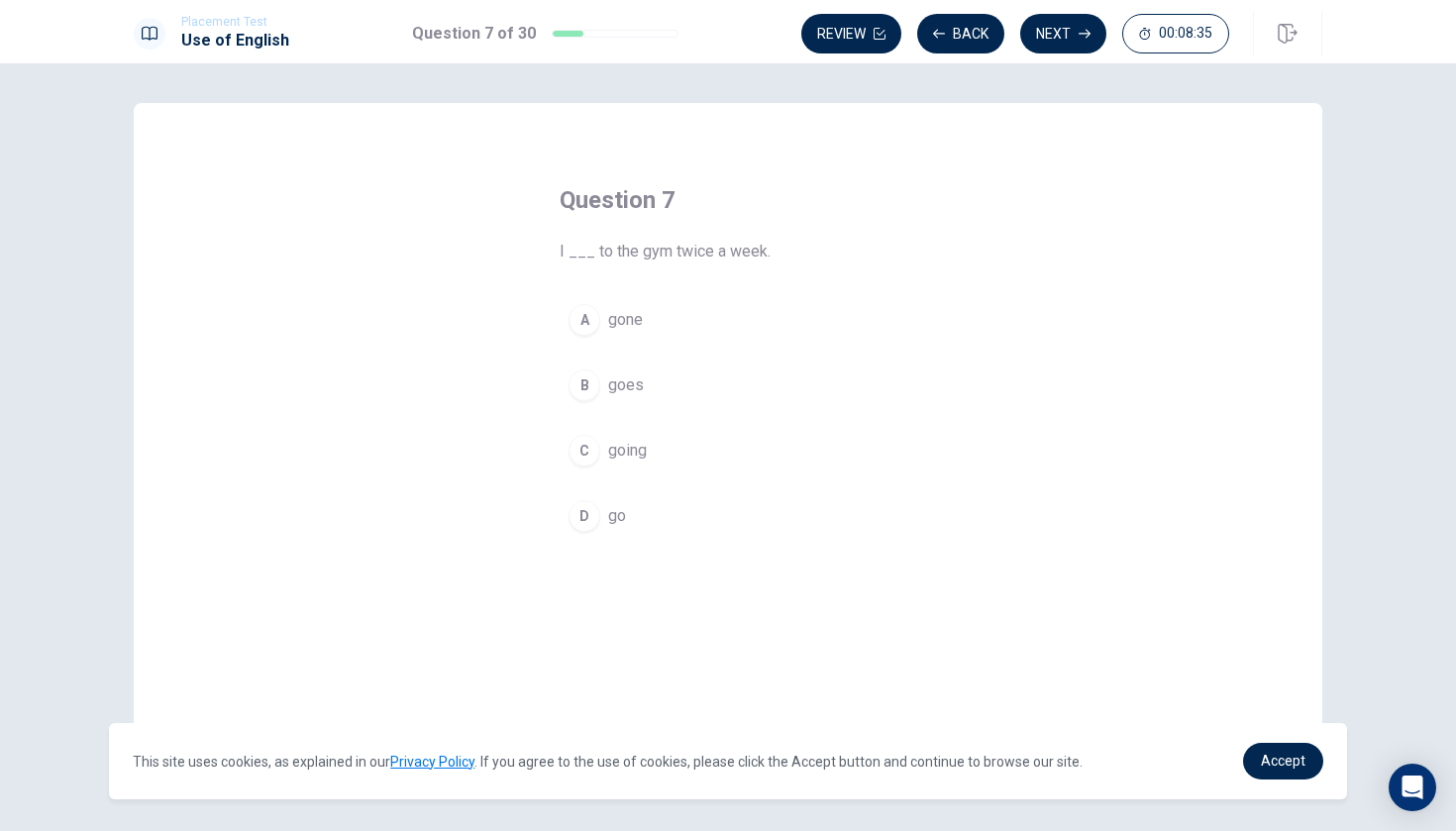 click on "B goes" at bounding box center [728, 385] 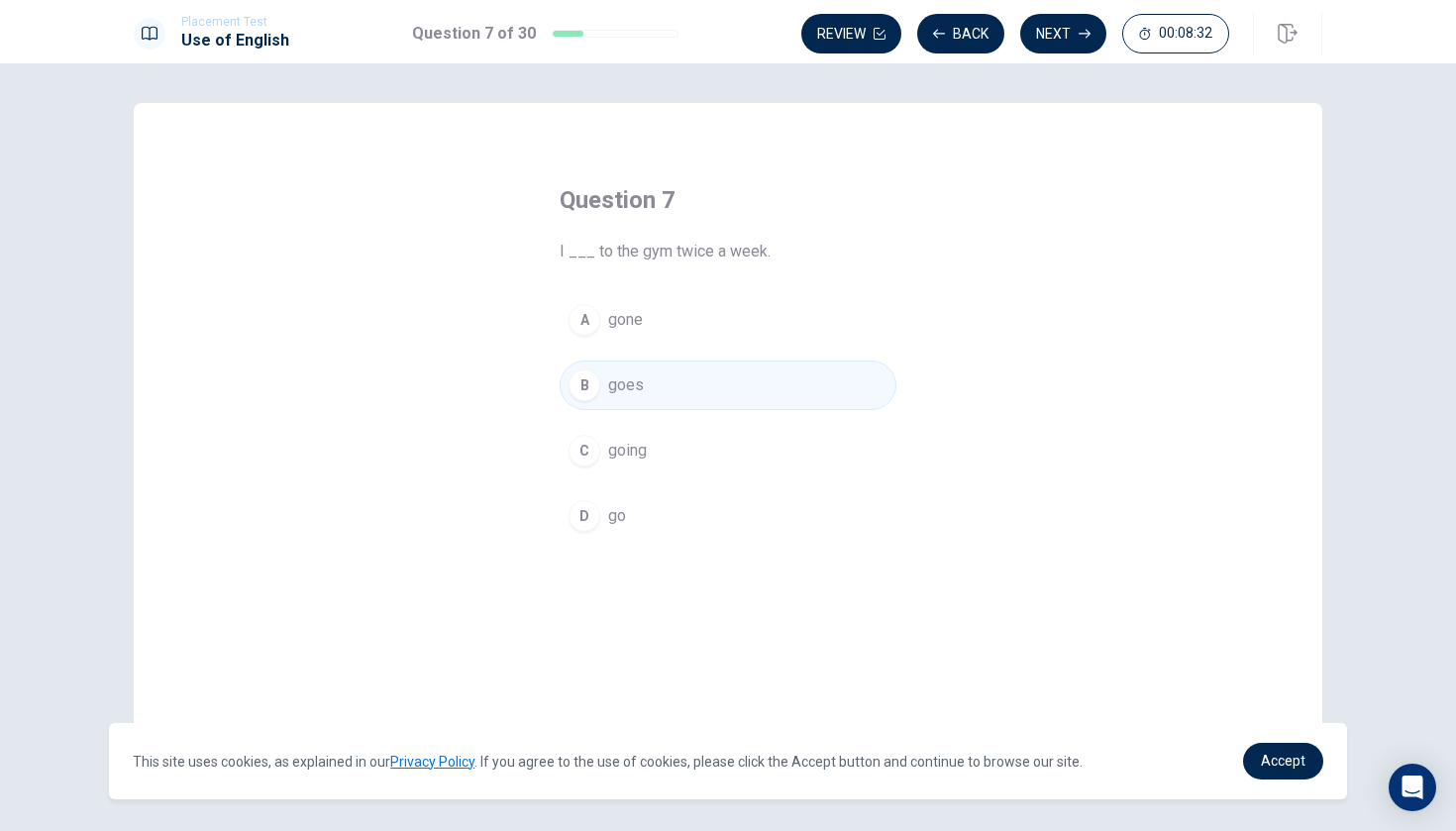 click on "D" at bounding box center (584, 516) 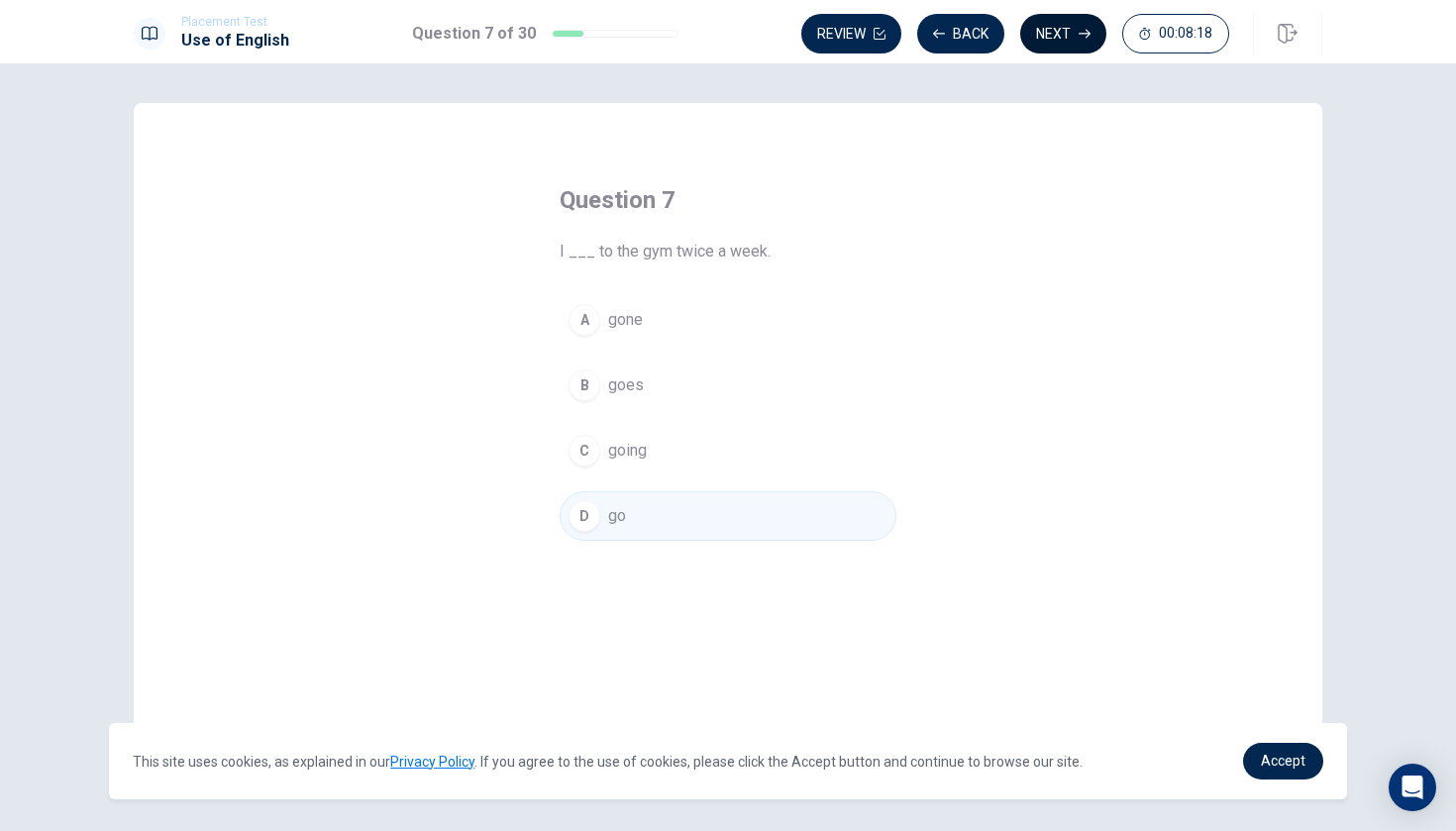 click on "Next" at bounding box center [1063, 34] 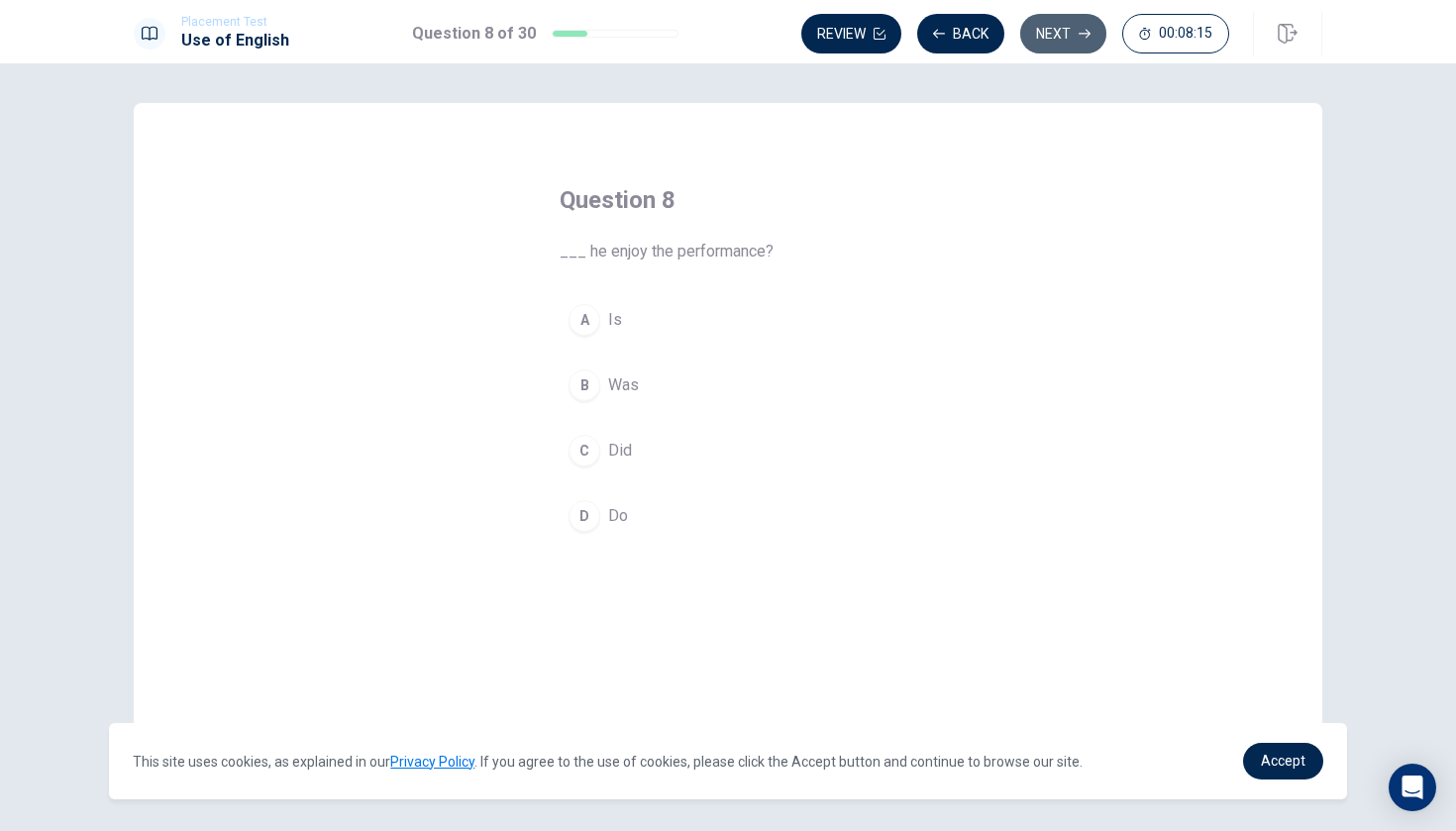 click on "Next" at bounding box center (1063, 34) 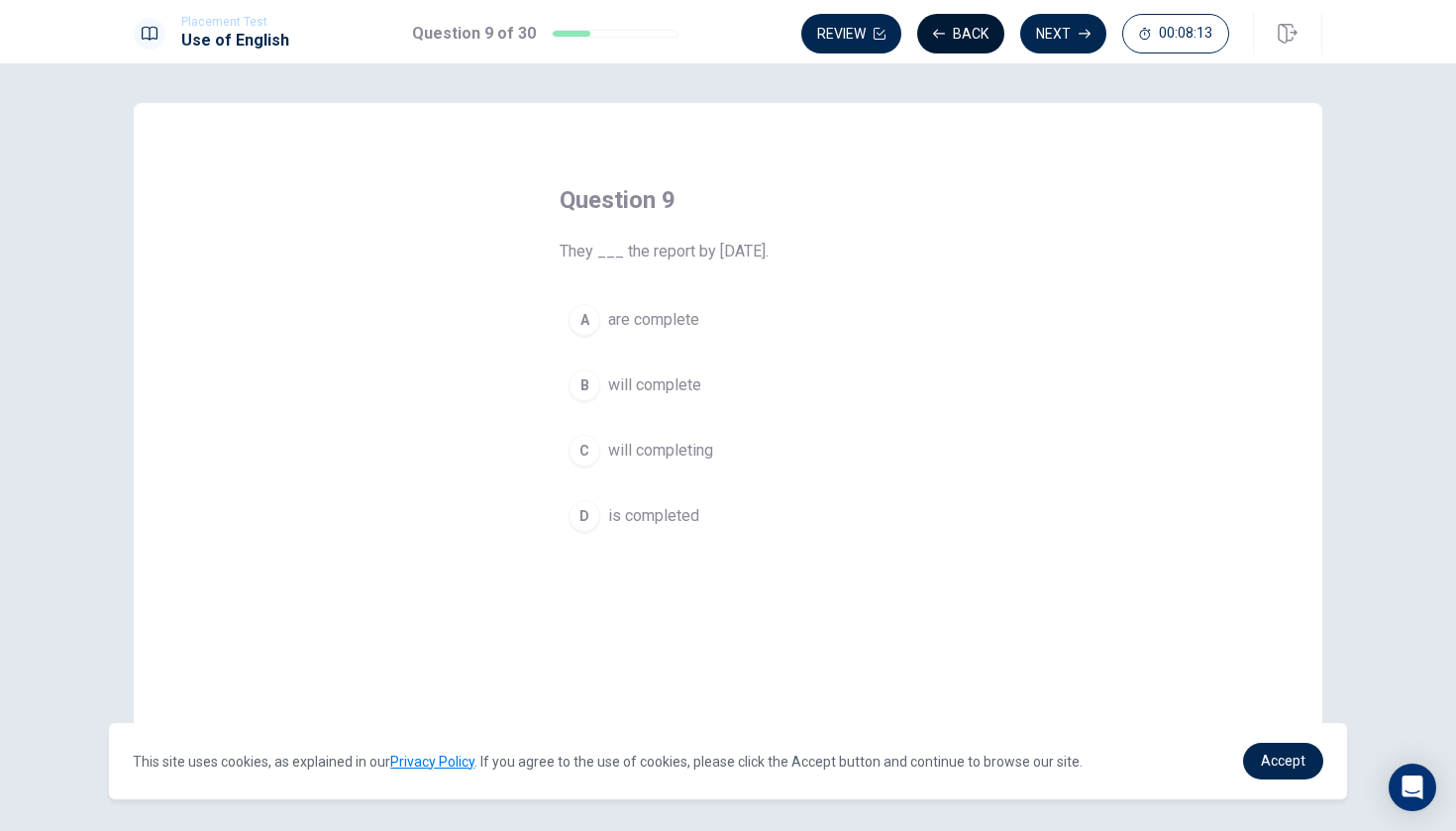 click on "Back" at bounding box center (961, 34) 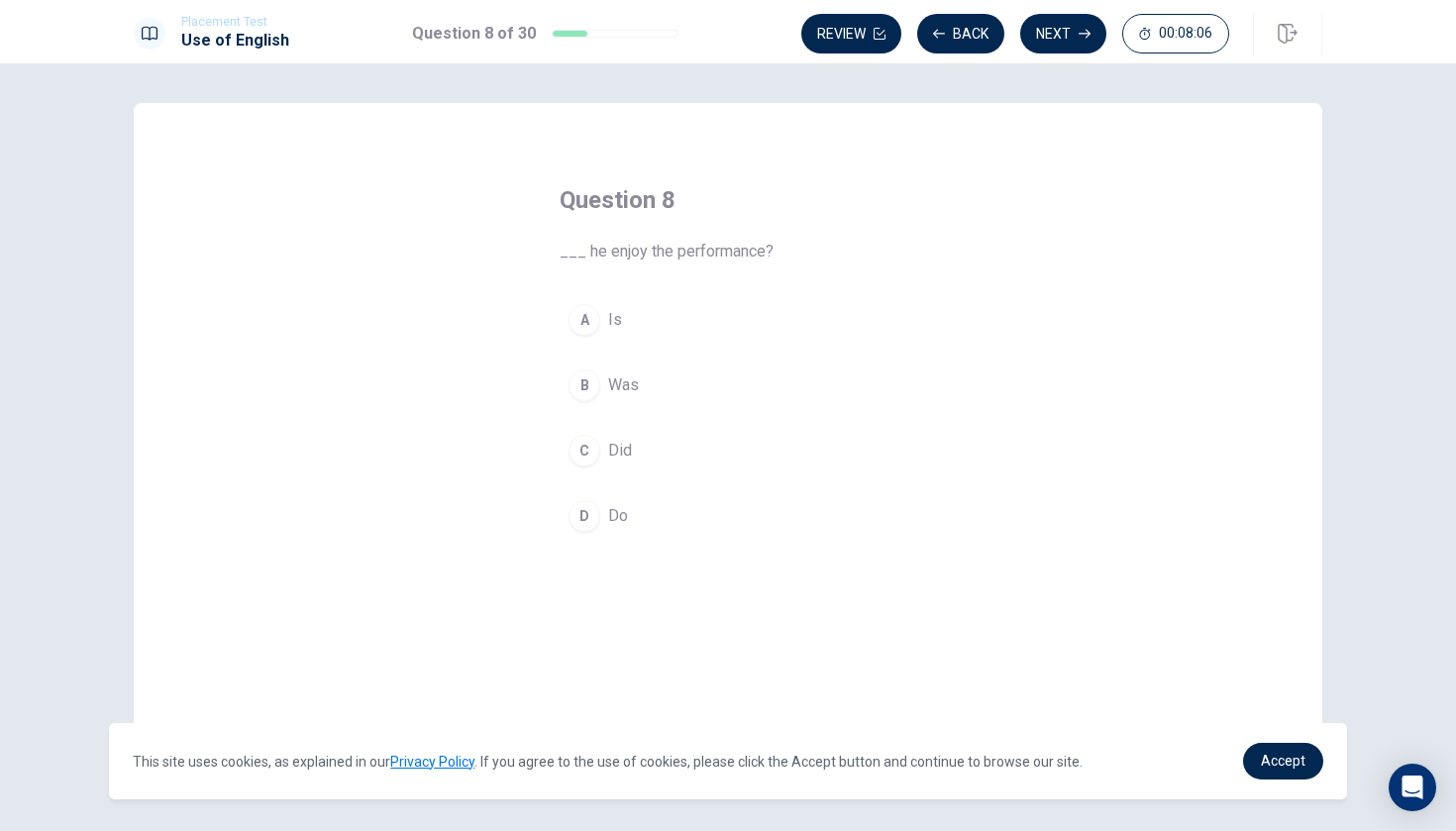 click on "A" at bounding box center [584, 320] 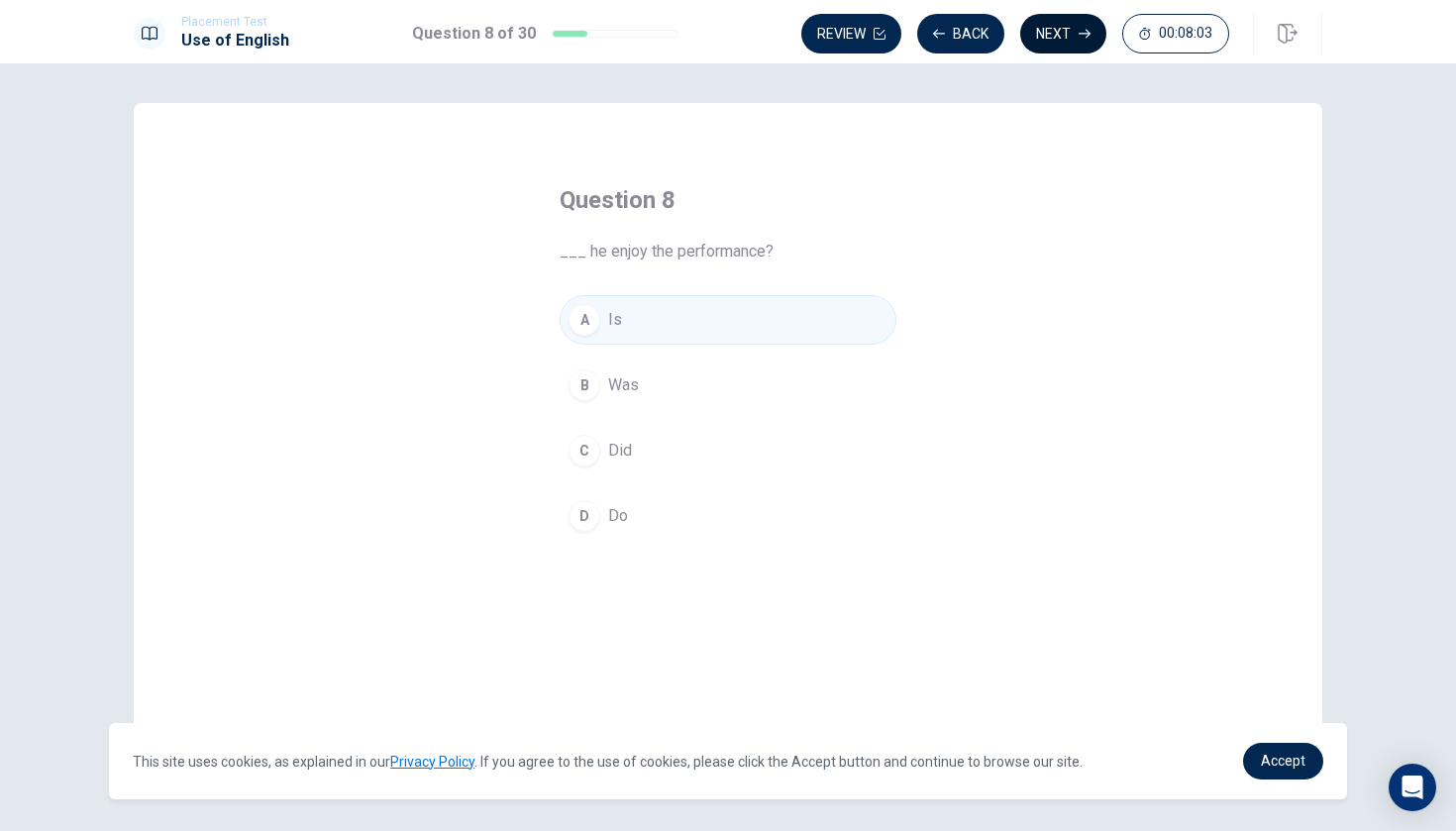 click on "Next" at bounding box center (1063, 34) 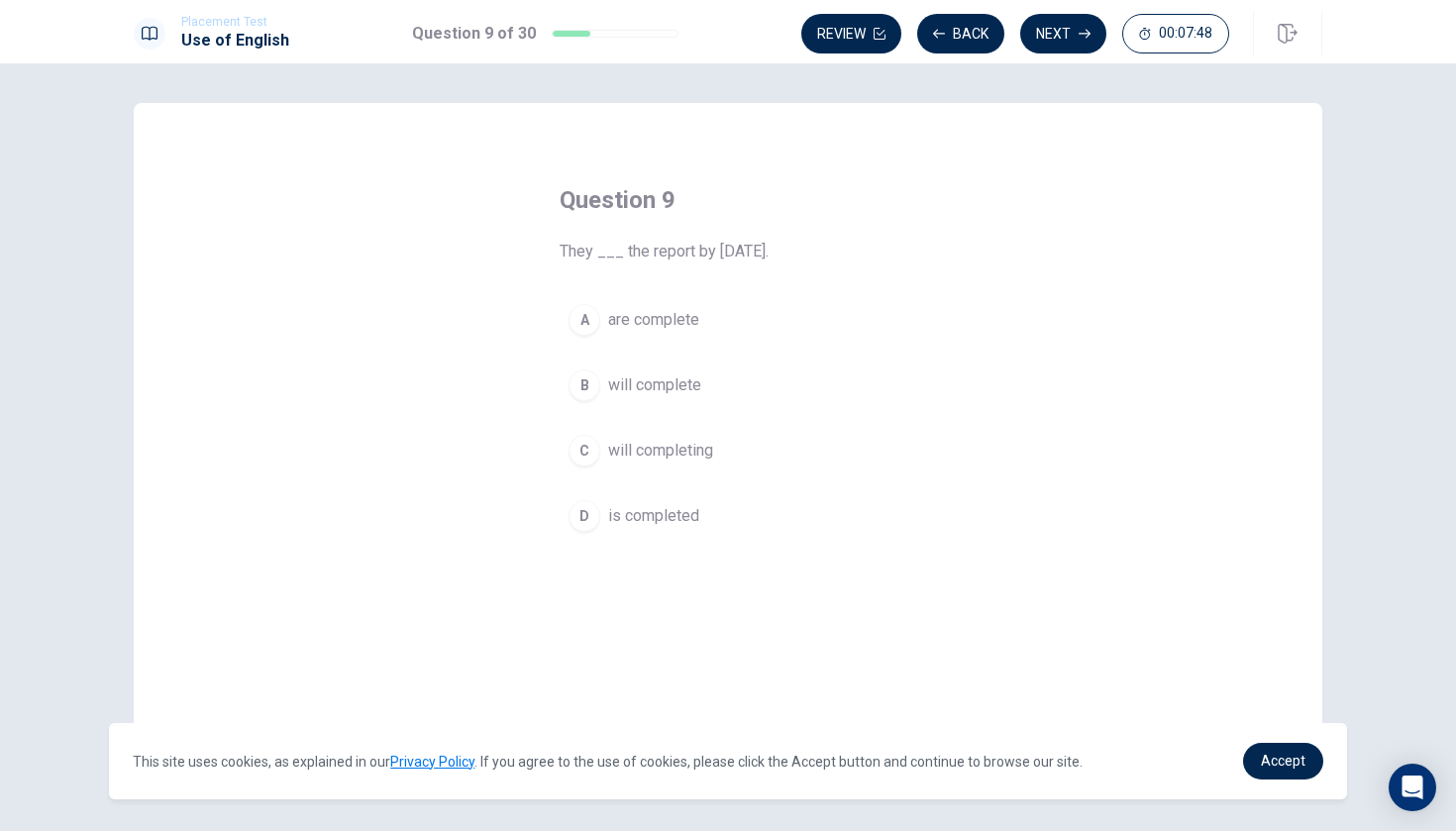 click on "B" at bounding box center [584, 385] 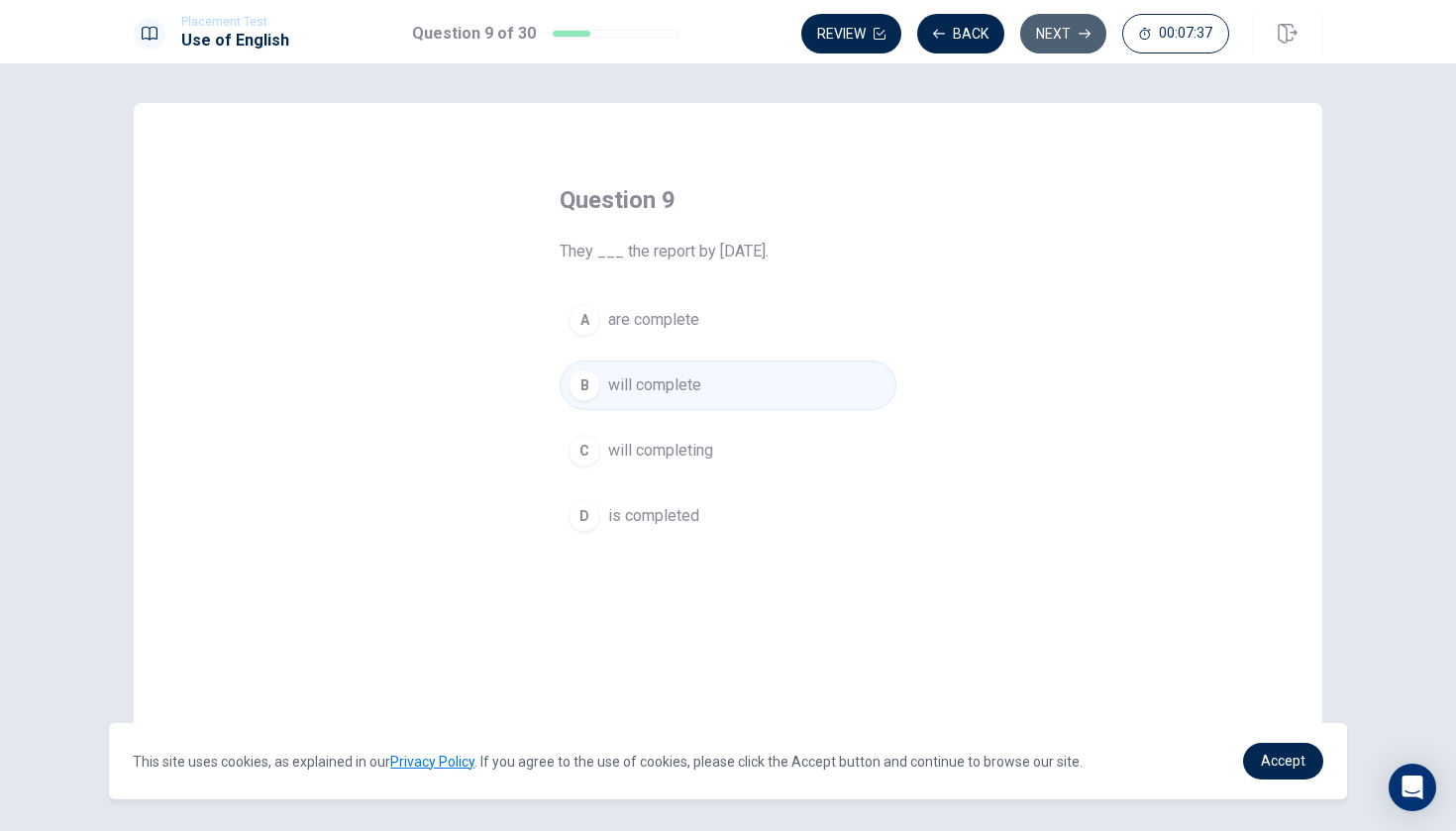 click on "Next" at bounding box center [1063, 34] 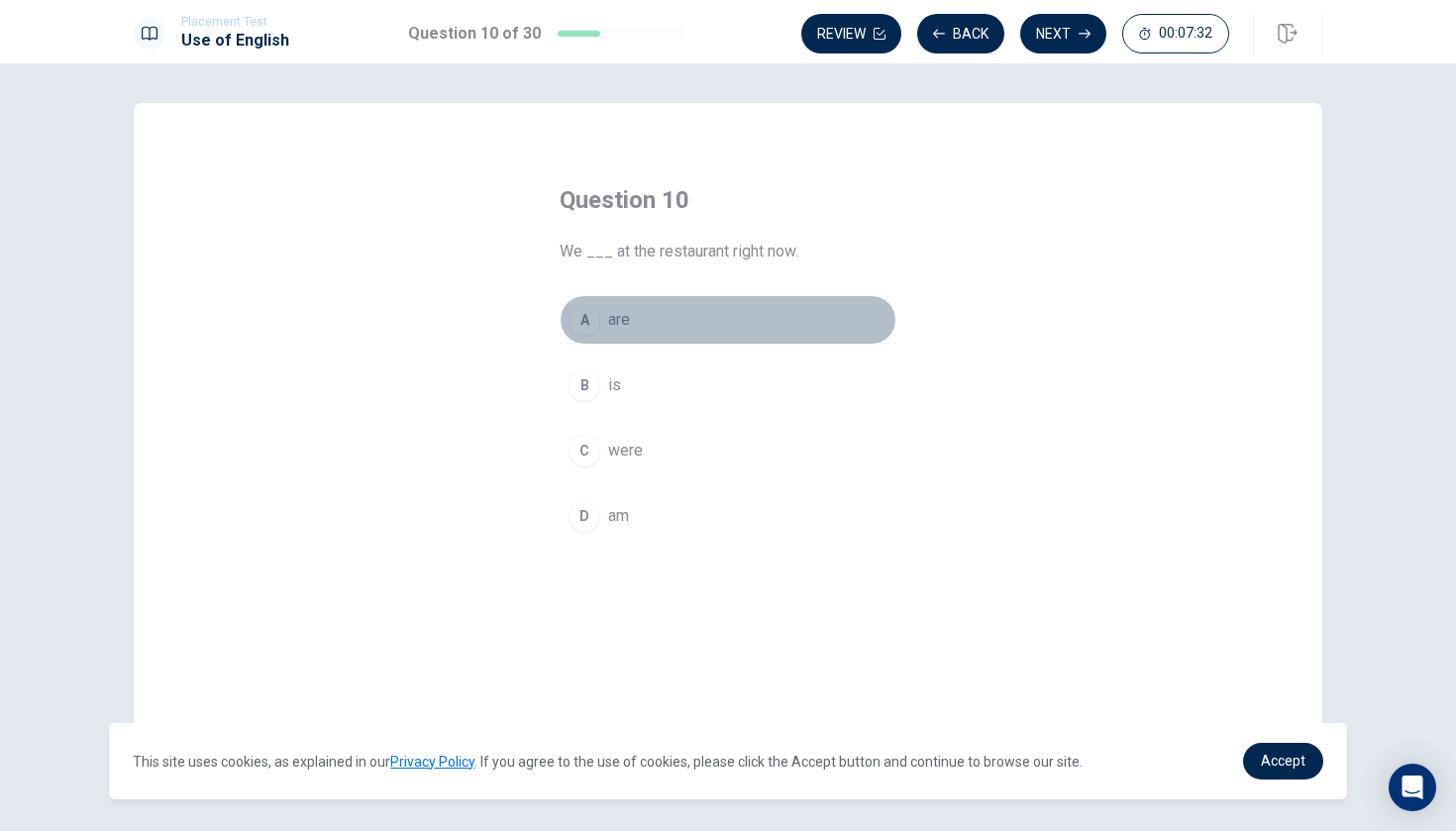 click on "A" at bounding box center (584, 320) 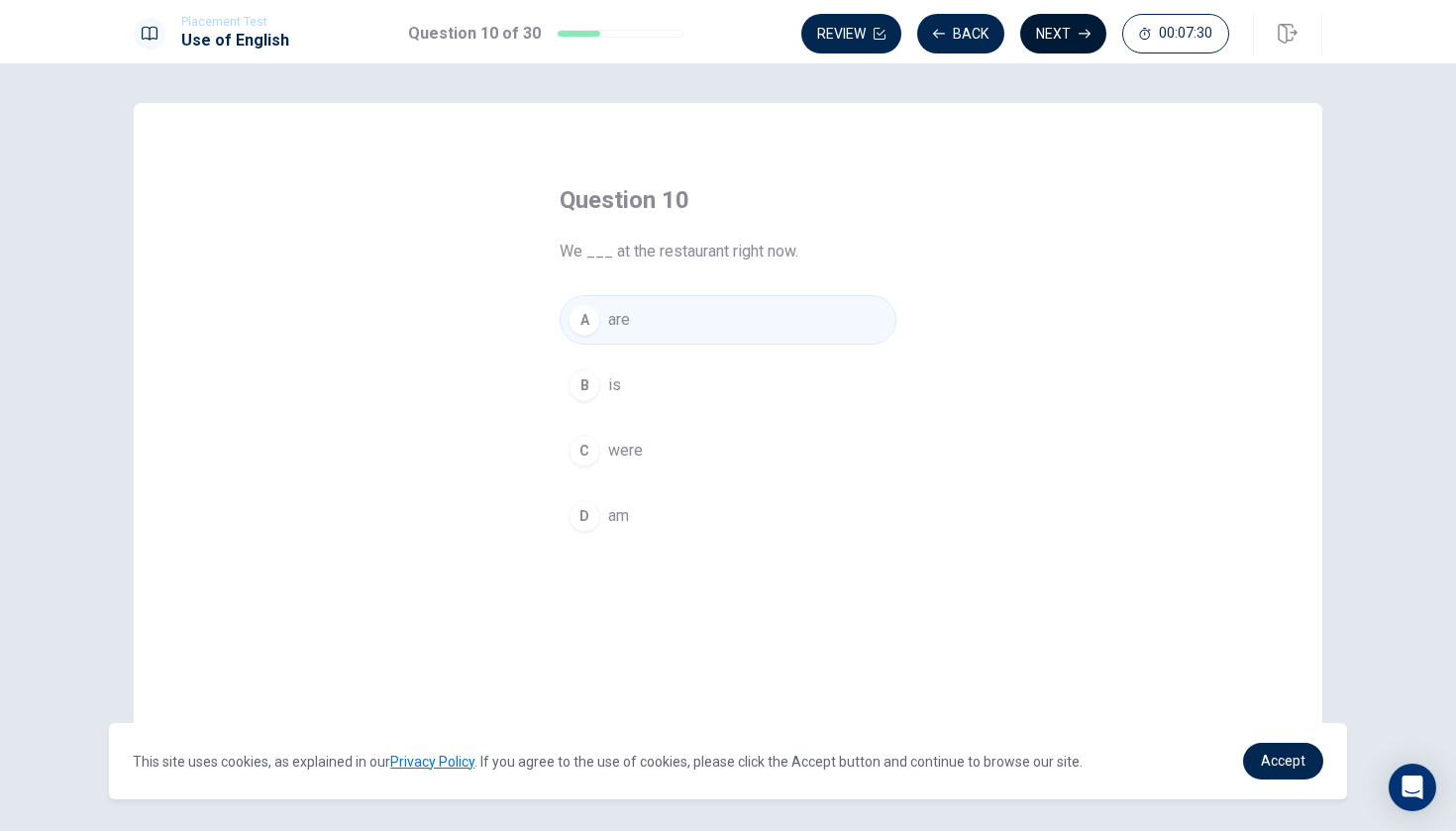 click on "Next" at bounding box center (1063, 34) 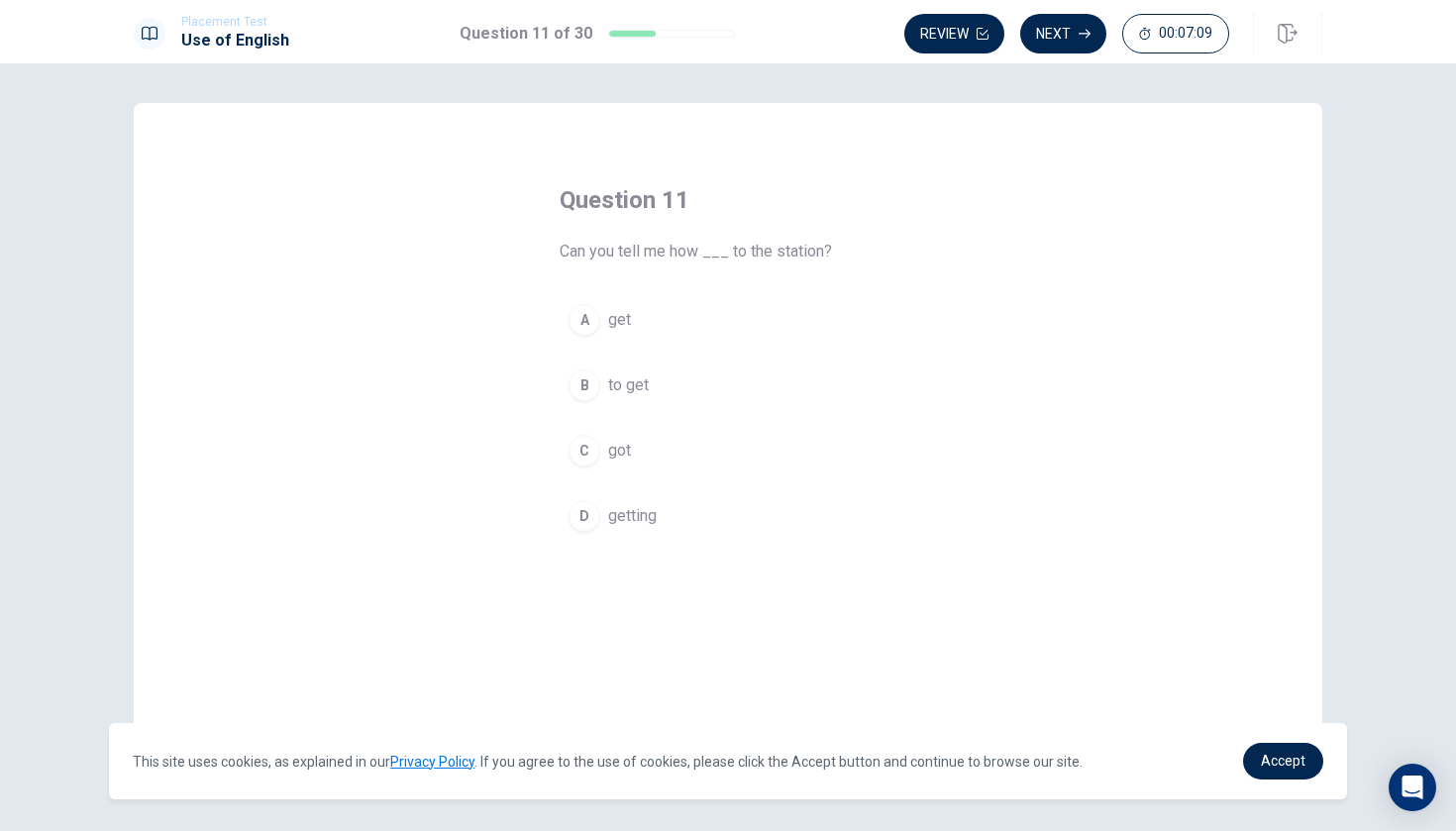 click on "B to get" at bounding box center [728, 385] 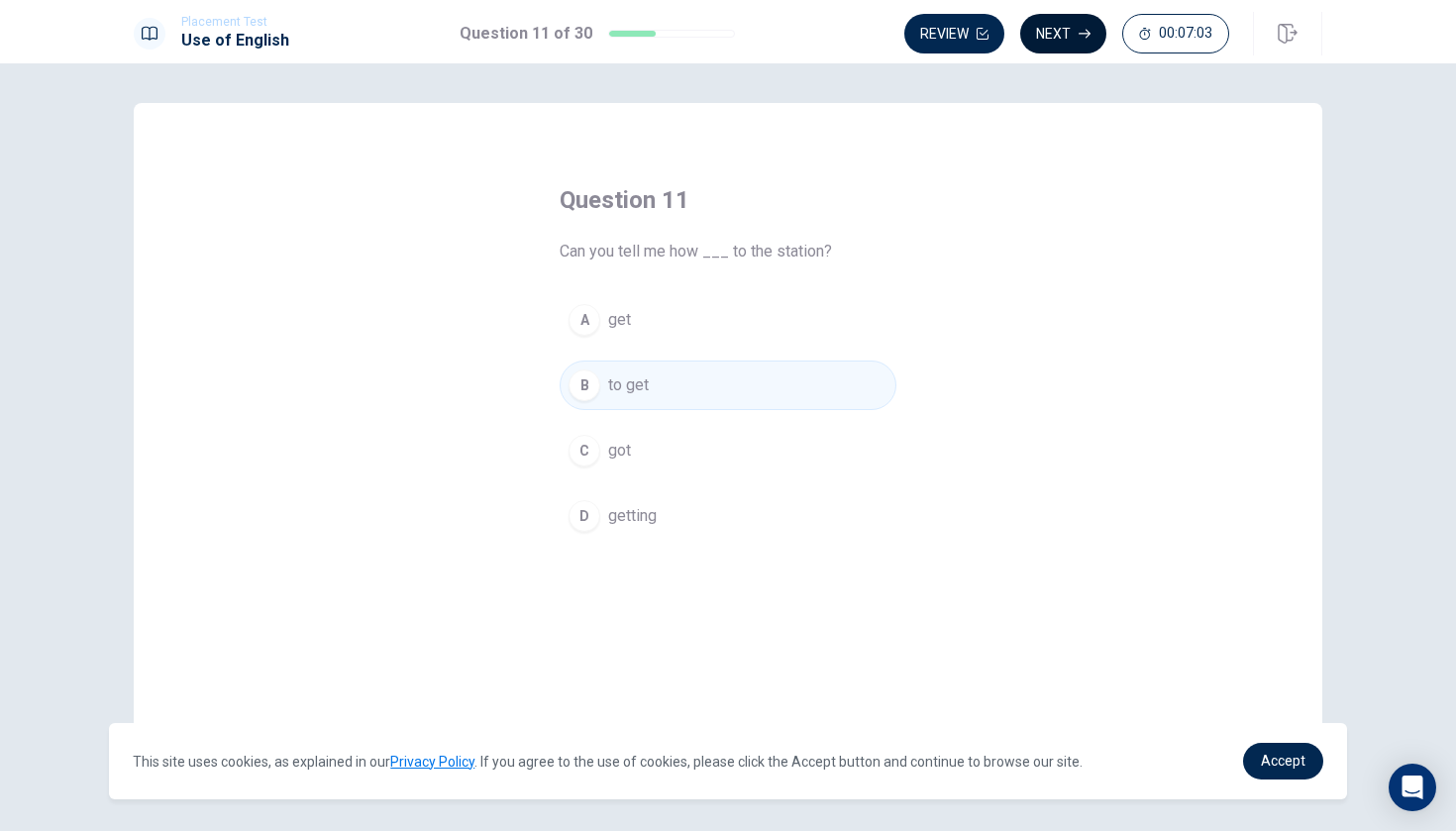 click on "Next" at bounding box center [1063, 34] 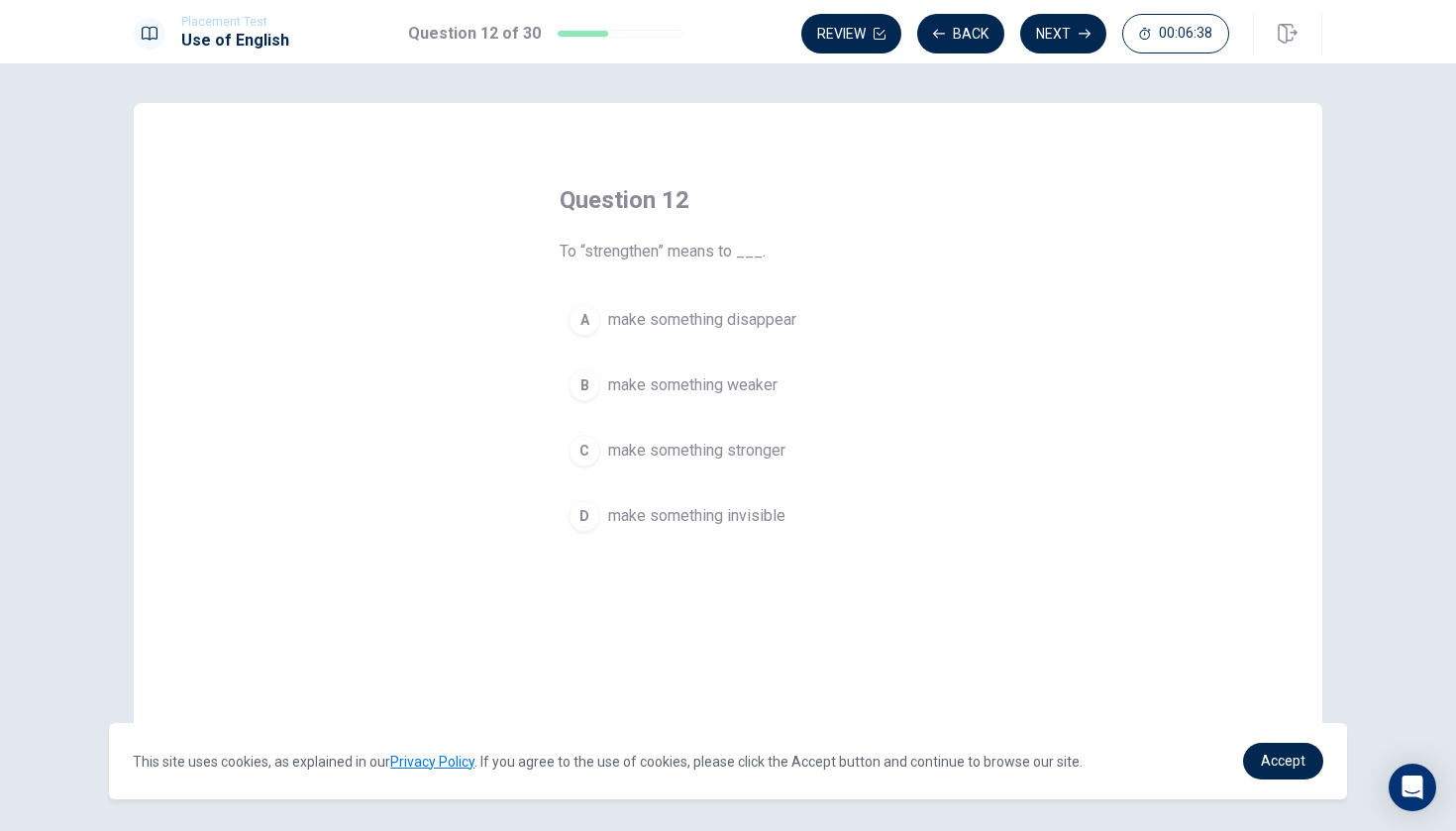 click on "C make something stronger" at bounding box center [728, 451] 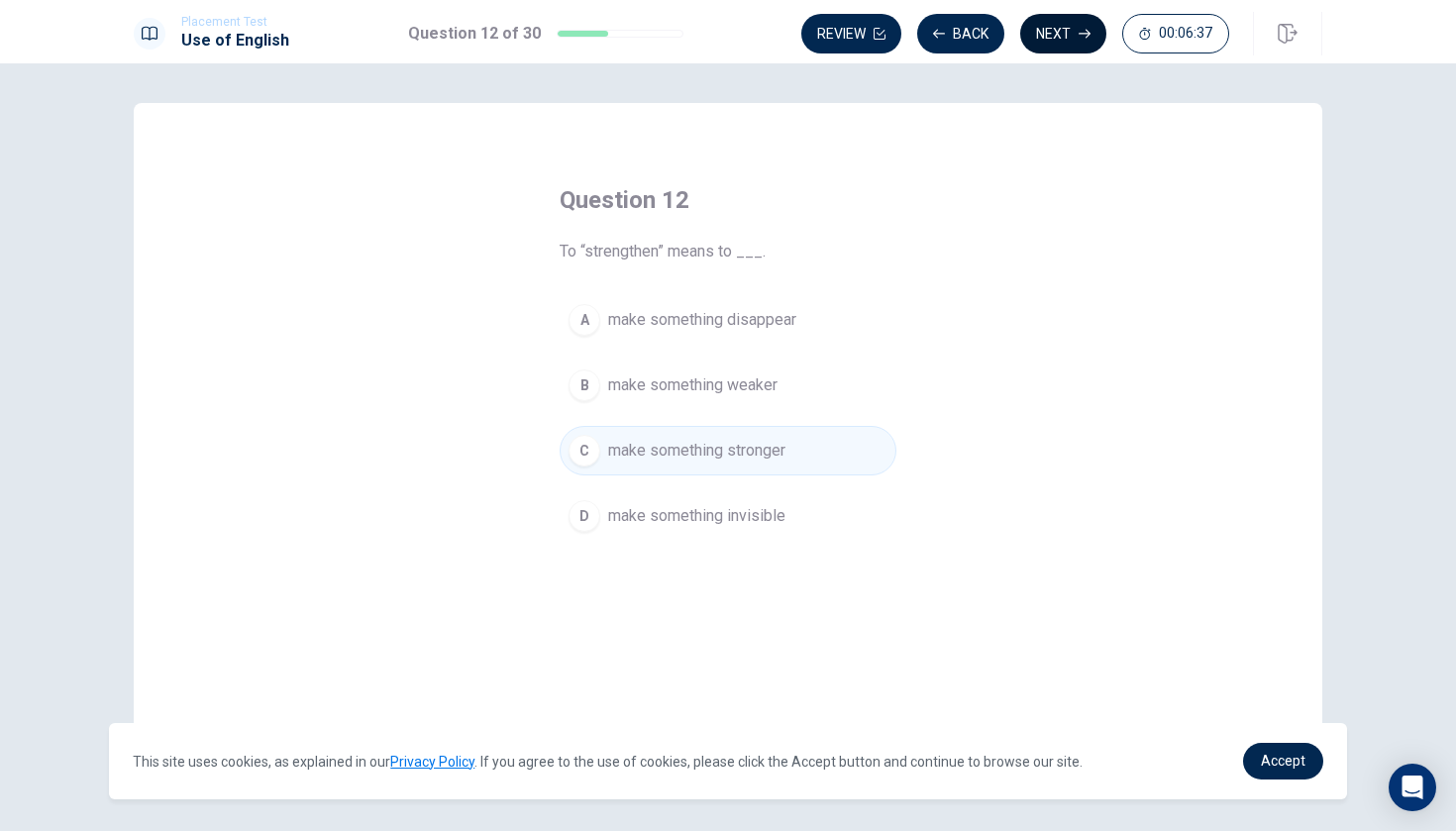 click on "Next" at bounding box center [1063, 34] 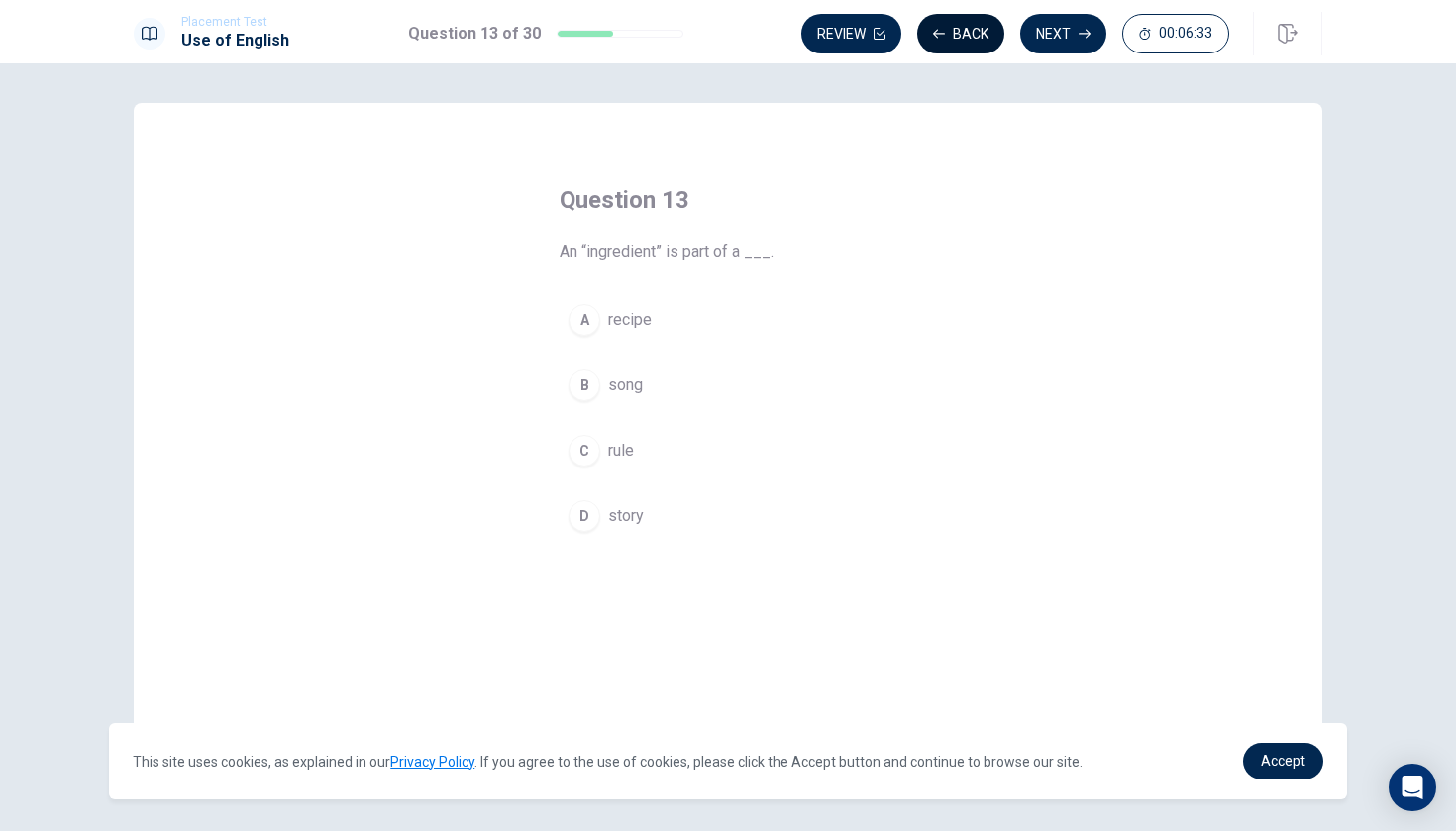 click on "Back" at bounding box center (961, 34) 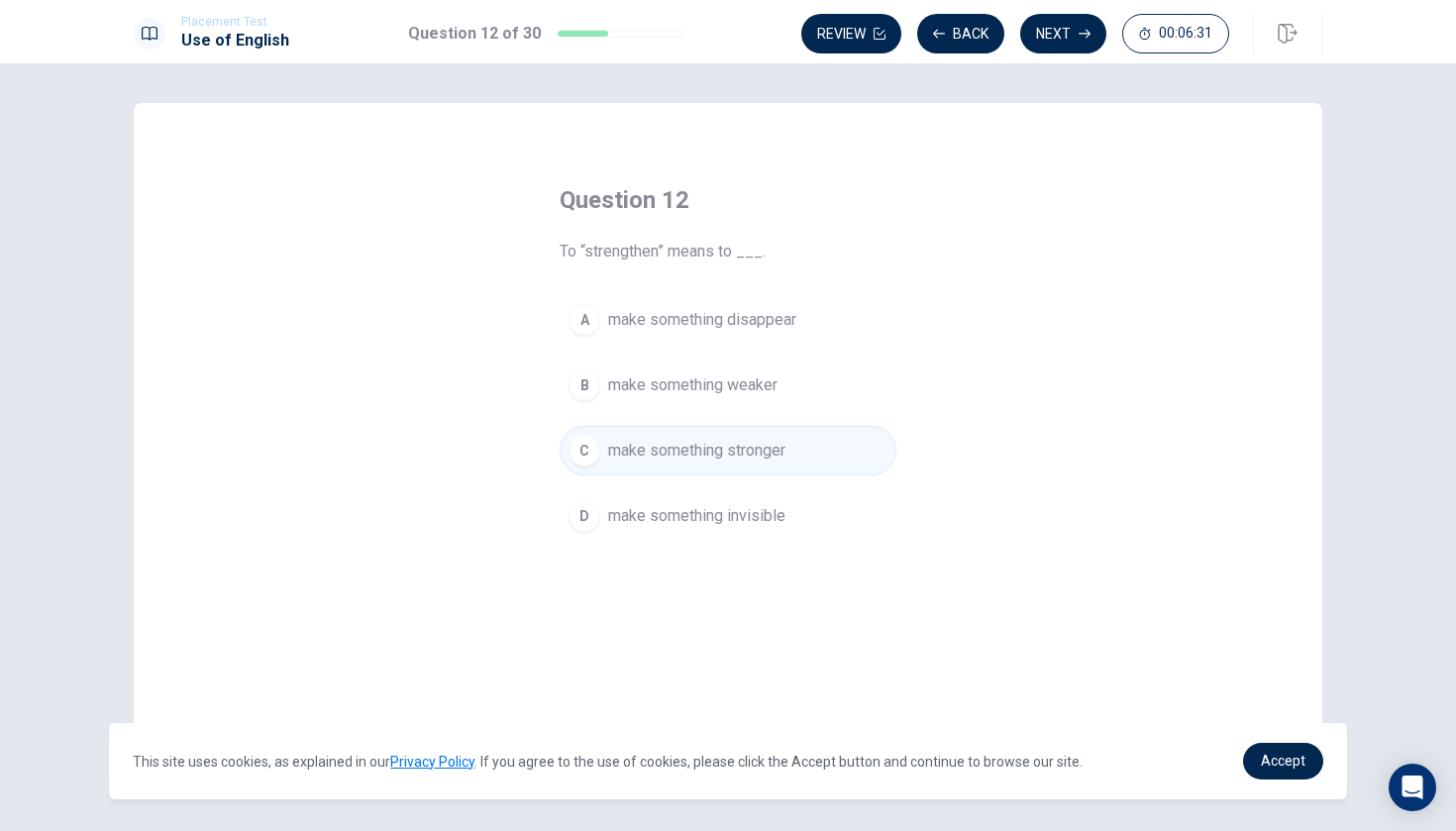 click on "C" at bounding box center [584, 451] 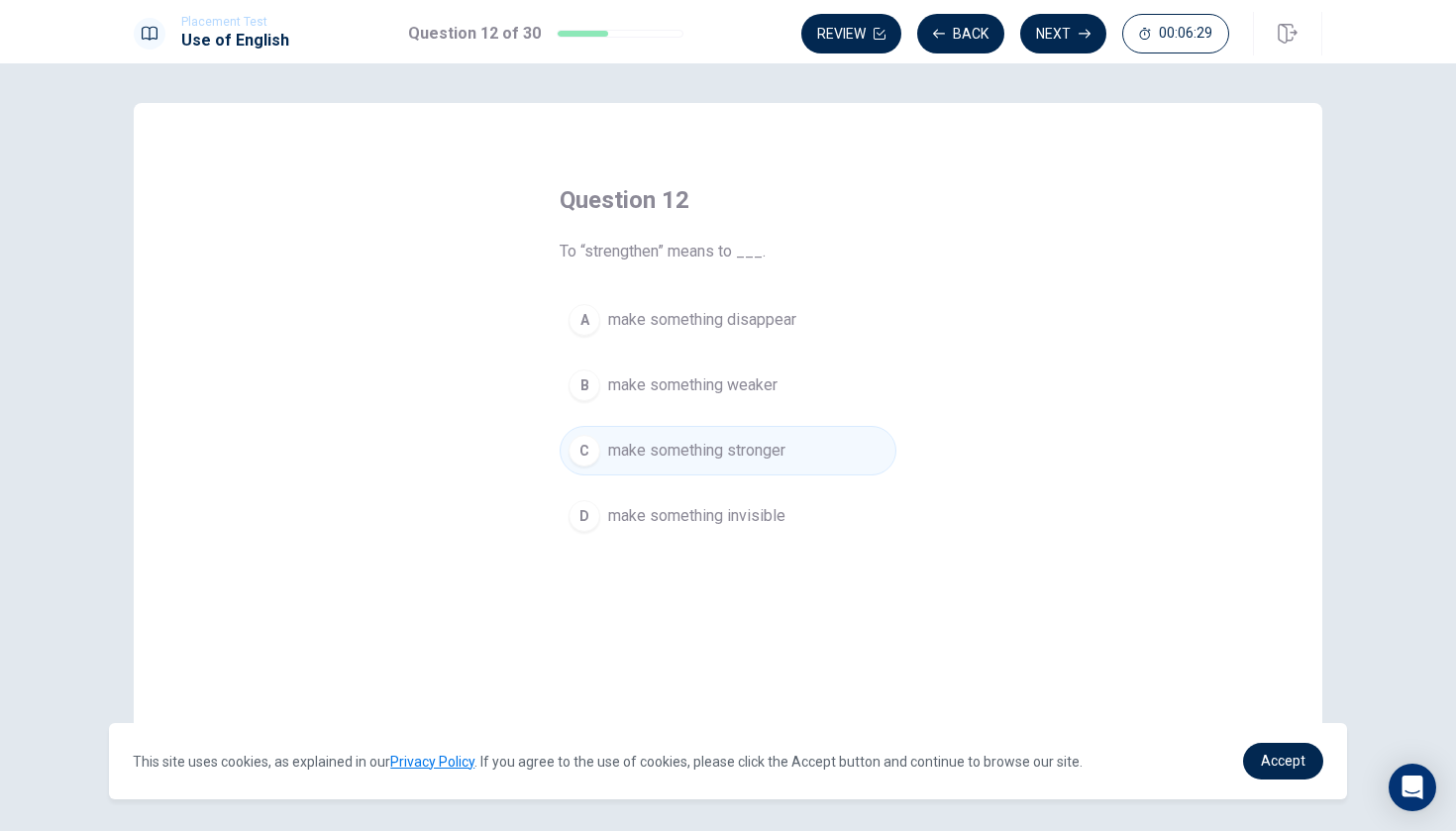 click on "make something stronger" at bounding box center (696, 451) 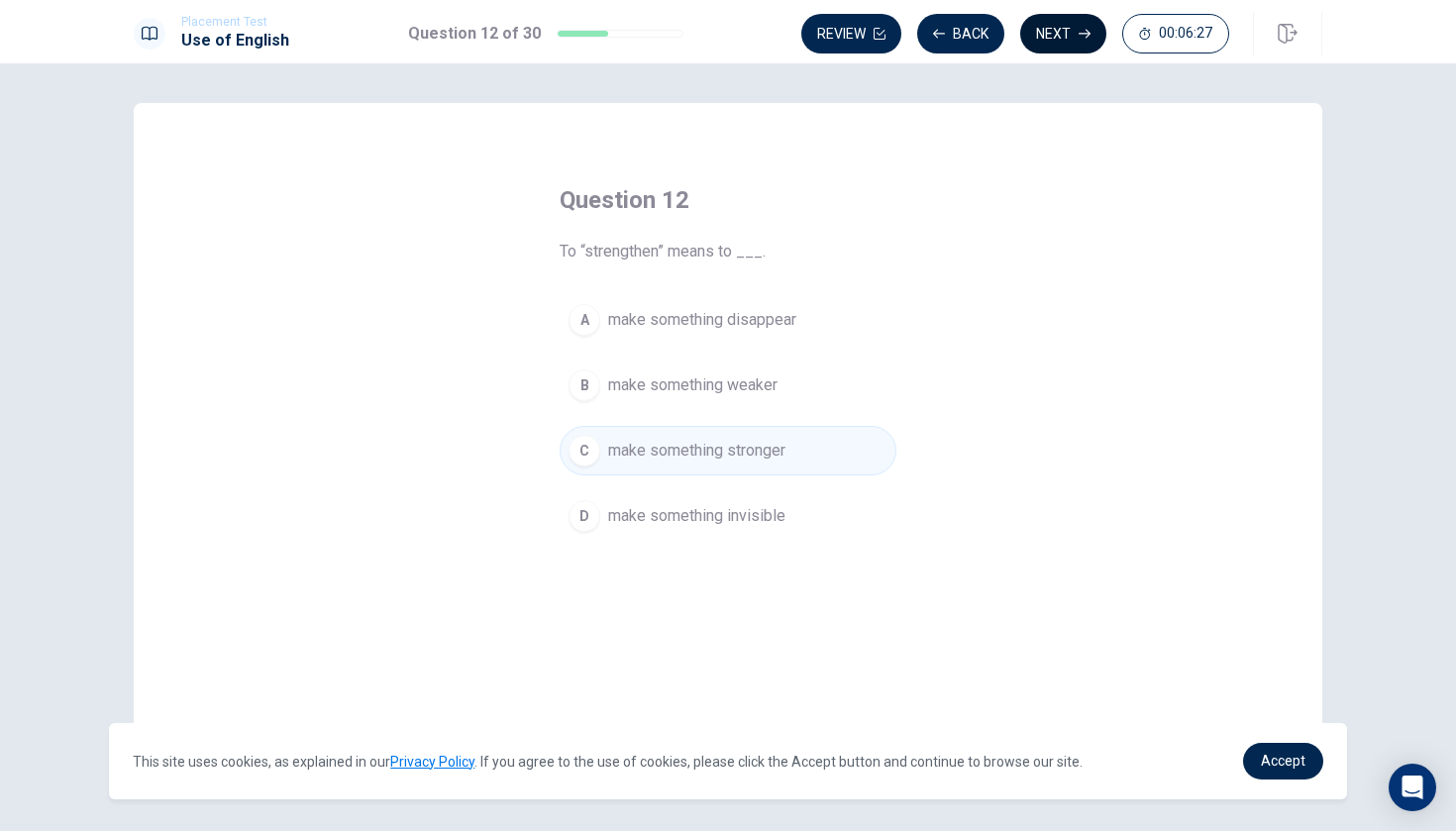 click on "Next" at bounding box center (1063, 34) 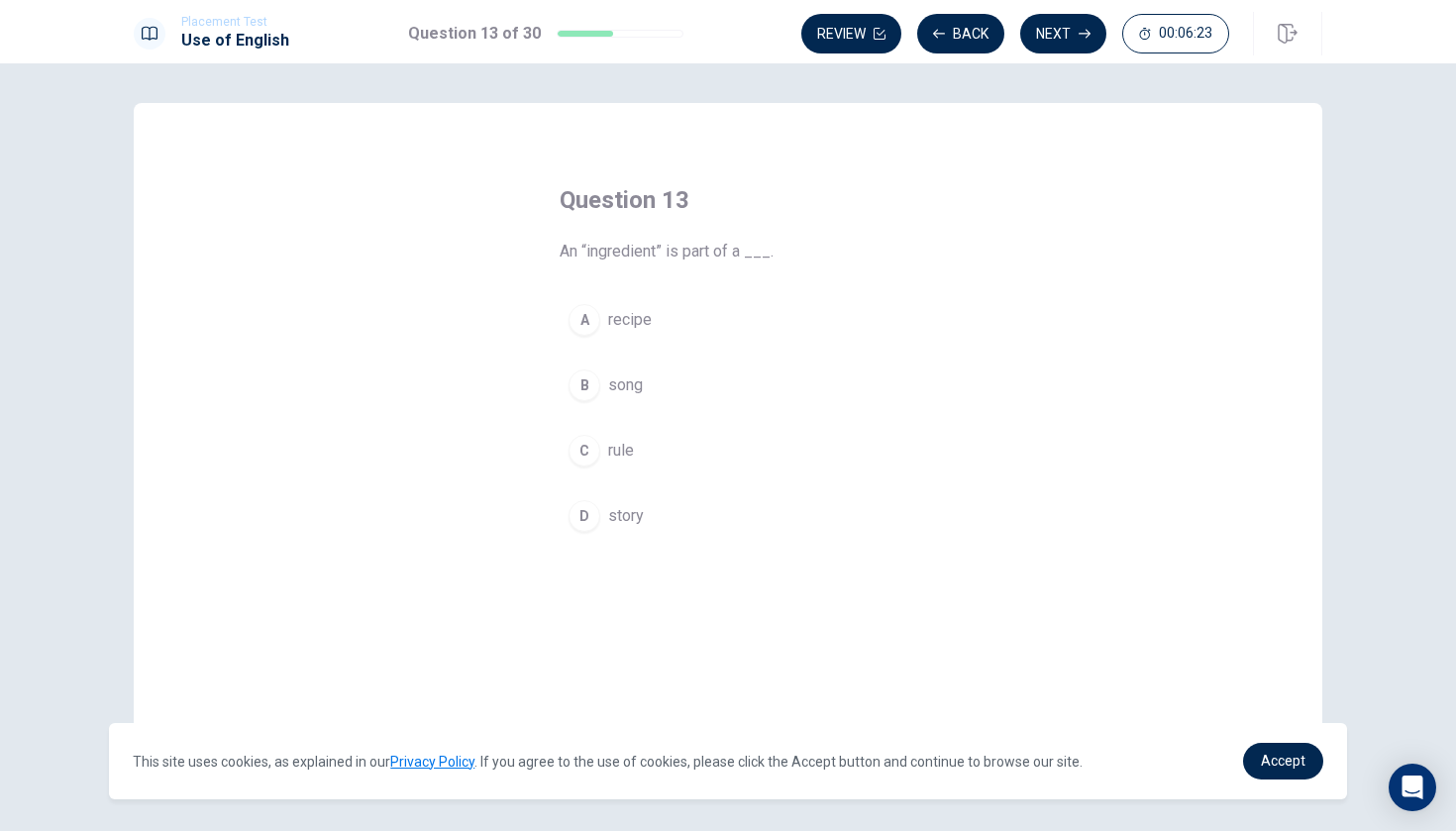 click on "A" at bounding box center [584, 320] 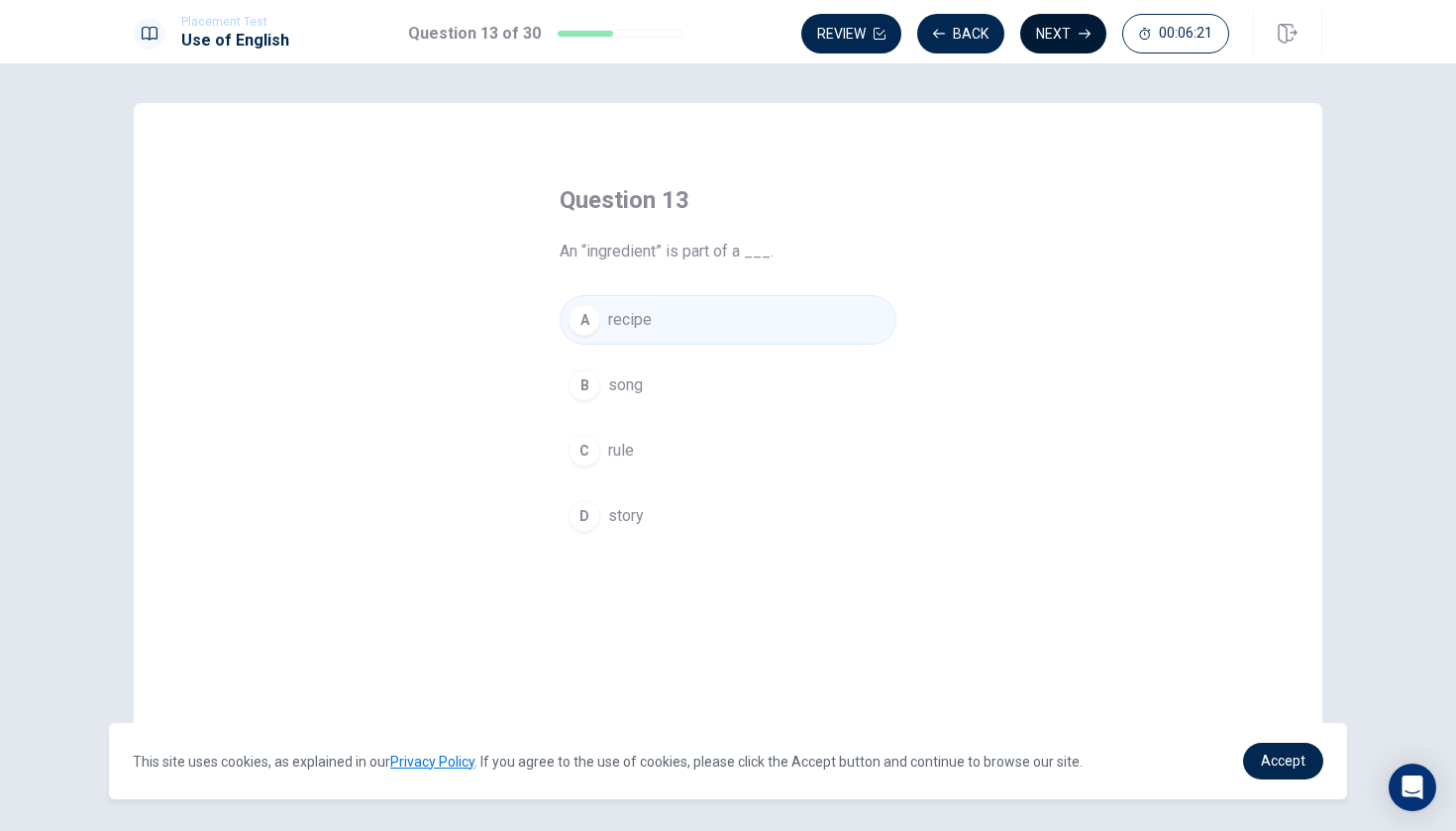 click on "Next" at bounding box center [1063, 34] 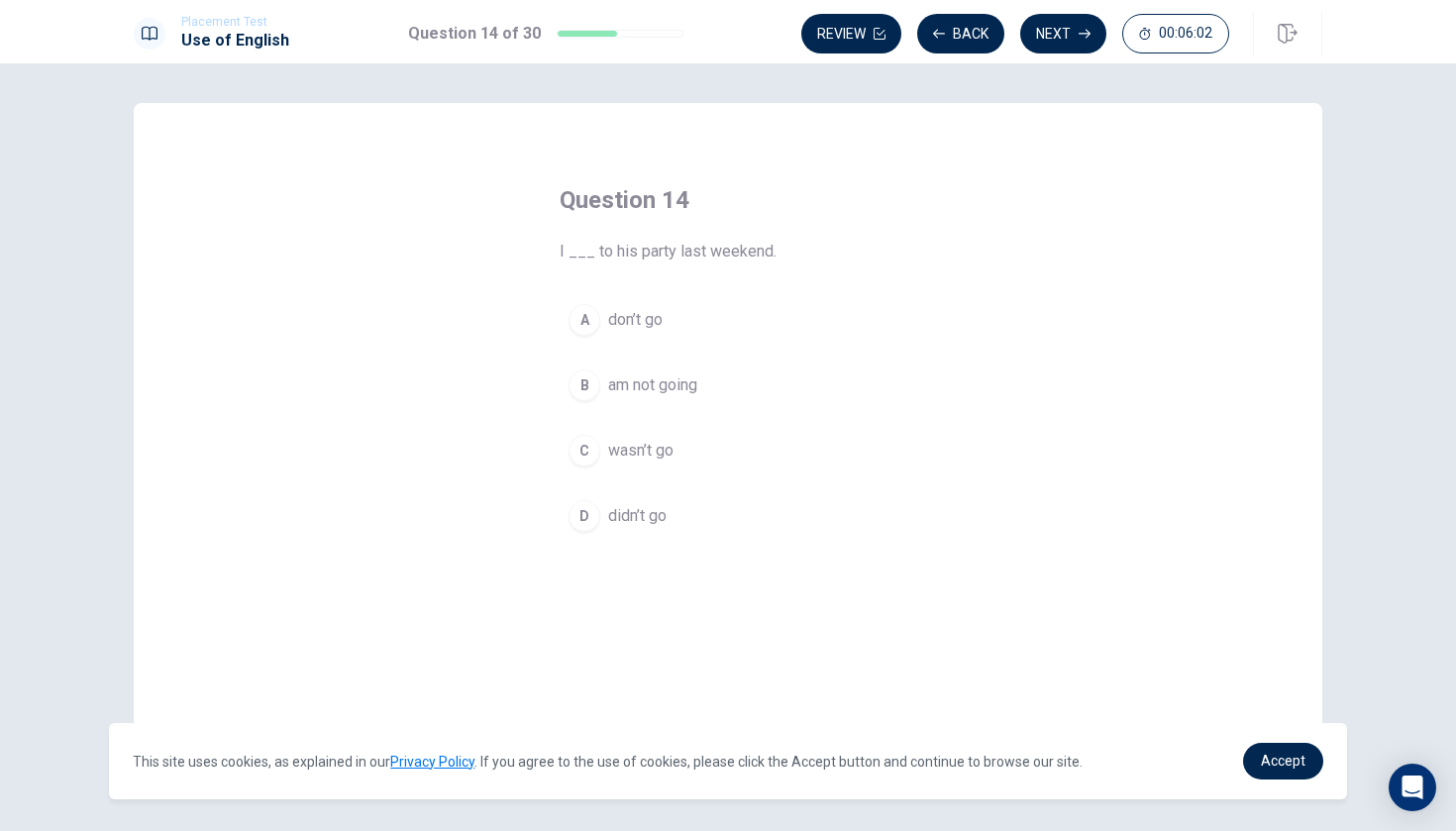 click on "D" at bounding box center (584, 516) 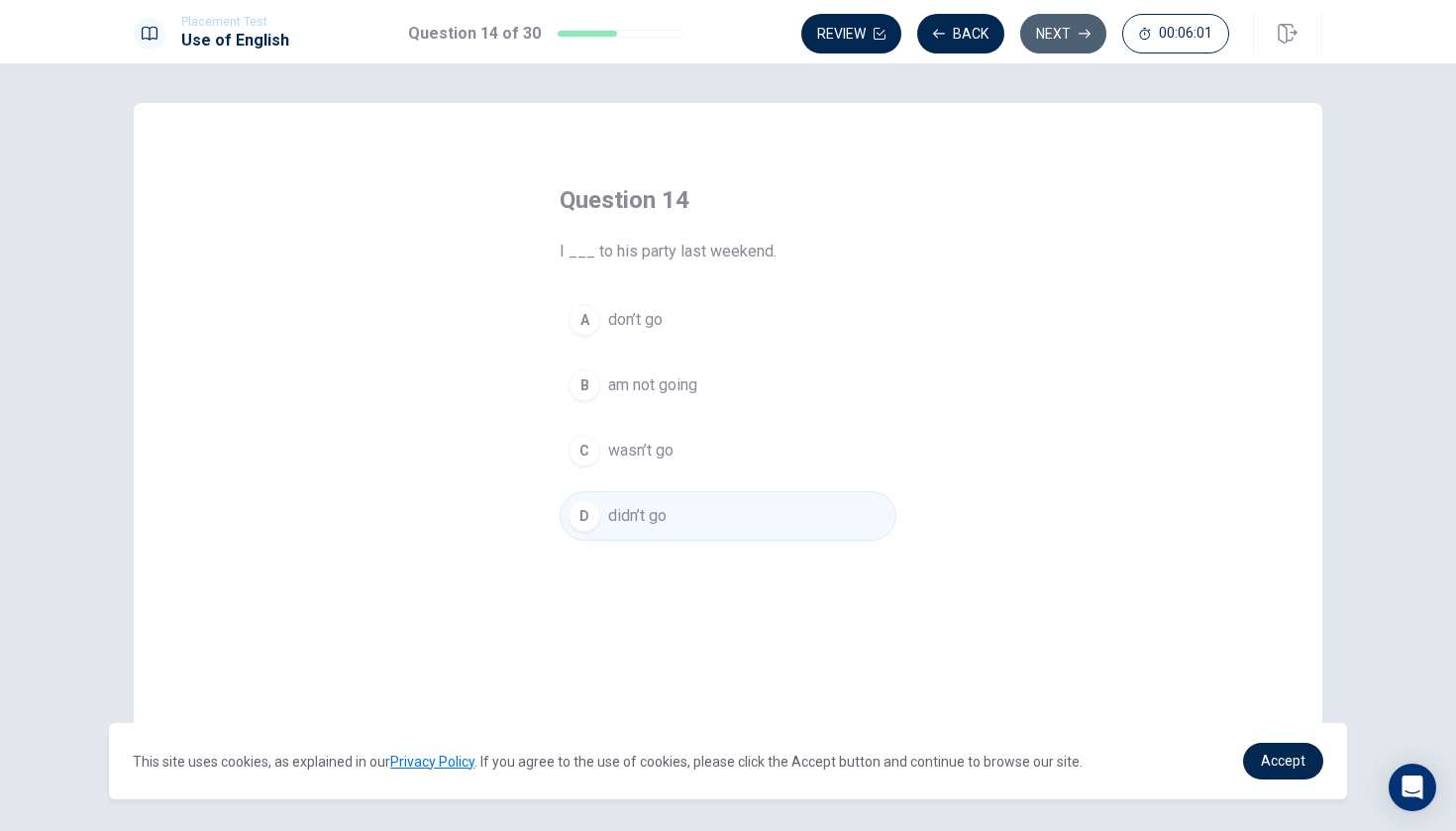 click on "Next" at bounding box center [1063, 34] 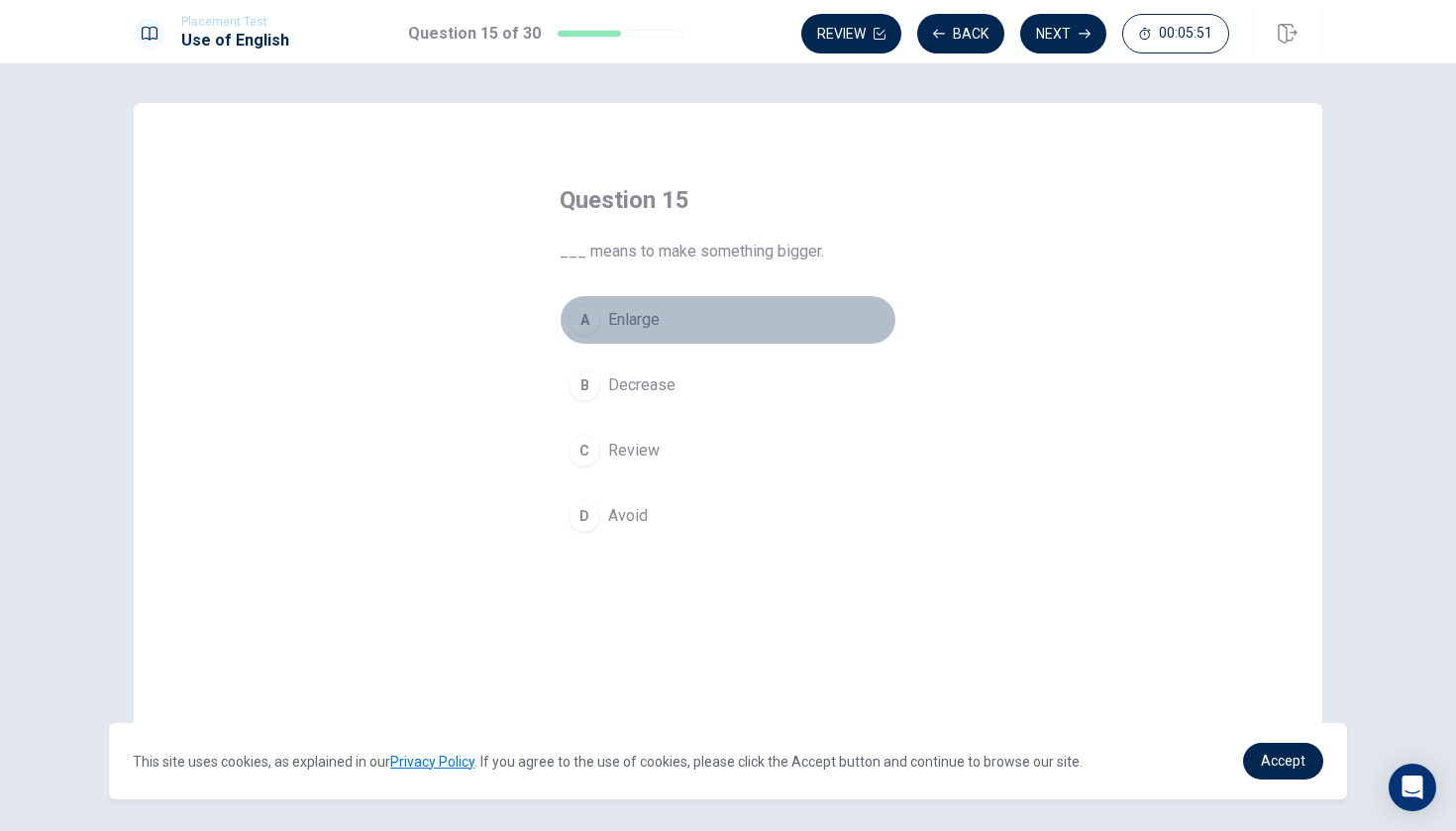 click on "A" at bounding box center (584, 320) 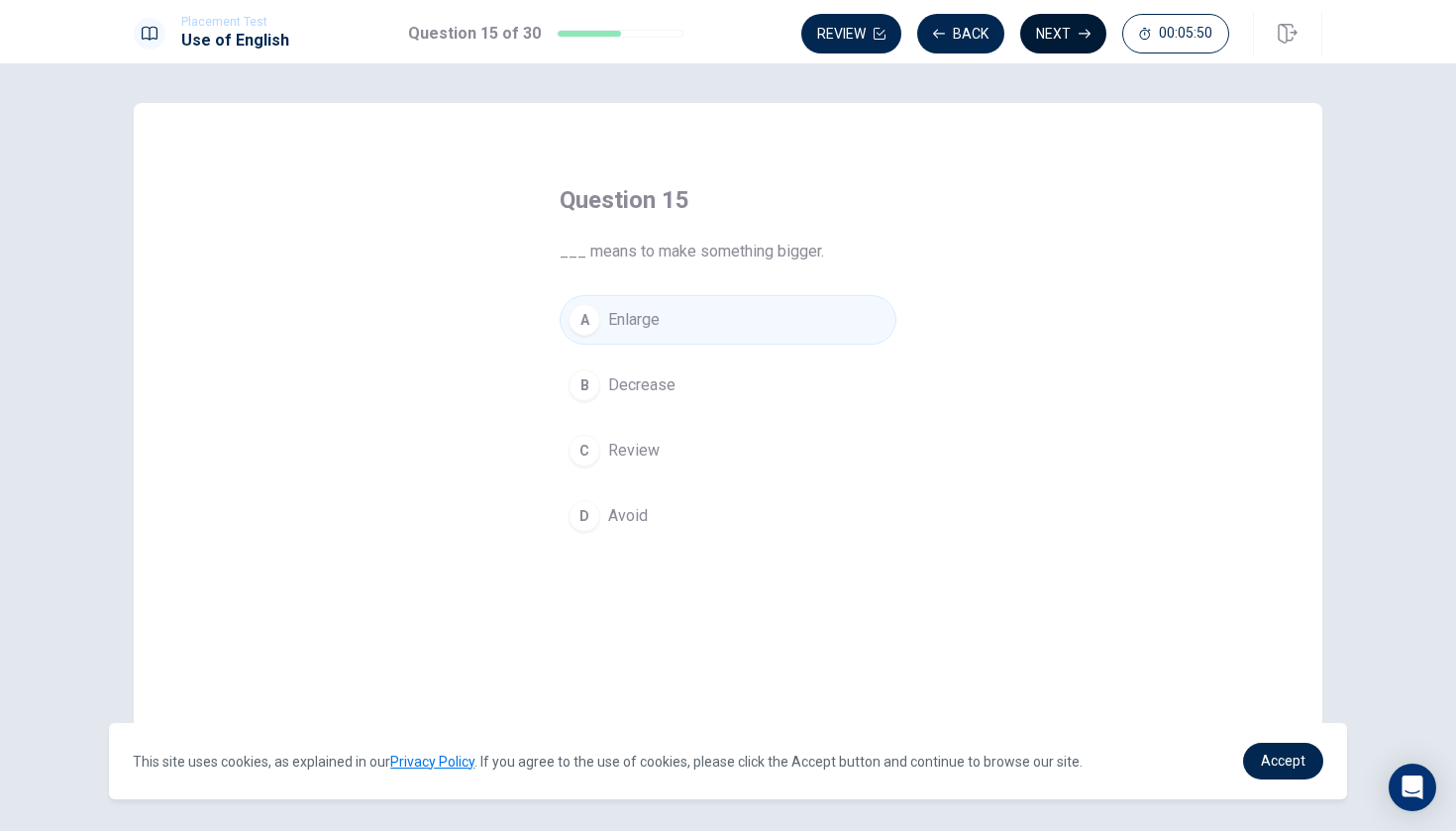 click on "Next" at bounding box center (1063, 34) 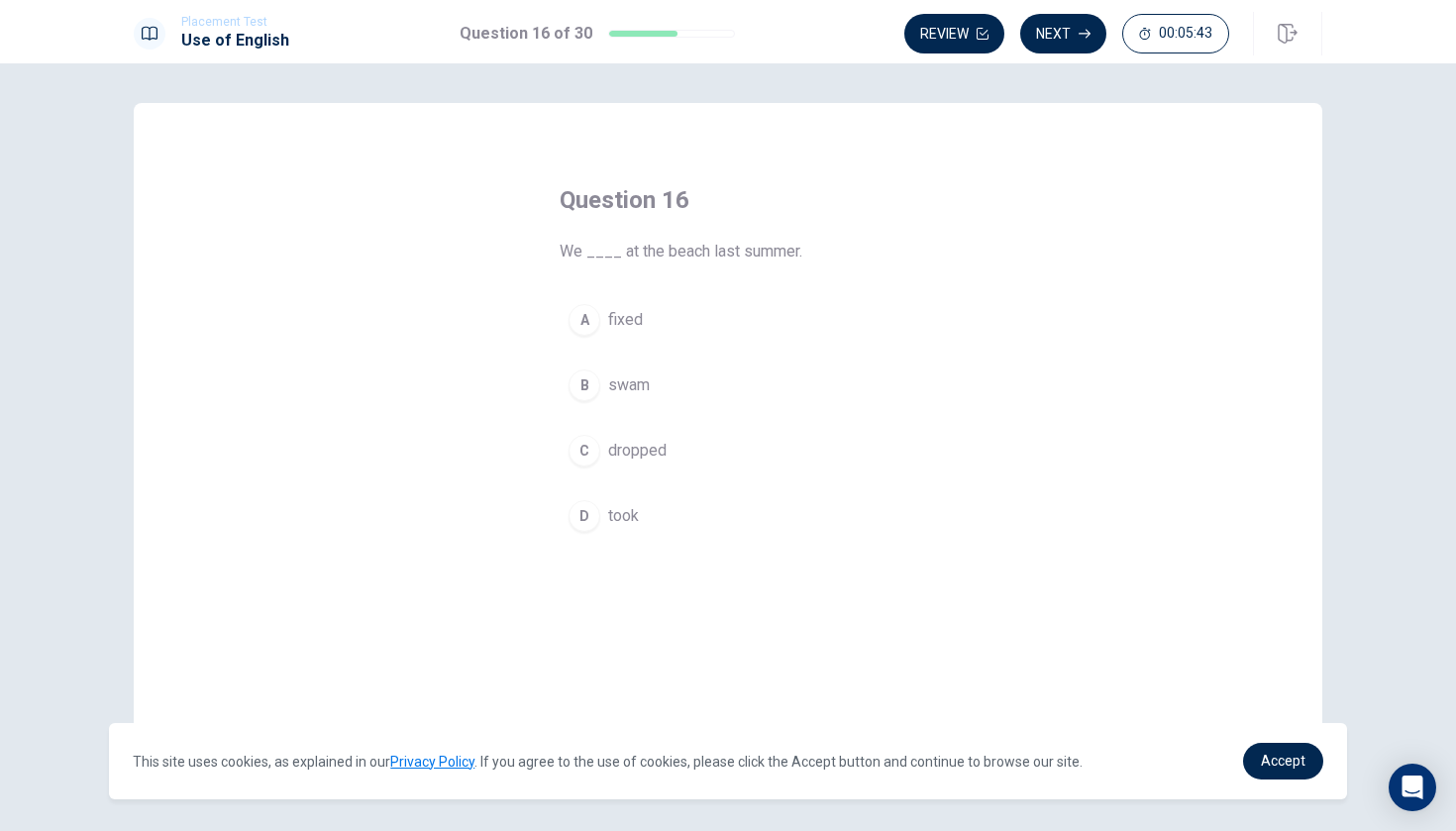 click on "B" at bounding box center (584, 385) 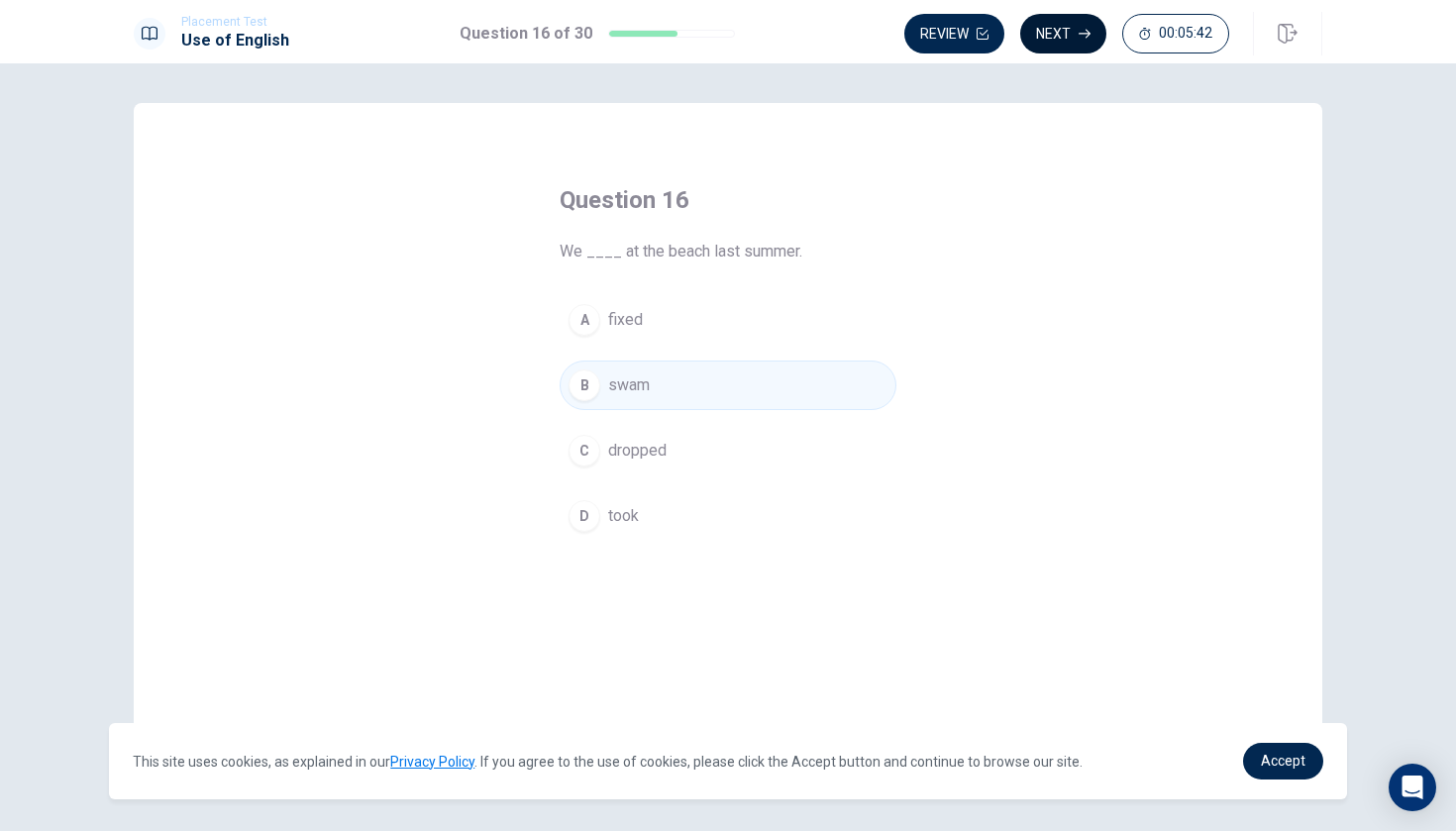 click on "Next" at bounding box center [1063, 34] 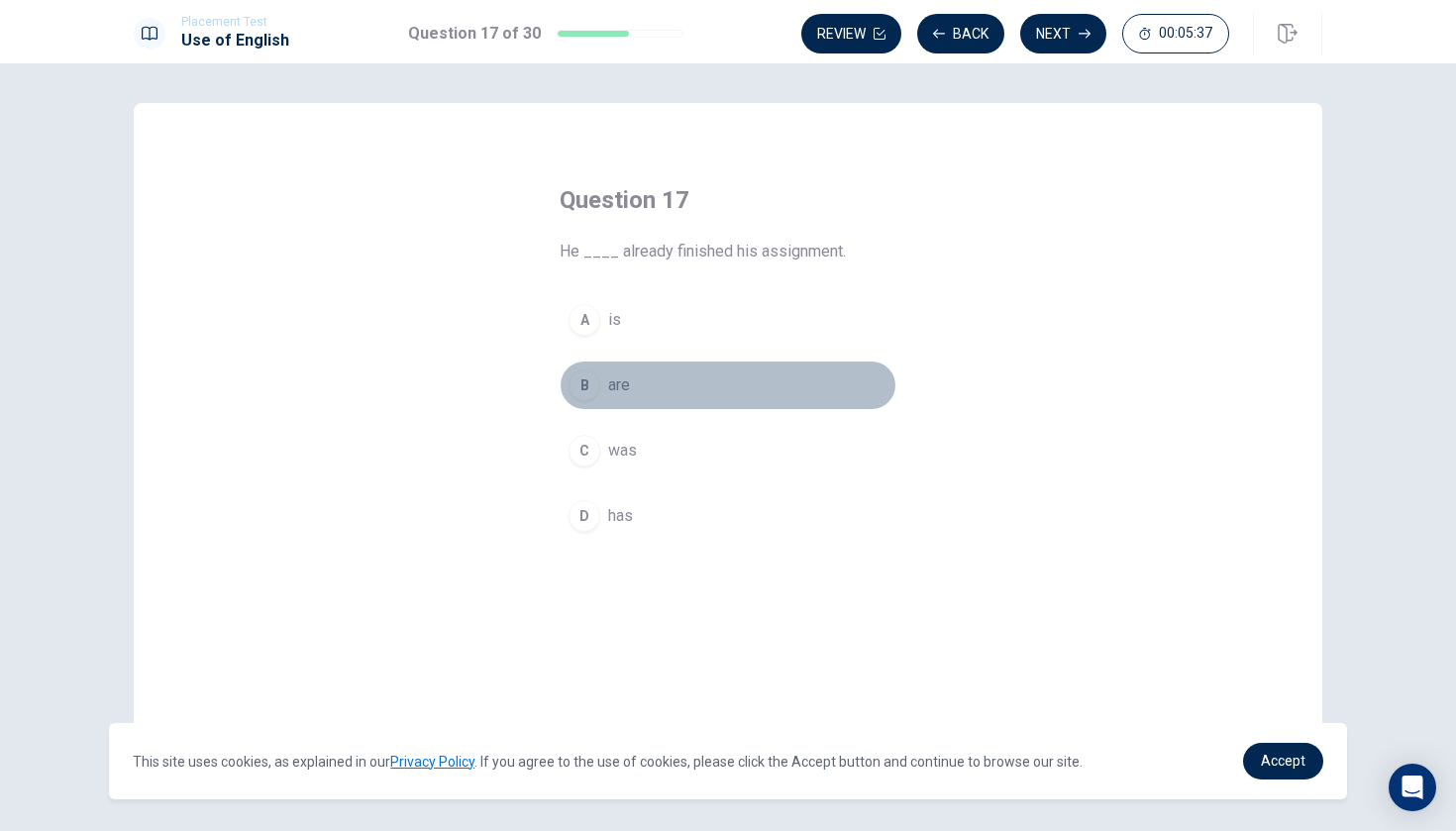click on "B" at bounding box center [584, 385] 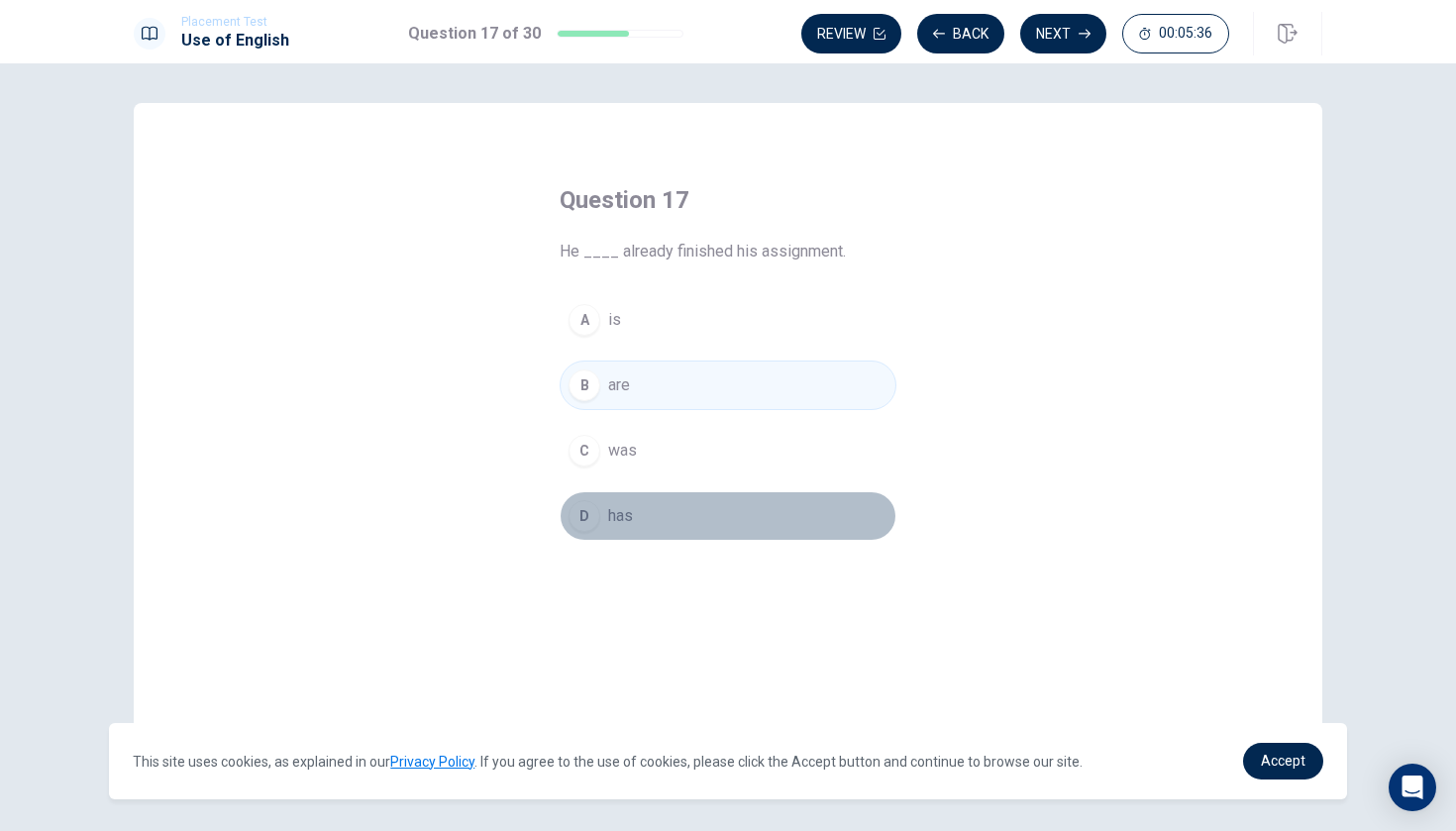click on "D" at bounding box center (584, 516) 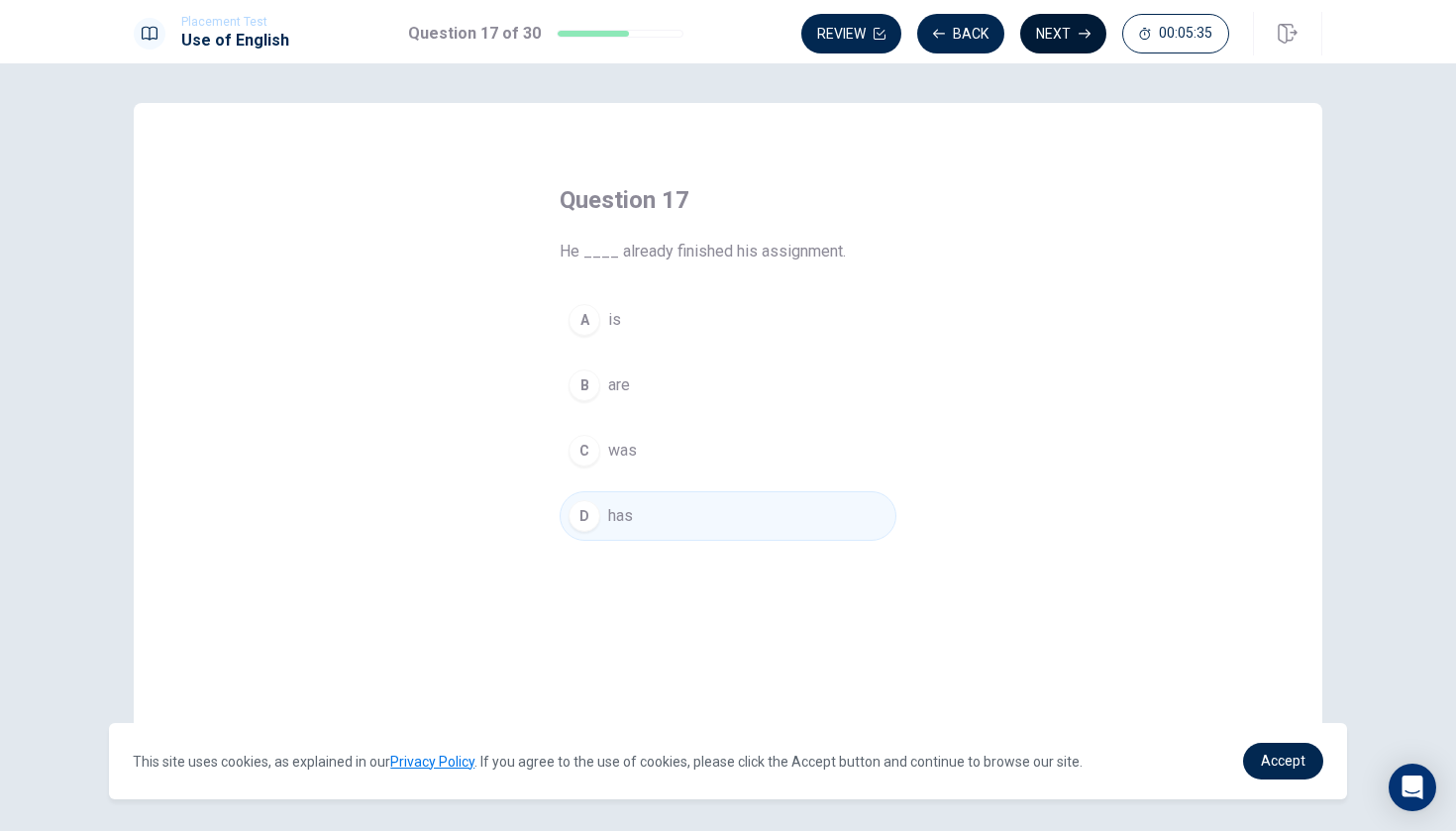 click on "Next" at bounding box center [1063, 34] 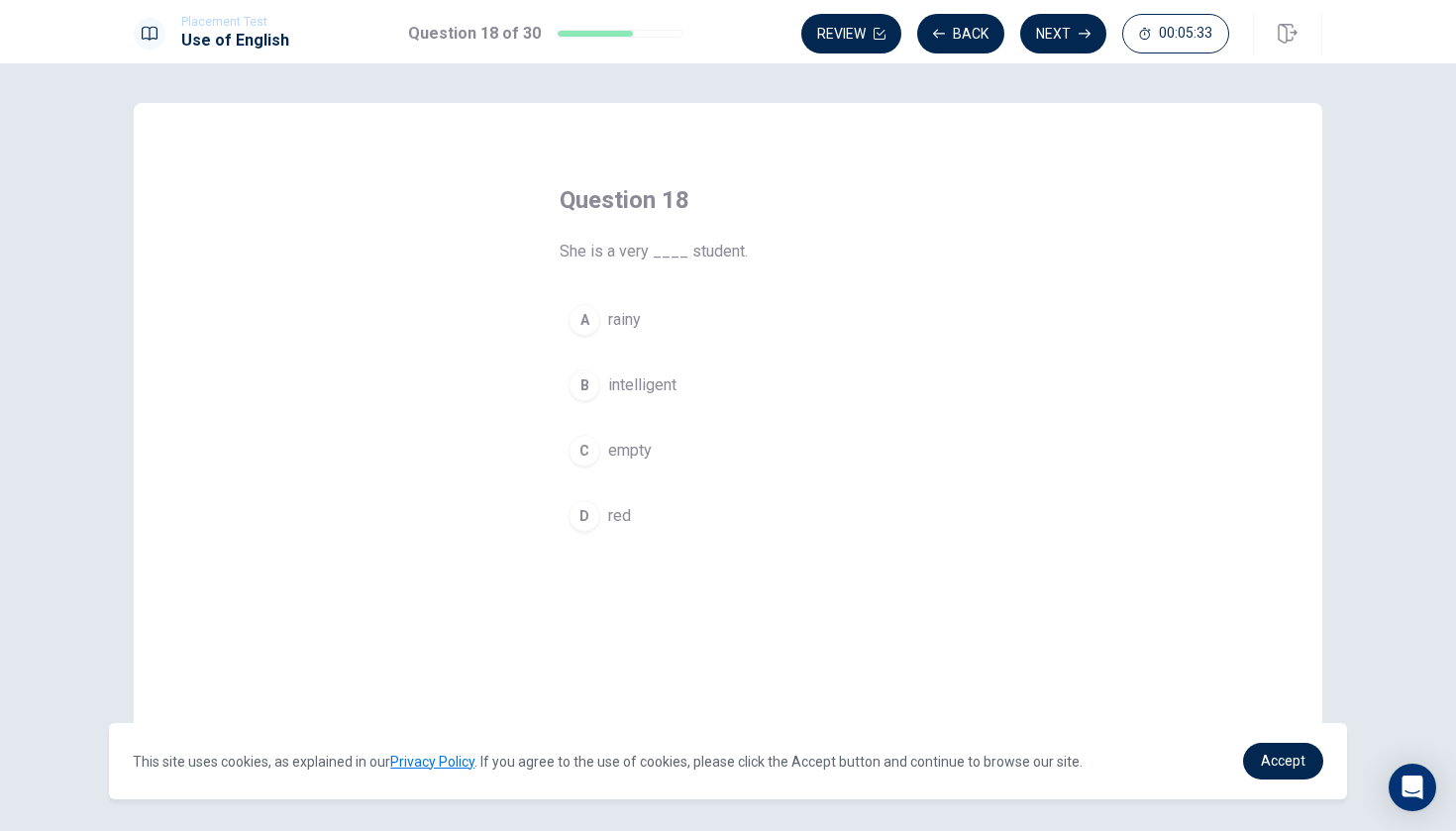 click on "B" at bounding box center (584, 385) 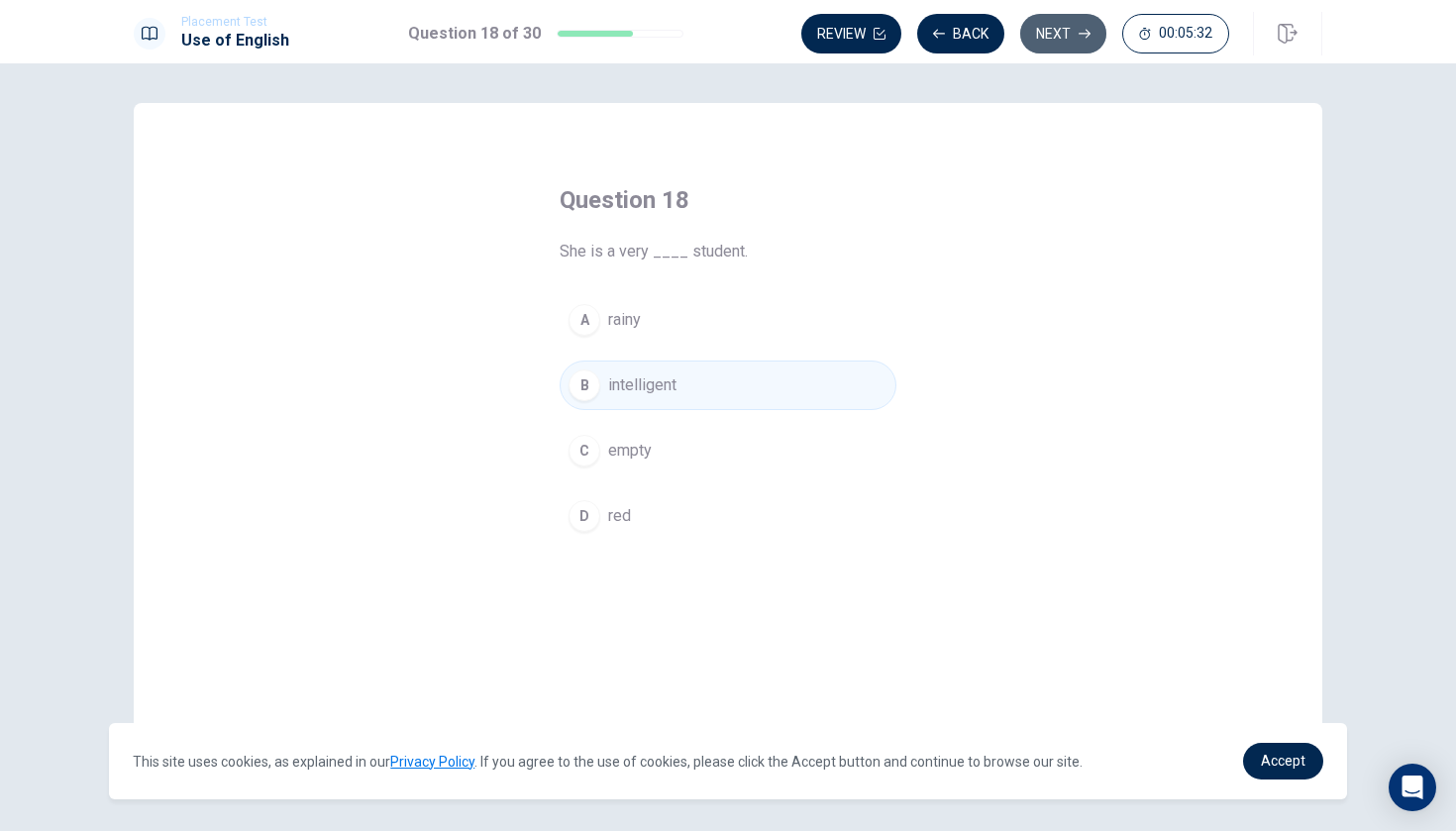 click 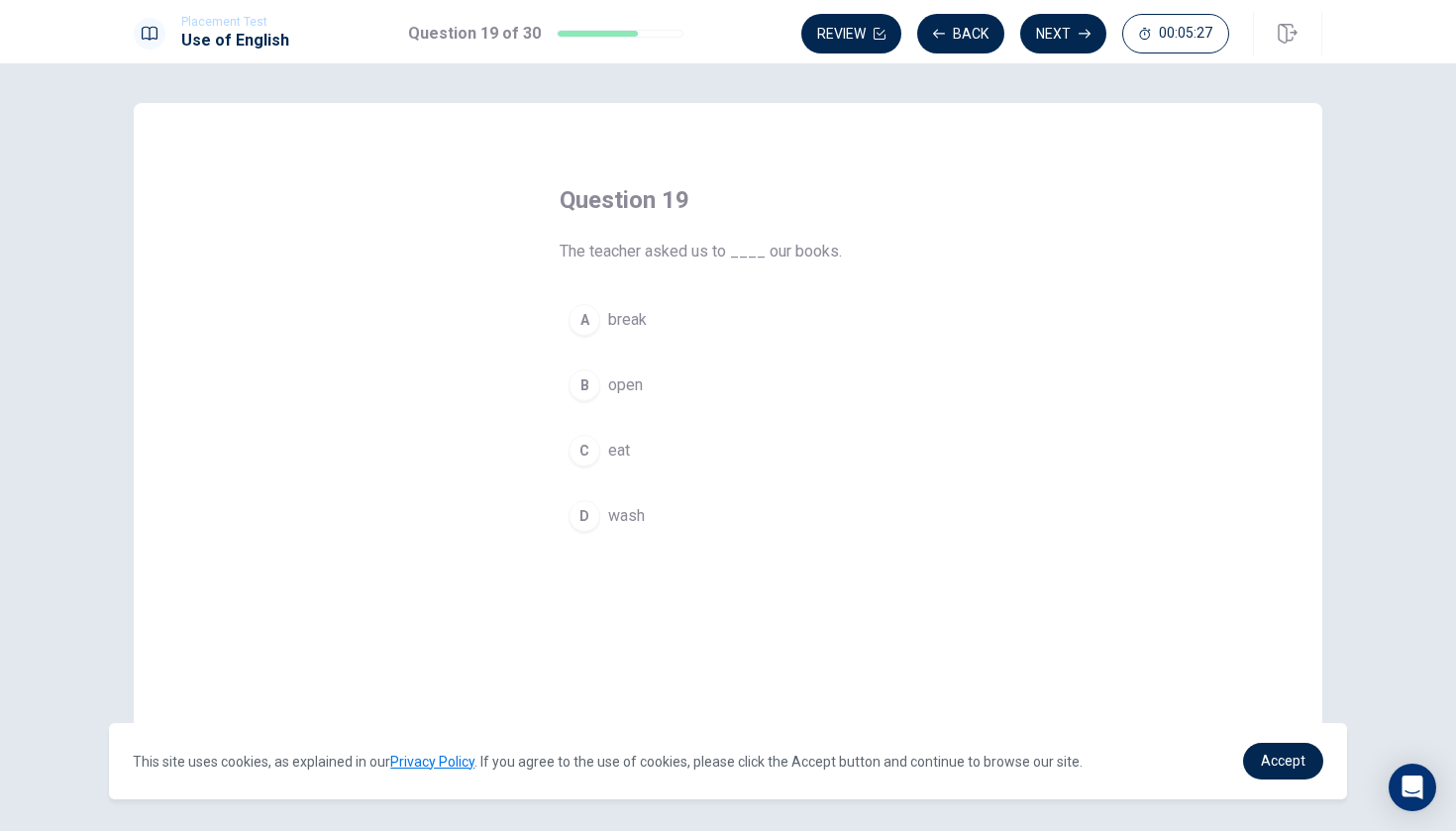 click on "B" at bounding box center (584, 385) 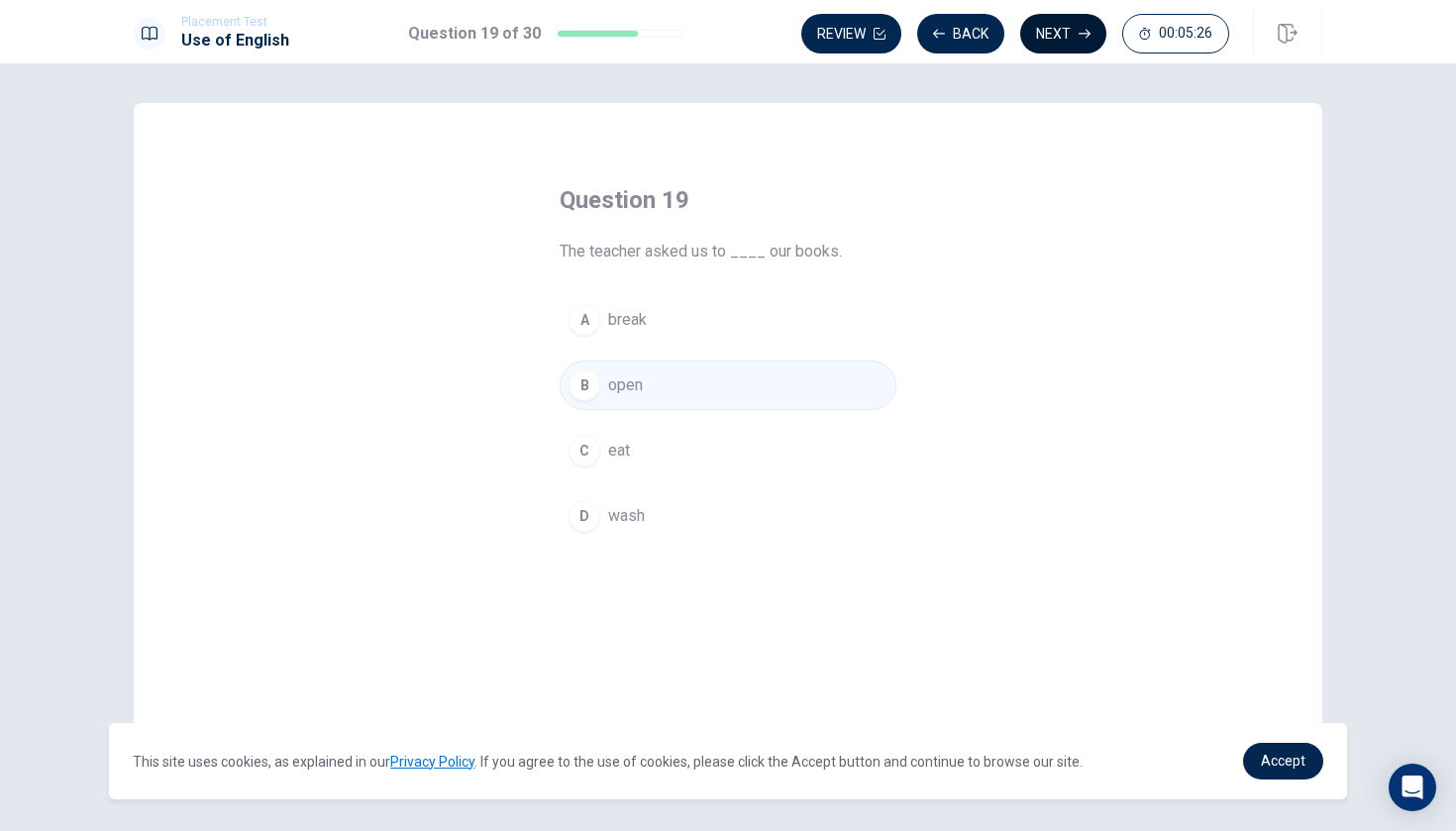 click on "Next" at bounding box center [1063, 34] 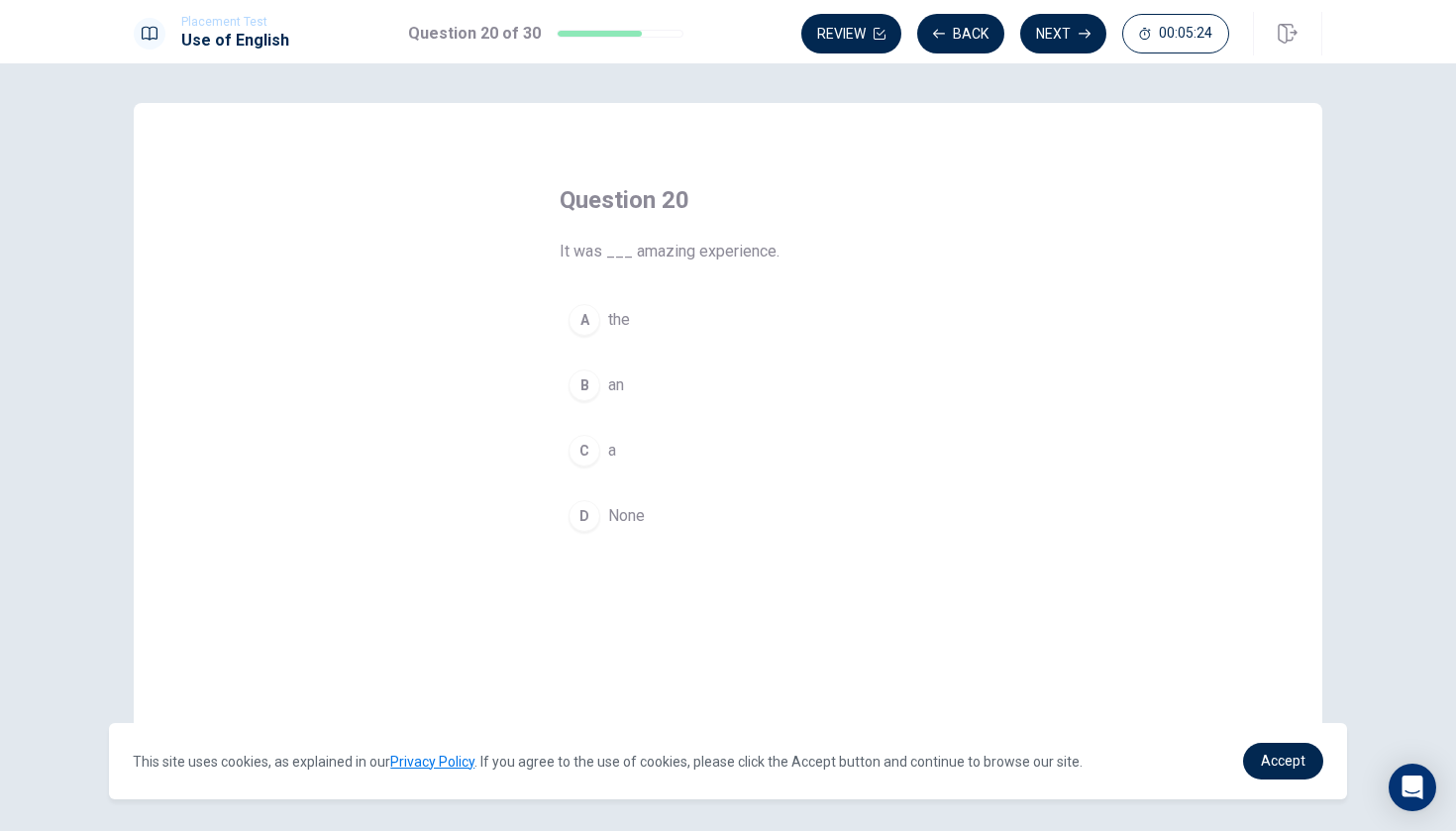 click on "B" at bounding box center [584, 385] 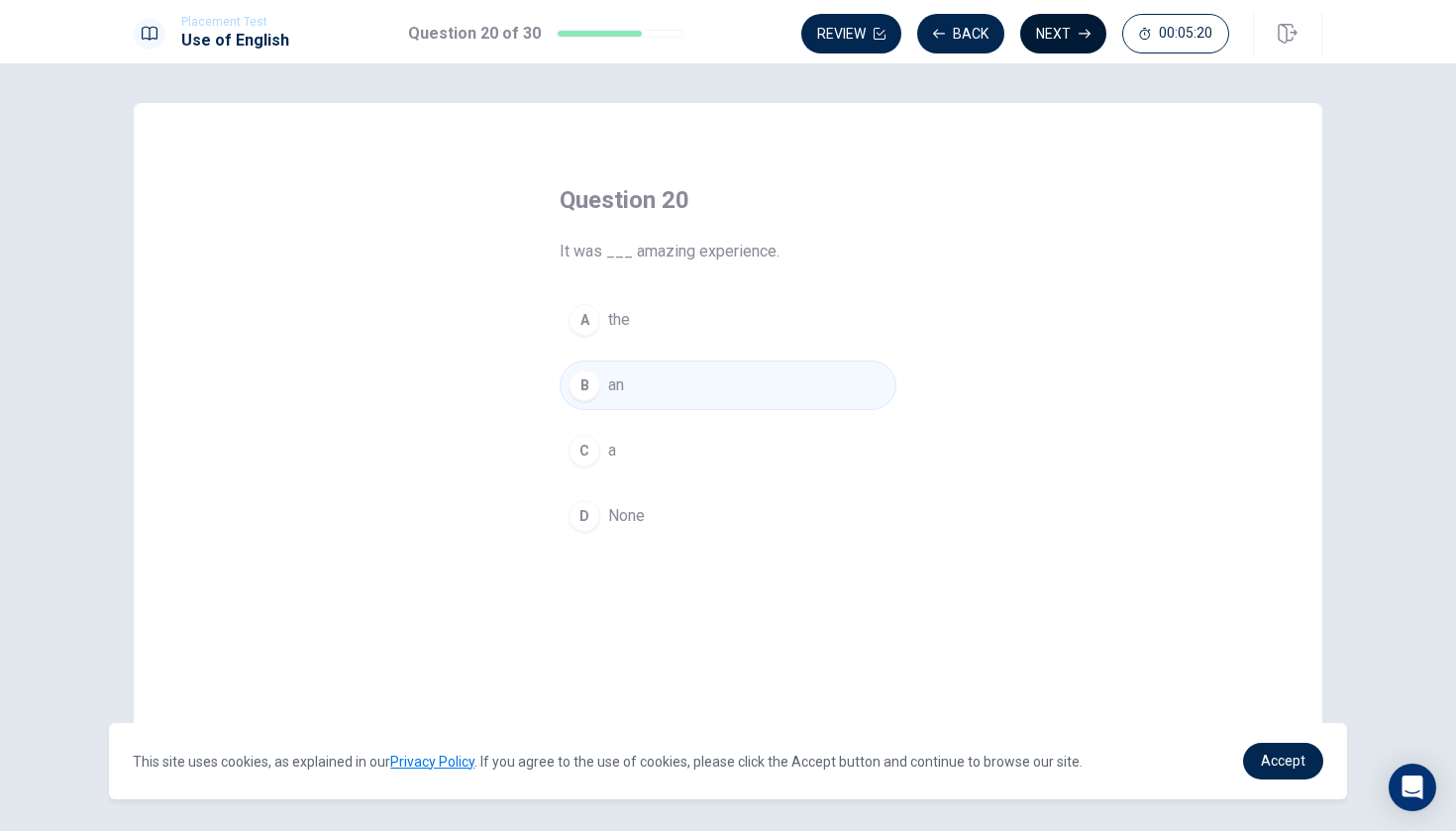 click on "Next" at bounding box center [1063, 34] 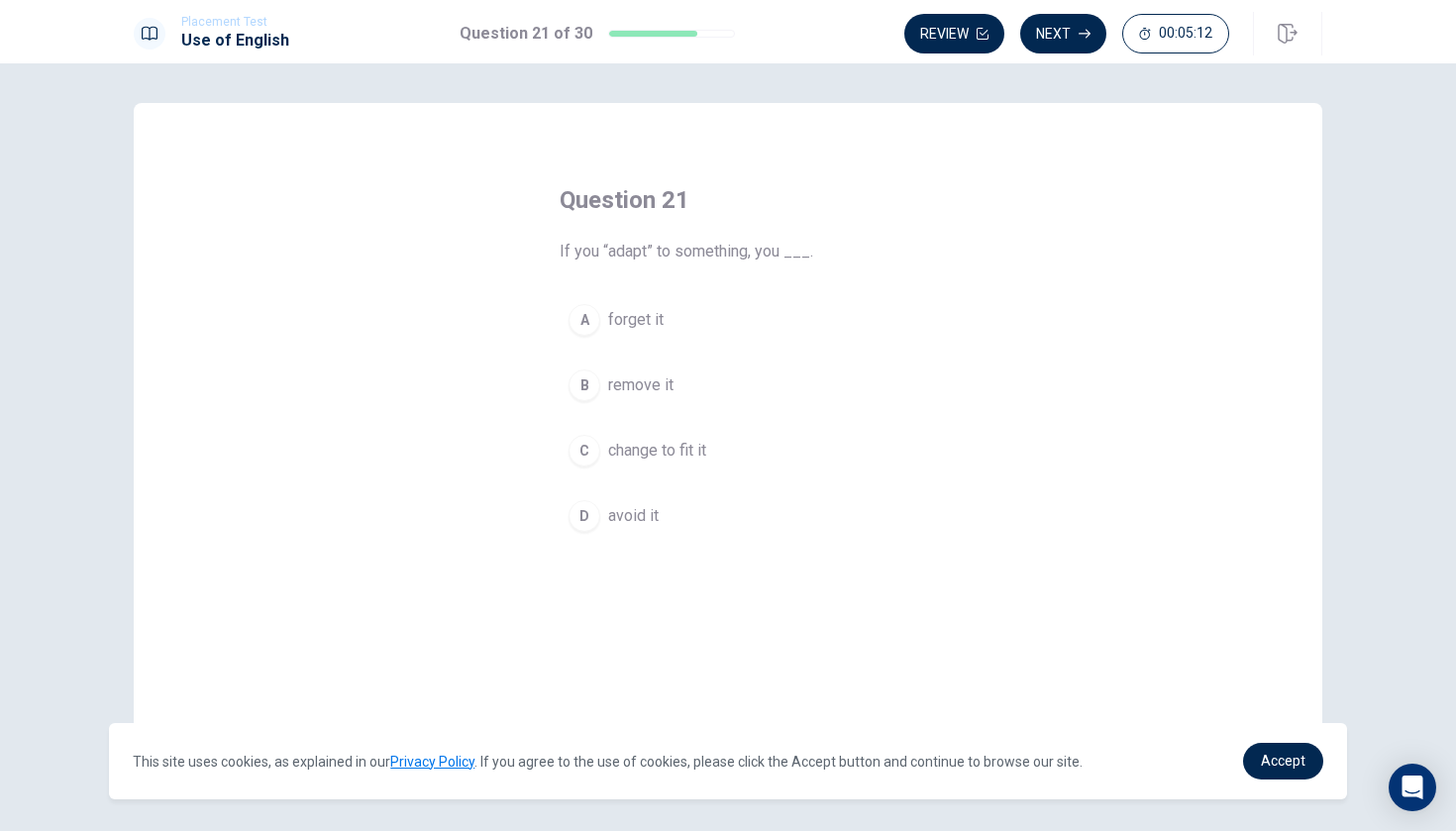 click on "D avoid it" at bounding box center (728, 516) 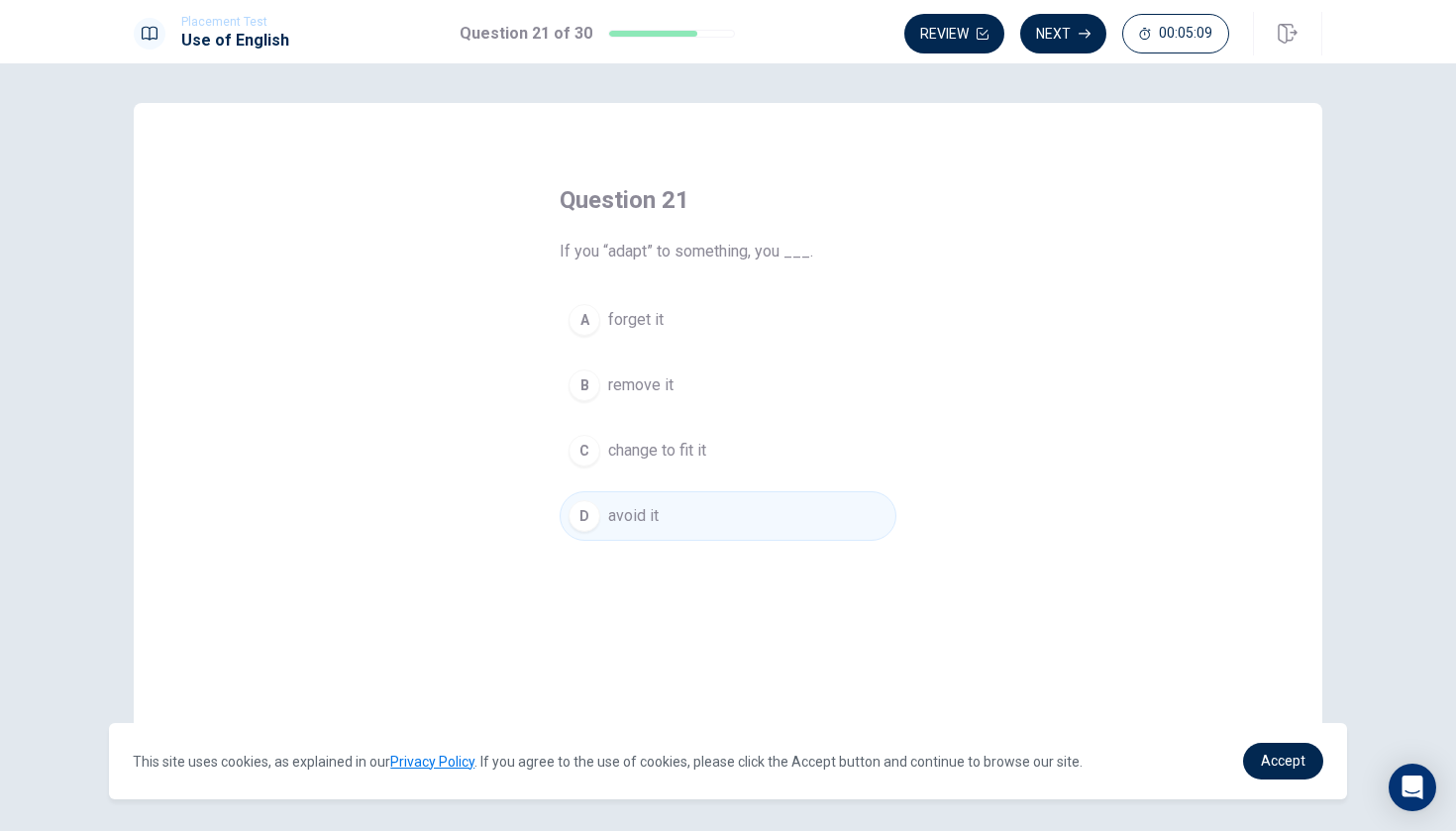 click on "C change to fit it" at bounding box center [728, 451] 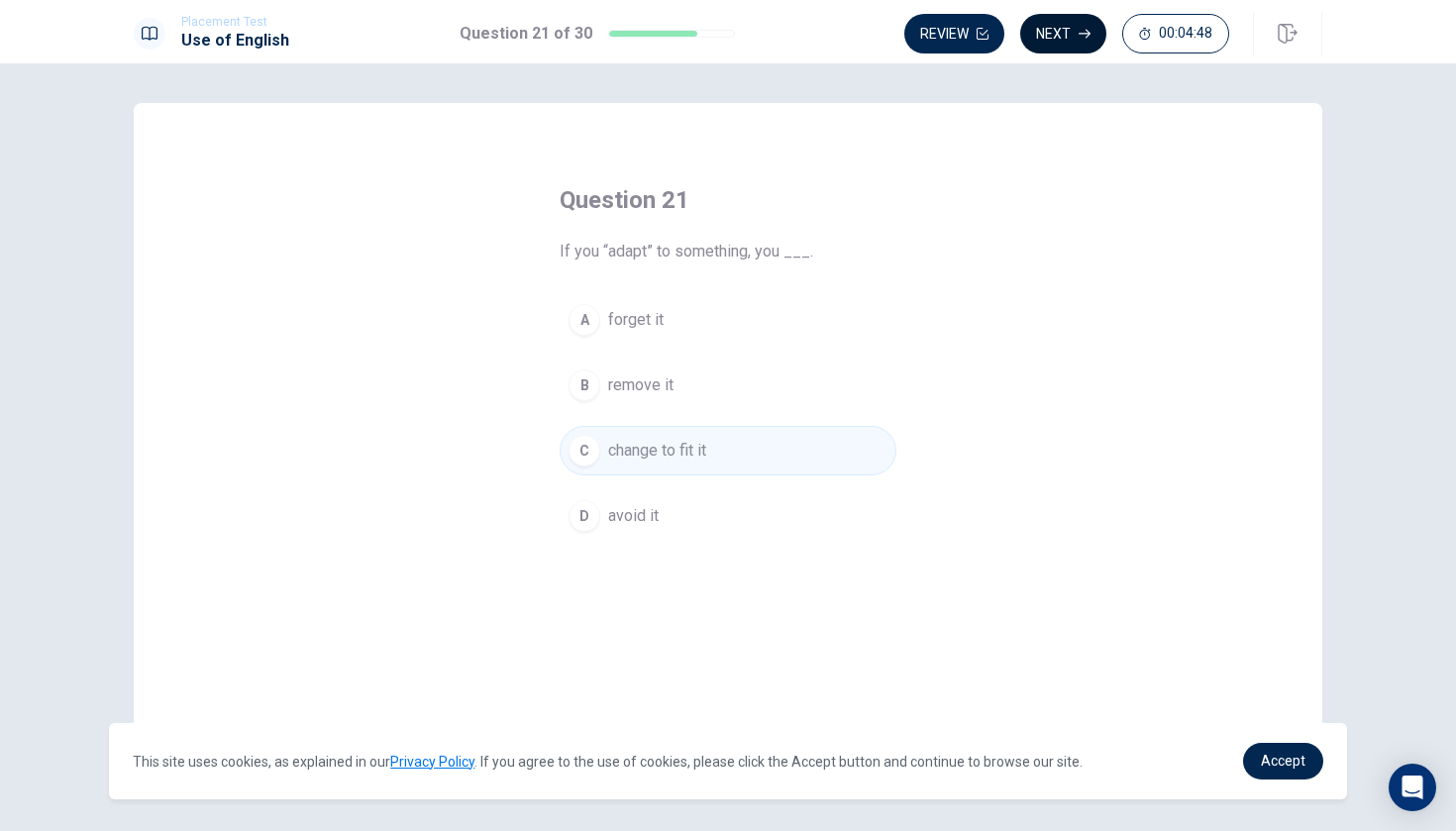 click on "Next" at bounding box center (1063, 34) 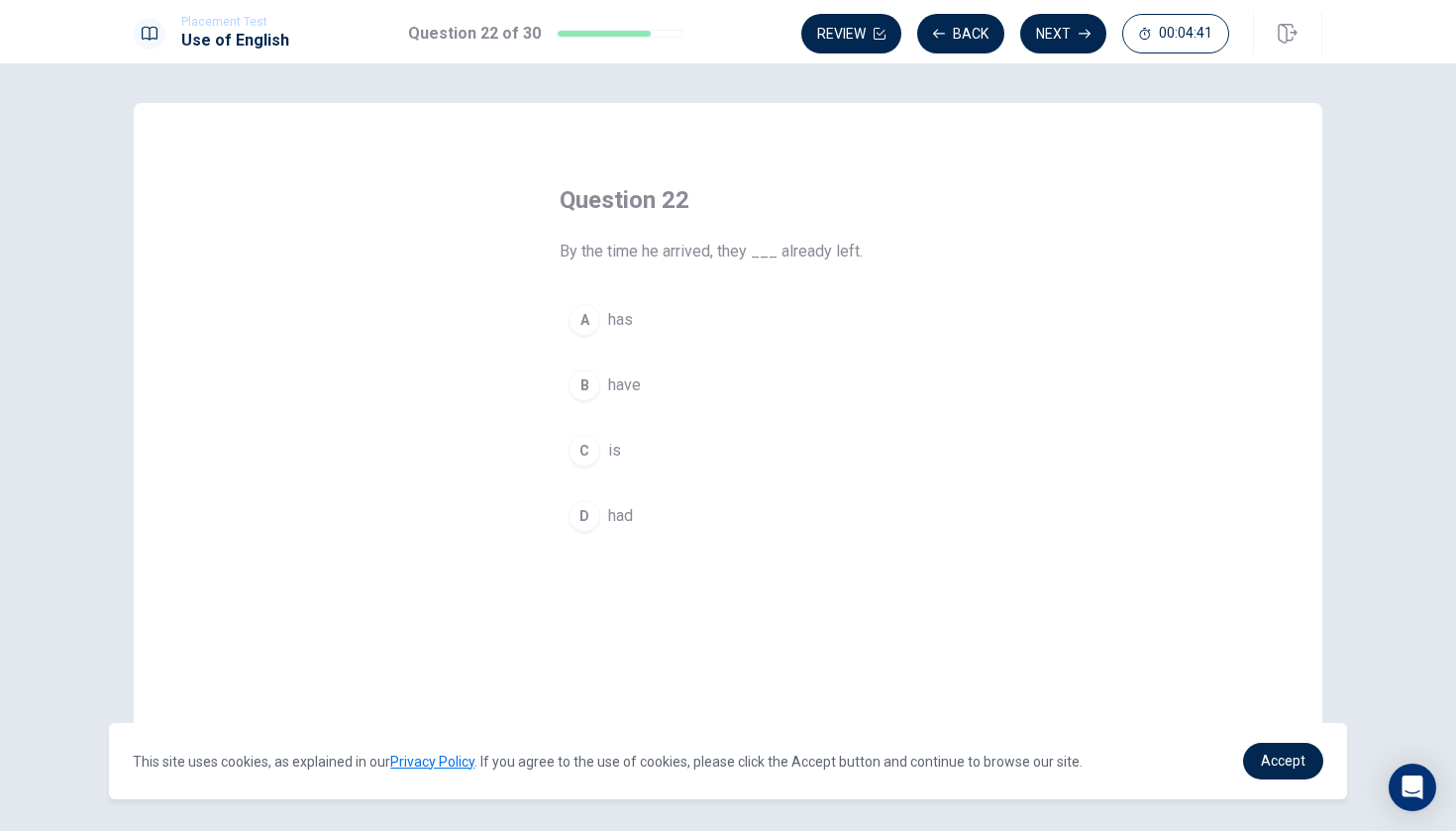 click on "D" at bounding box center (584, 516) 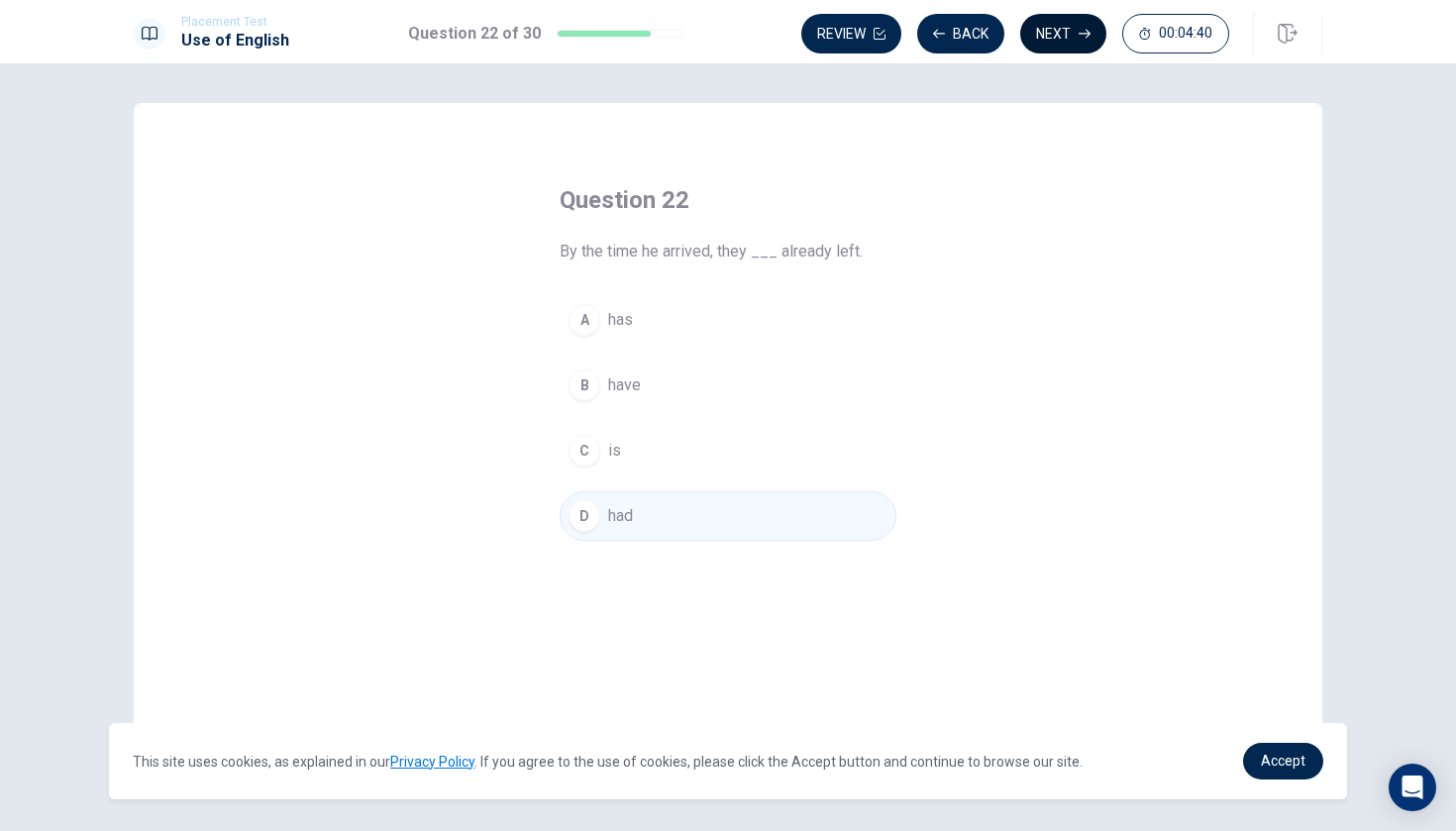 click on "Next" at bounding box center (1063, 34) 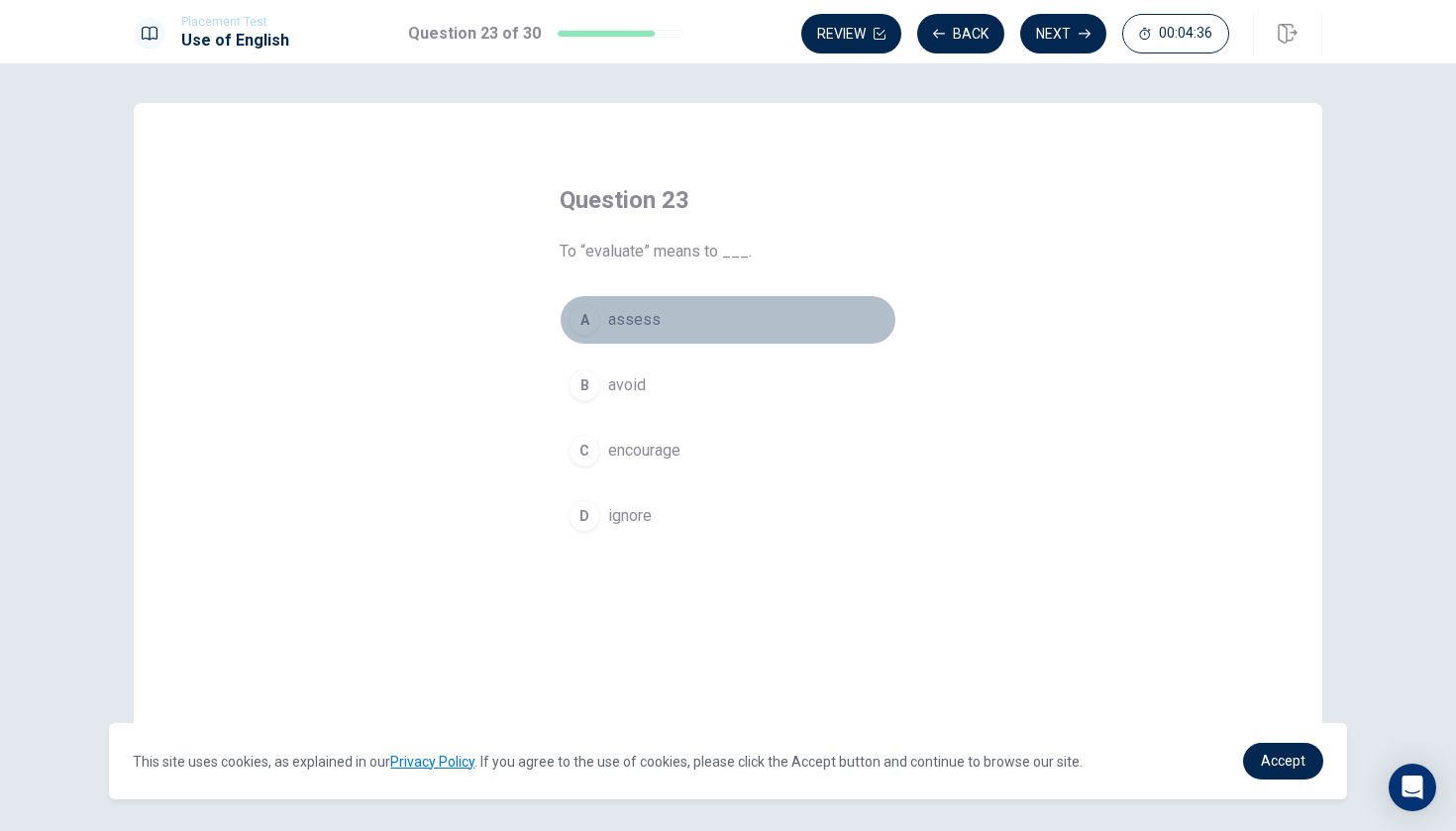 click on "A" at bounding box center [584, 320] 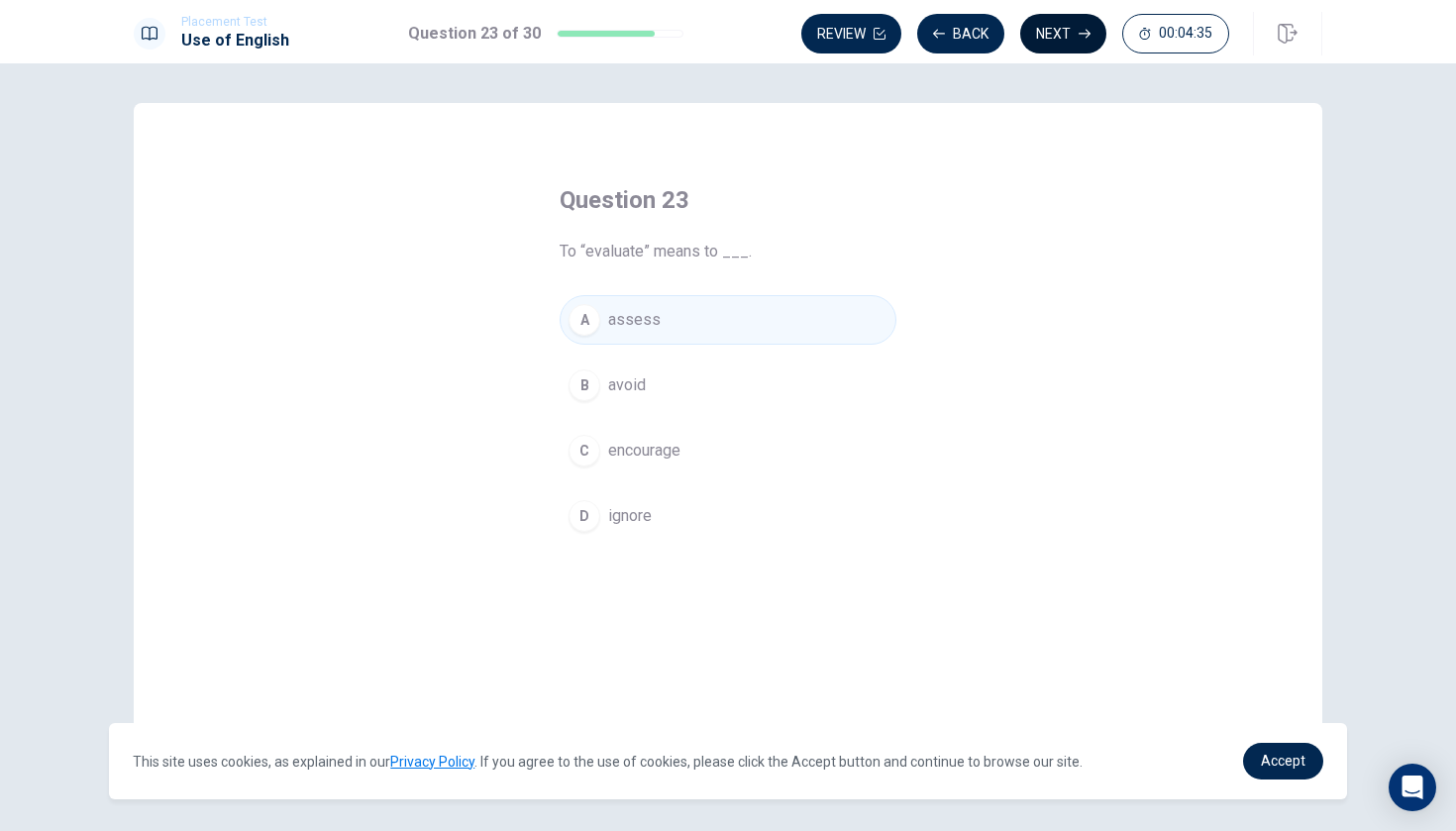 click on "Next" at bounding box center [1063, 34] 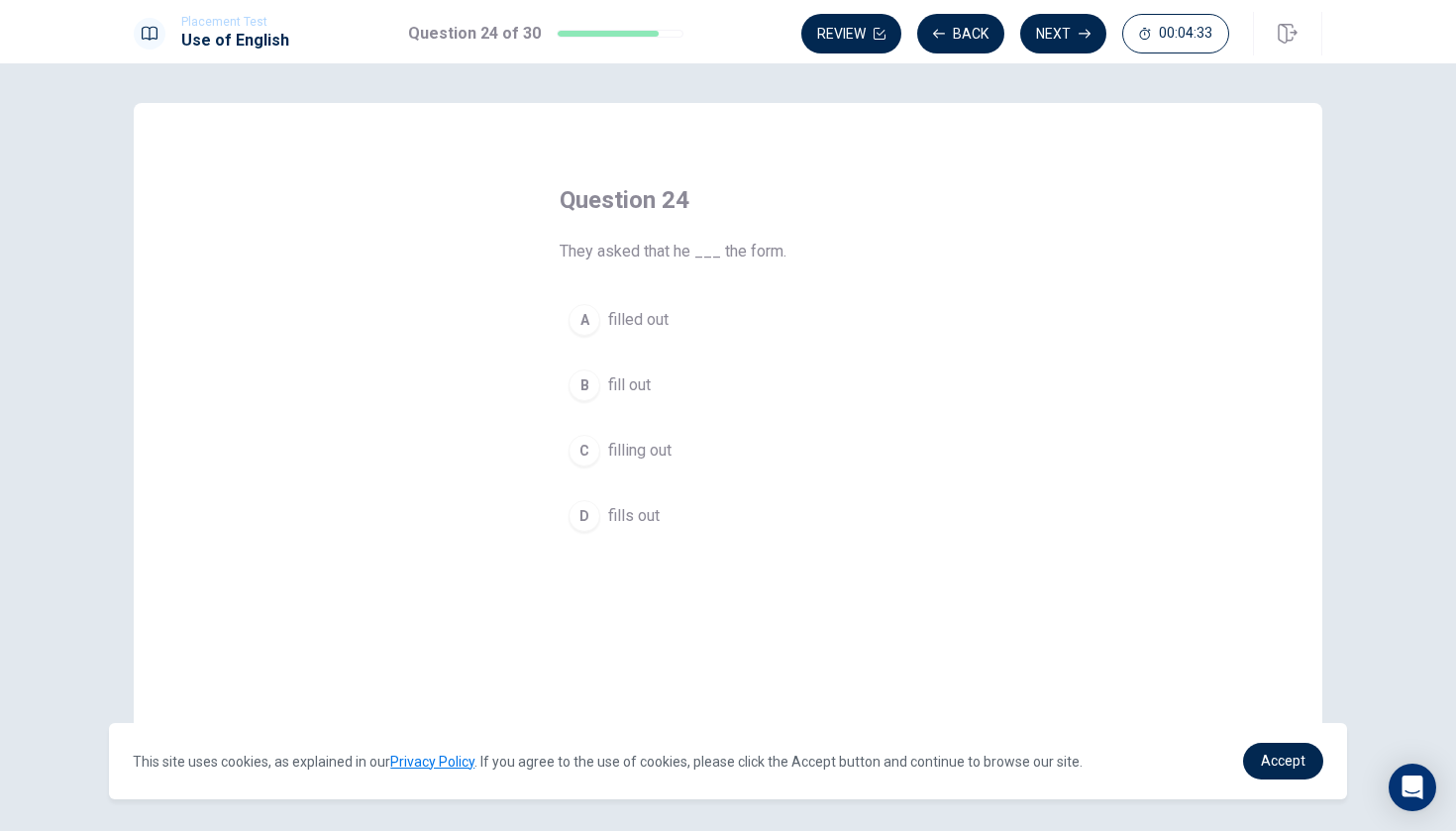click on "A" at bounding box center (584, 320) 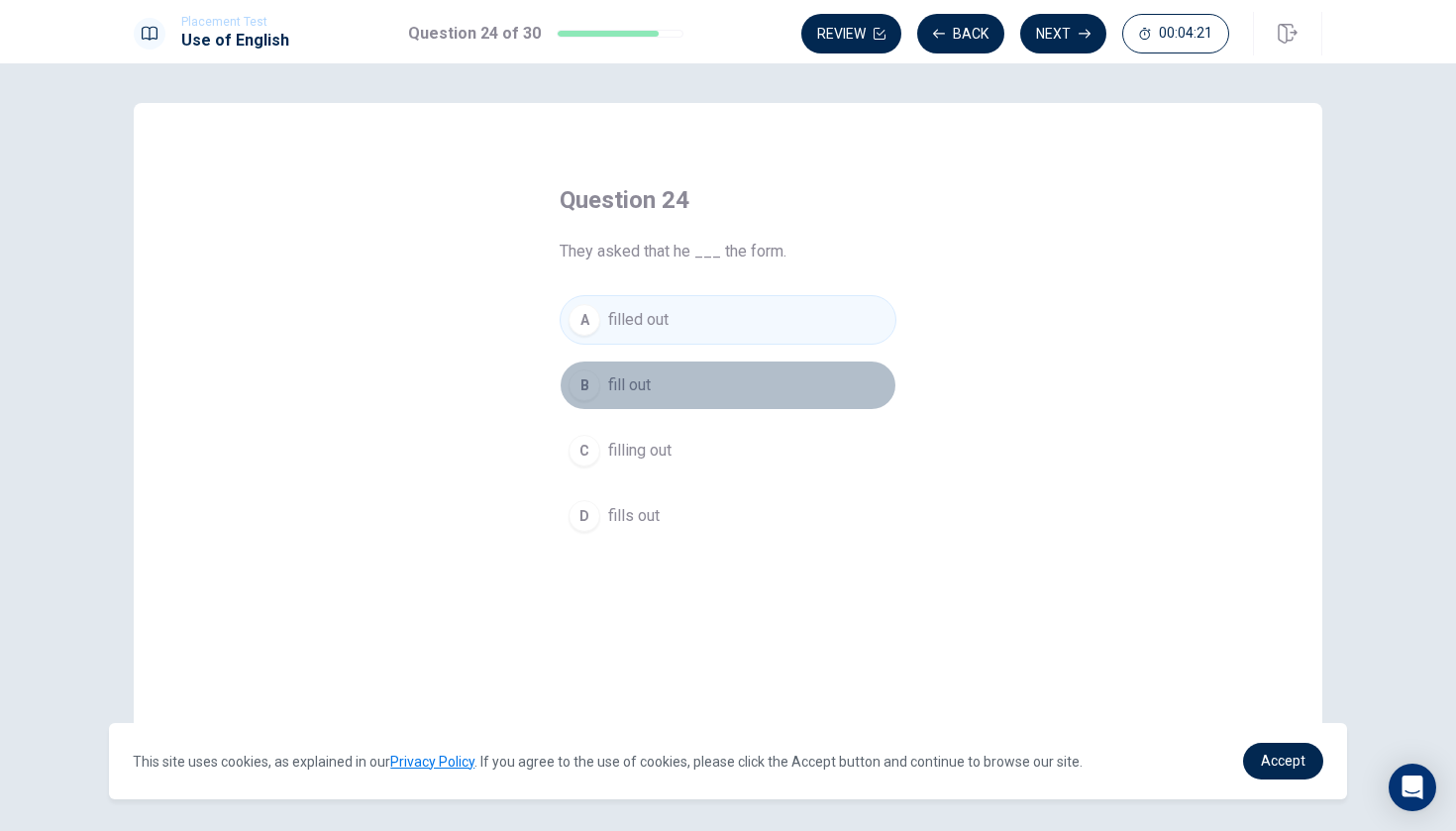 click on "B" at bounding box center [584, 385] 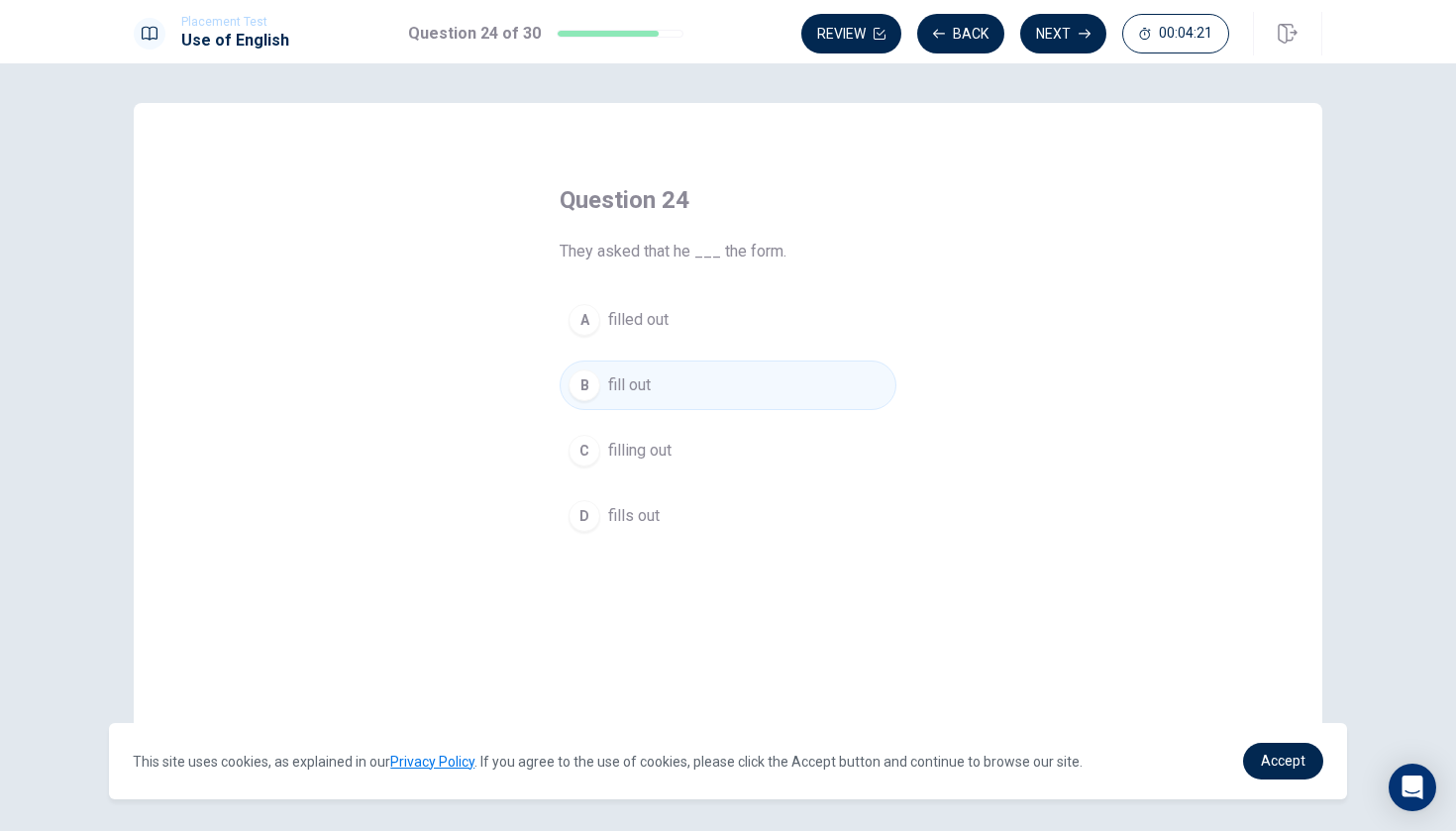click on "C filling out" at bounding box center (728, 451) 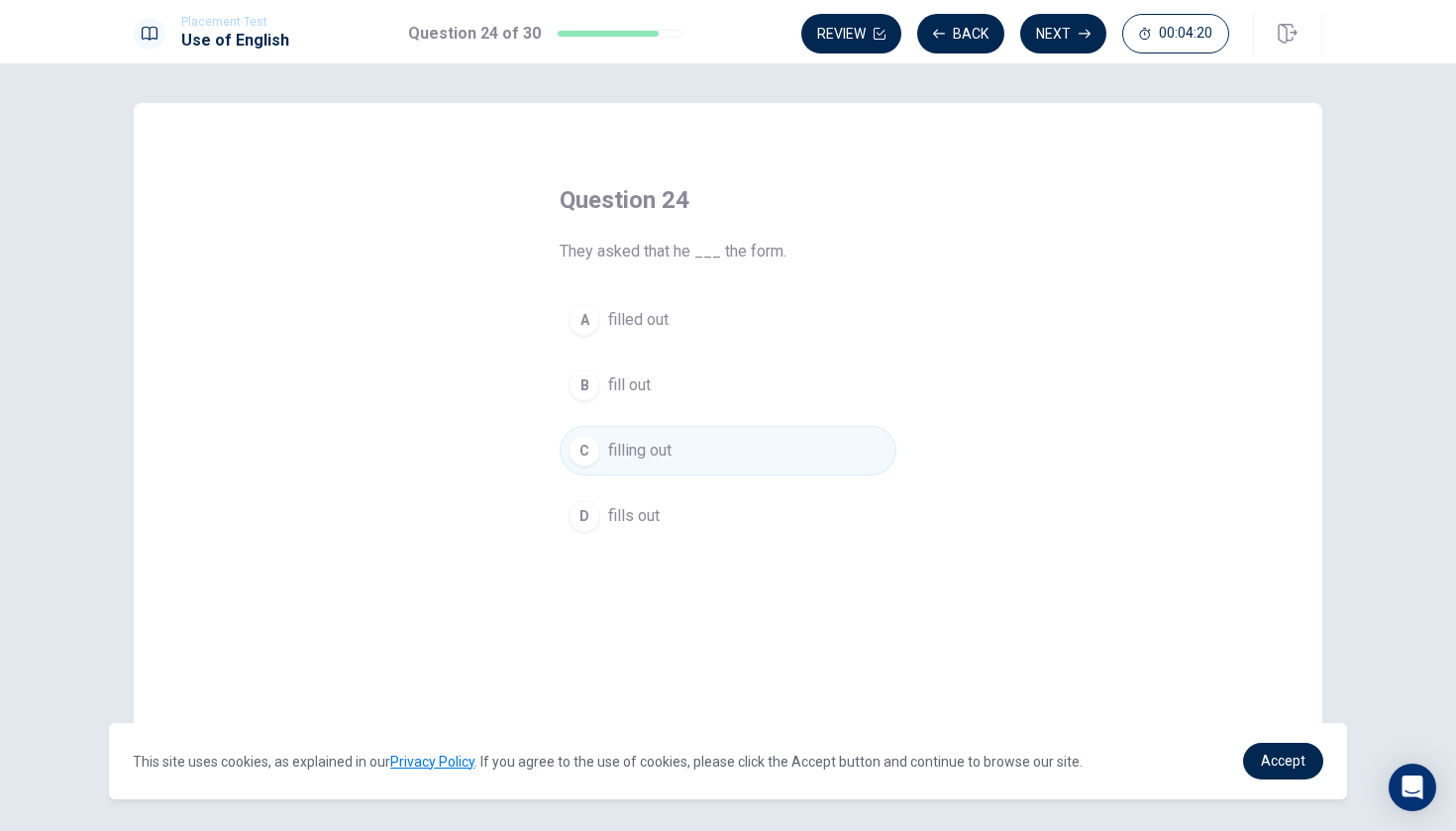click on "D fills out" at bounding box center [728, 516] 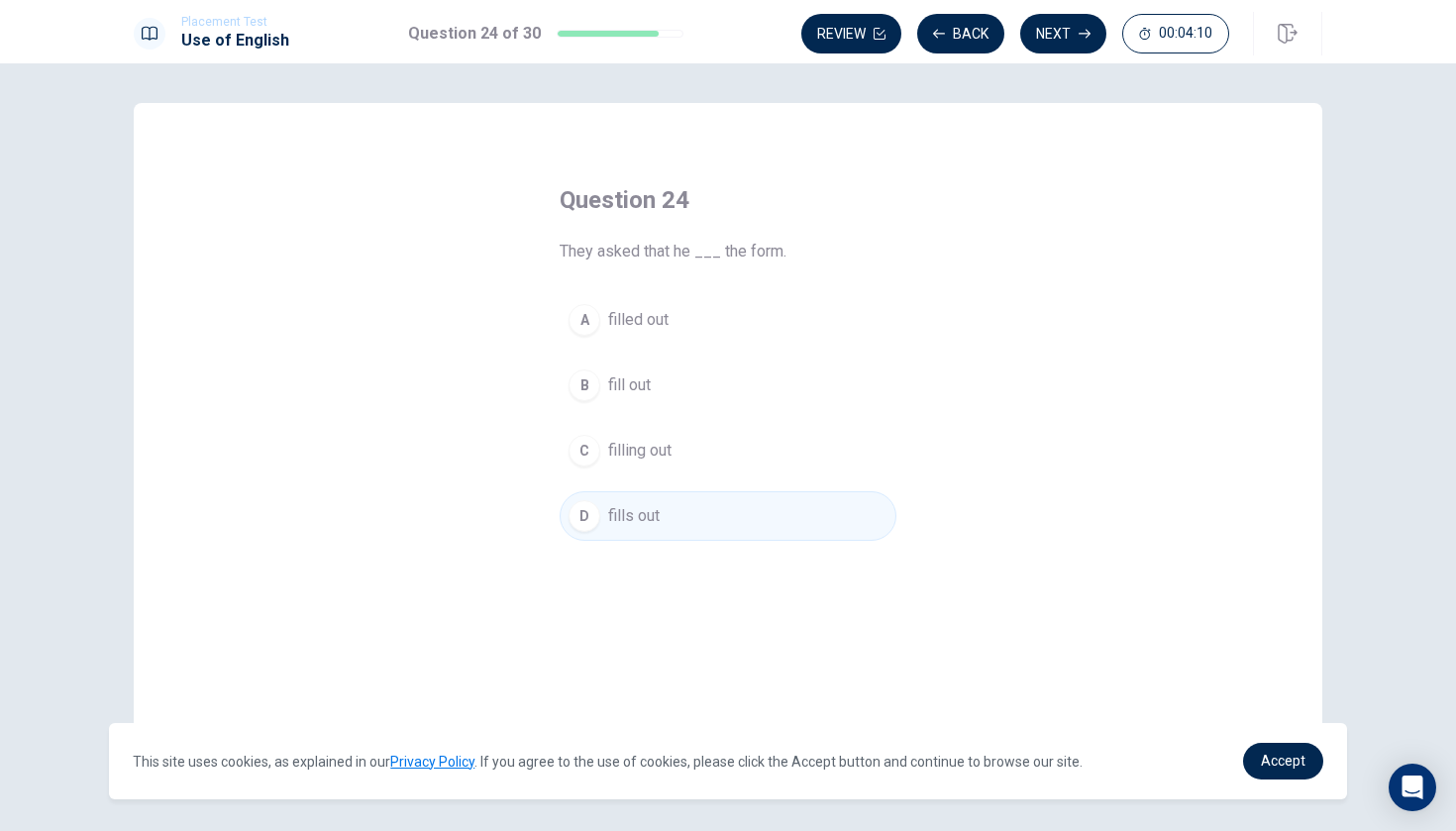 click on "A filled out" at bounding box center [728, 320] 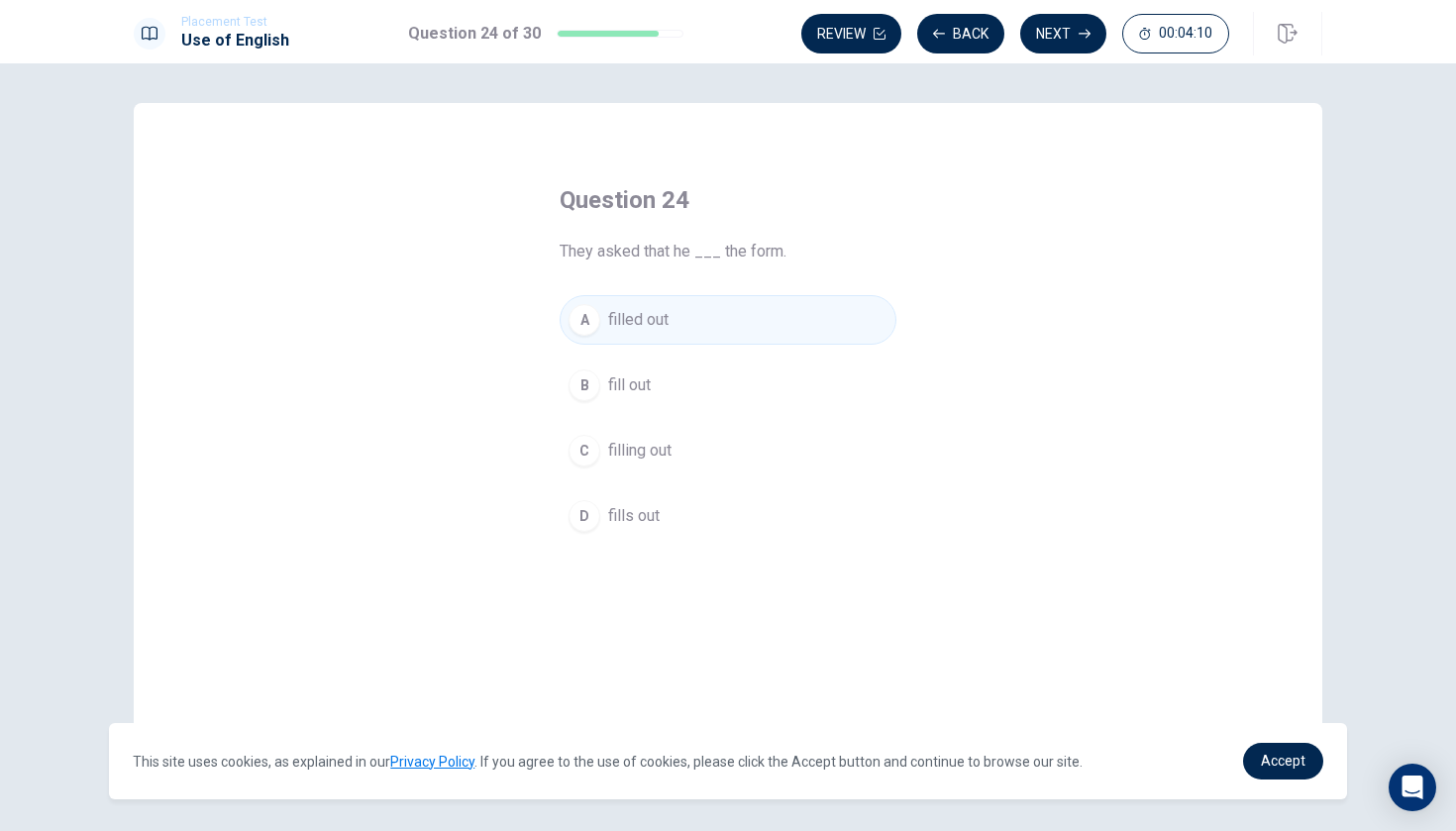 click on "B" at bounding box center (584, 385) 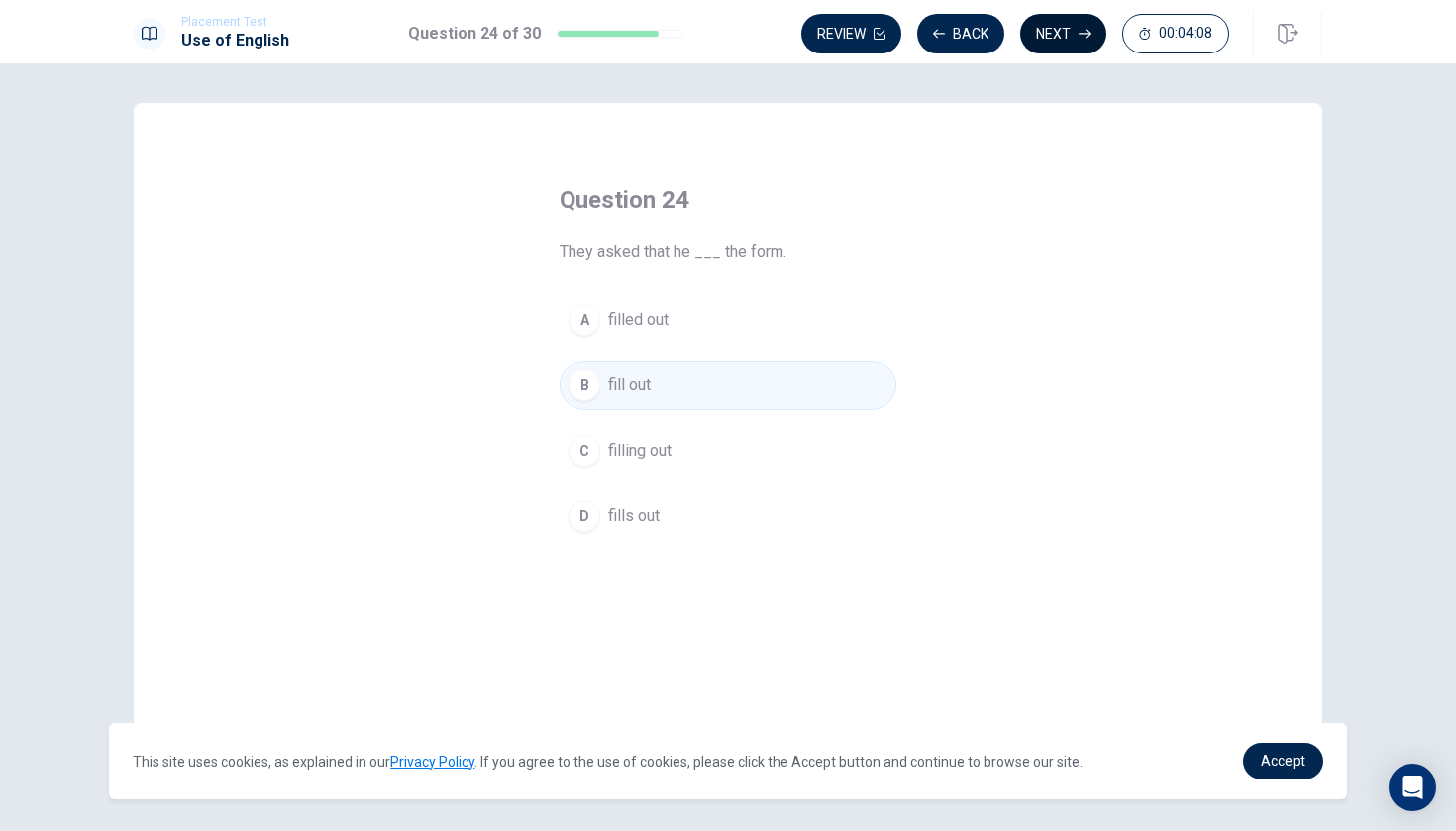 click on "Next" at bounding box center (1063, 34) 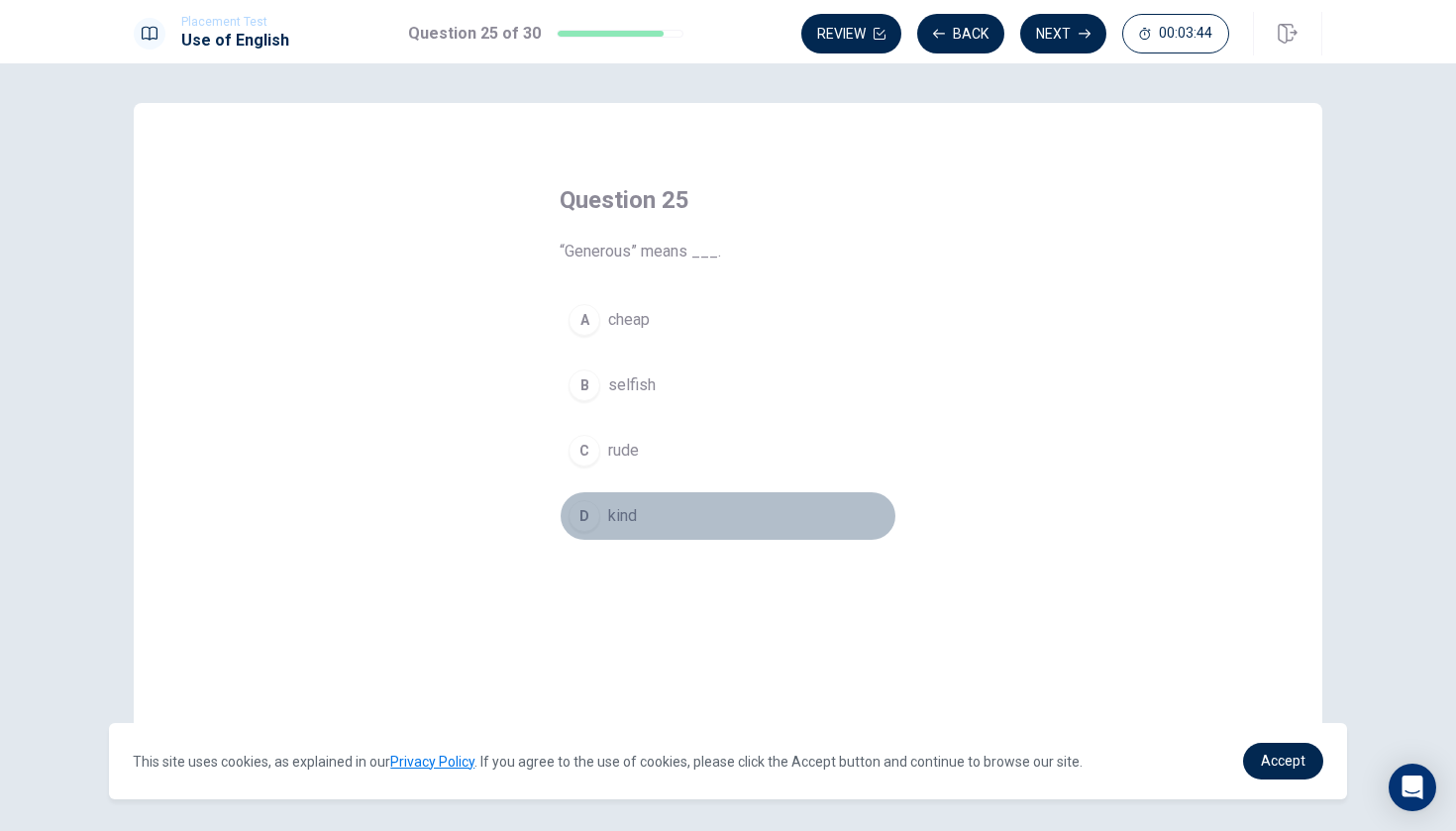 click on "D" at bounding box center (584, 516) 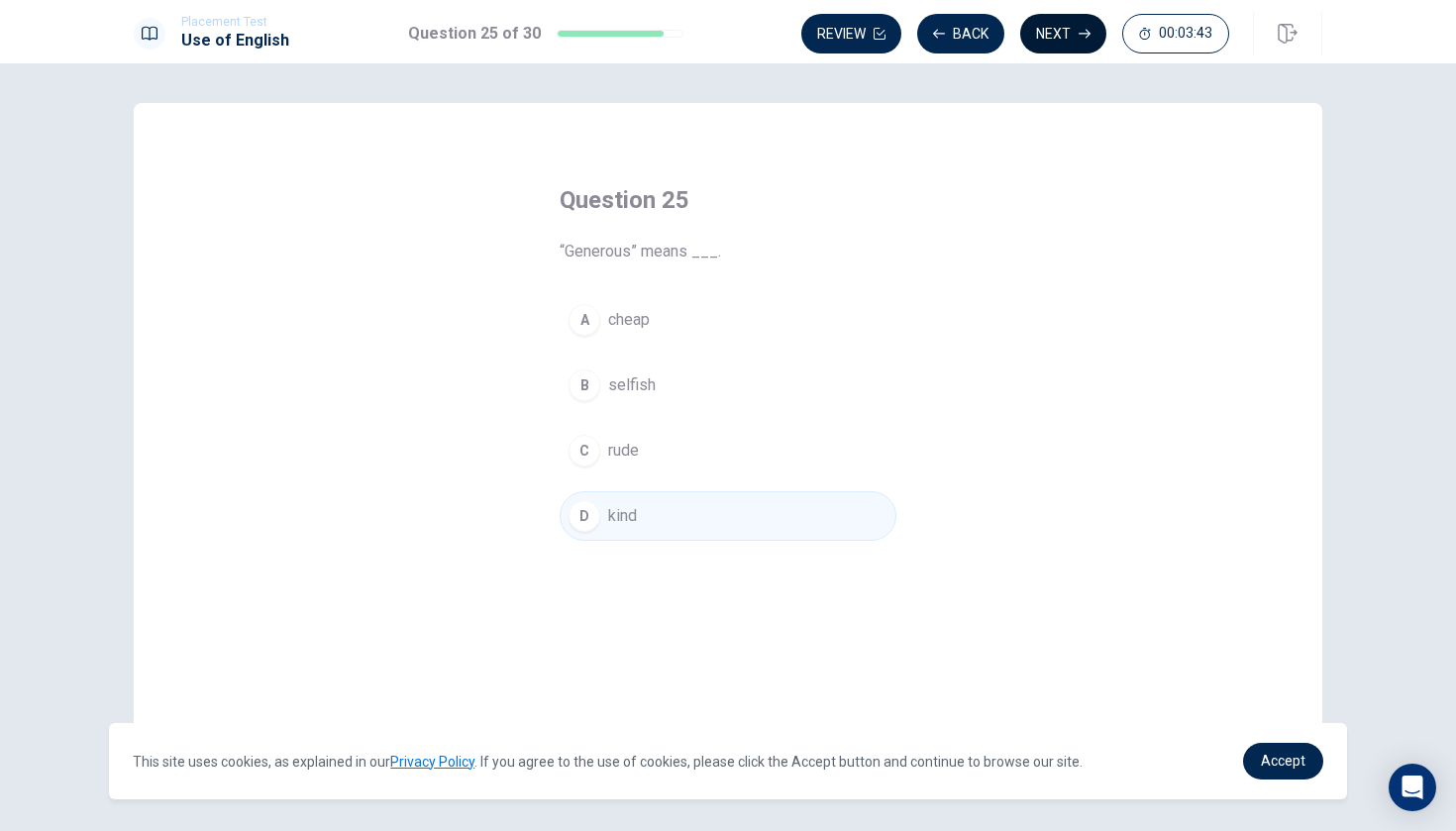 click on "Next" at bounding box center (1063, 34) 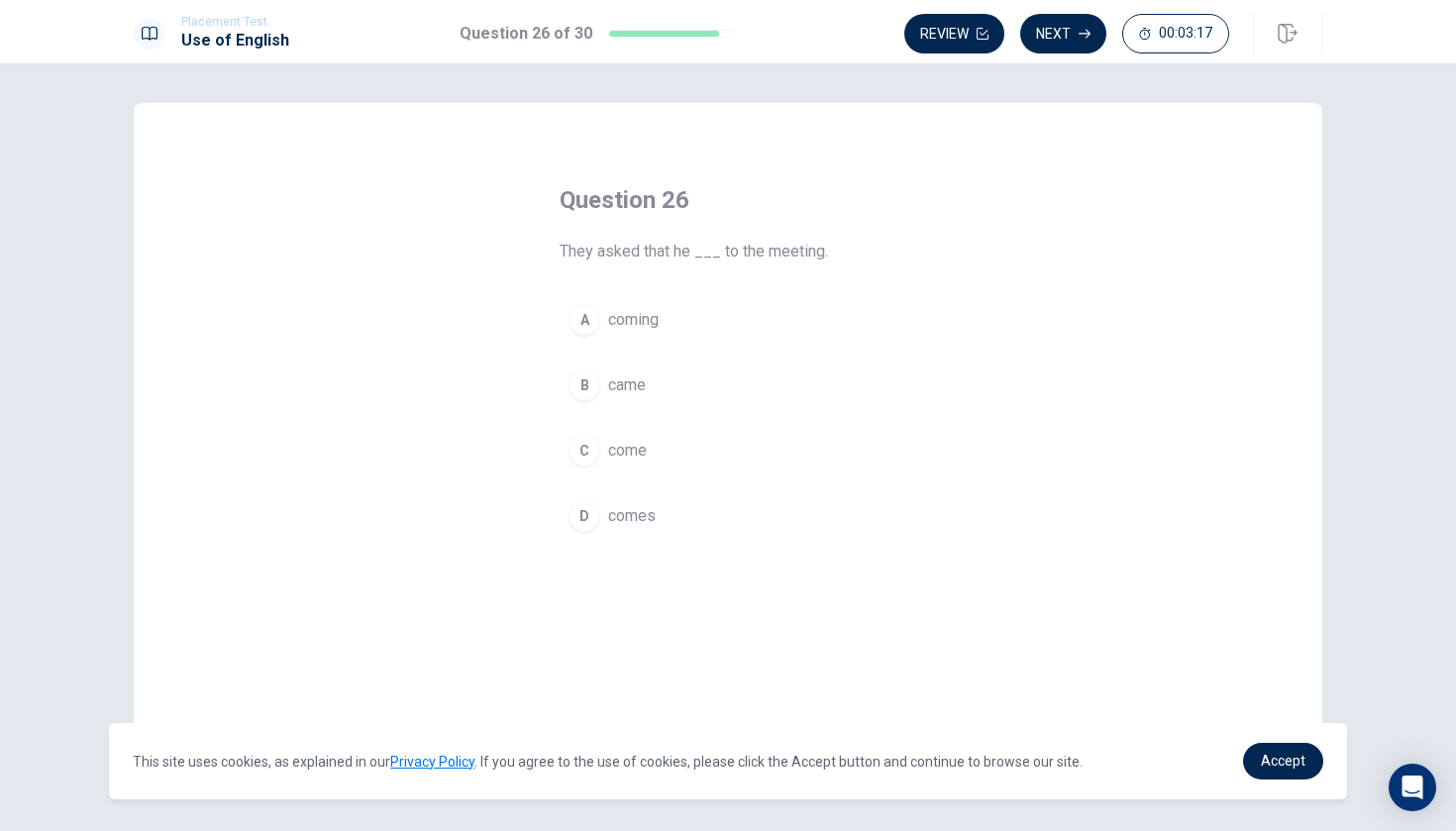 click on "C" at bounding box center [584, 451] 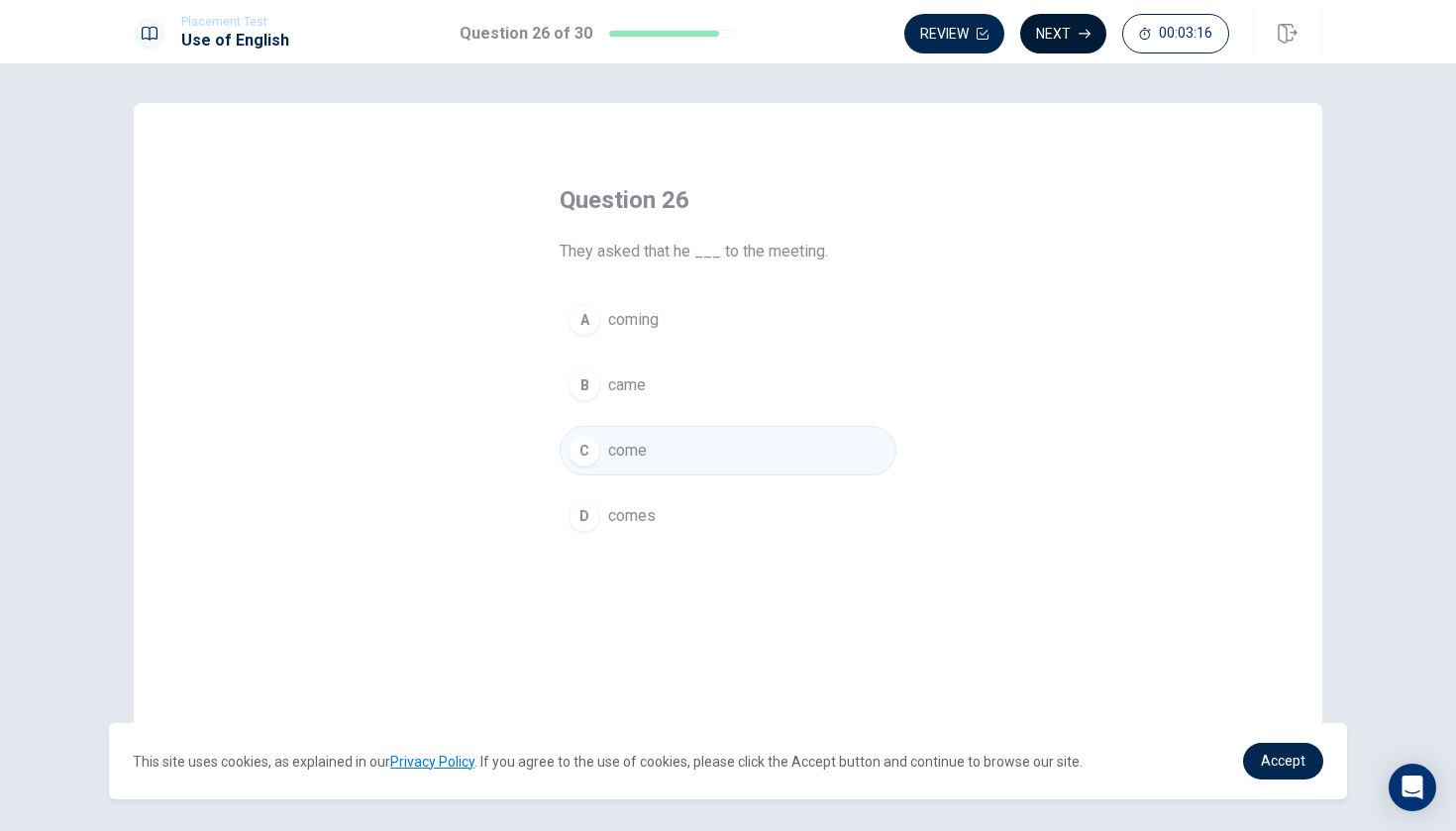 click on "Next" at bounding box center (1063, 34) 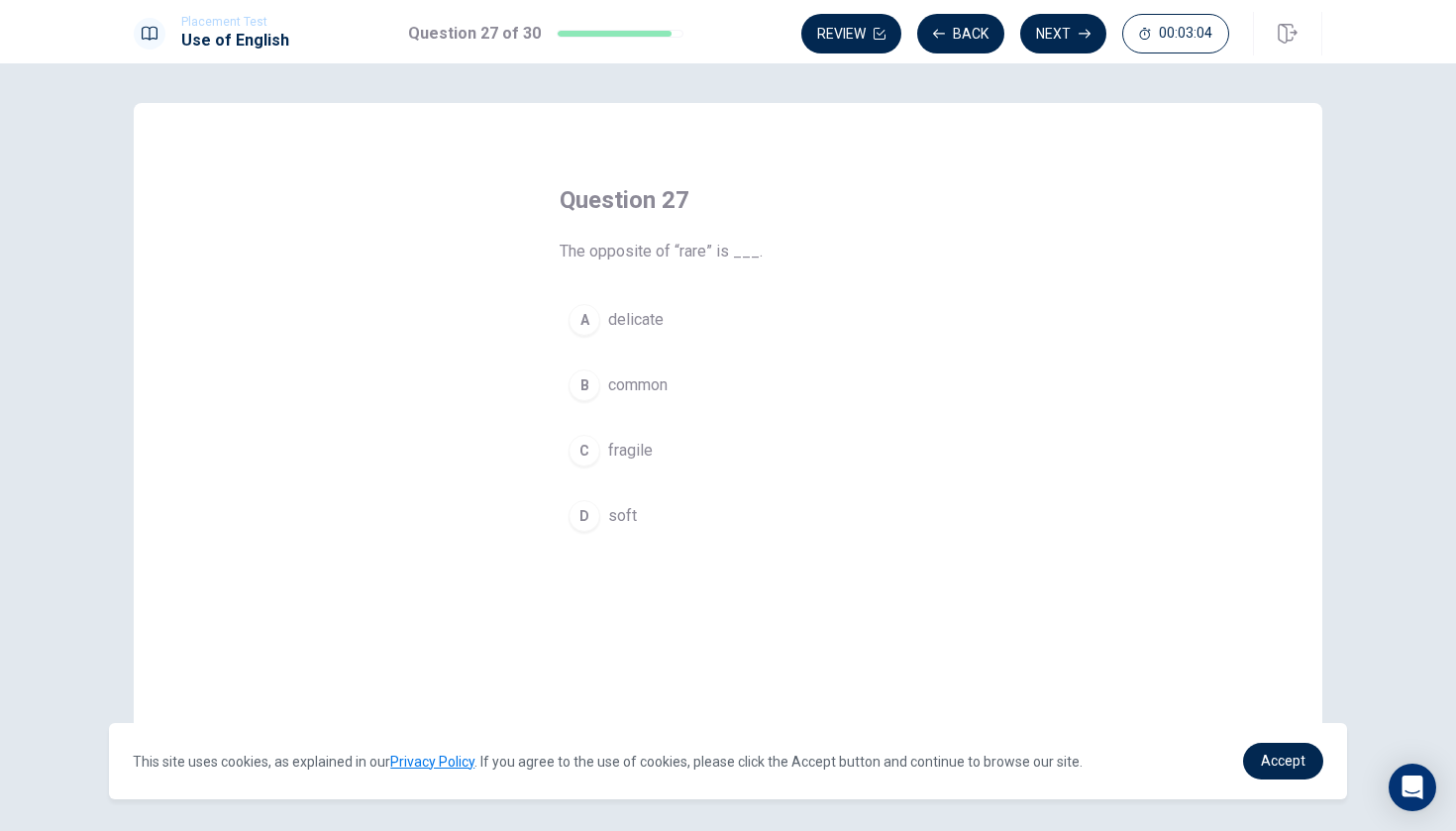 click on "B common" at bounding box center [728, 385] 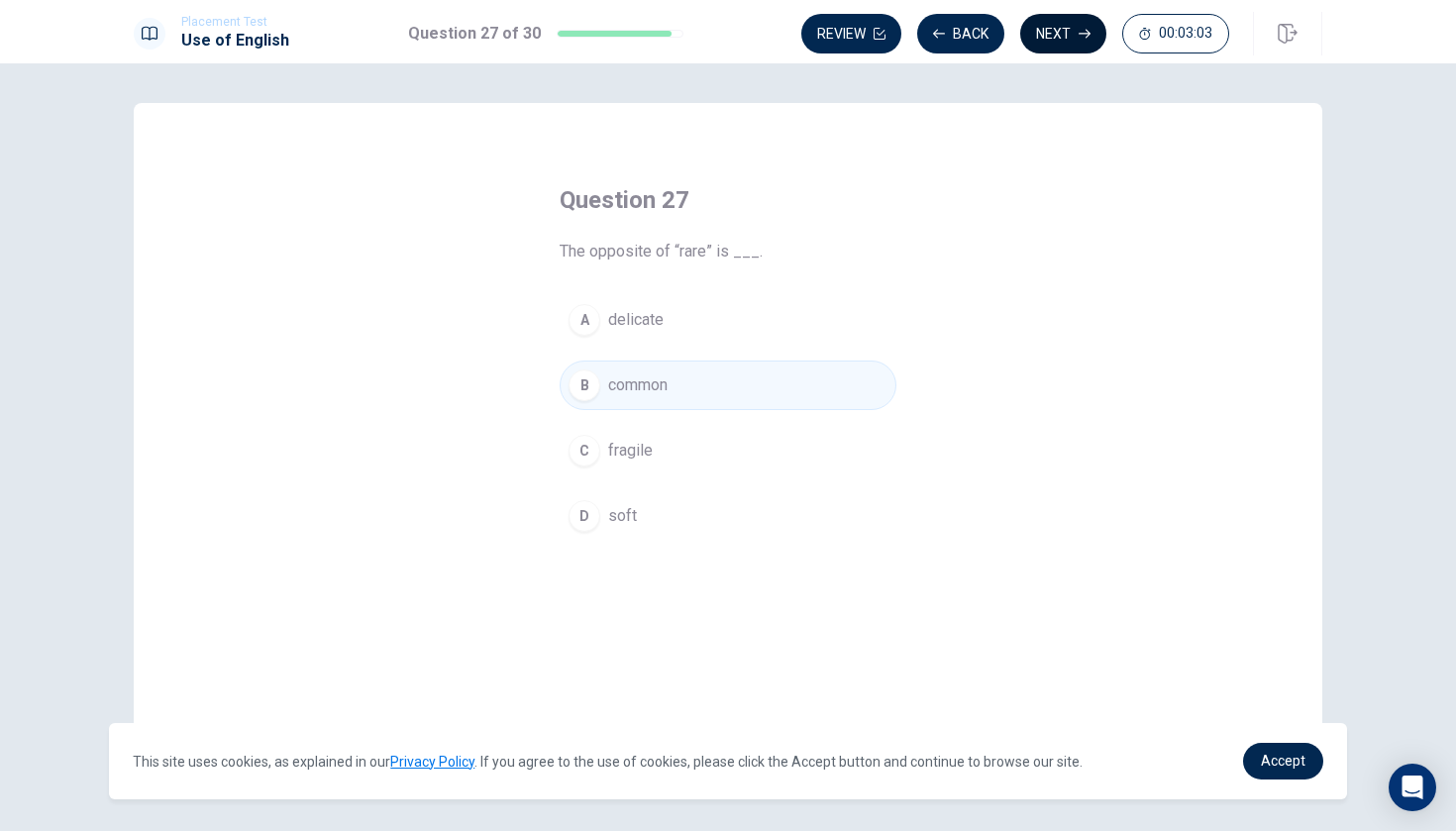 click on "Next" at bounding box center [1063, 34] 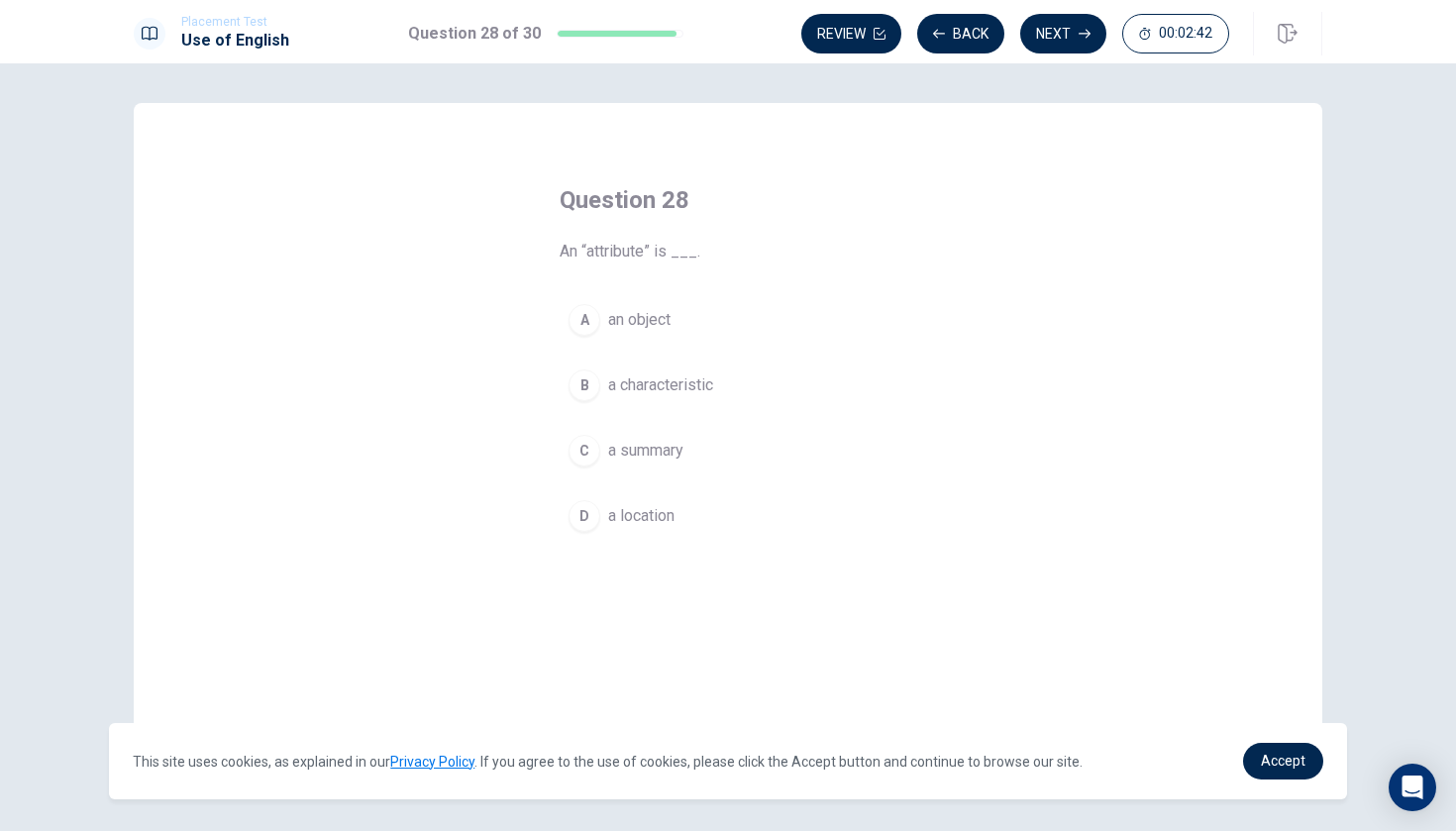 click on "a characteristic" at bounding box center [661, 385] 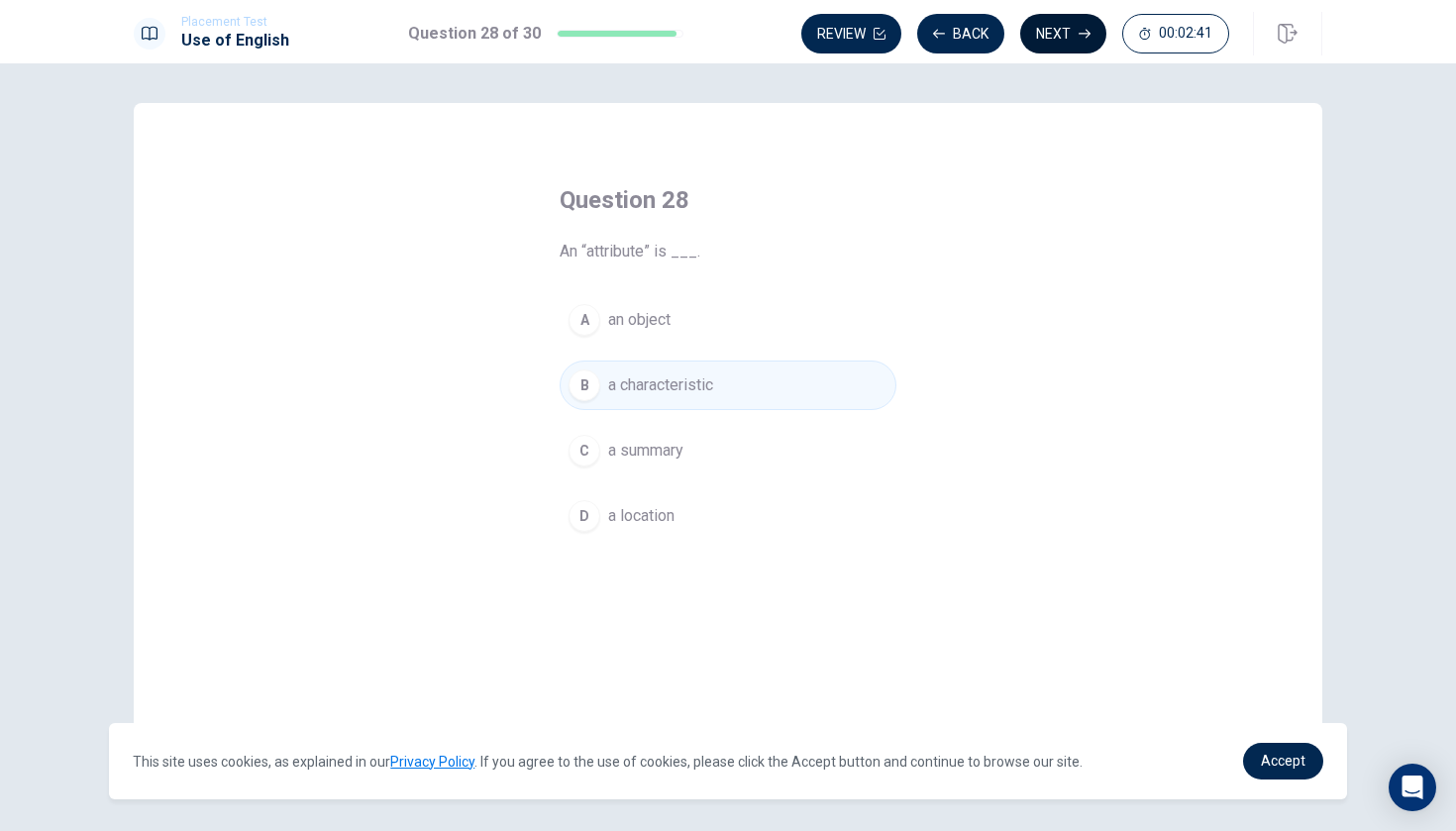 click on "Next" at bounding box center (1063, 34) 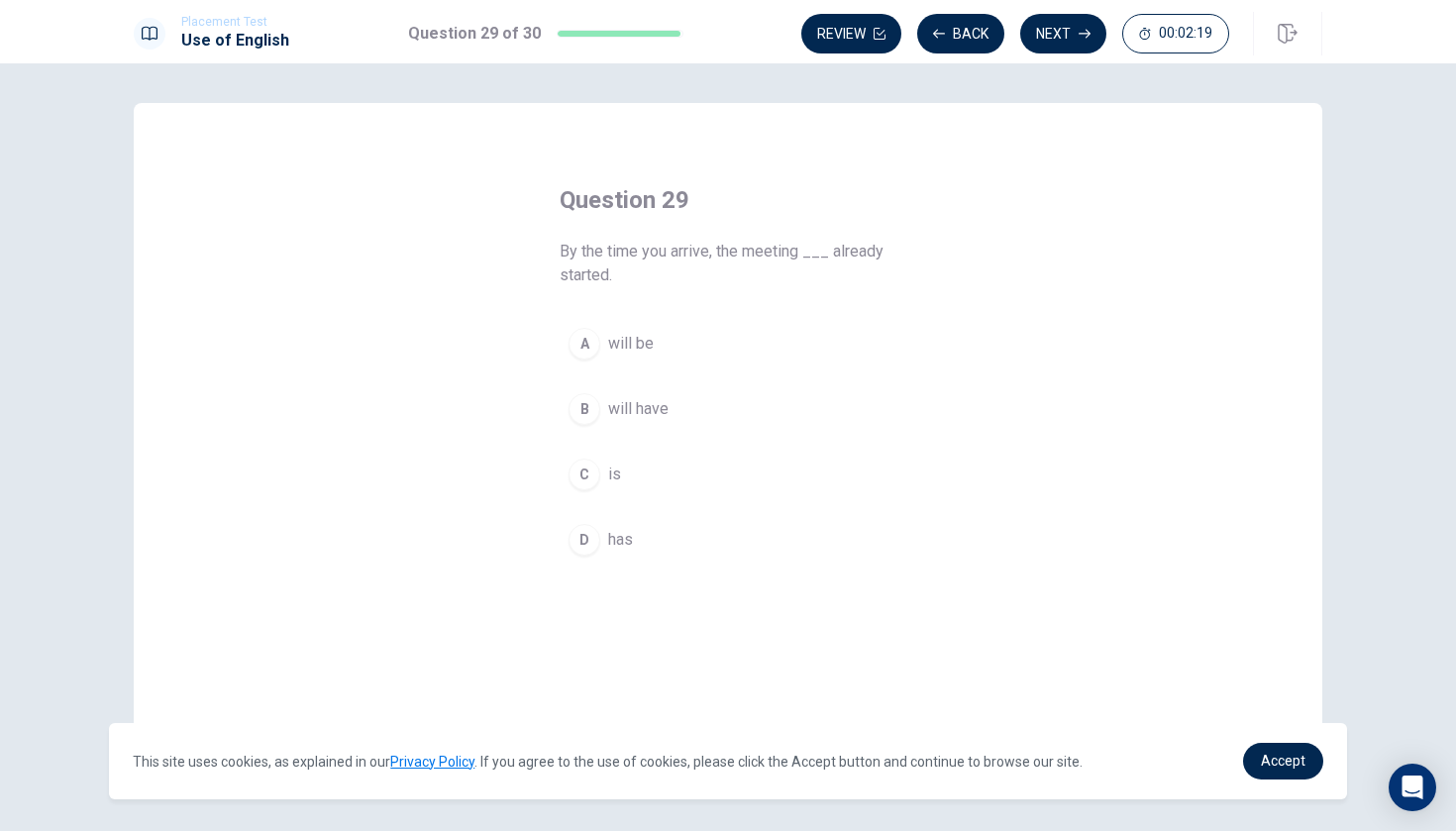 click on "B will have" at bounding box center (728, 409) 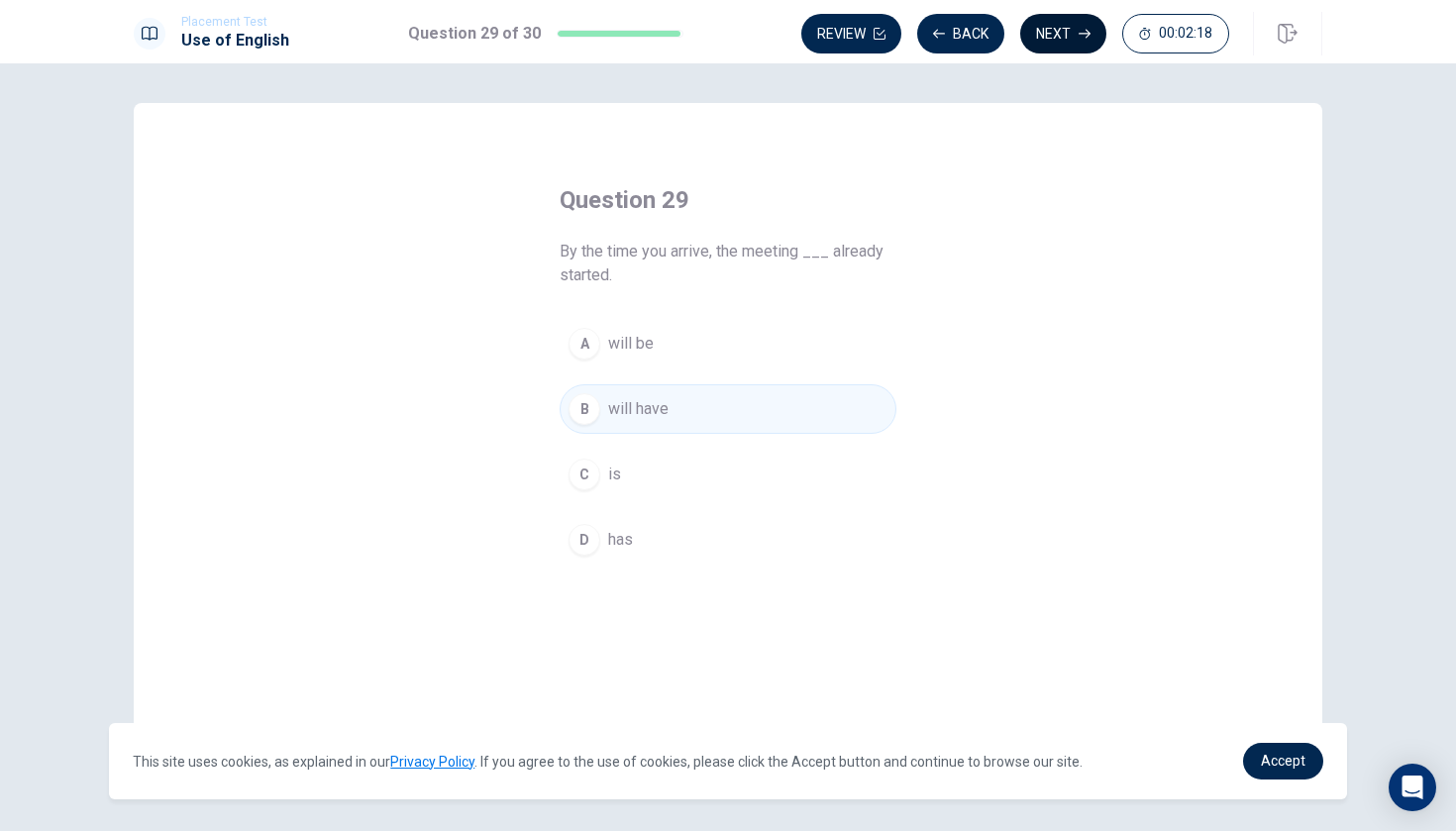 click on "Next" at bounding box center [1063, 34] 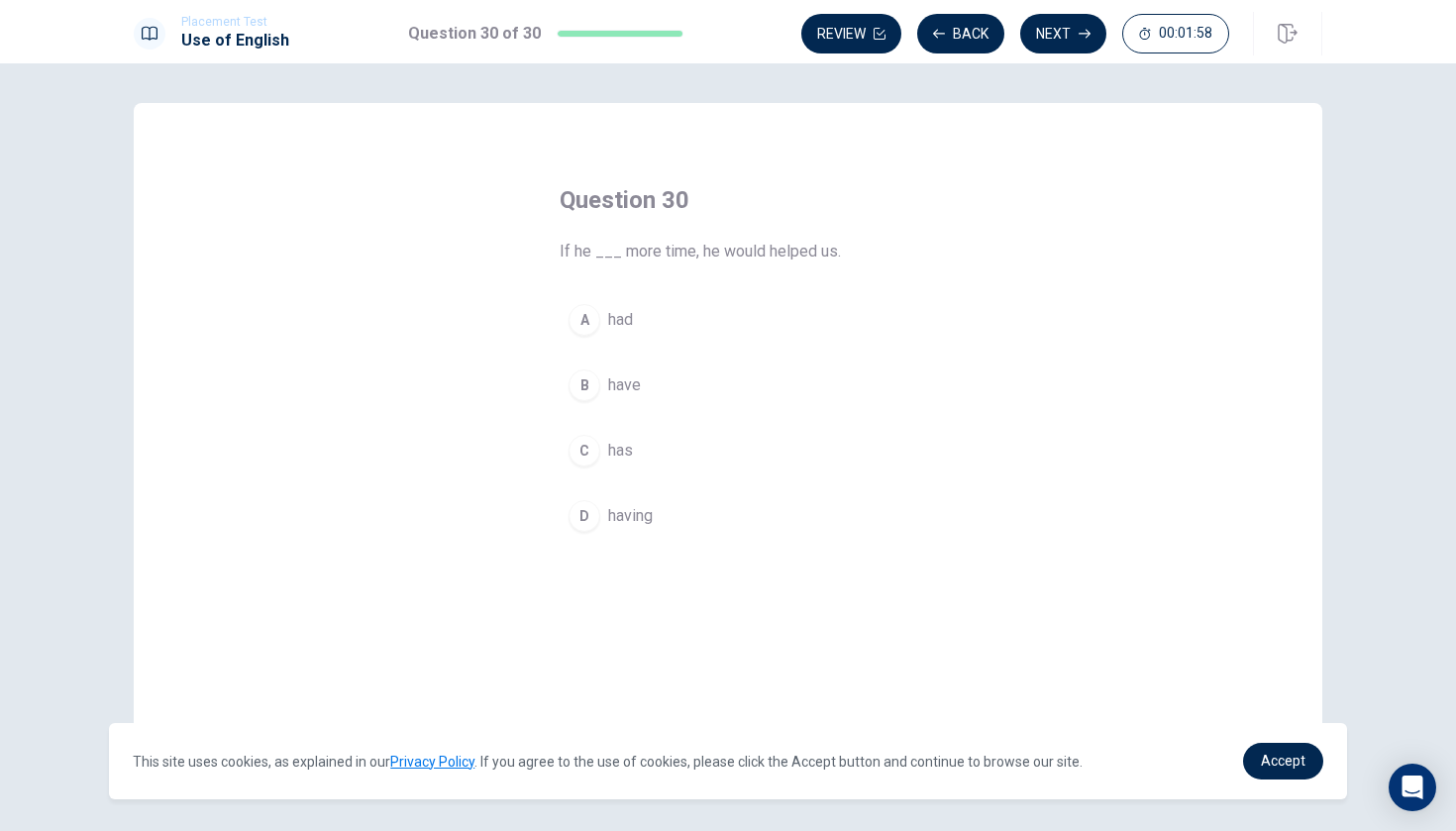 click on "A" at bounding box center [584, 320] 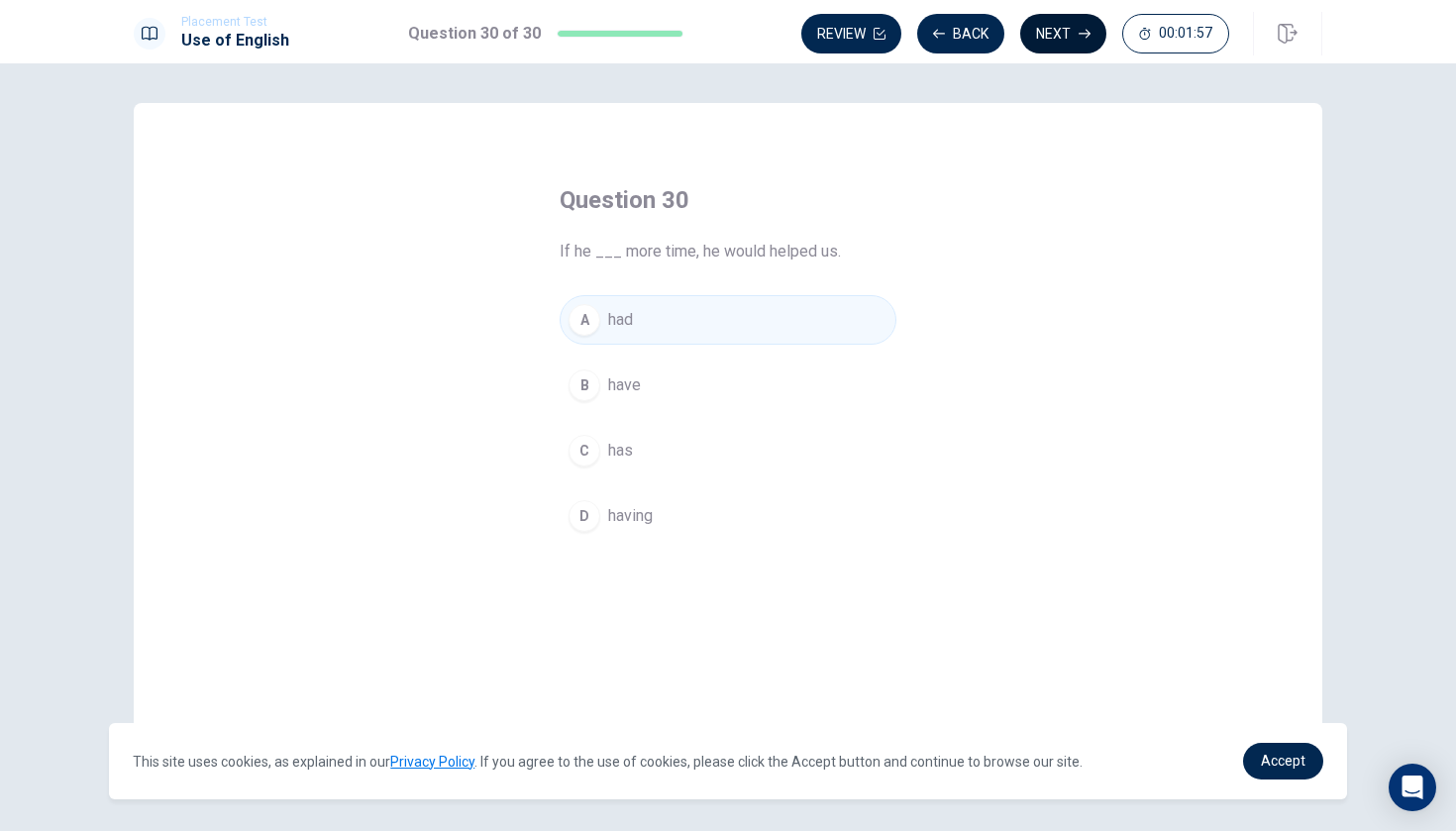 click on "Next" at bounding box center (1063, 34) 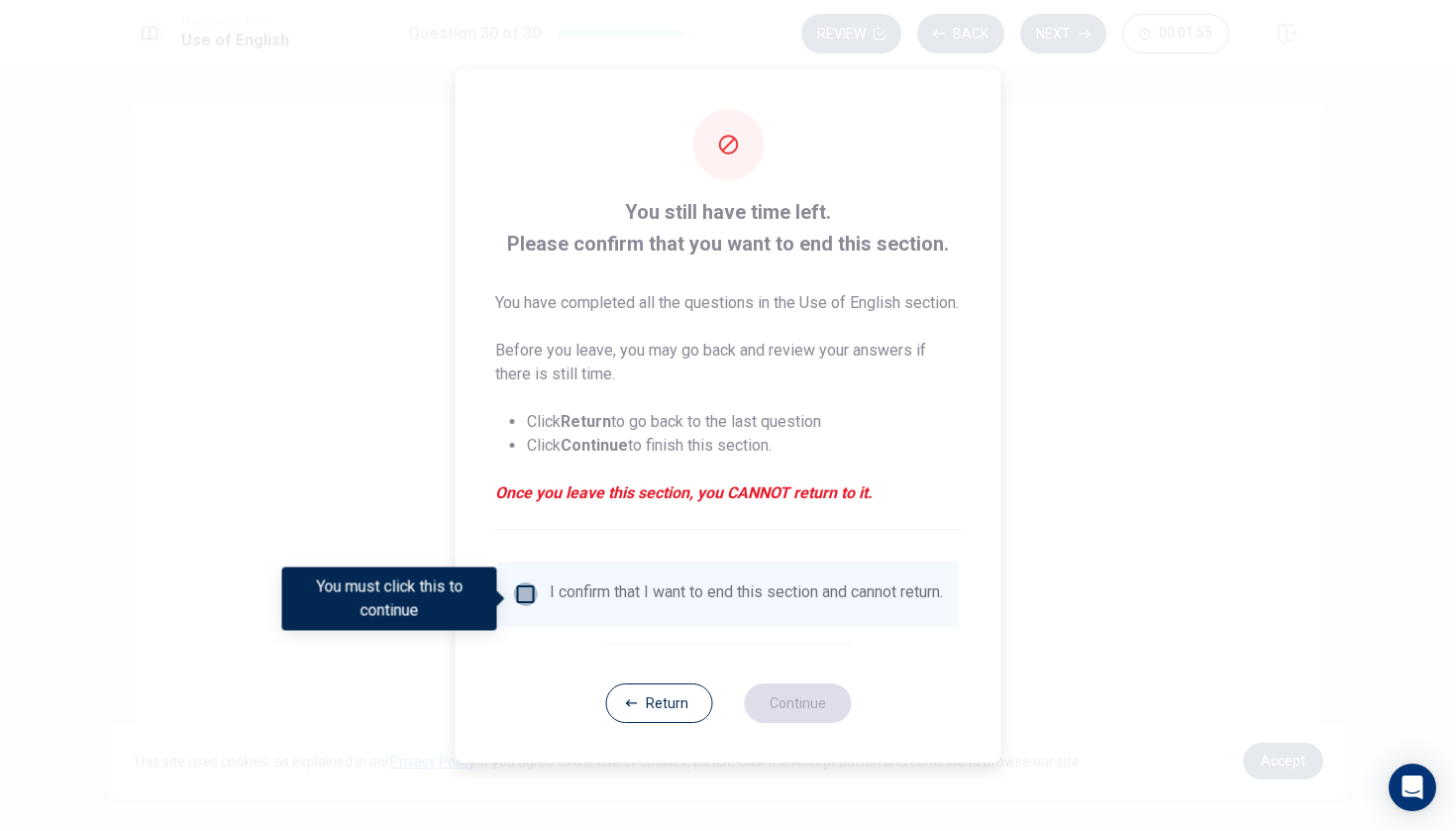 click at bounding box center (526, 594) 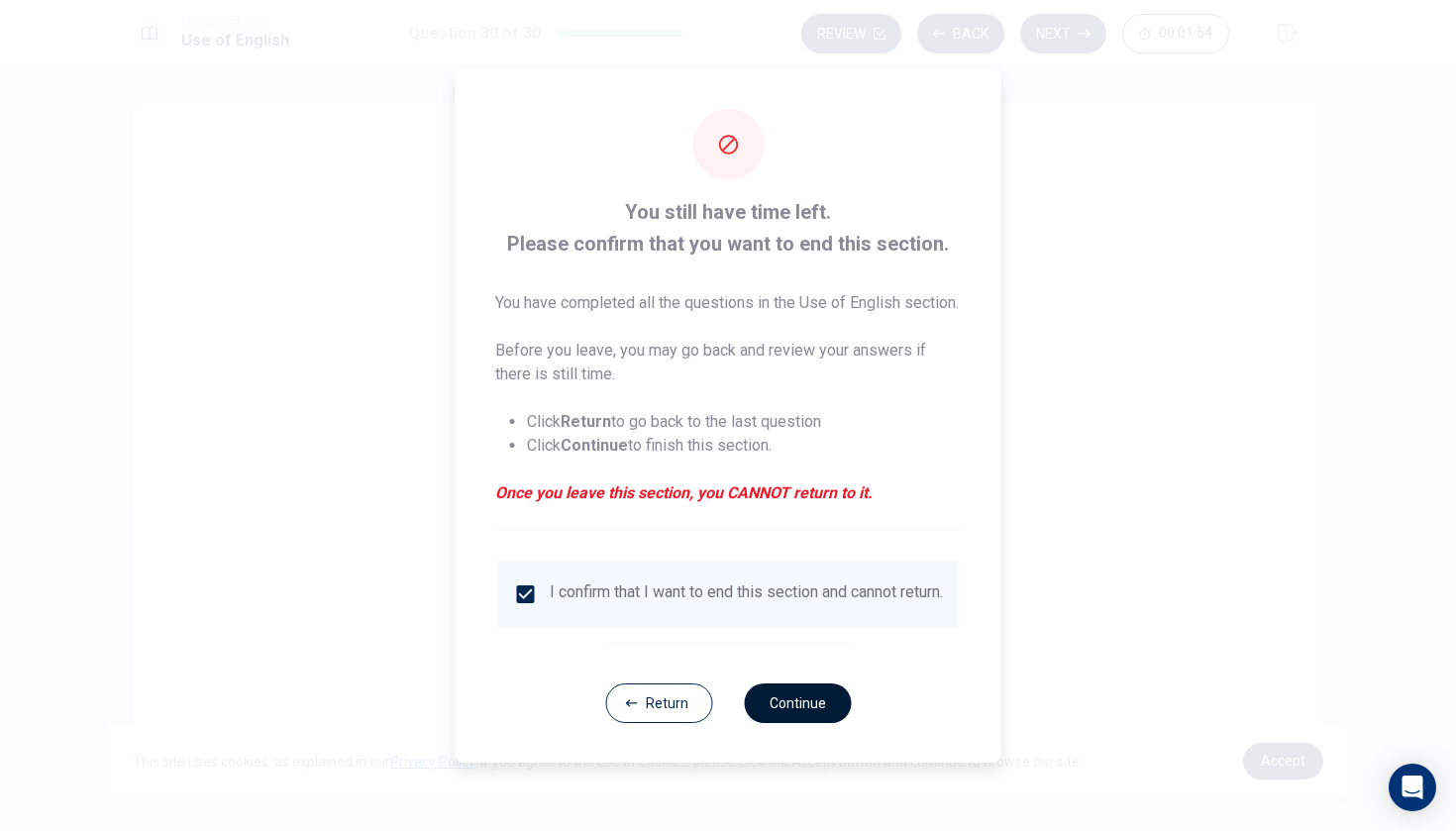 click on "Continue" at bounding box center [797, 703] 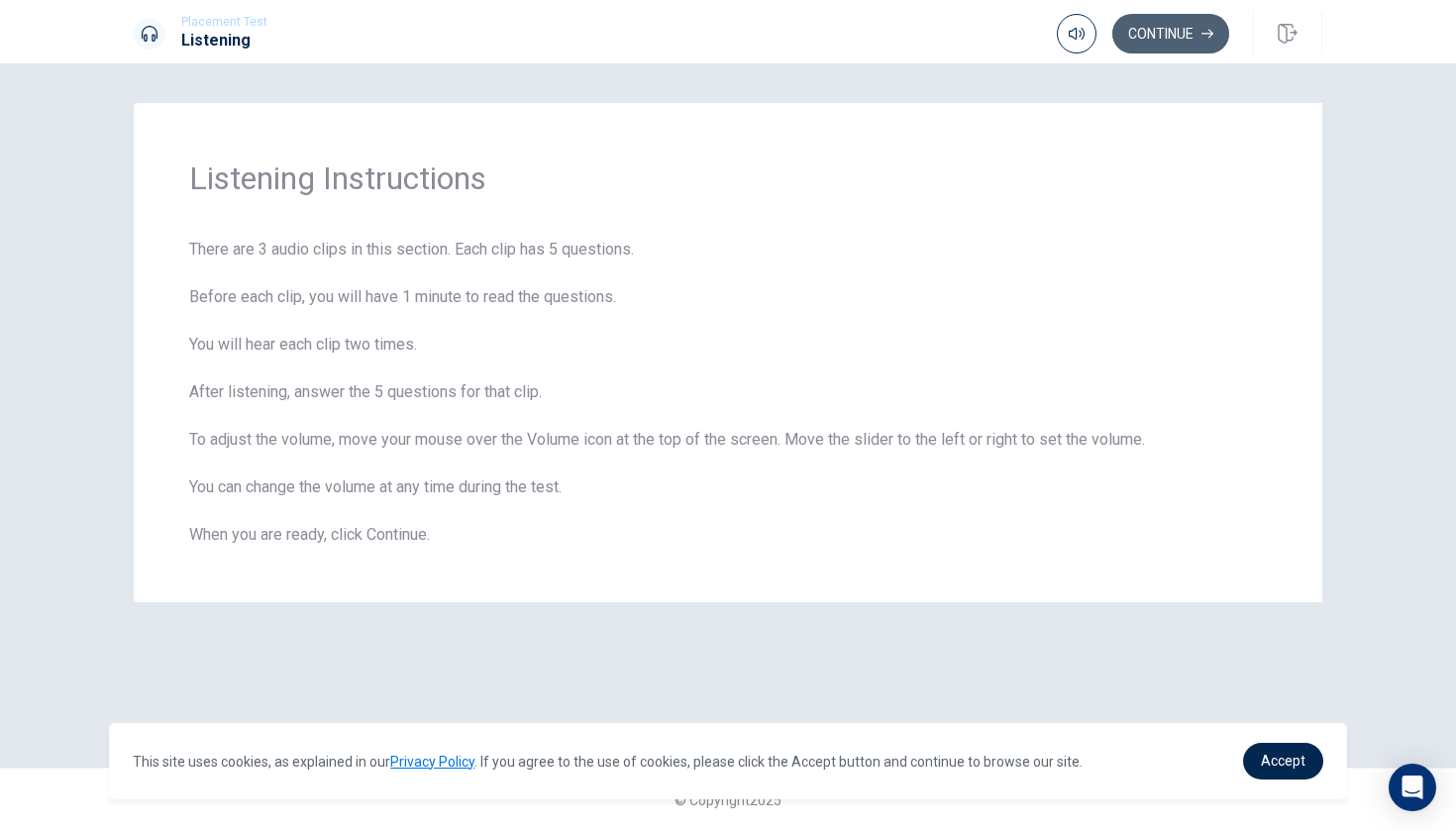 click on "Continue" at bounding box center (1171, 34) 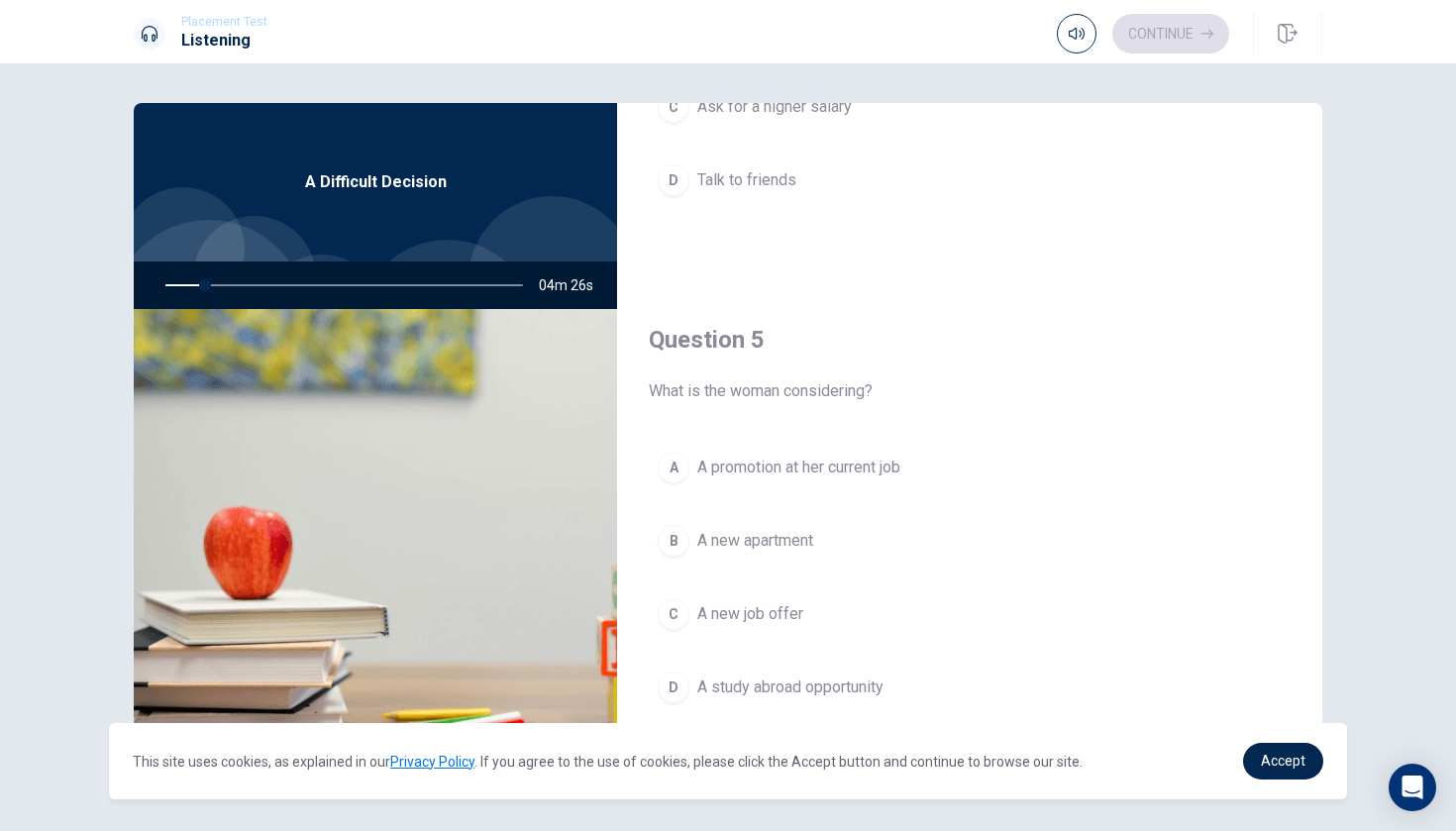 scroll, scrollTop: 1847, scrollLeft: 0, axis: vertical 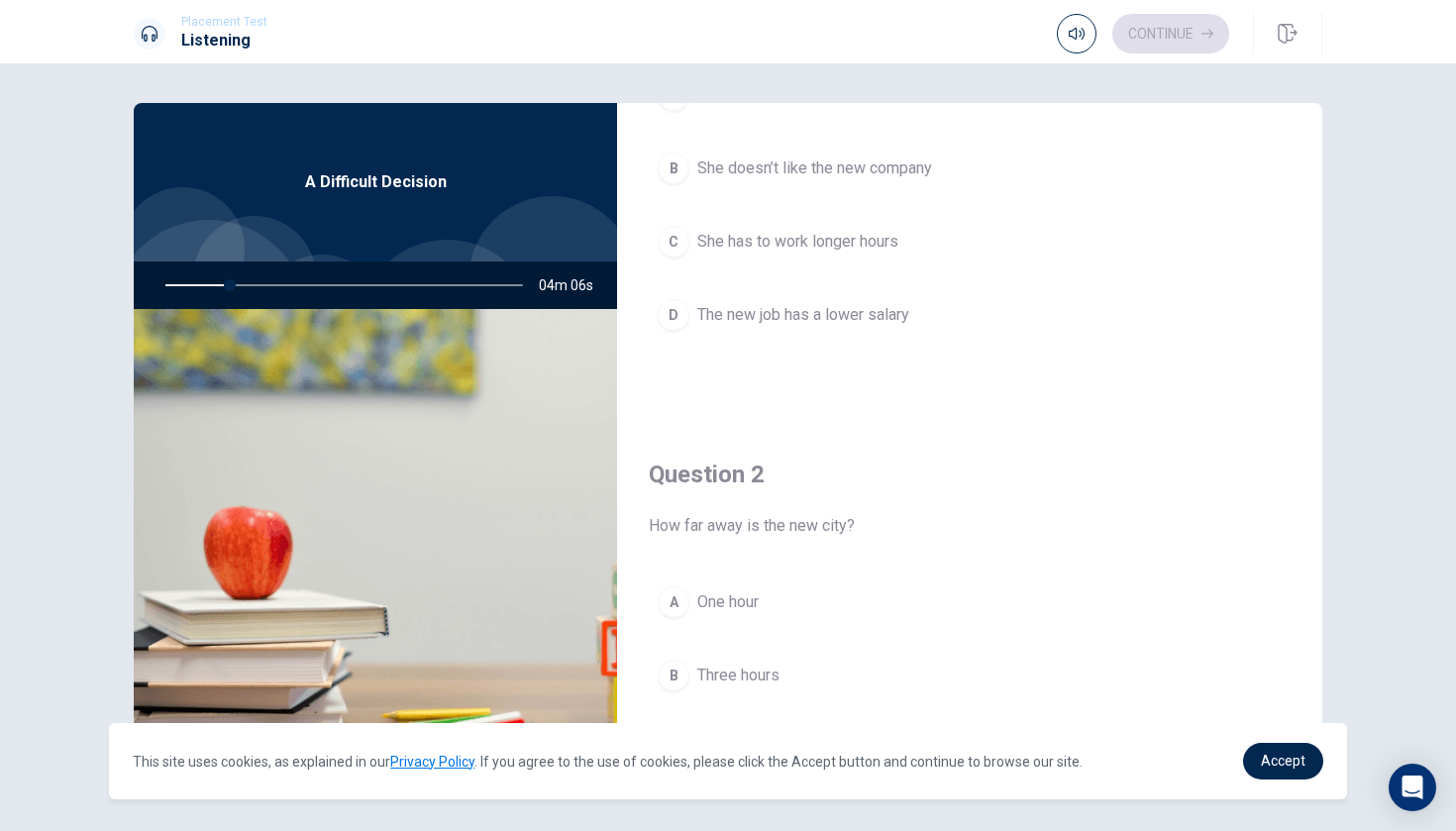drag, startPoint x: 221, startPoint y: 284, endPoint x: 308, endPoint y: 283, distance: 87.005747 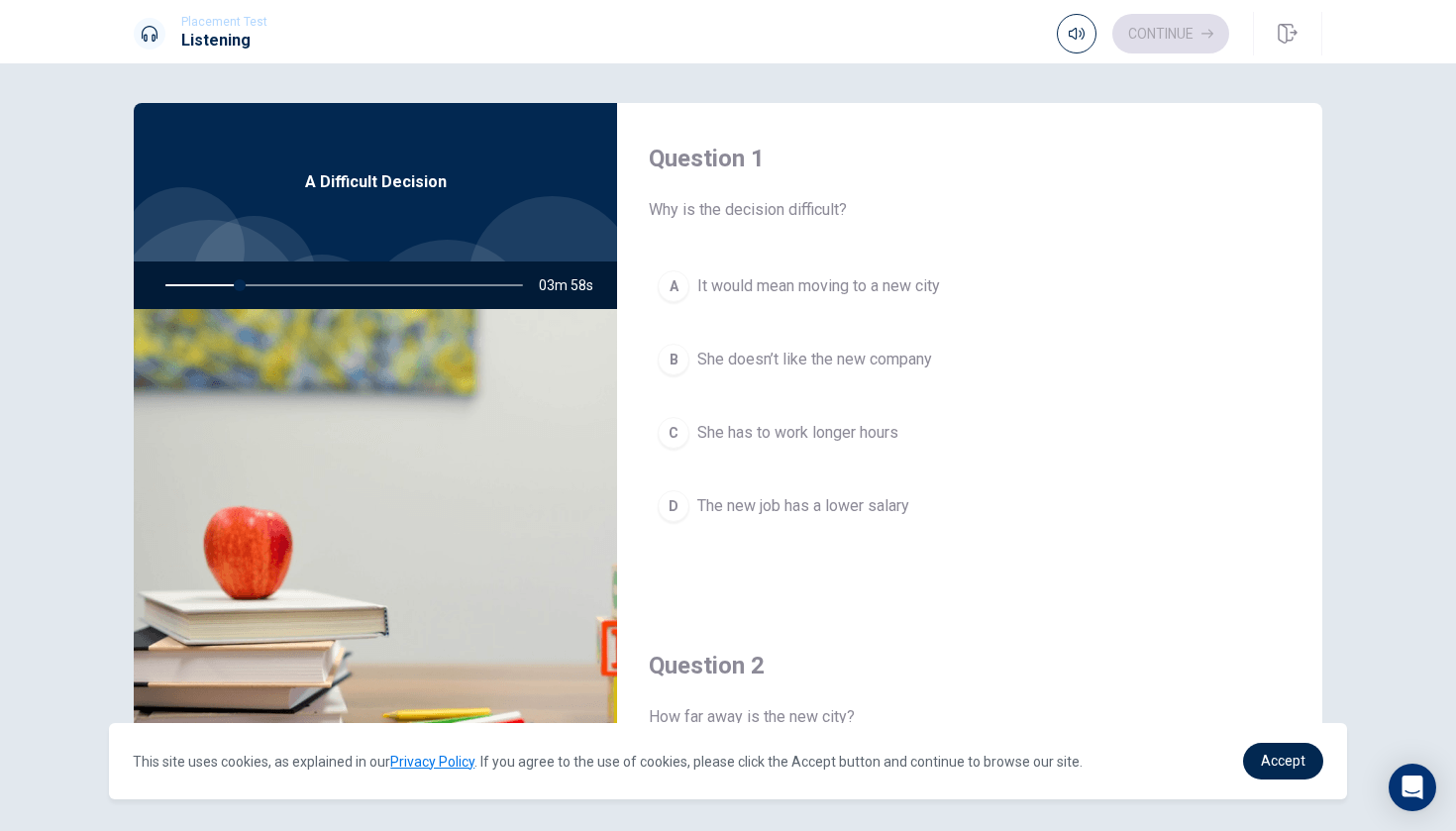 scroll, scrollTop: 0, scrollLeft: 0, axis: both 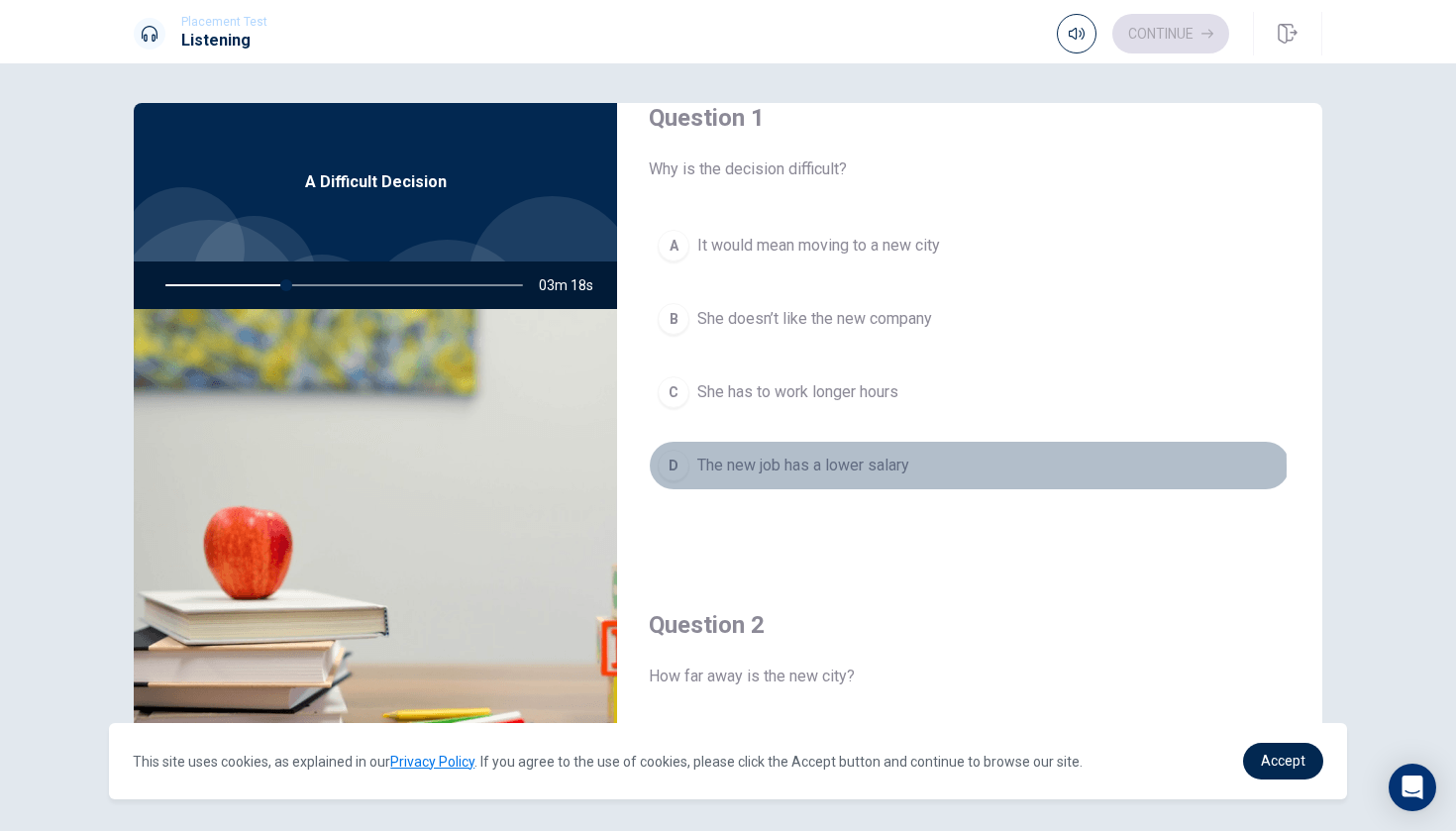 click on "D" at bounding box center (674, 466) 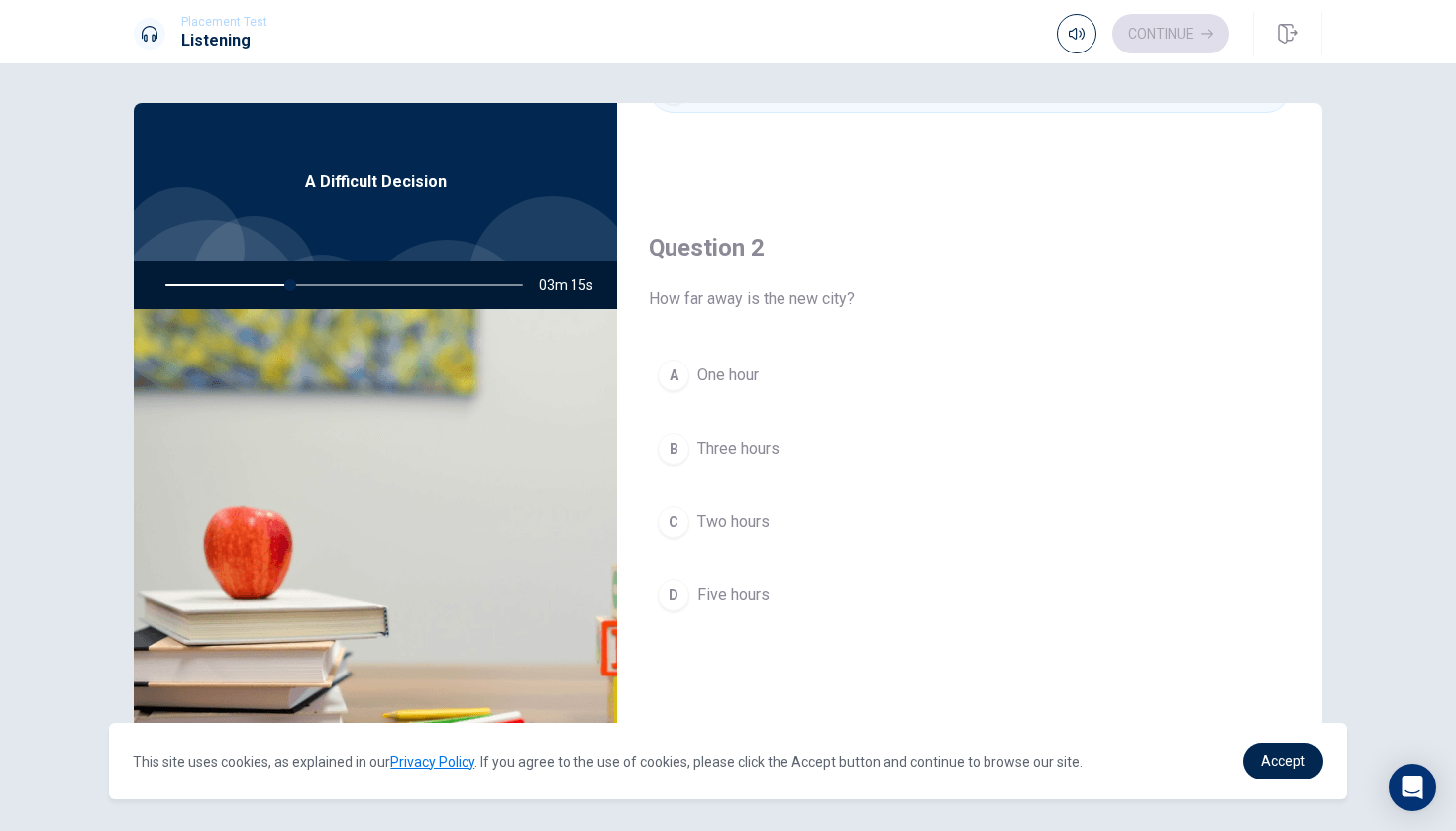 scroll, scrollTop: 465, scrollLeft: 0, axis: vertical 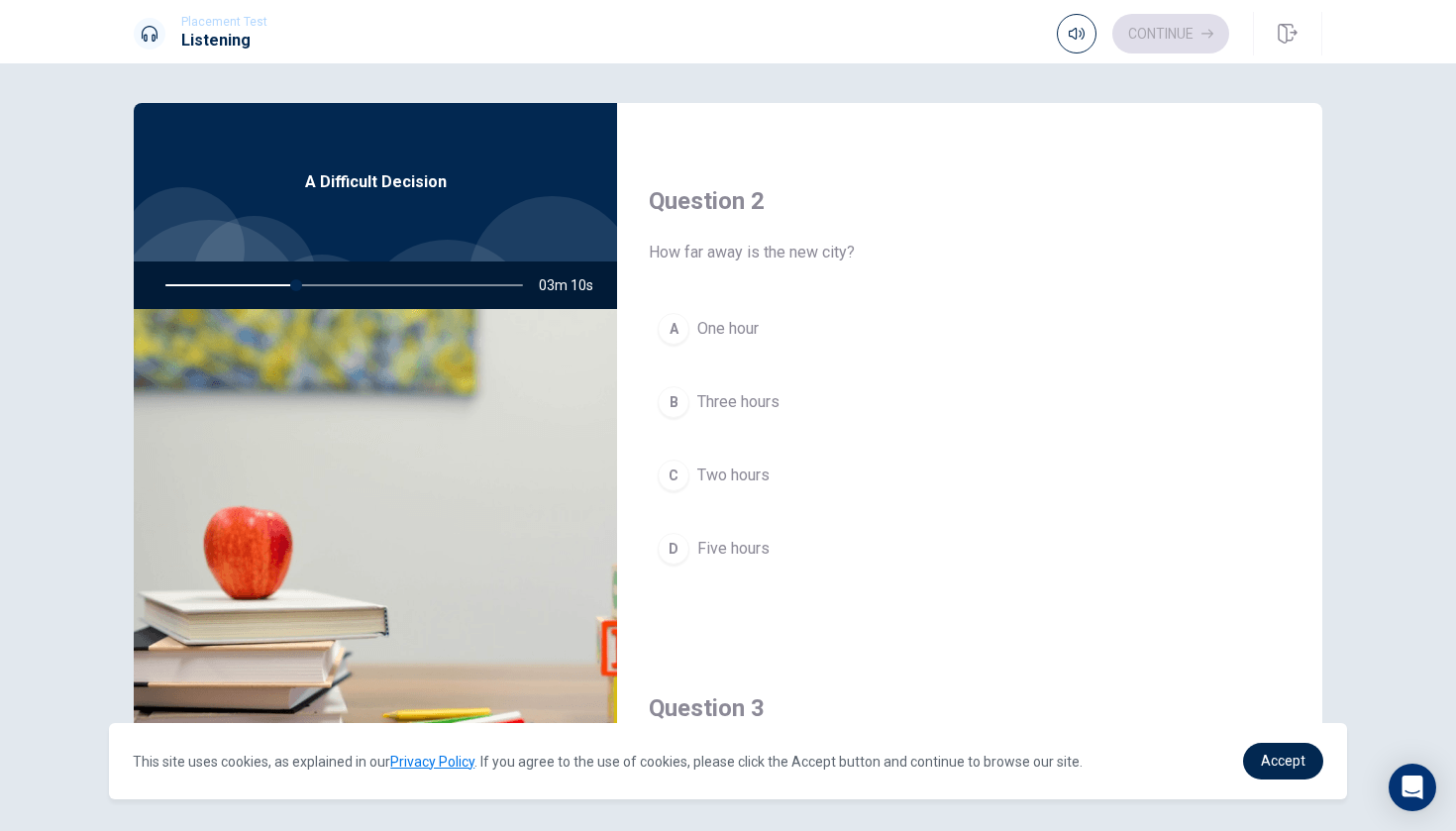 click on "Three hours" at bounding box center (738, 402) 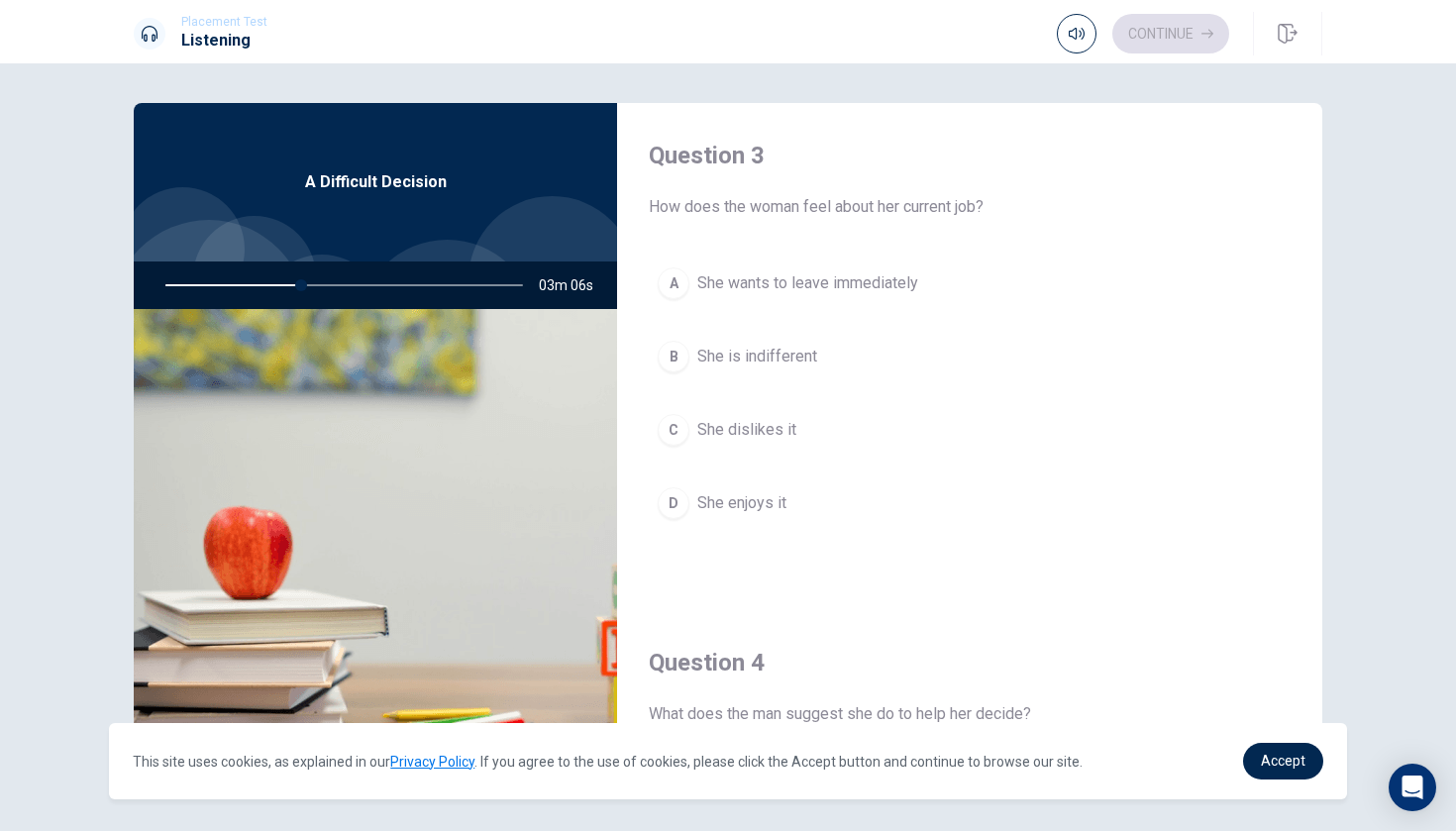 scroll, scrollTop: 1028, scrollLeft: 0, axis: vertical 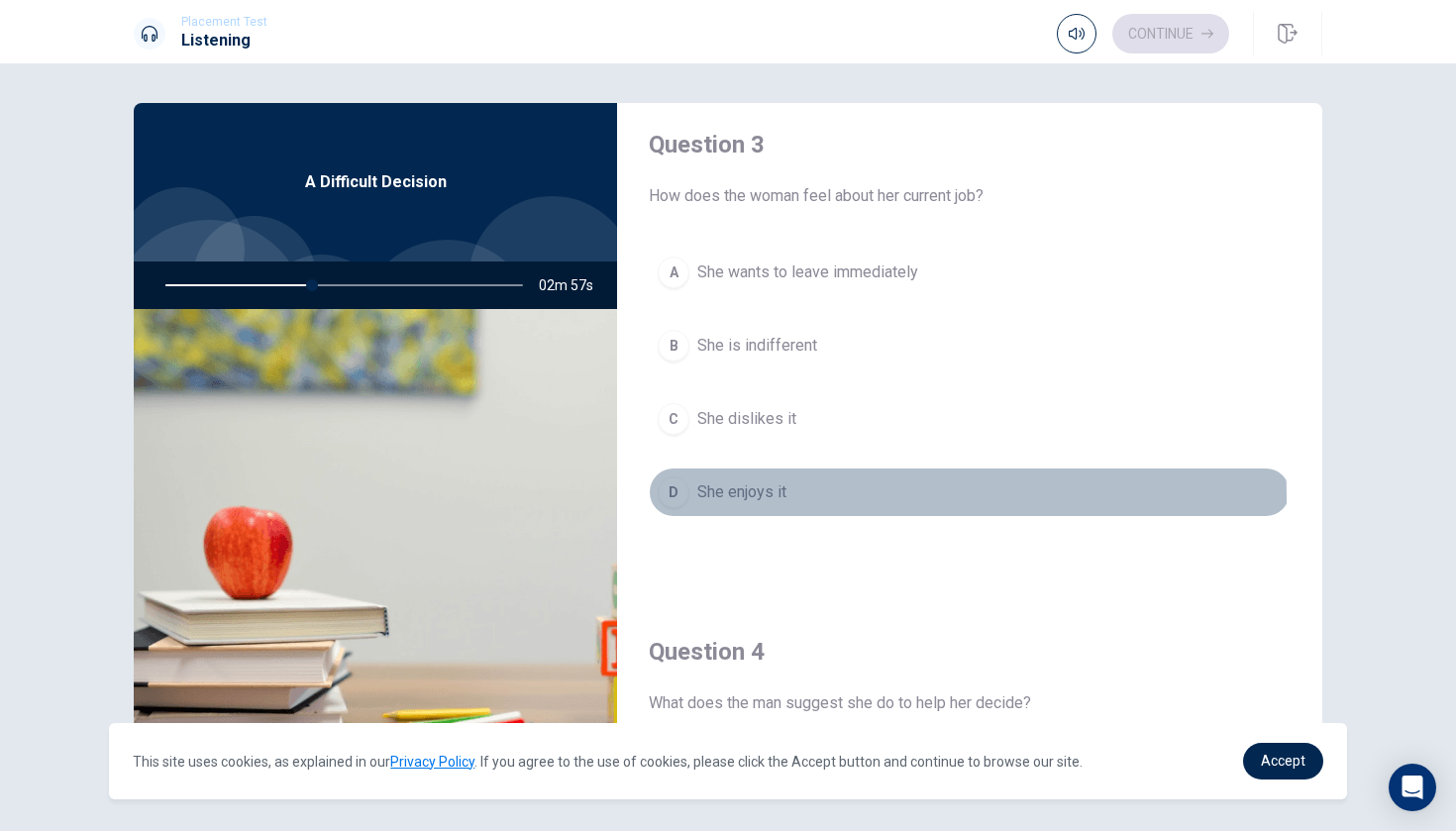 click on "She enjoys it" at bounding box center [742, 492] 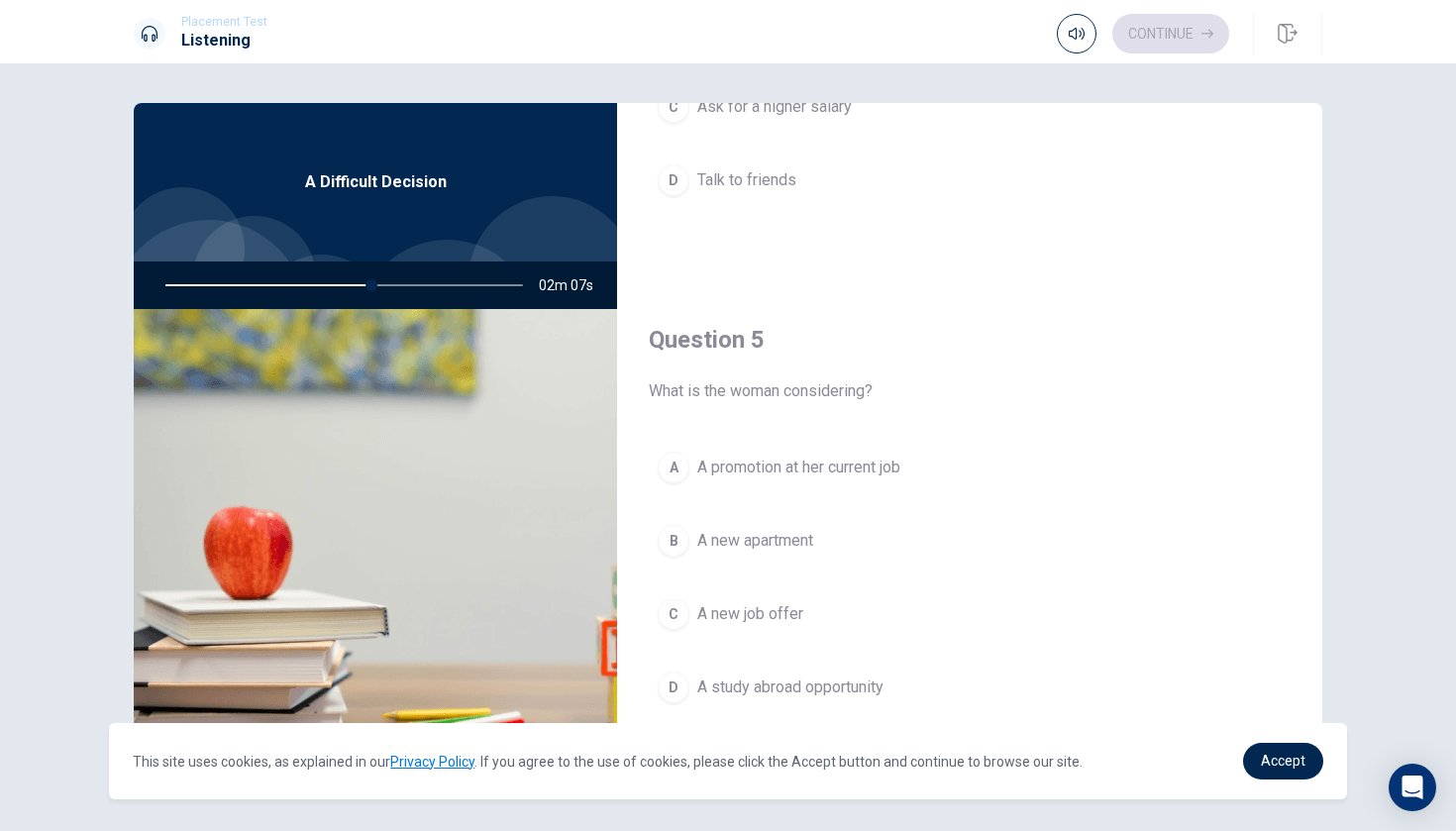 scroll, scrollTop: 1847, scrollLeft: 0, axis: vertical 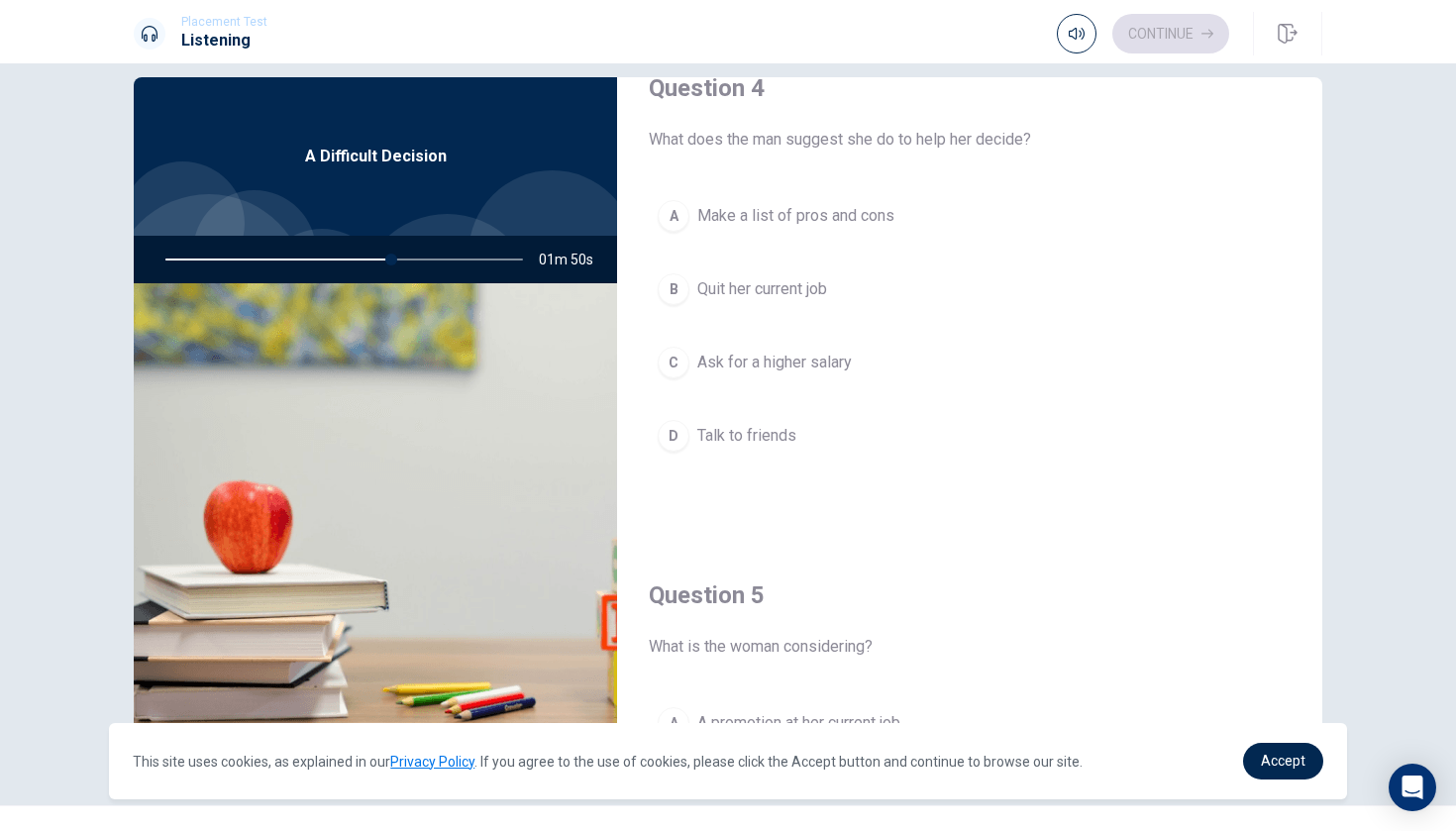 click on "A Make a list of pros and cons" at bounding box center (970, 216) 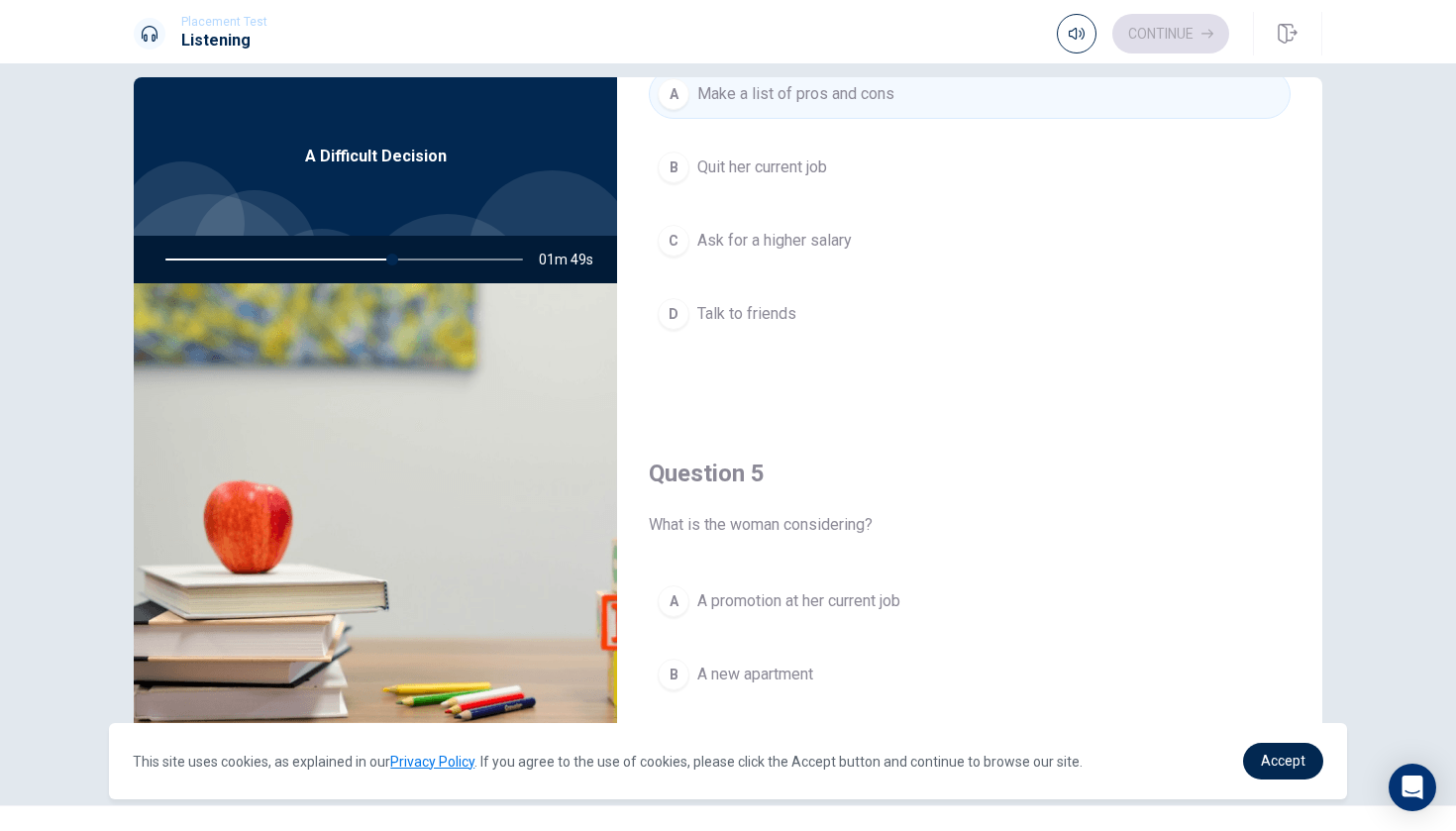 scroll, scrollTop: 1707, scrollLeft: 0, axis: vertical 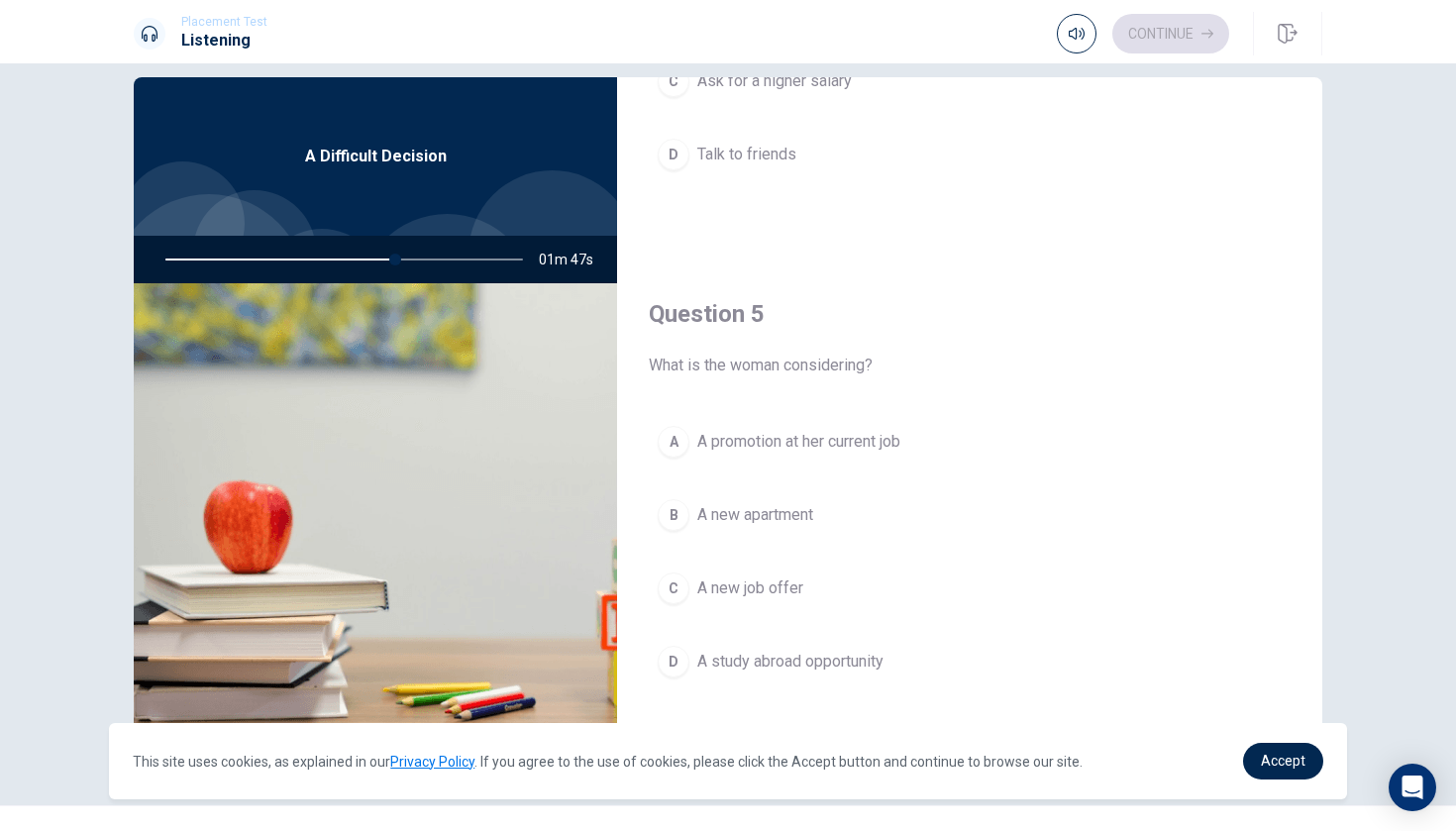 click on "A new job offer" at bounding box center [750, 588] 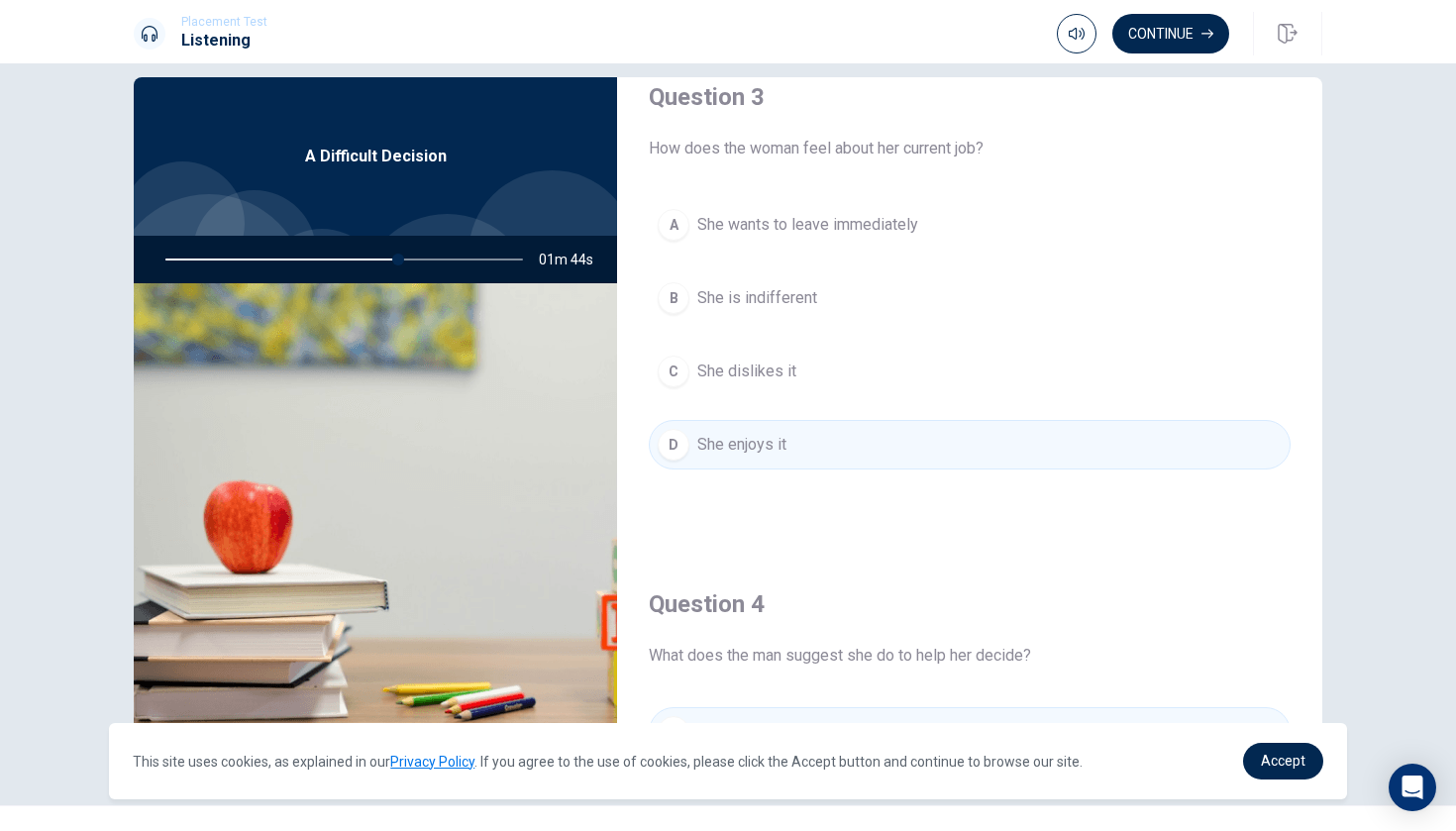 scroll, scrollTop: 1048, scrollLeft: 0, axis: vertical 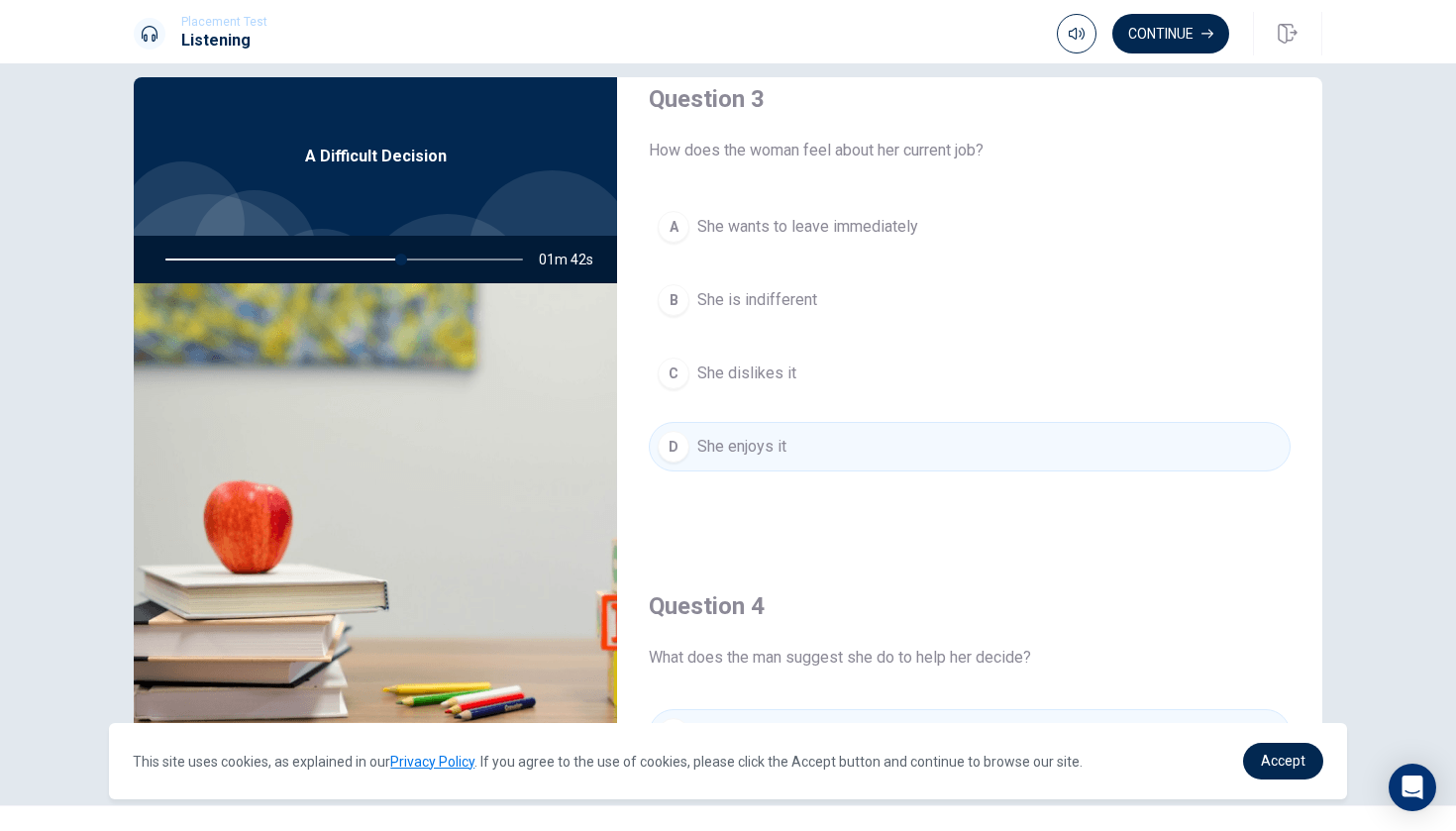 click on "B She is indifferent" at bounding box center (970, 300) 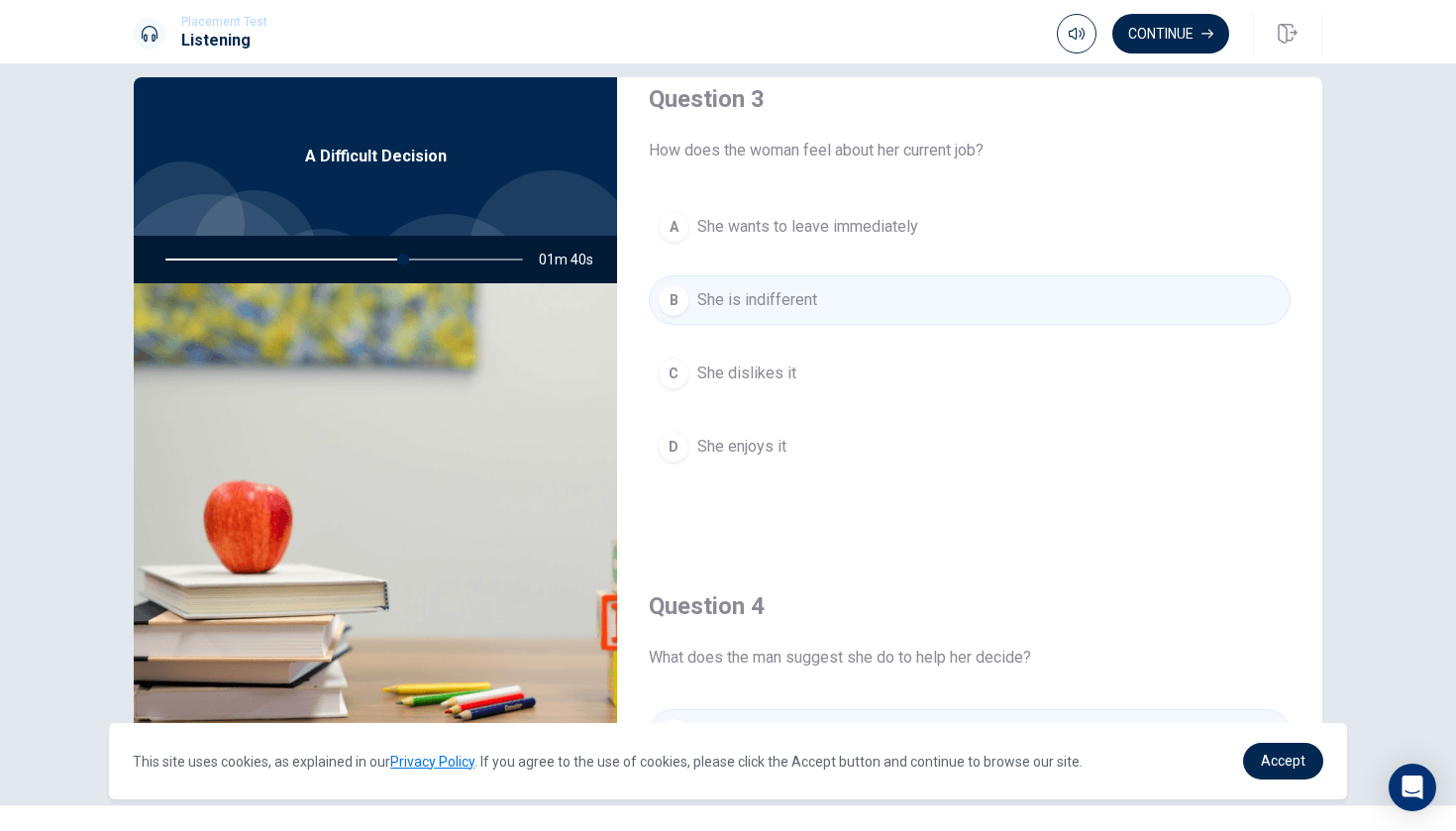 click on "D She enjoys it" at bounding box center (970, 447) 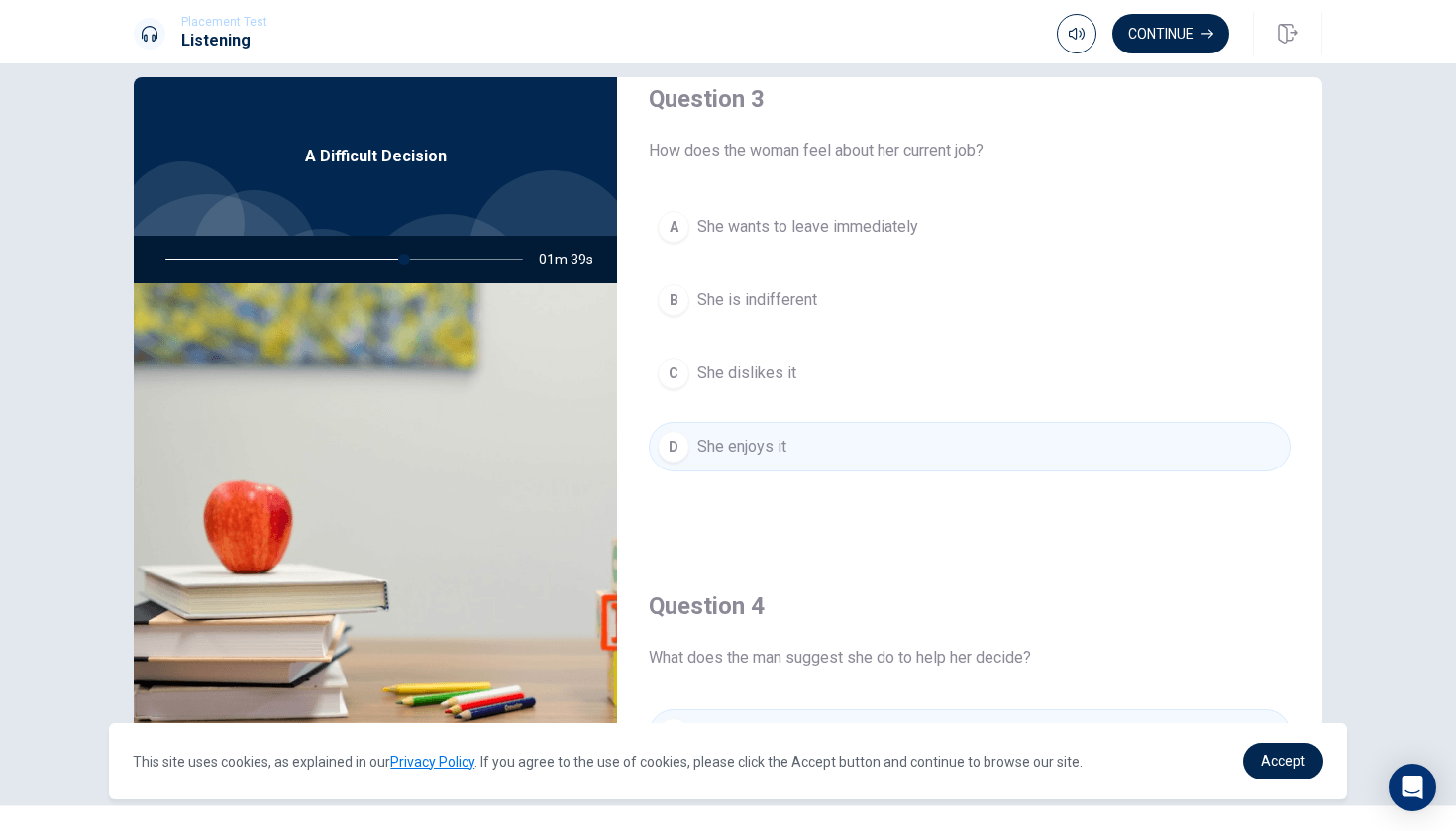 scroll, scrollTop: 1295, scrollLeft: 0, axis: vertical 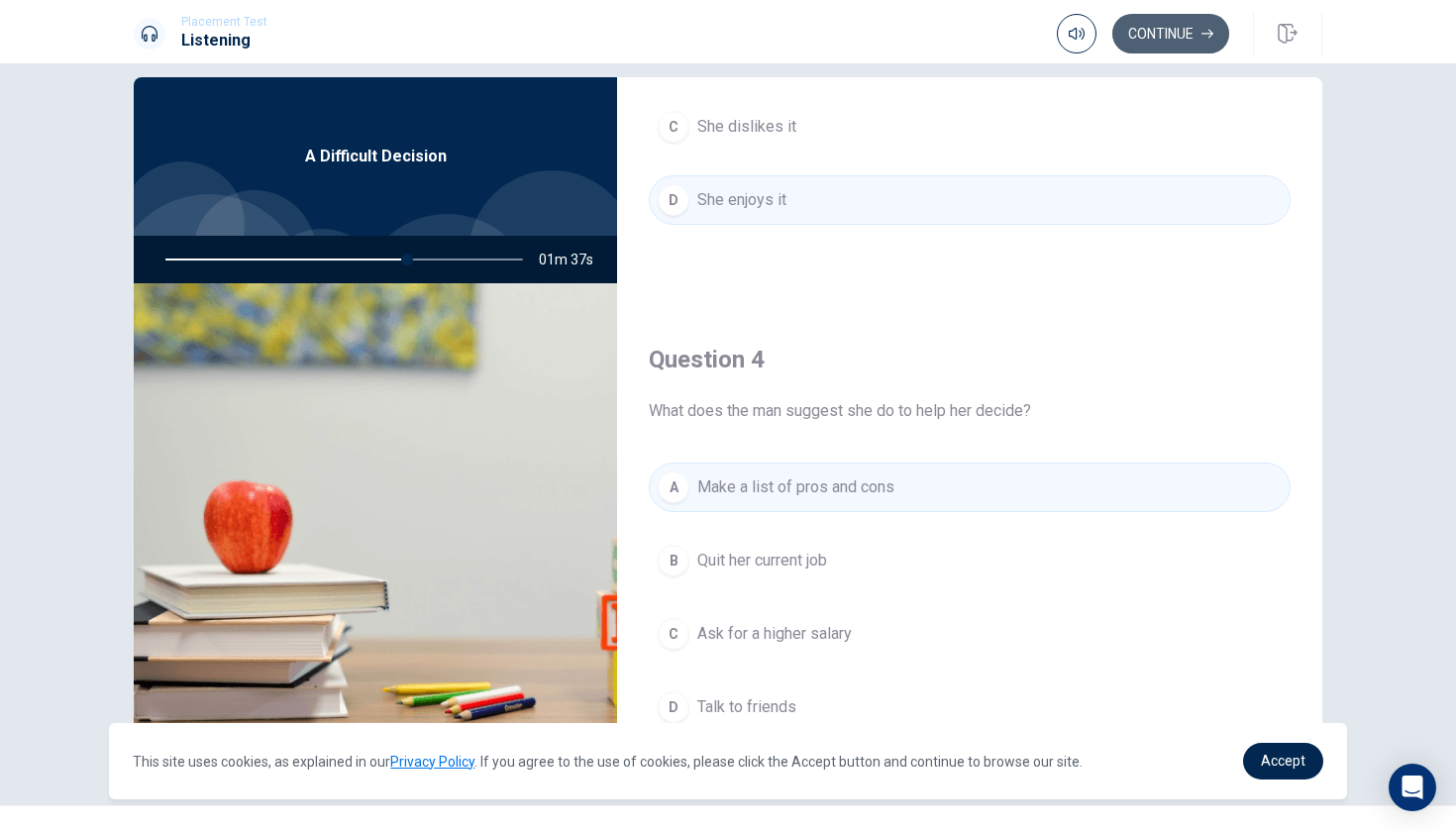 click on "Continue" at bounding box center [1171, 34] 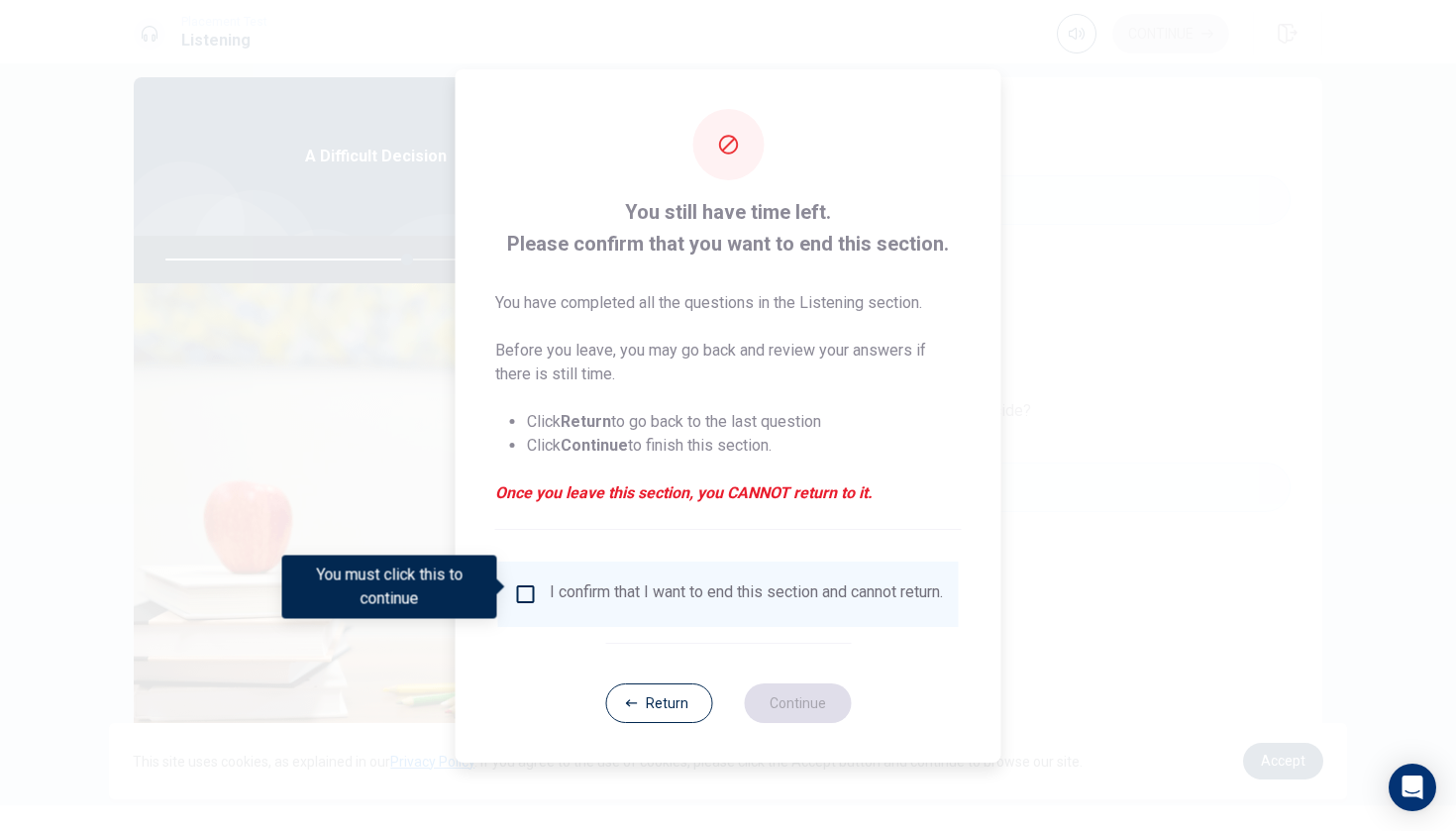 click at bounding box center [728, 415] 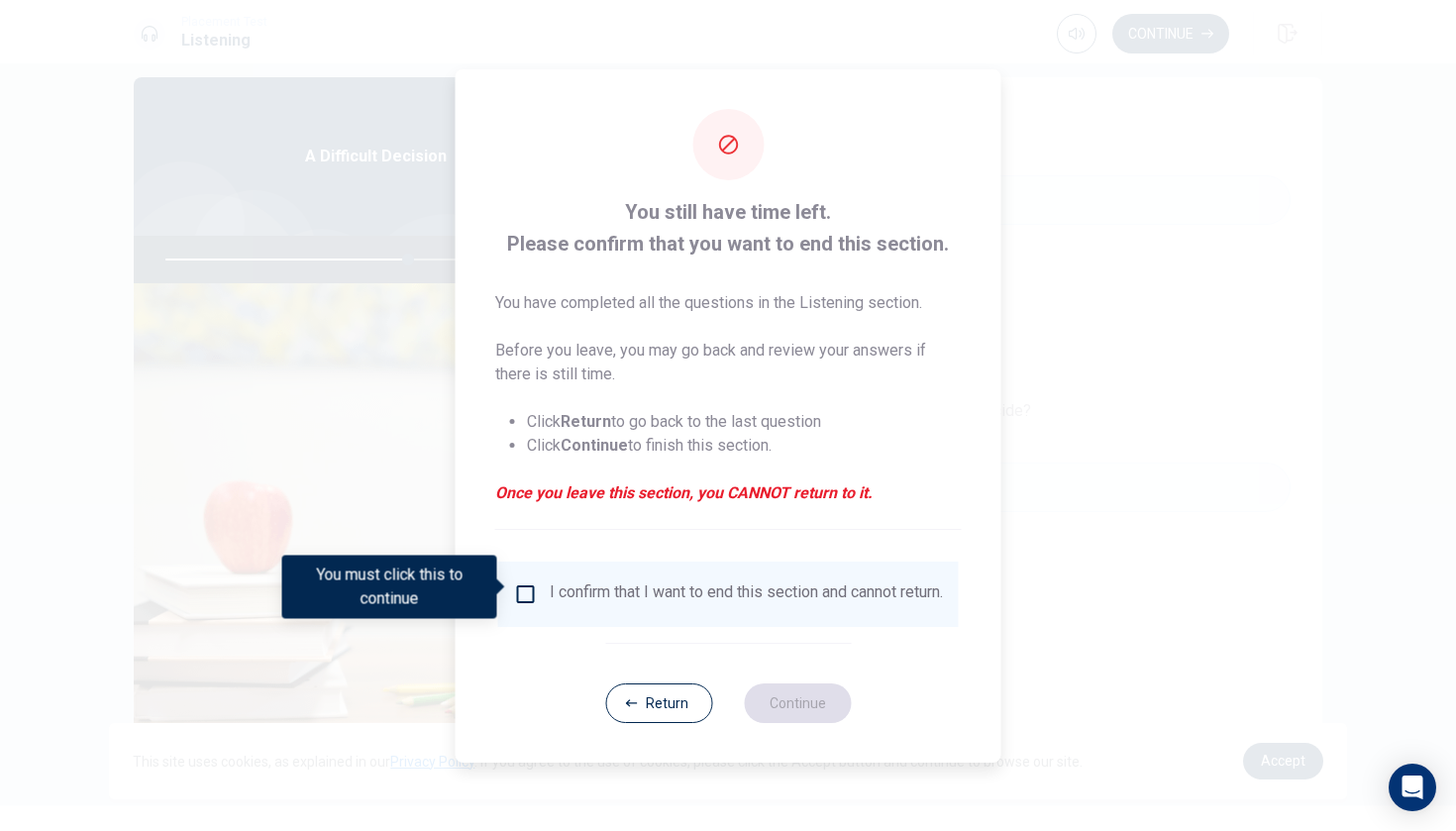 click at bounding box center (526, 594) 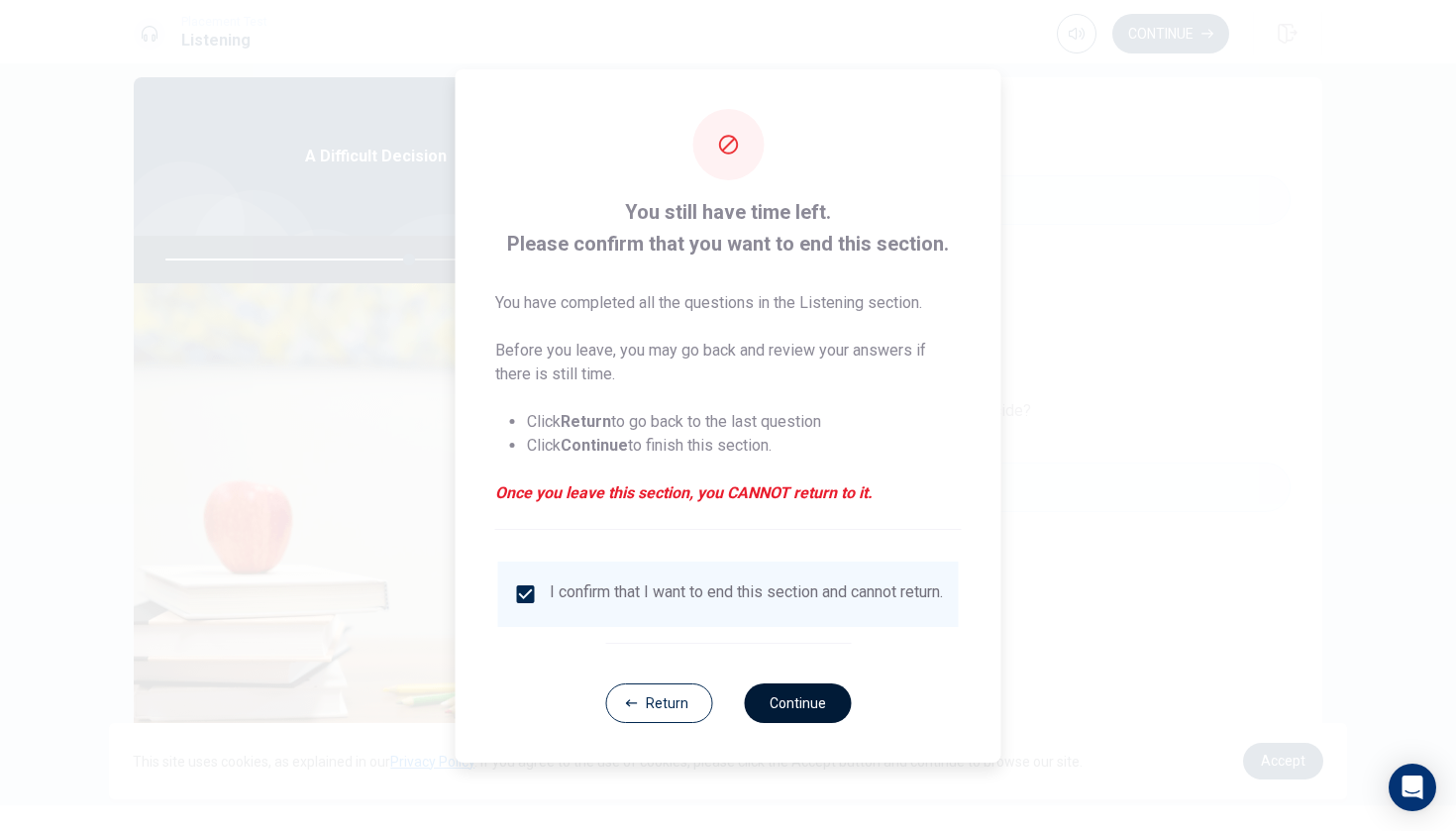 click on "Continue" at bounding box center (797, 703) 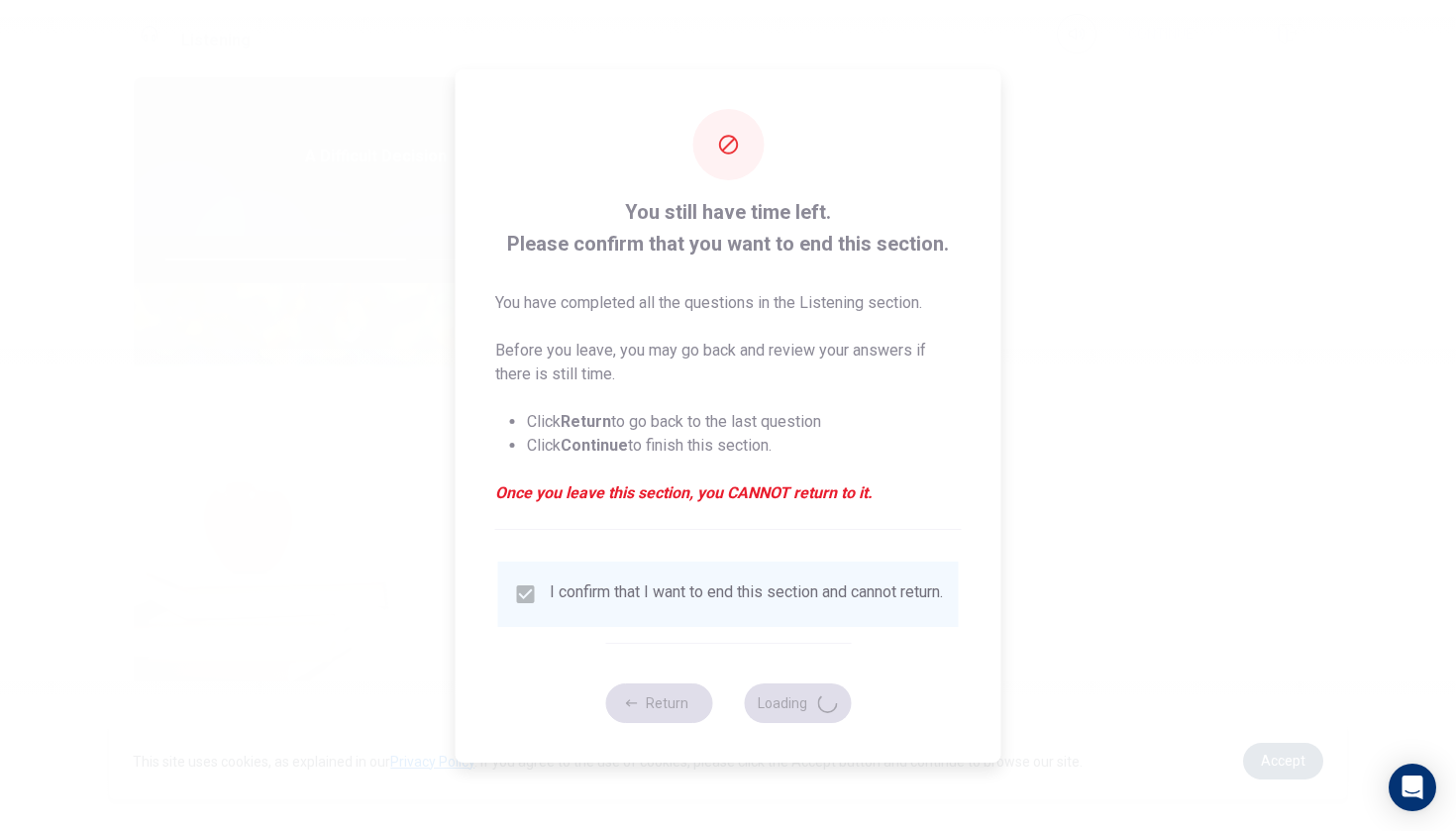 type on "69" 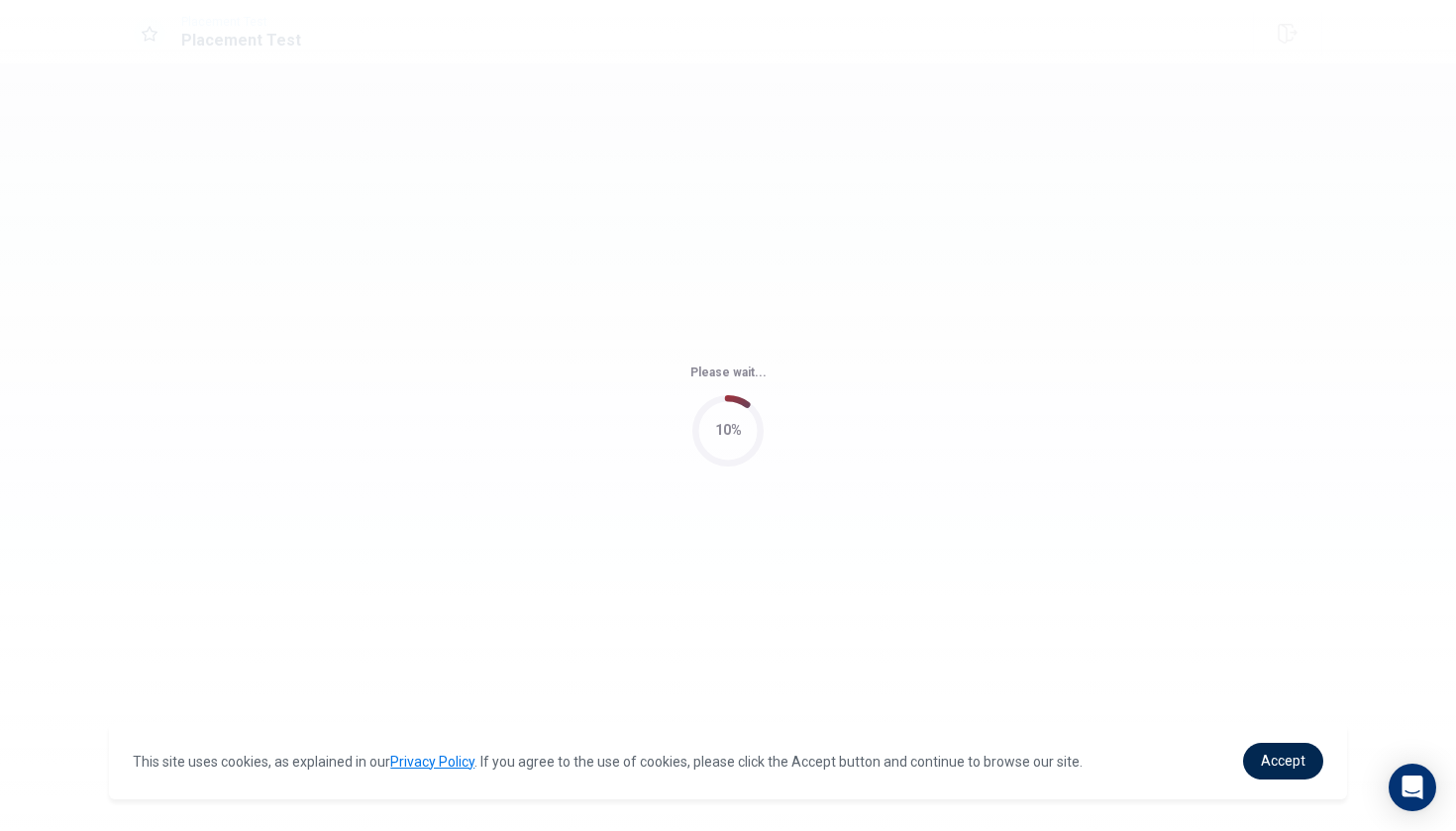 scroll, scrollTop: 0, scrollLeft: 0, axis: both 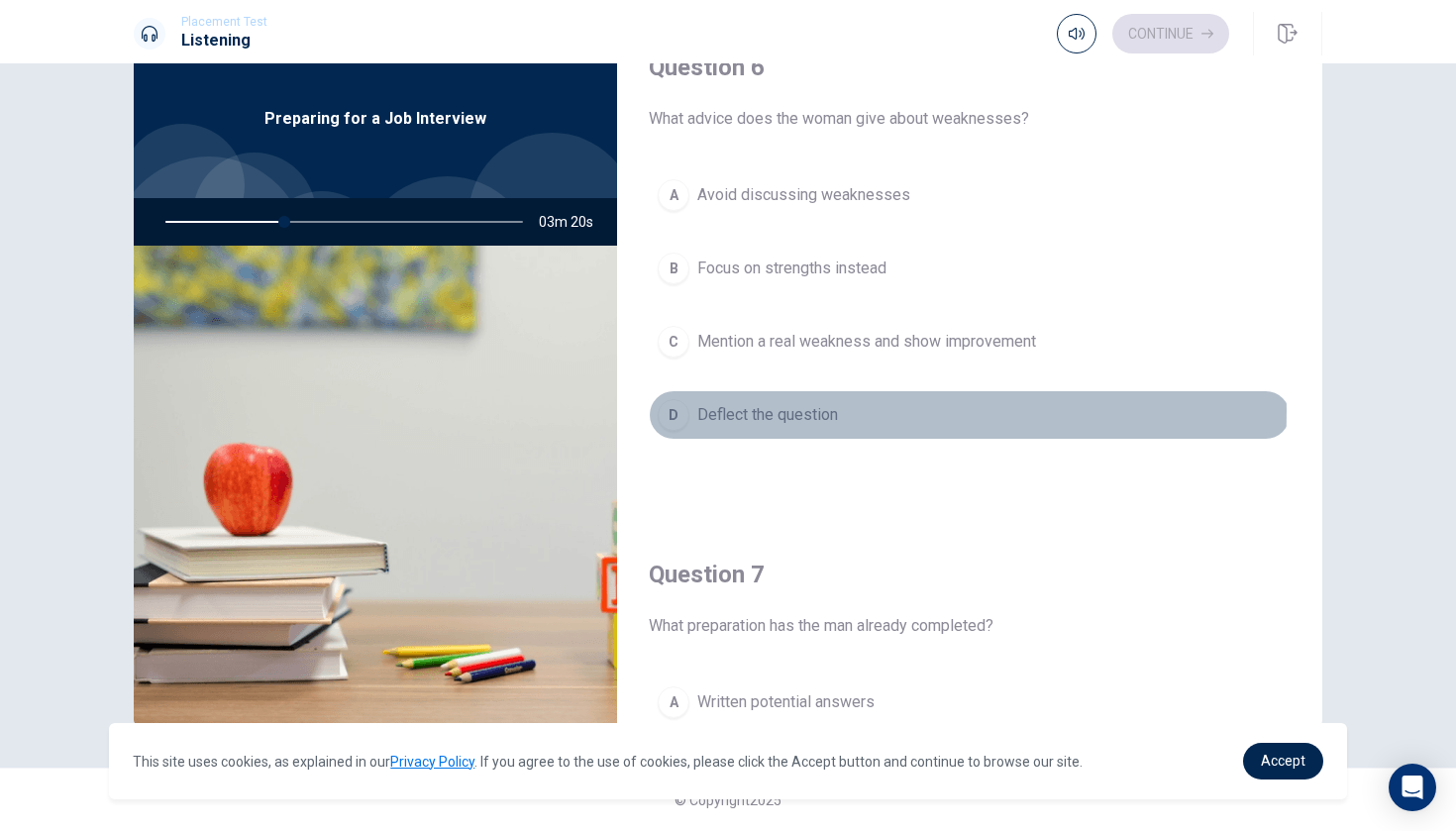 click on "Deflect the question" at bounding box center (768, 415) 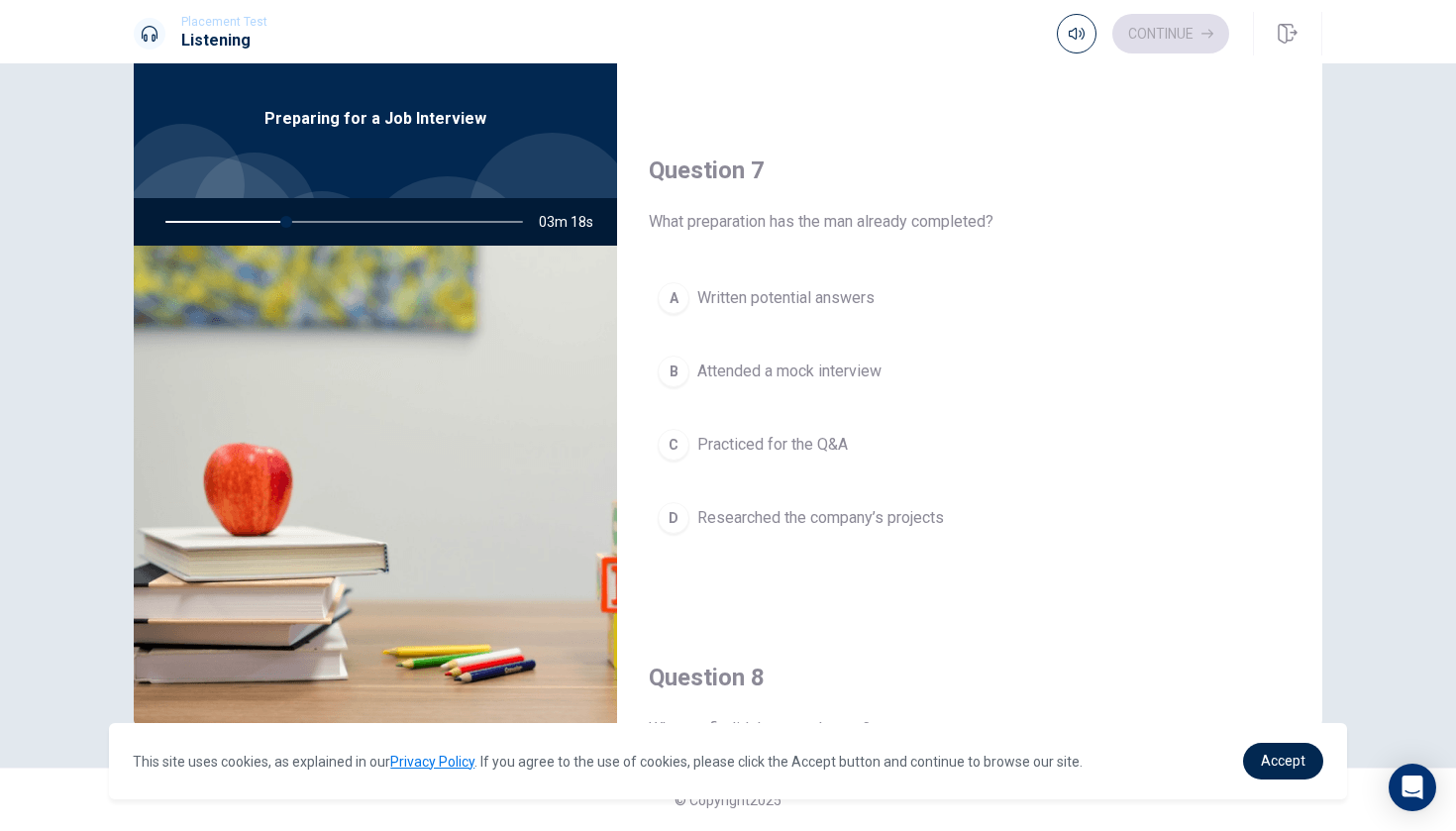 scroll, scrollTop: 447, scrollLeft: 0, axis: vertical 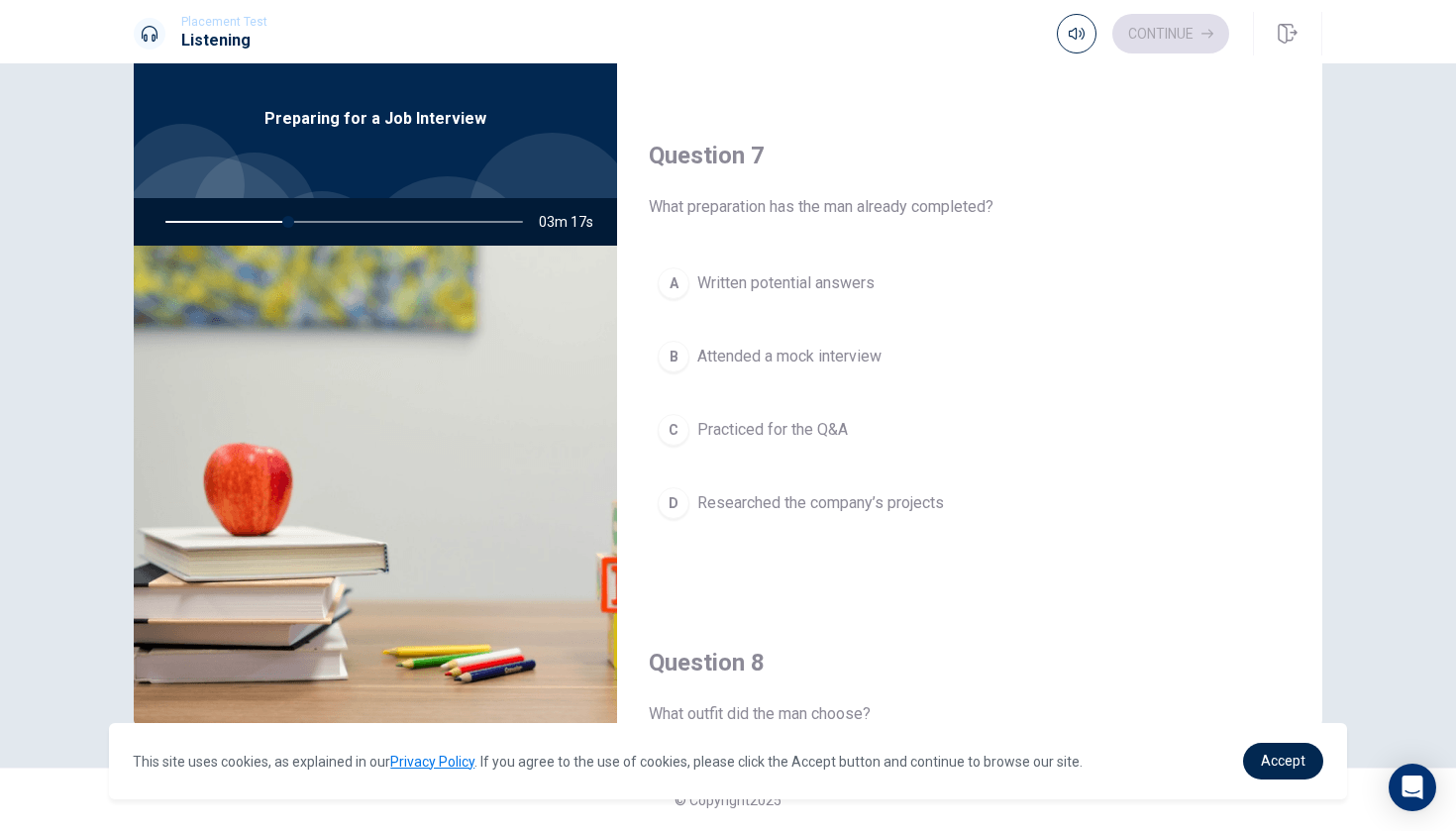 click on "Practiced for the Q&A" at bounding box center (773, 430) 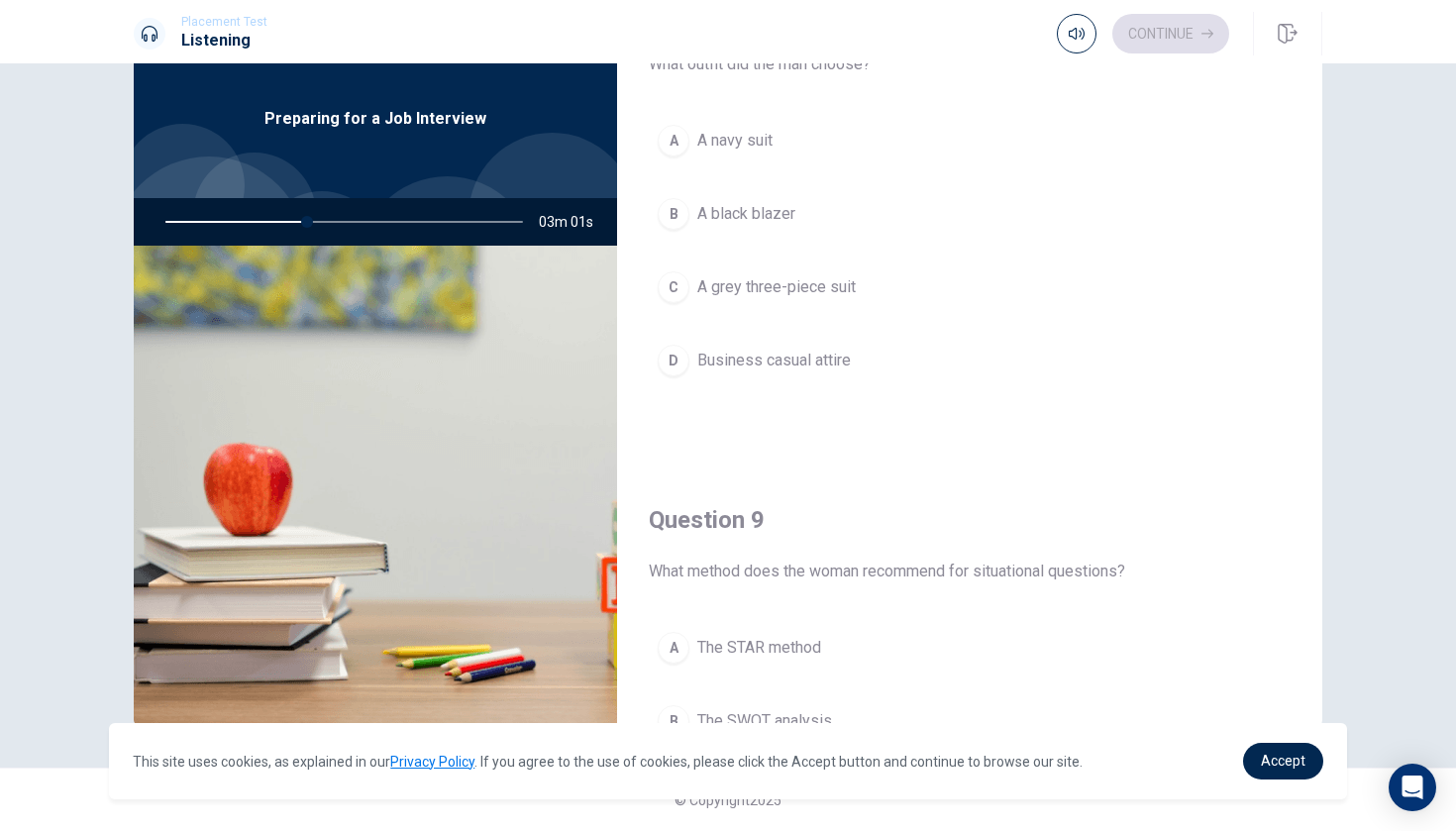 scroll, scrollTop: 1055, scrollLeft: 0, axis: vertical 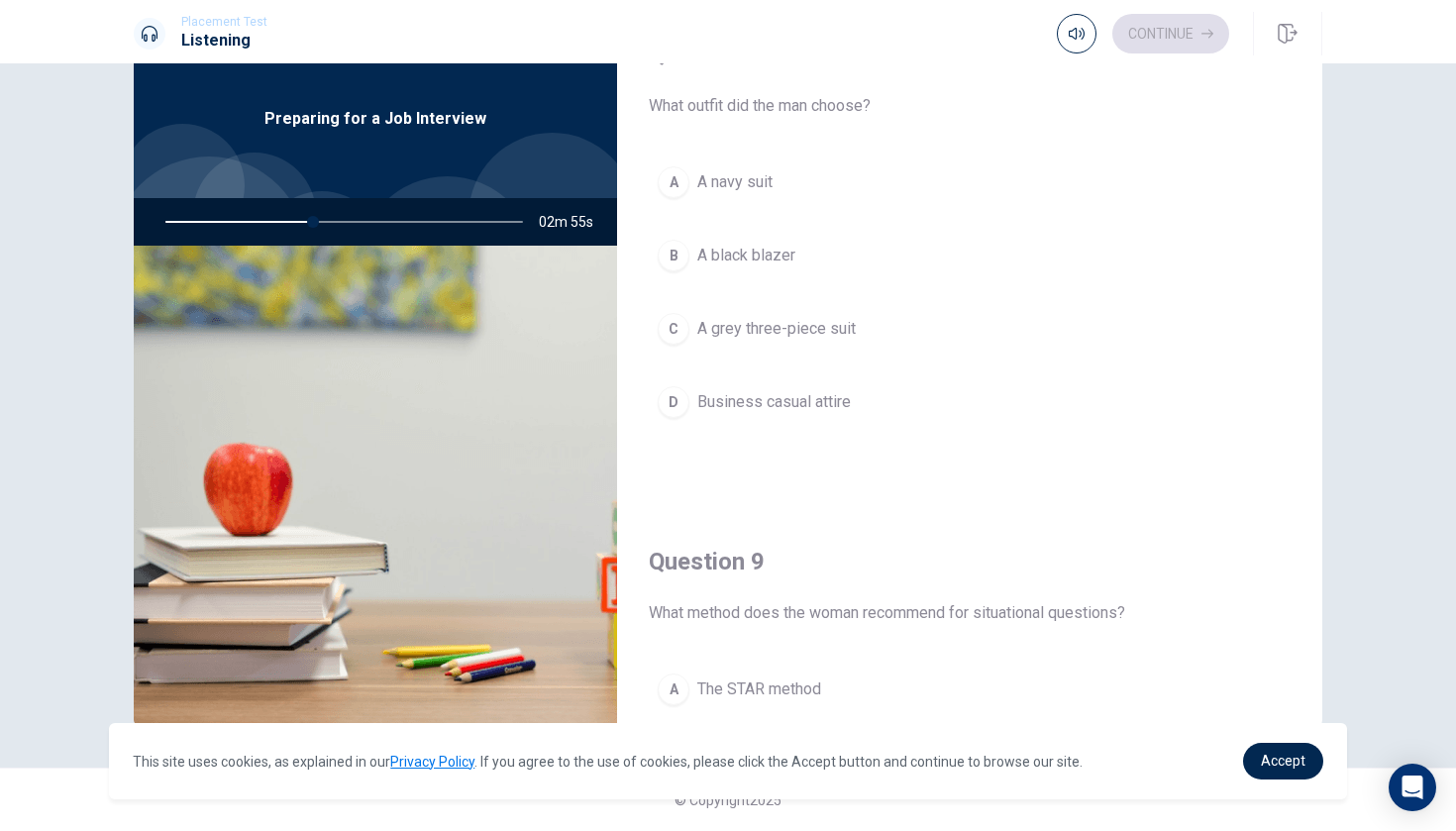 click on "A A navy suit B A black blazer C A grey three-piece suit D Business casual attire" at bounding box center [970, 312] 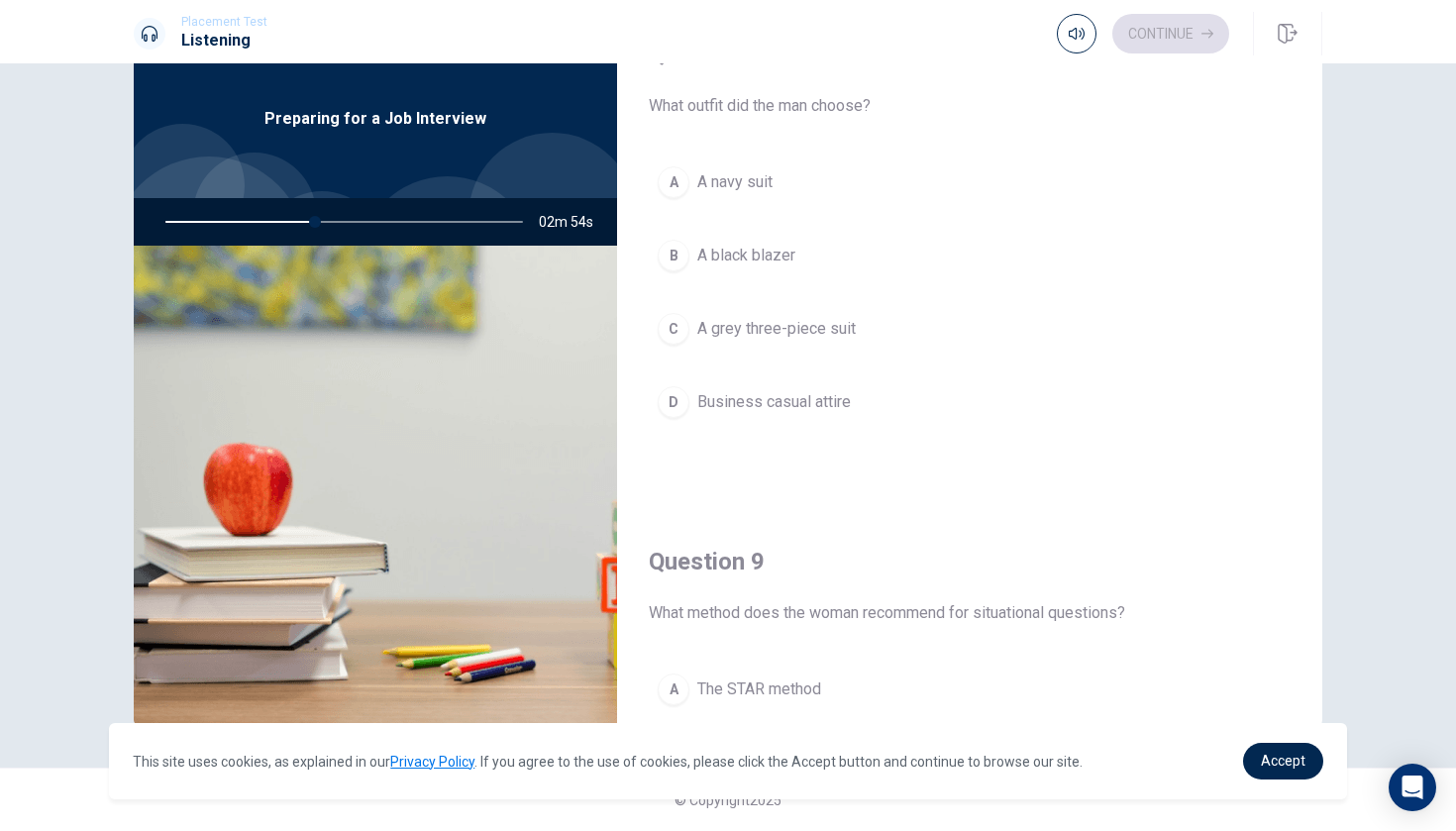 click on "A navy suit" at bounding box center [735, 182] 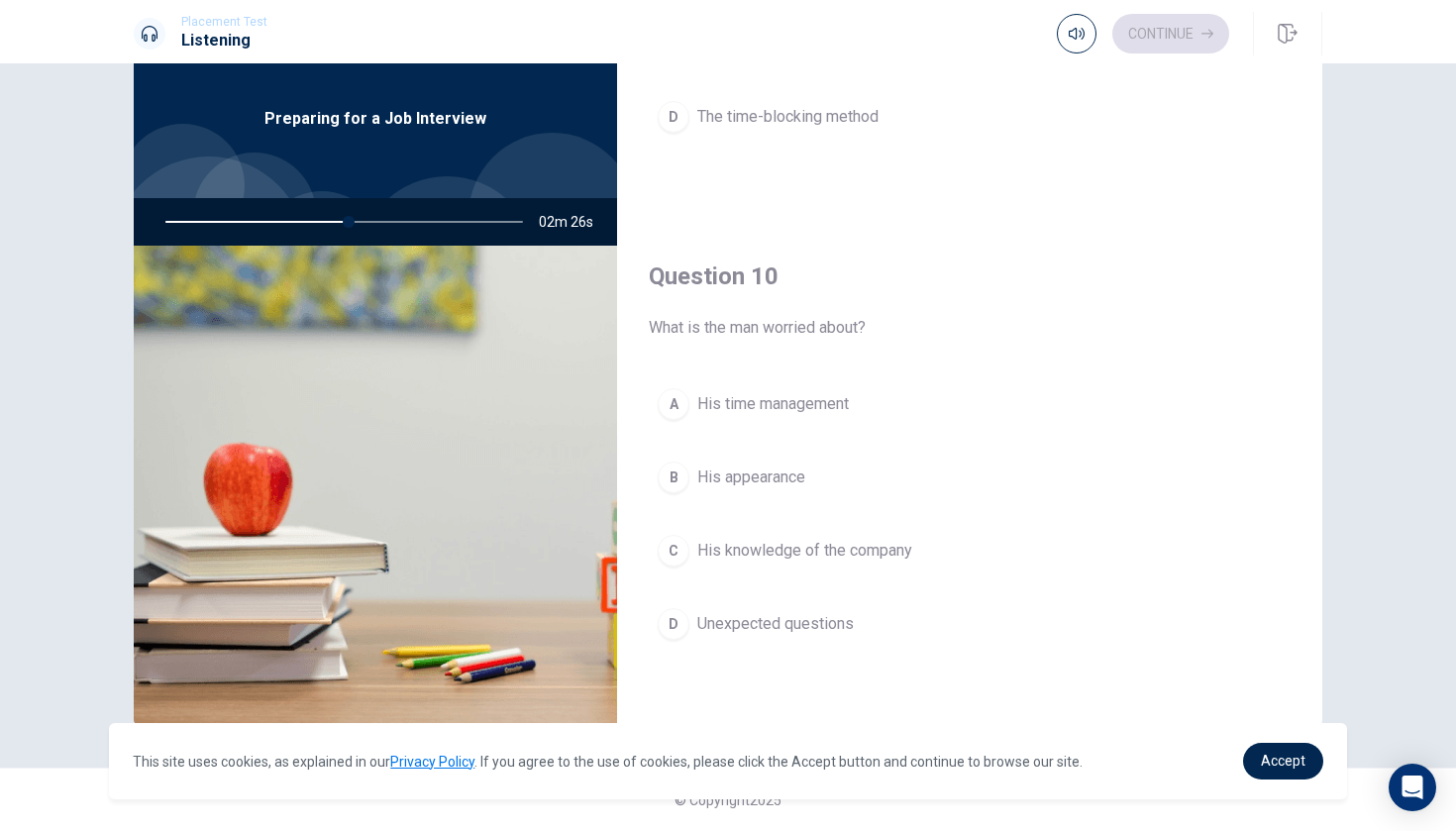 scroll, scrollTop: 1847, scrollLeft: 0, axis: vertical 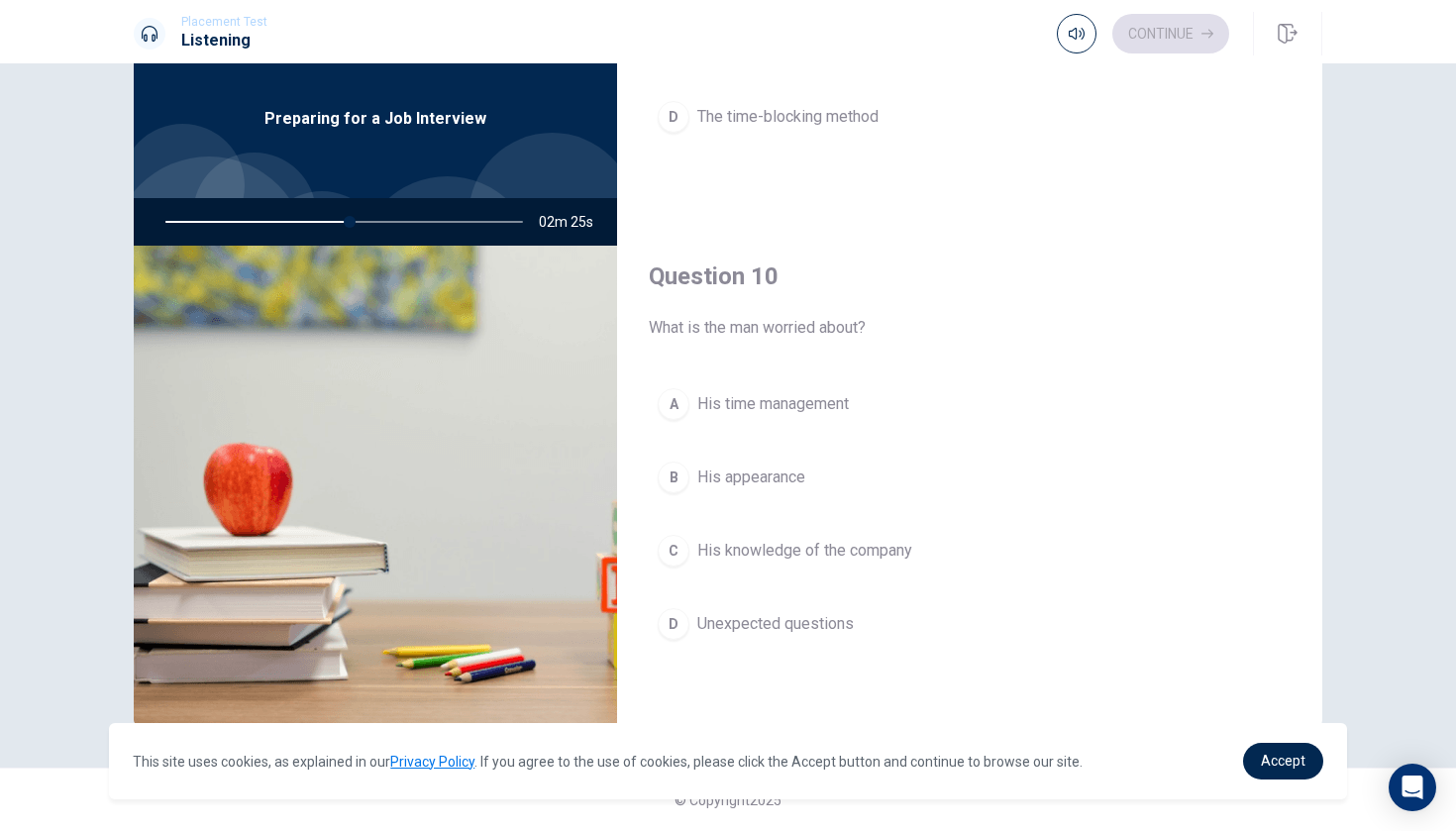 click on "Unexpected questions" at bounding box center [776, 624] 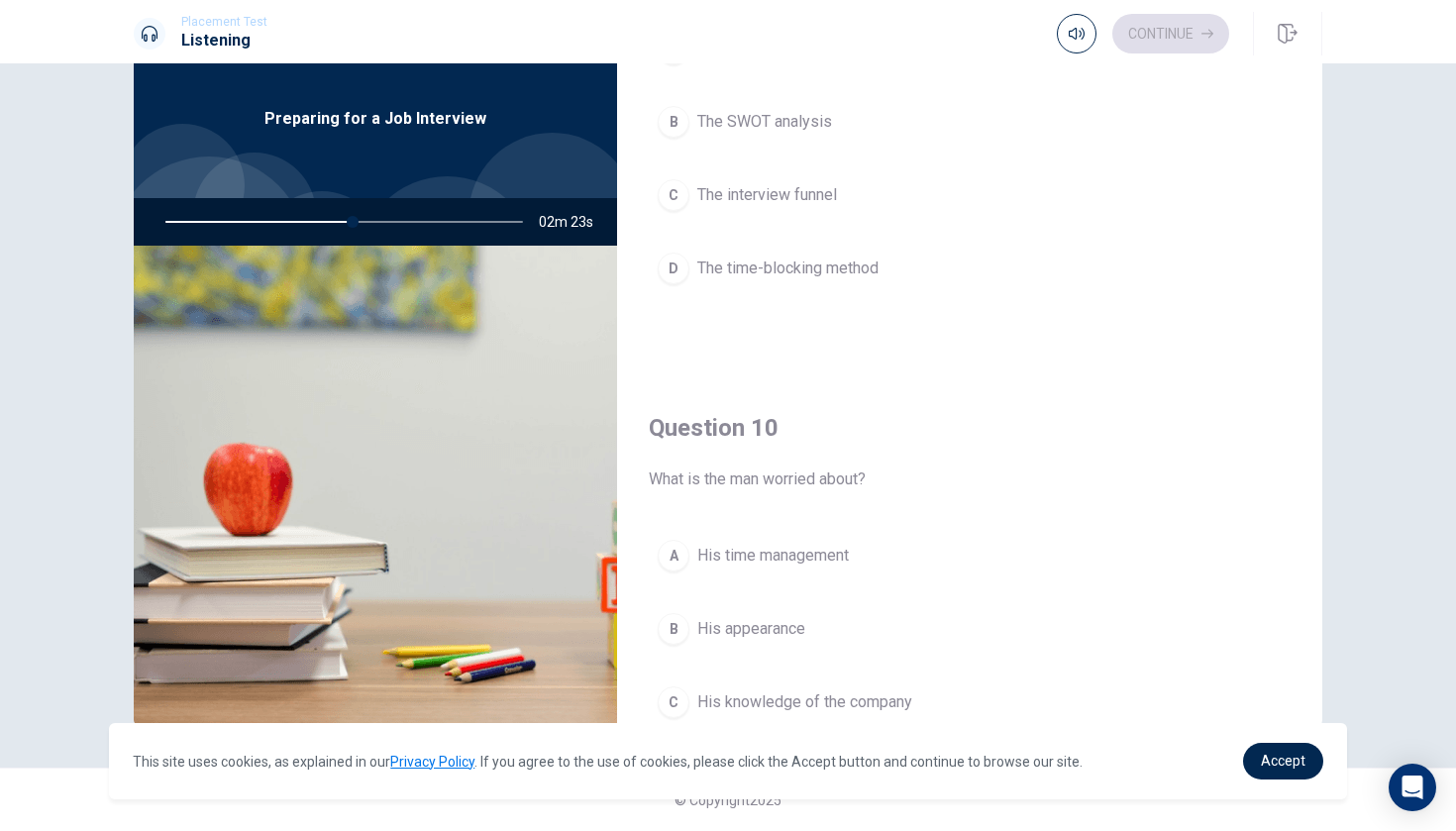 scroll, scrollTop: 1624, scrollLeft: 0, axis: vertical 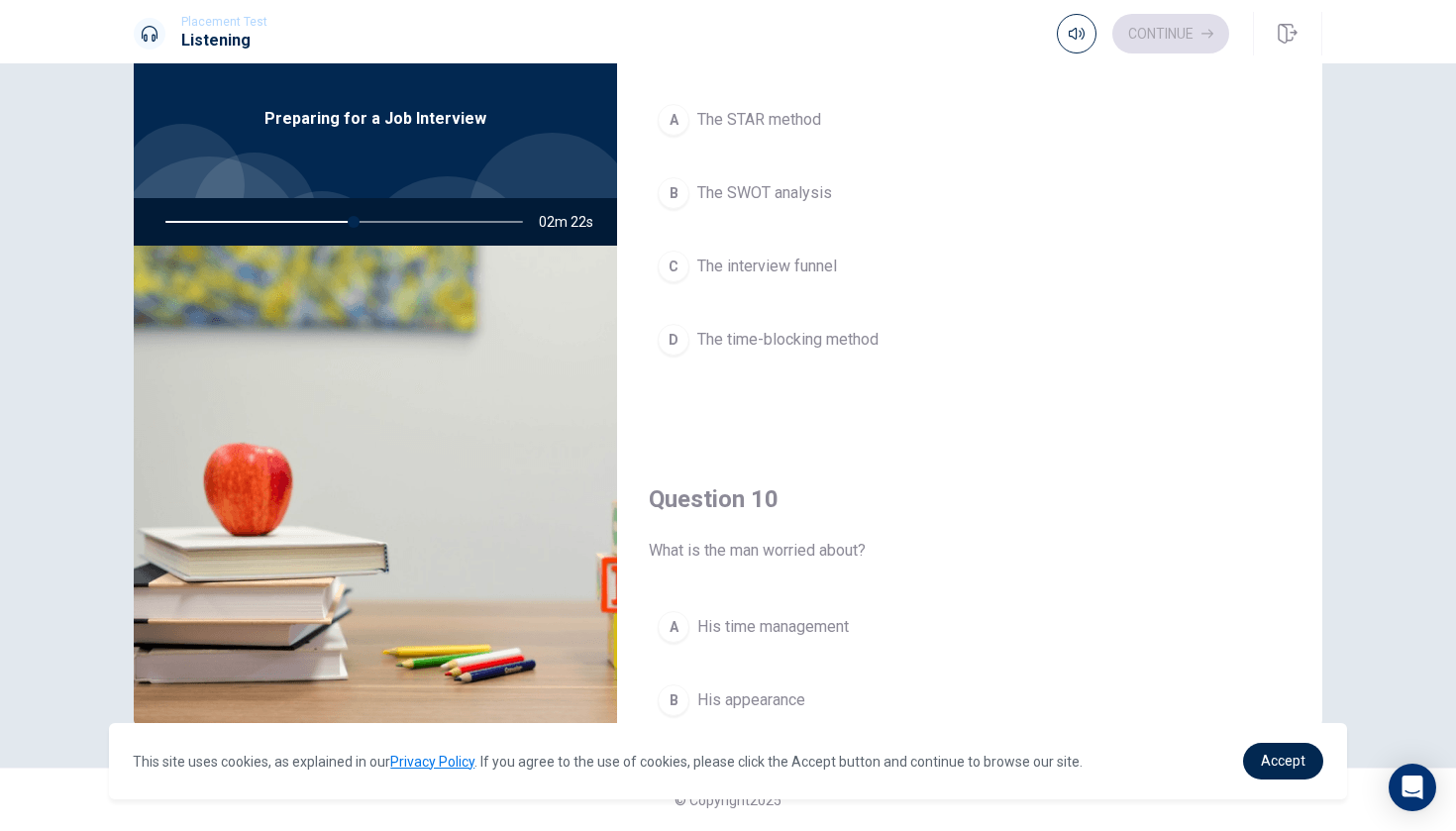 click on "A The STAR method" at bounding box center [970, 120] 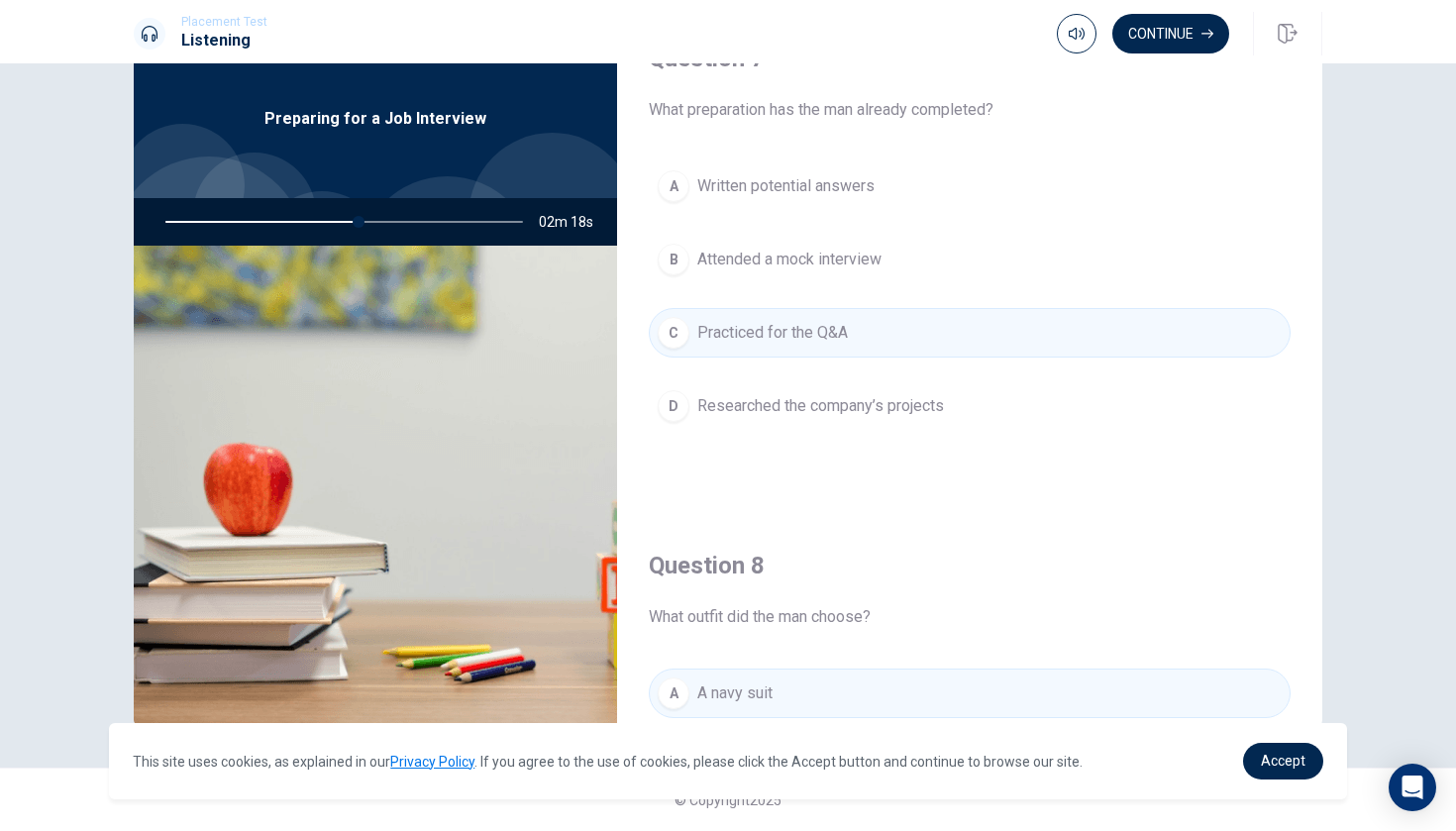 scroll, scrollTop: 522, scrollLeft: 0, axis: vertical 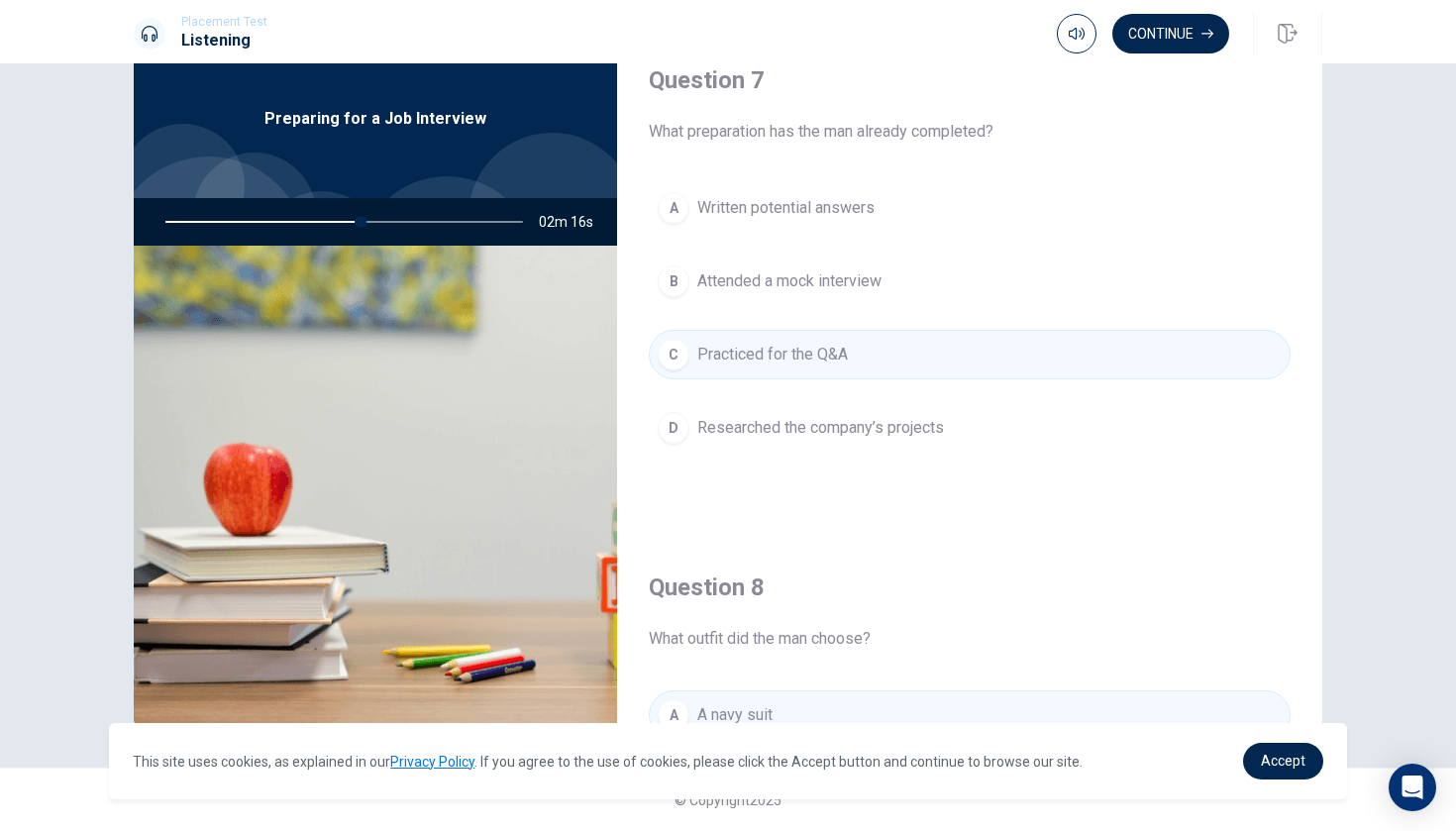 click on "Written potential answers" at bounding box center [785, 208] 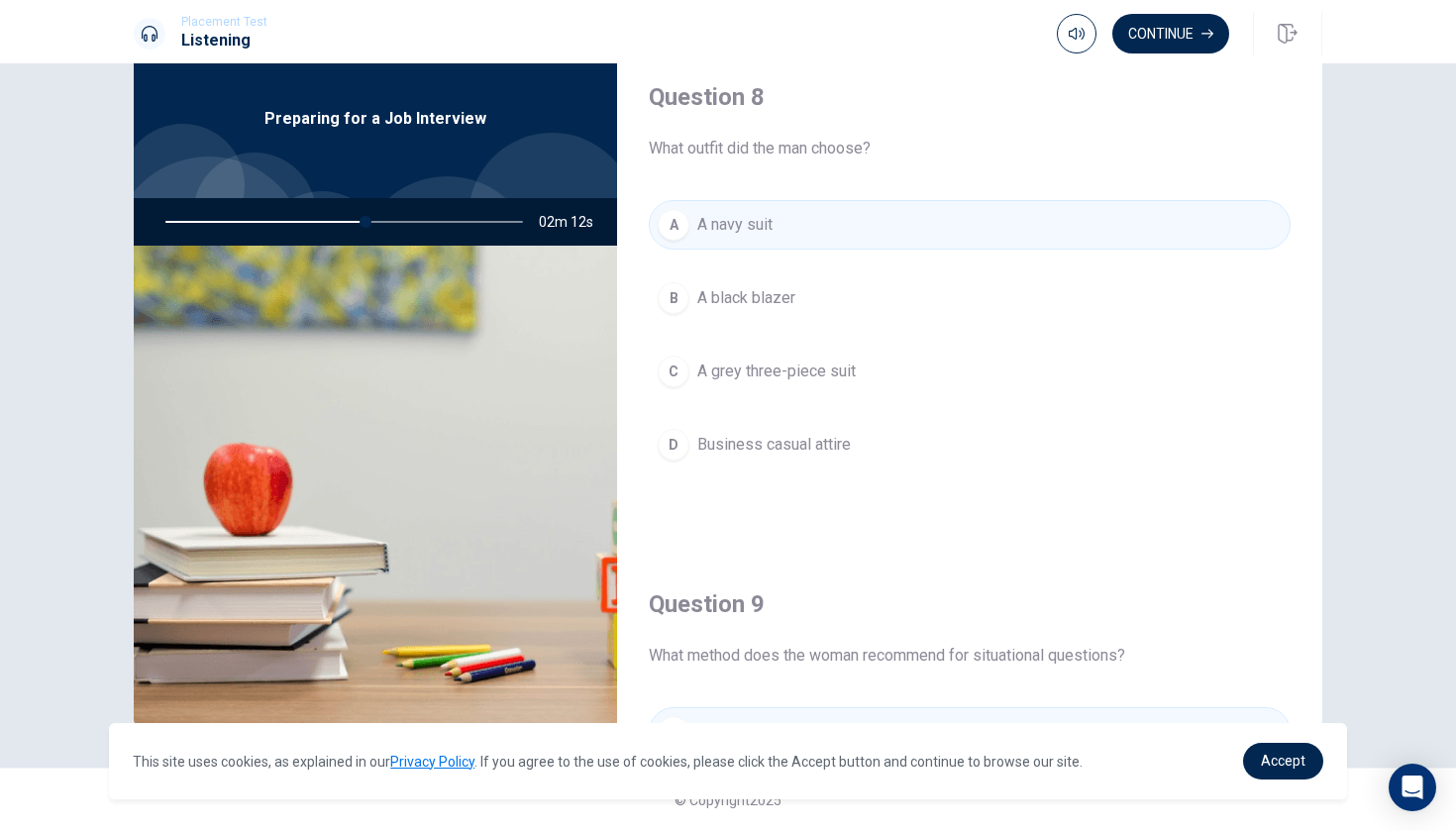 scroll, scrollTop: 1817, scrollLeft: 0, axis: vertical 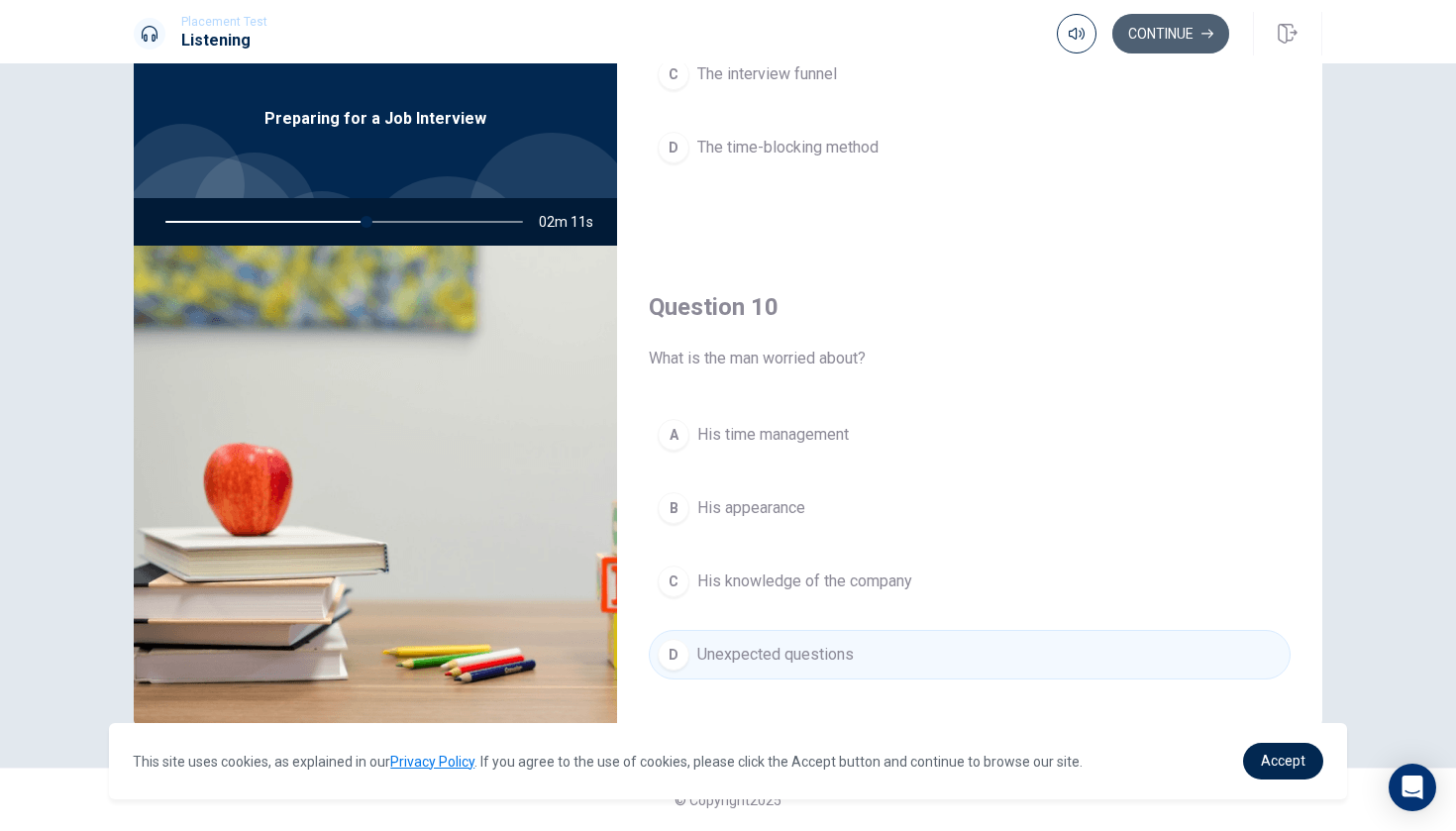 click on "Continue" at bounding box center (1171, 34) 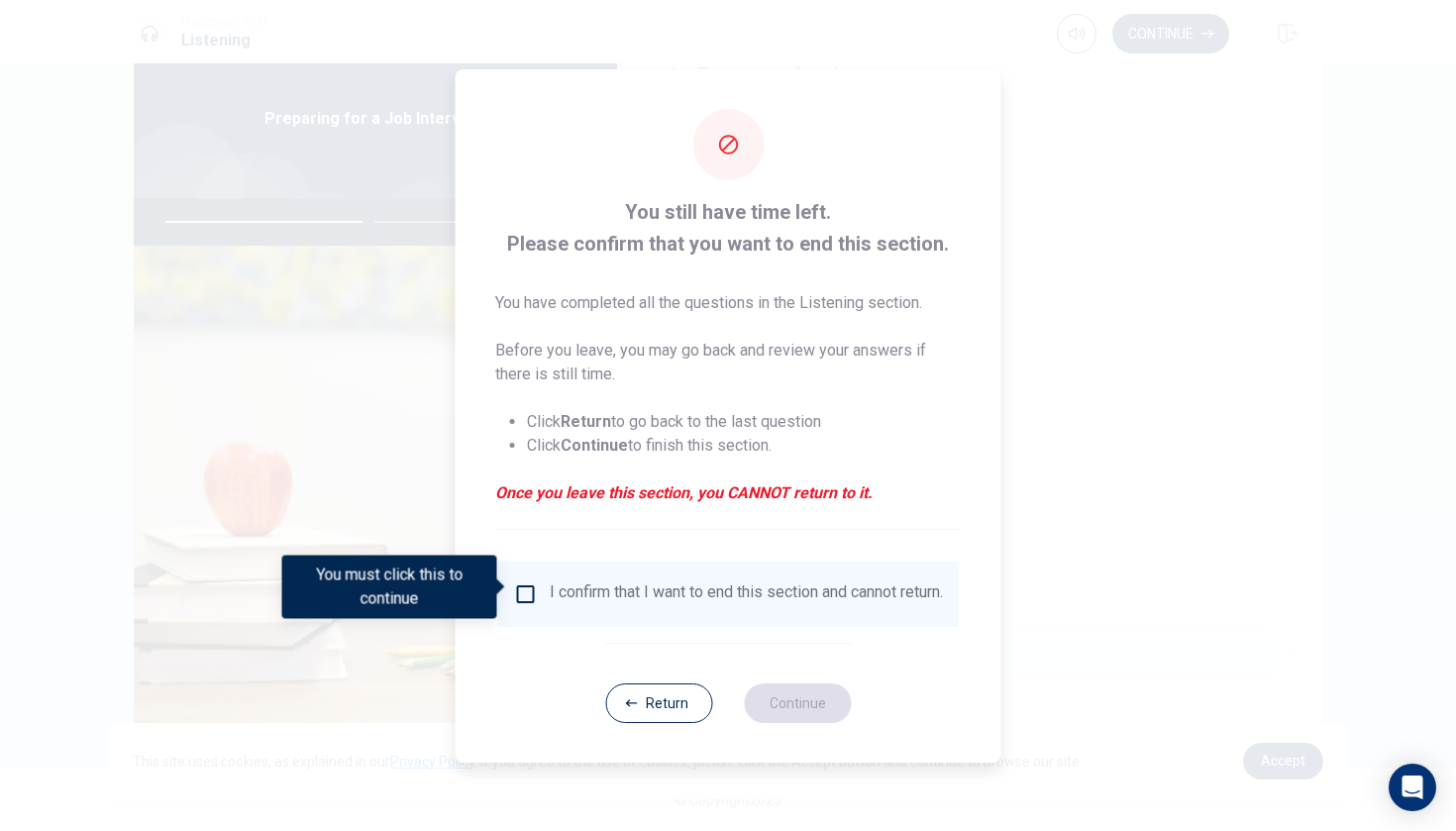 click on "I confirm that I want to end this section and cannot return." at bounding box center [728, 594] 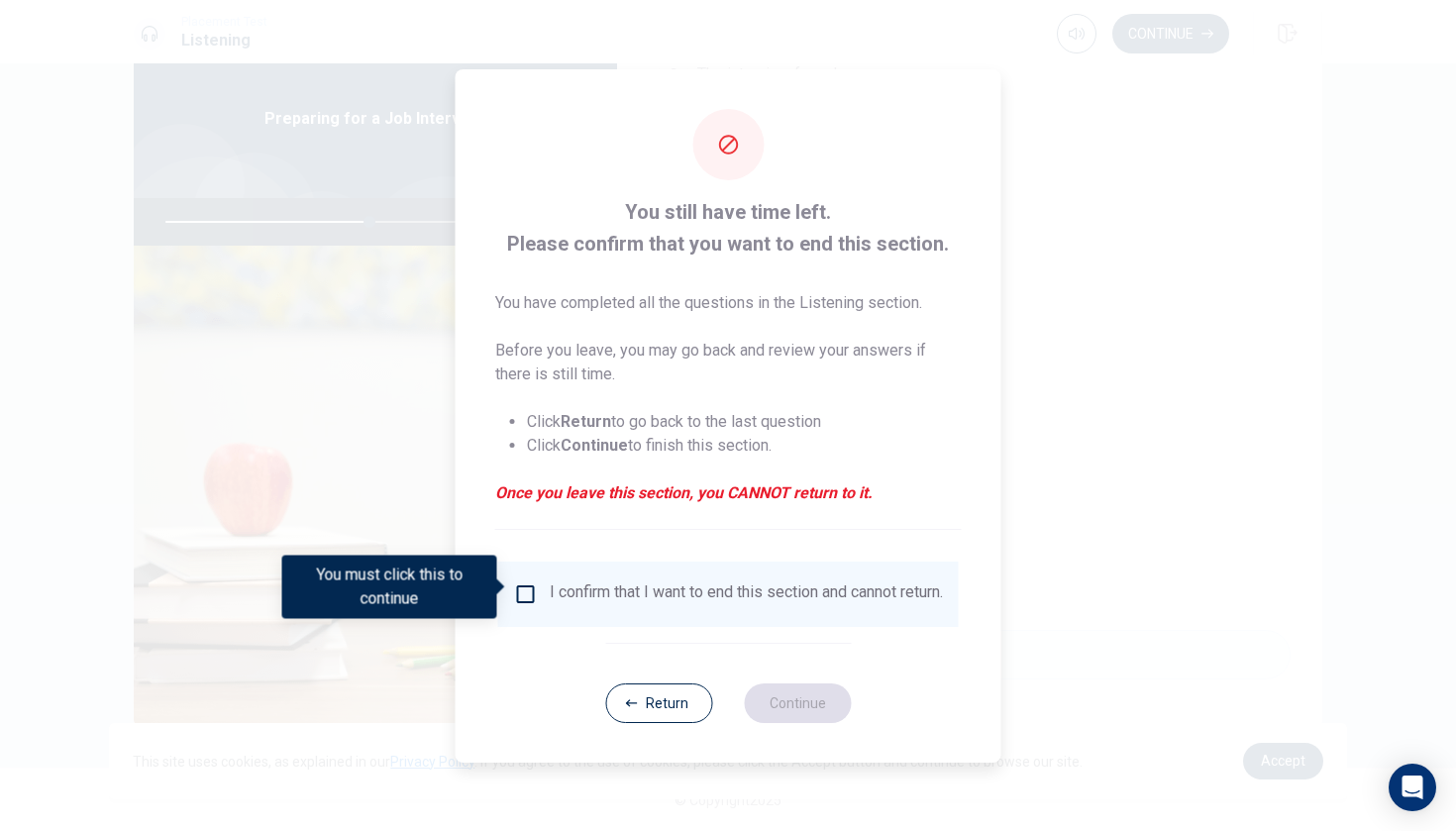 click at bounding box center [526, 594] 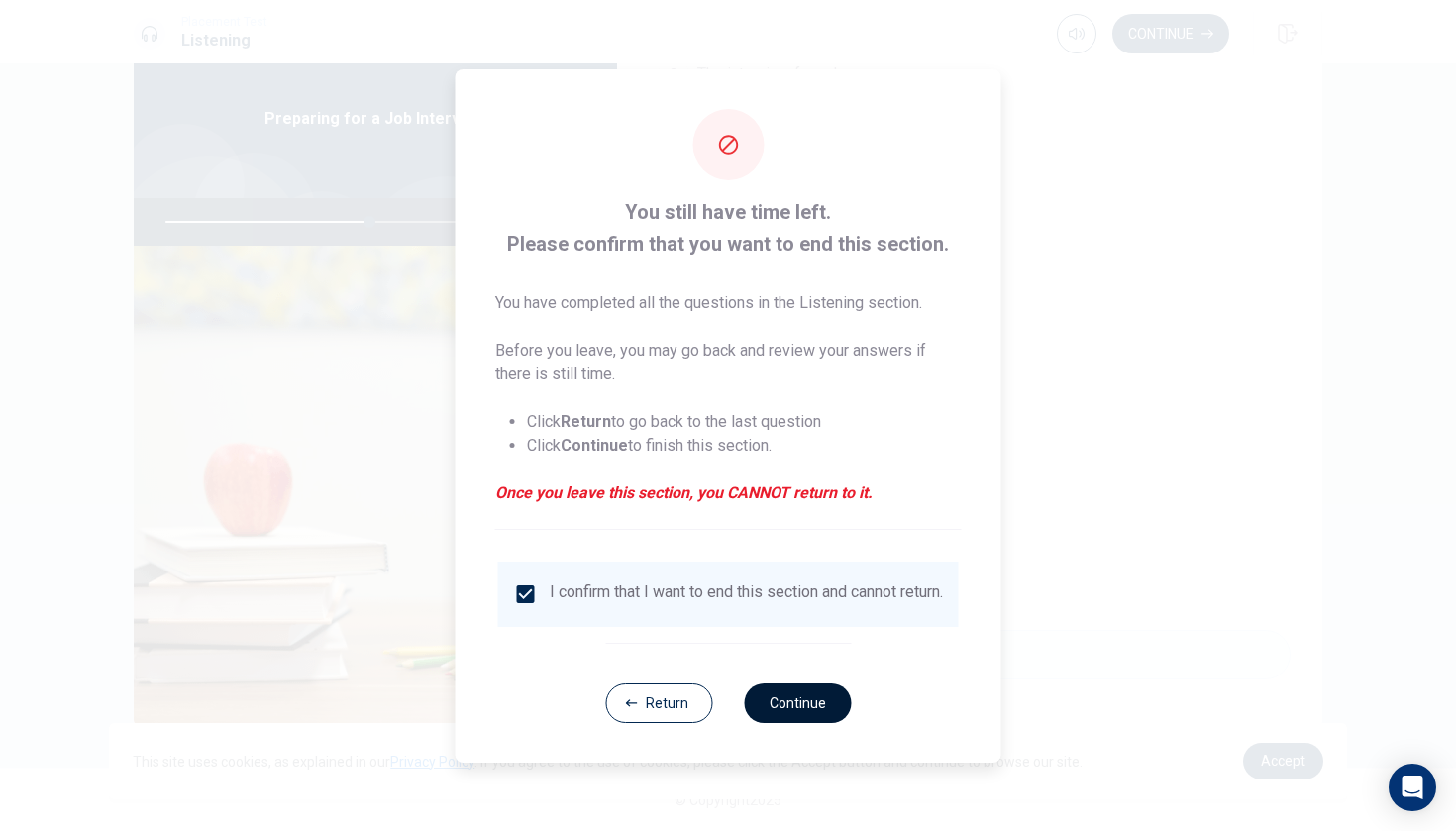 click on "Continue" at bounding box center [797, 703] 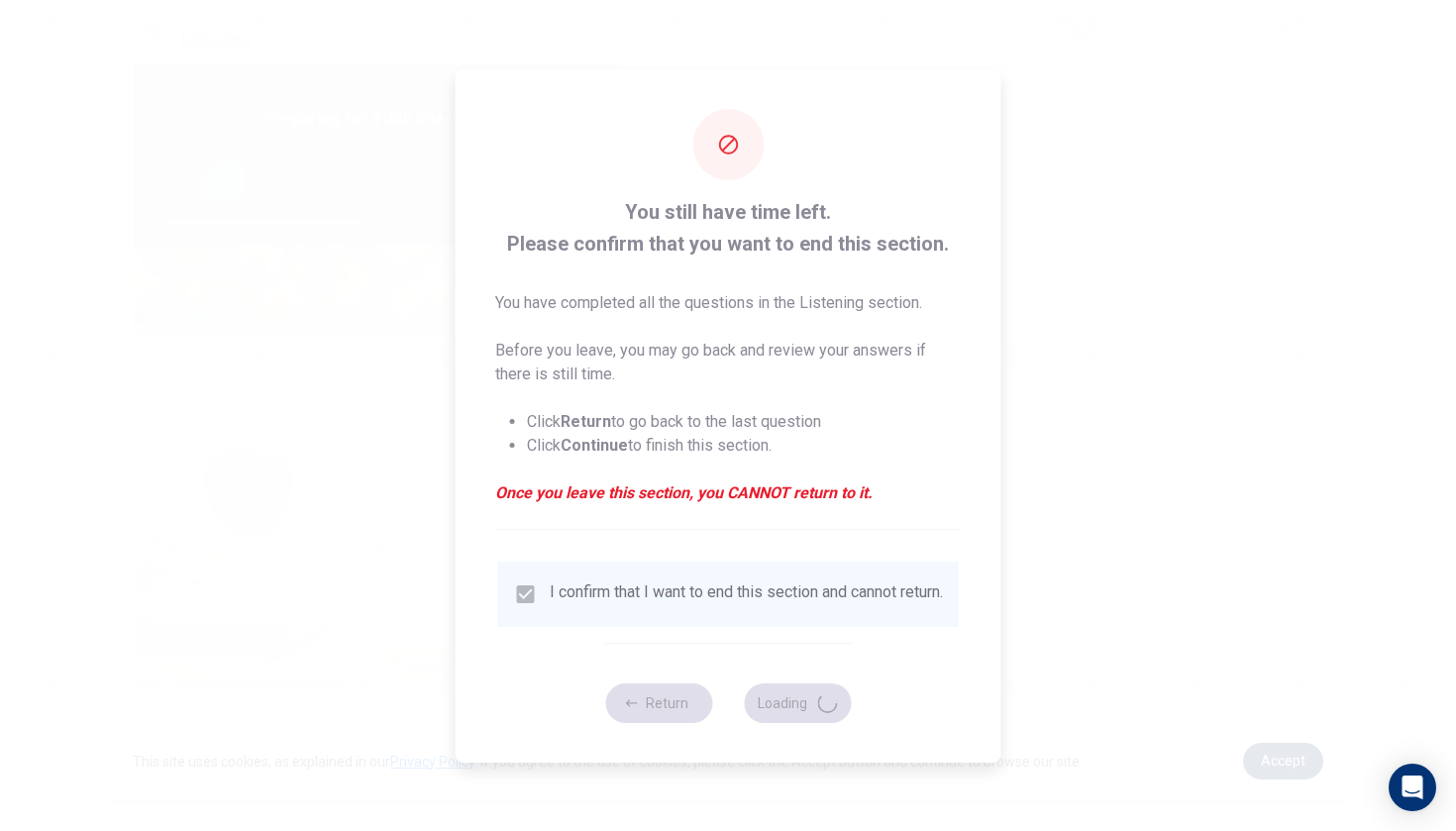 type on "58" 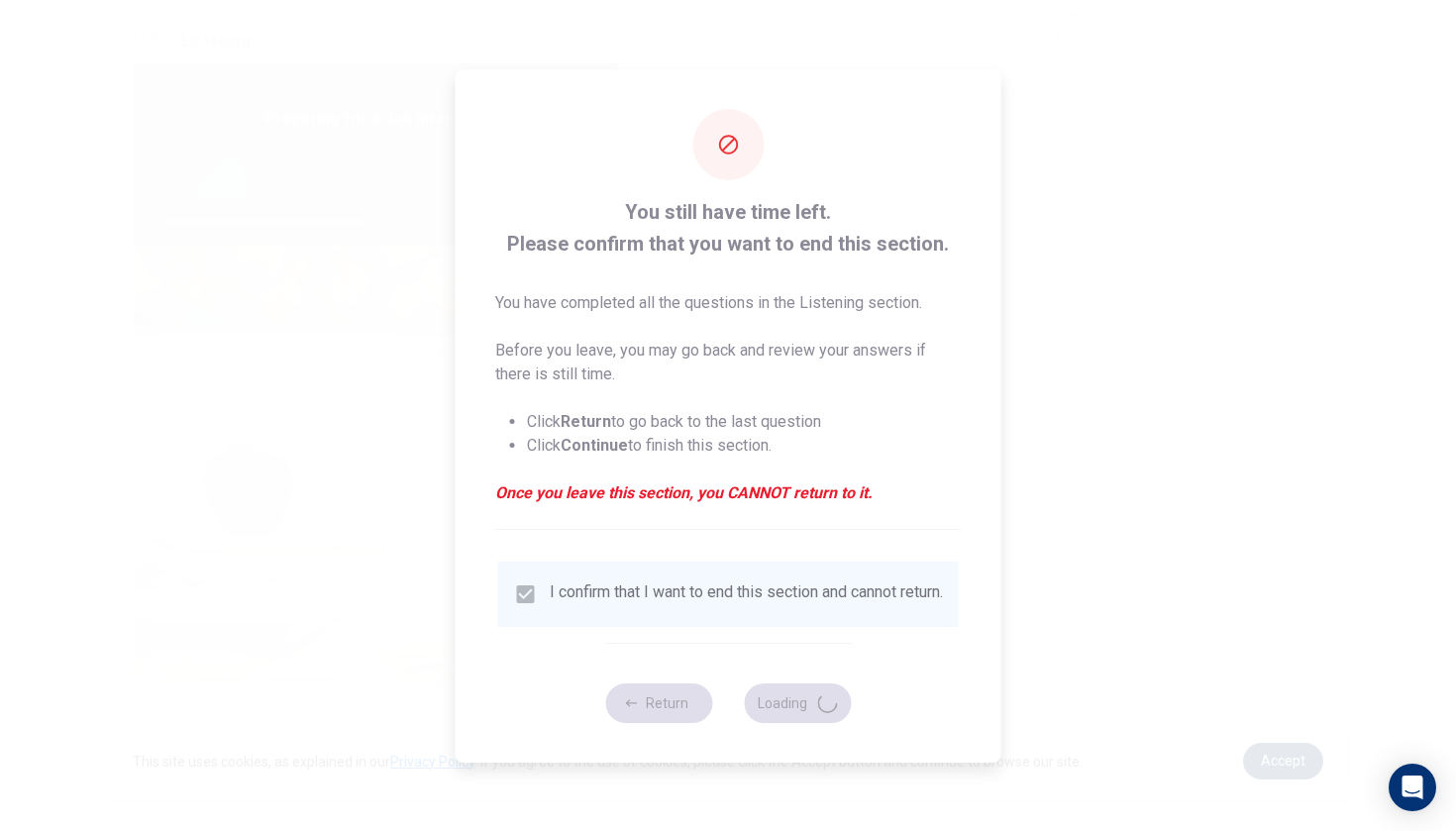 scroll, scrollTop: 0, scrollLeft: 0, axis: both 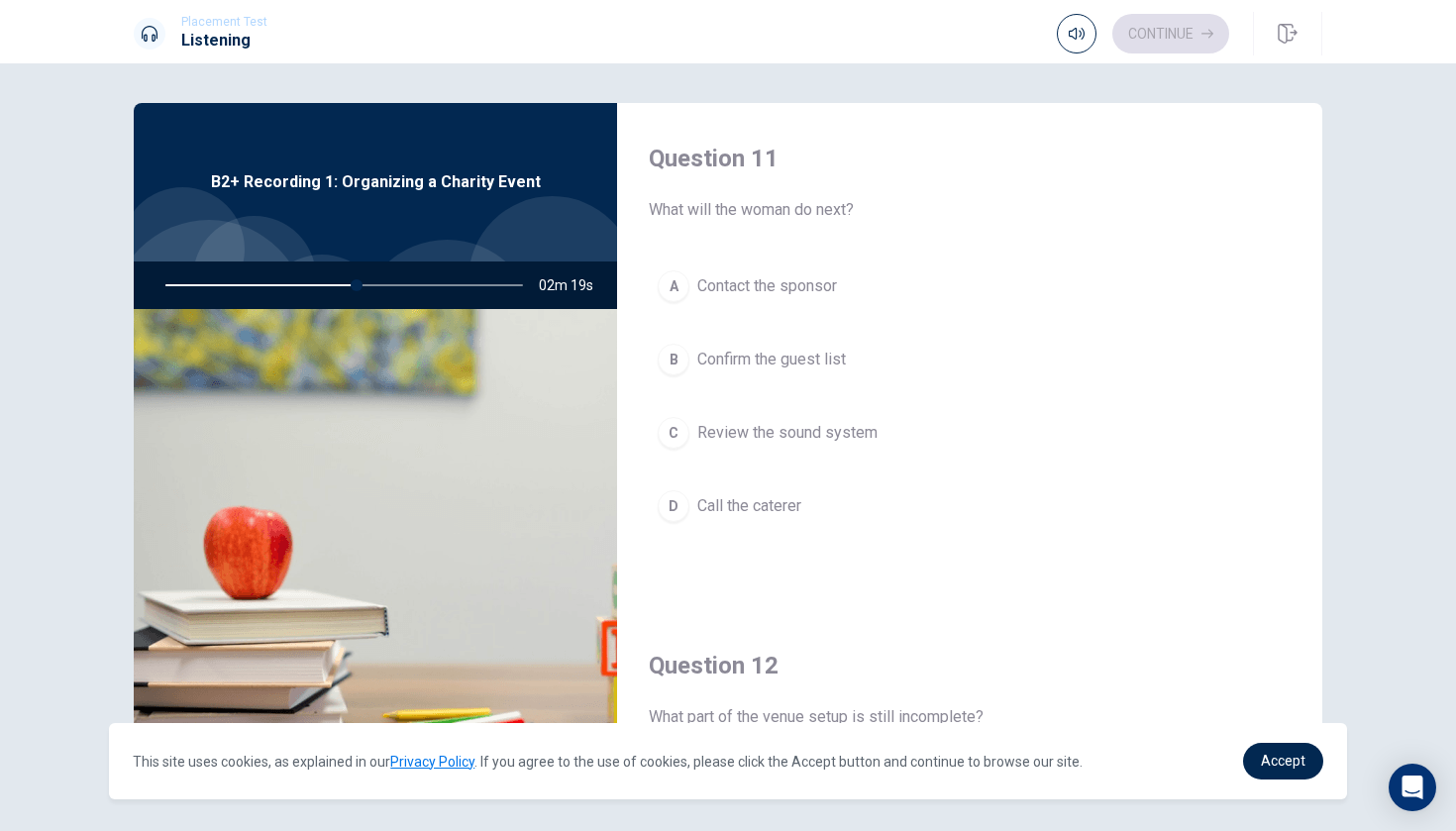 click on "D" at bounding box center [674, 506] 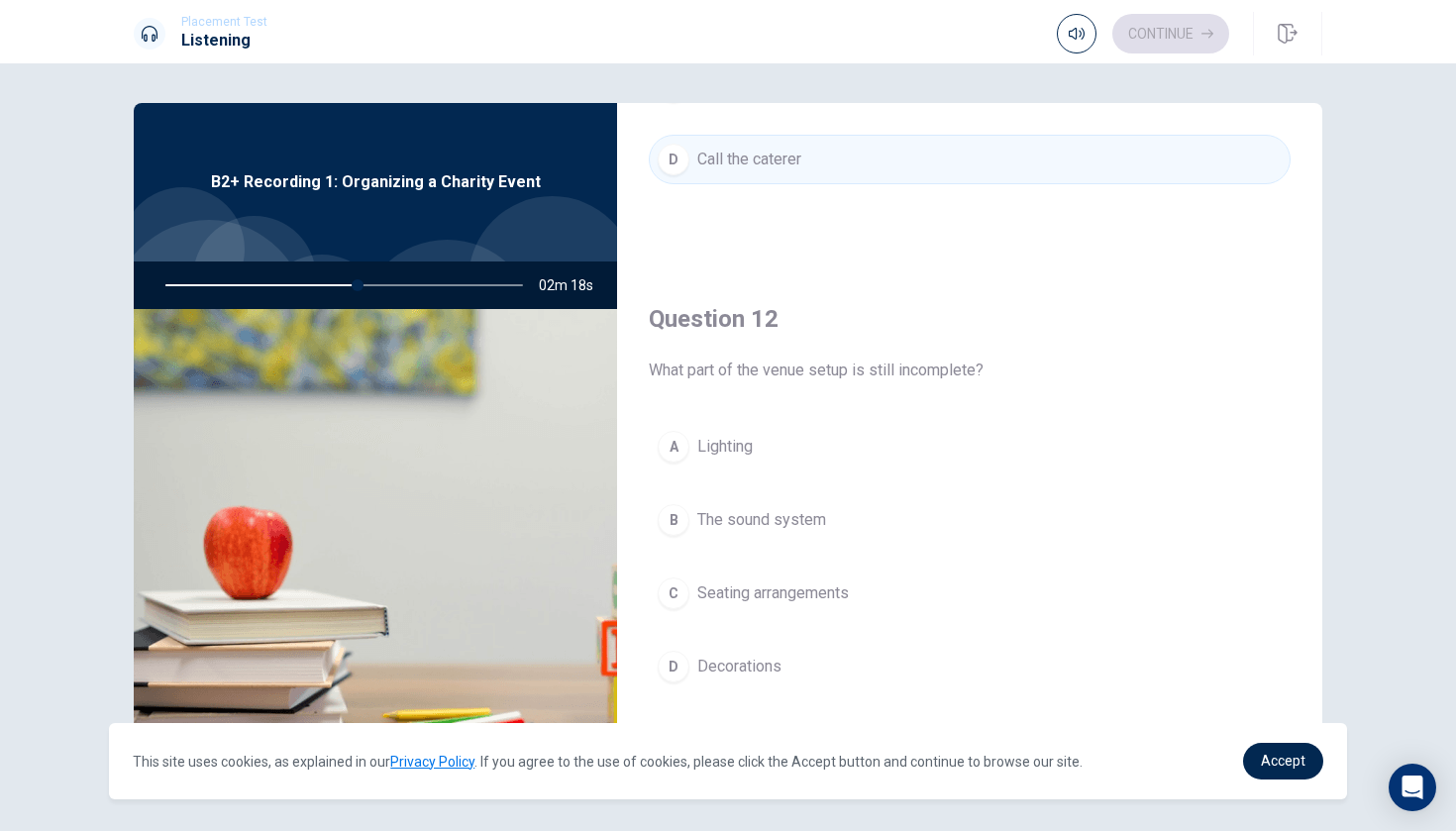scroll, scrollTop: 353, scrollLeft: 0, axis: vertical 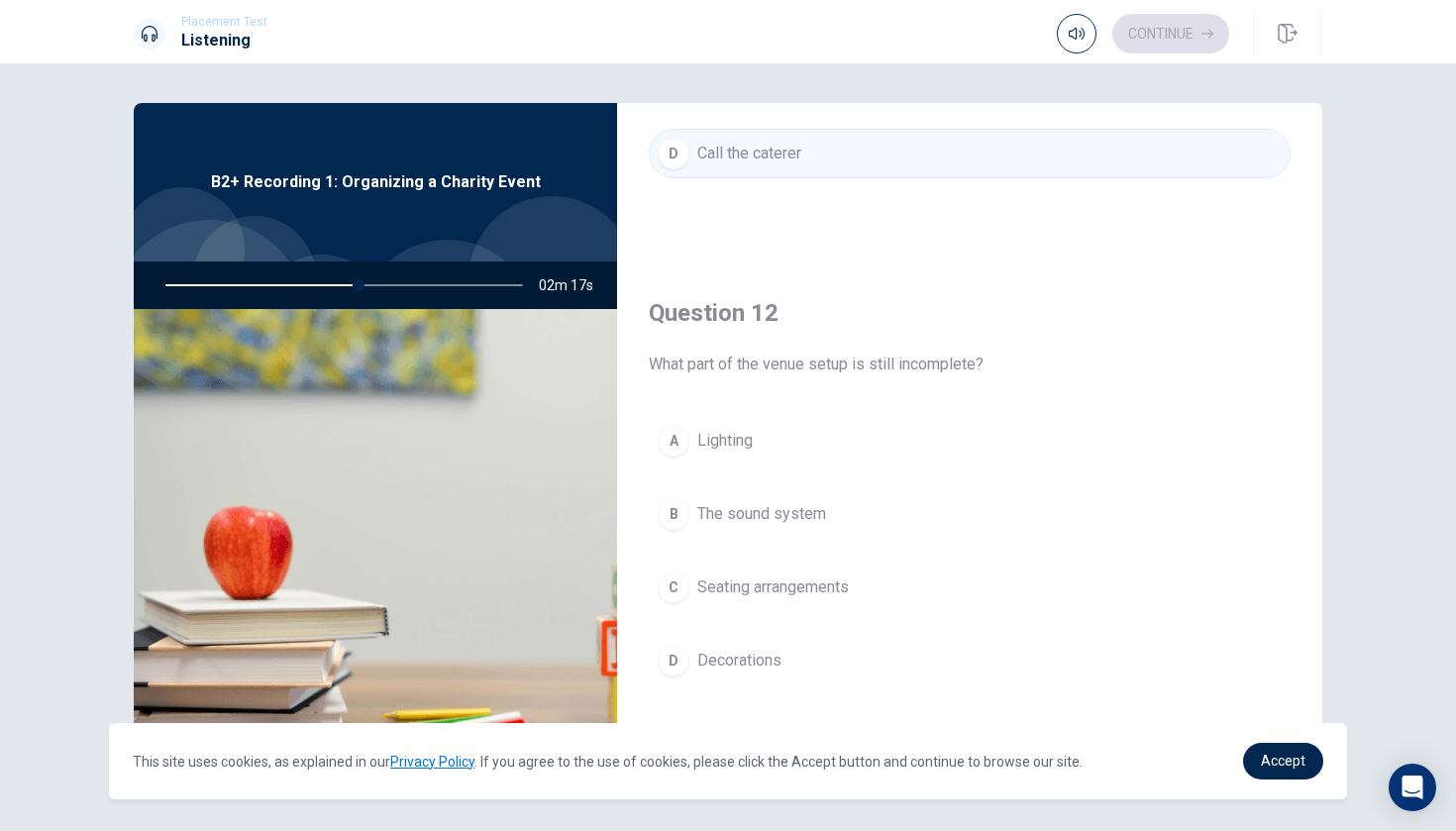 click on "B The sound system" at bounding box center [970, 514] 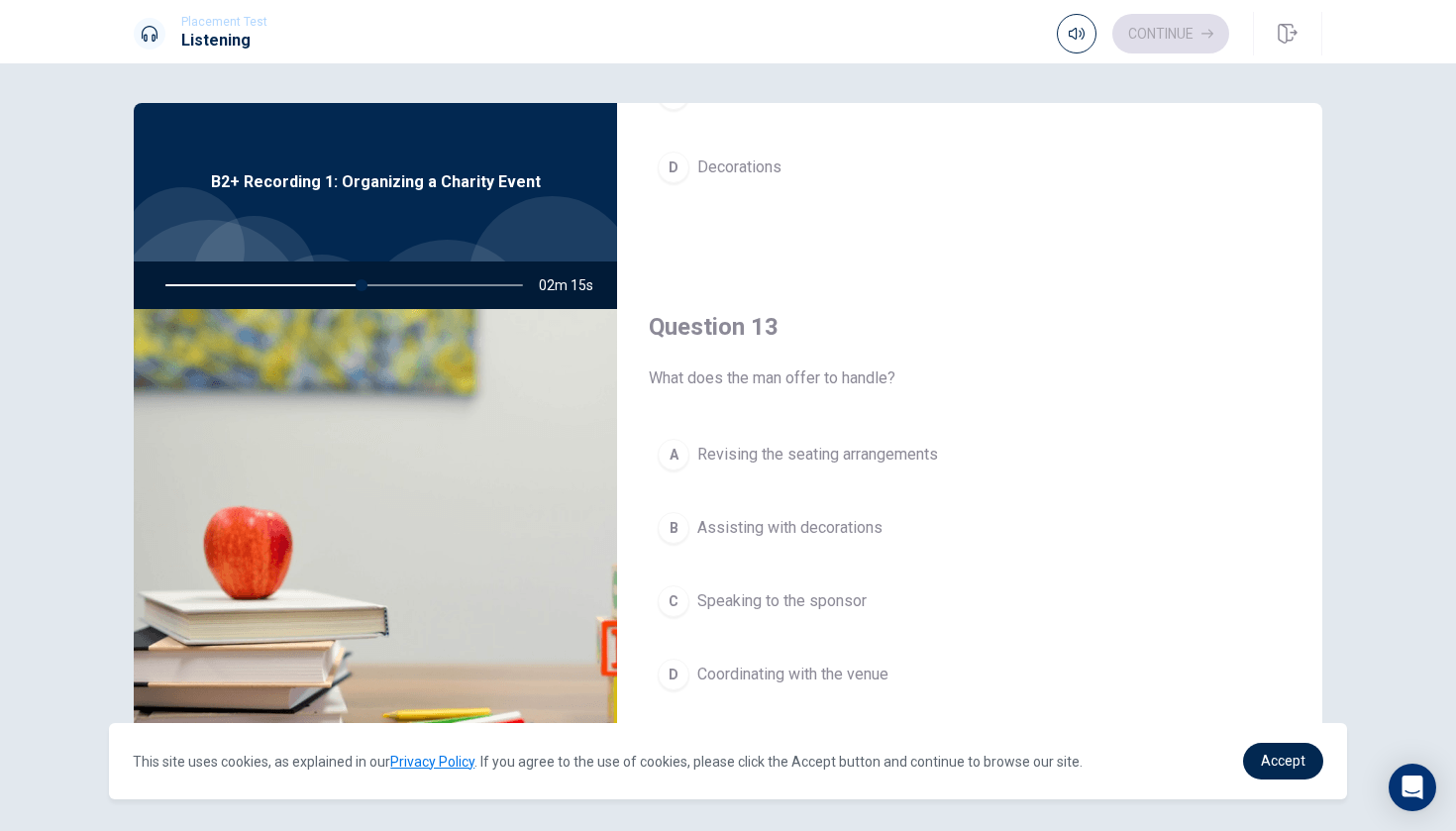 scroll, scrollTop: 864, scrollLeft: 0, axis: vertical 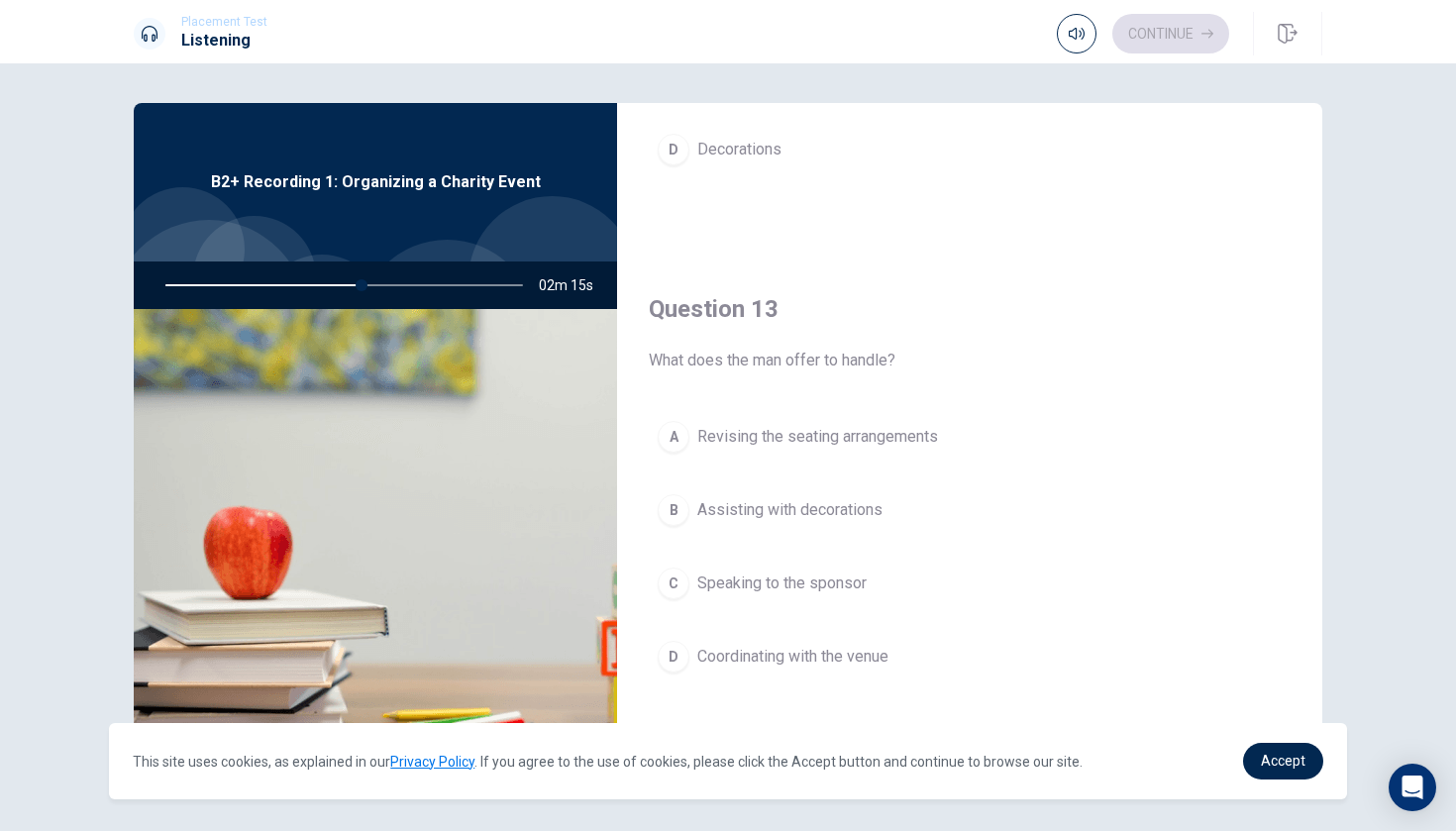 click on "D Coordinating with the venue" at bounding box center [970, 657] 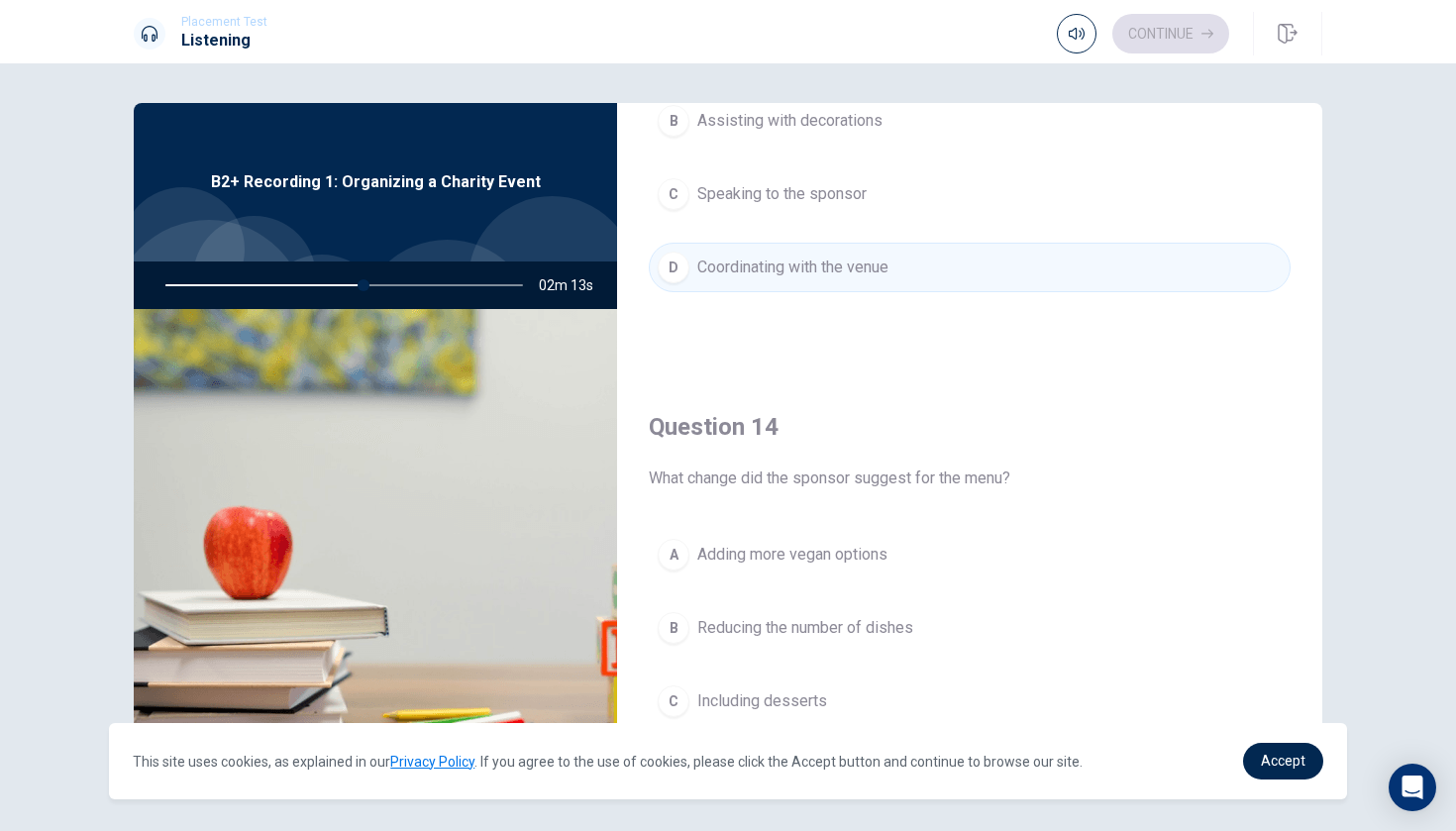 click on "A Adding more vegan options" at bounding box center (970, 555) 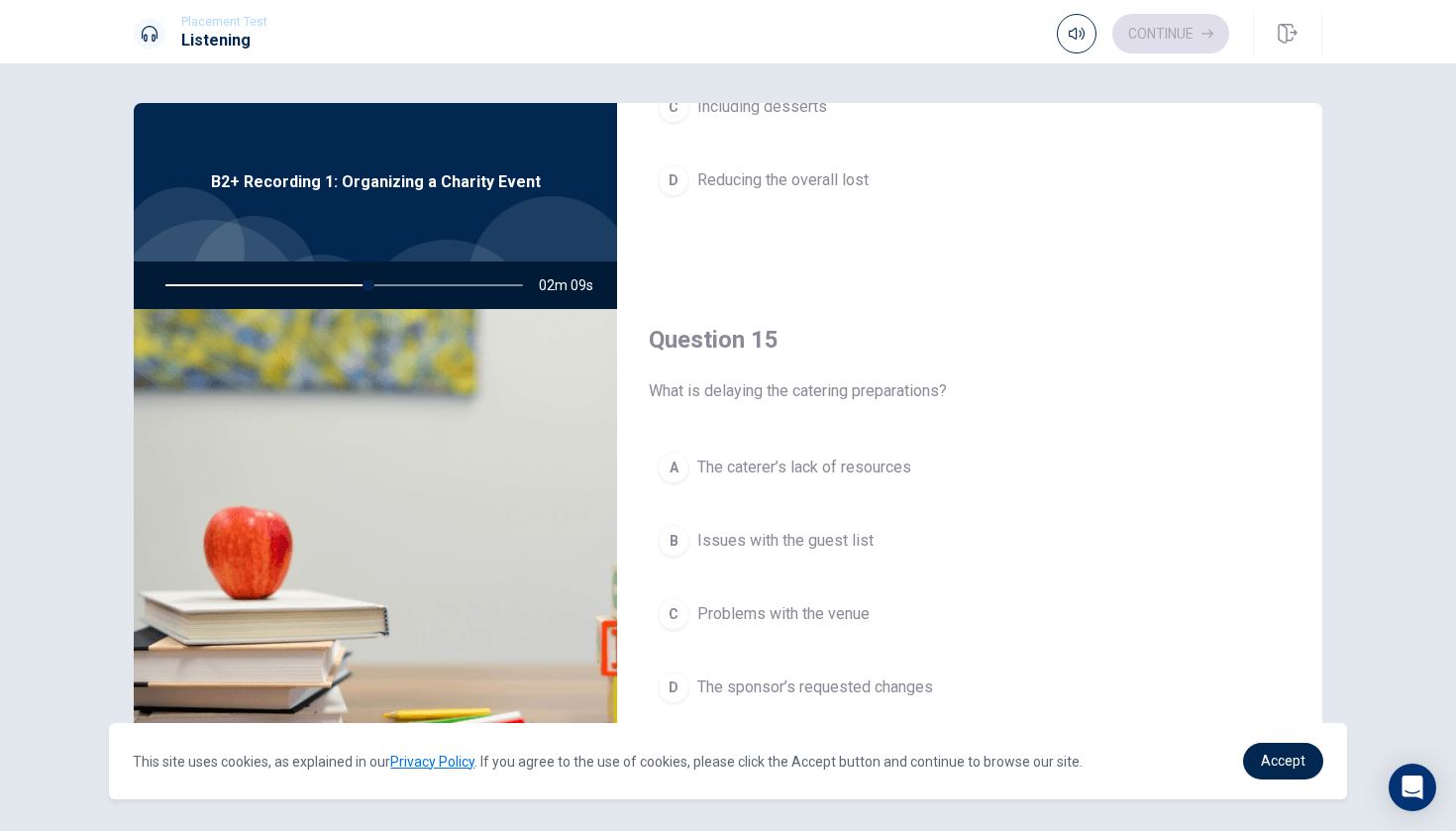 scroll, scrollTop: 1847, scrollLeft: 0, axis: vertical 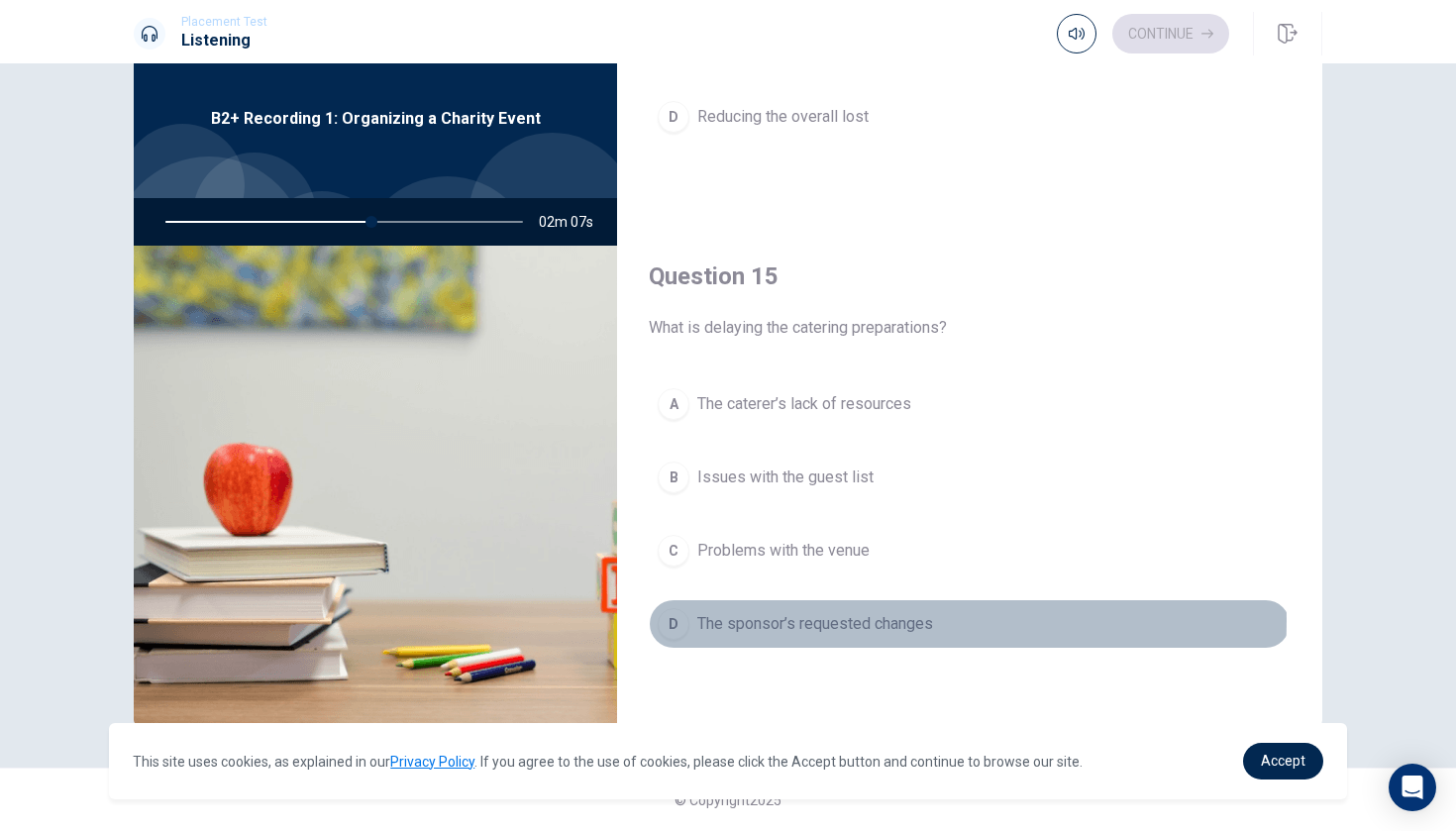 click on "The sponsor’s requested changes" at bounding box center [815, 624] 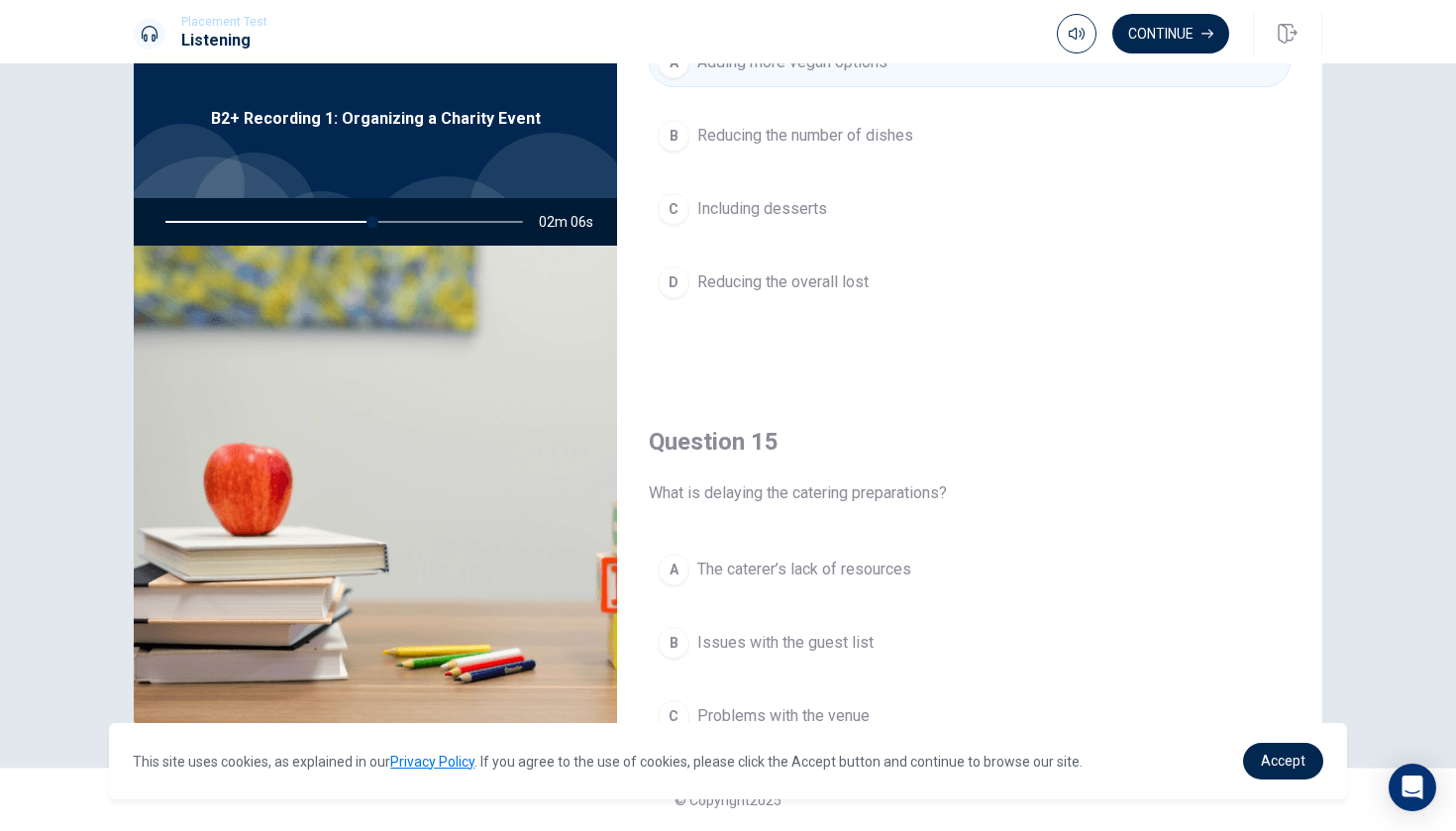 scroll, scrollTop: 1597, scrollLeft: 0, axis: vertical 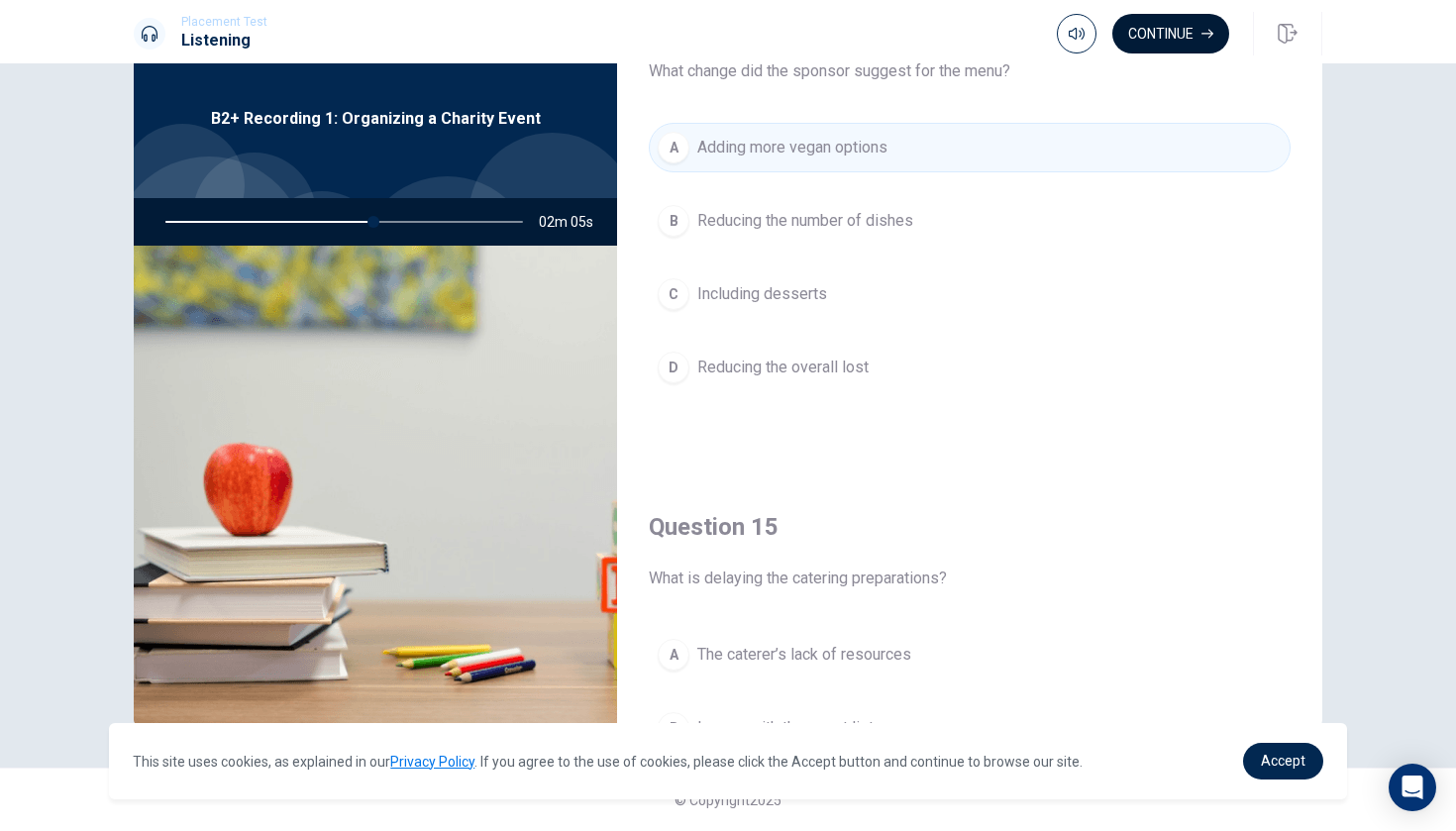 click on "Continue" at bounding box center (1171, 34) 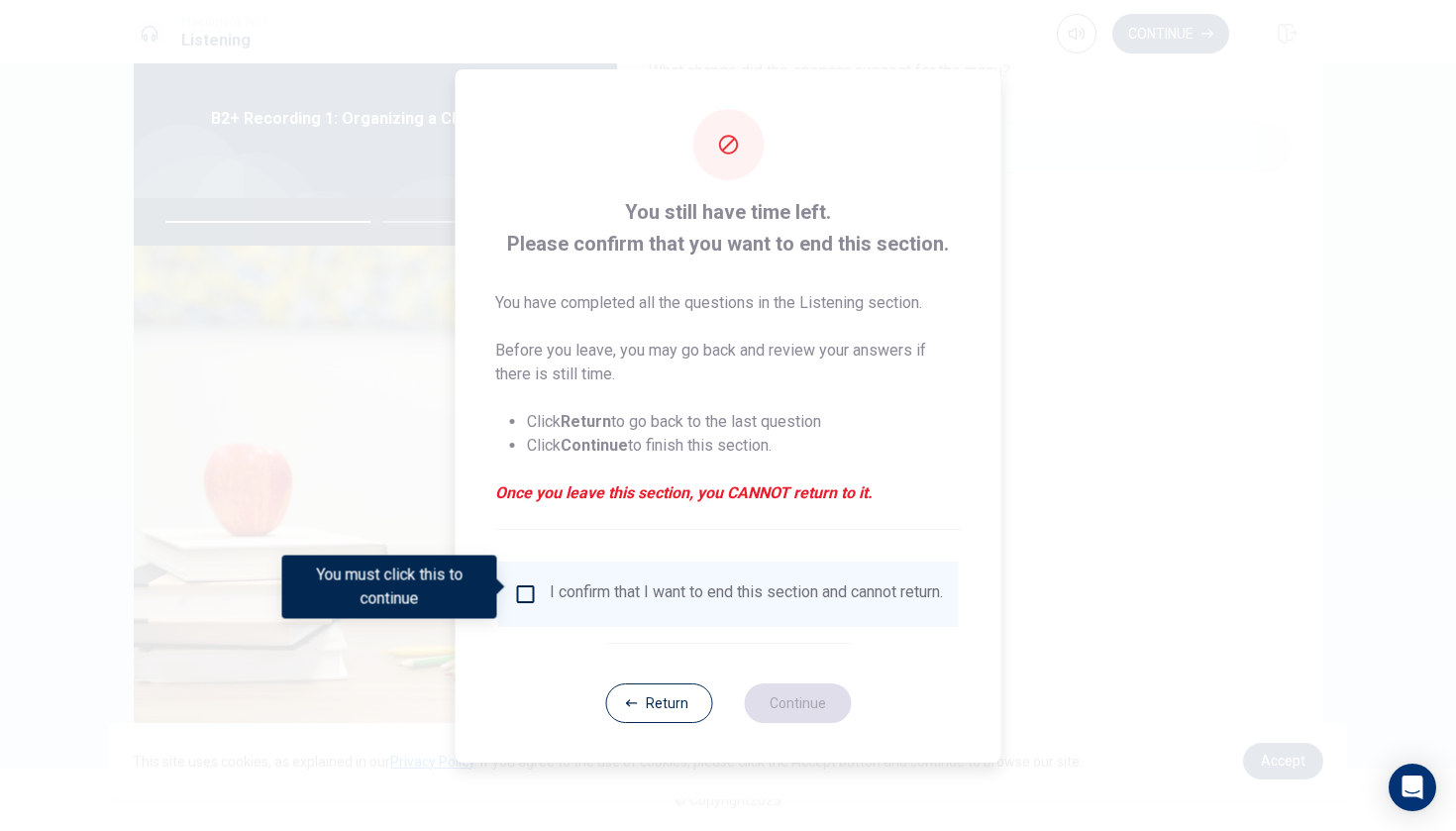 click at bounding box center [526, 594] 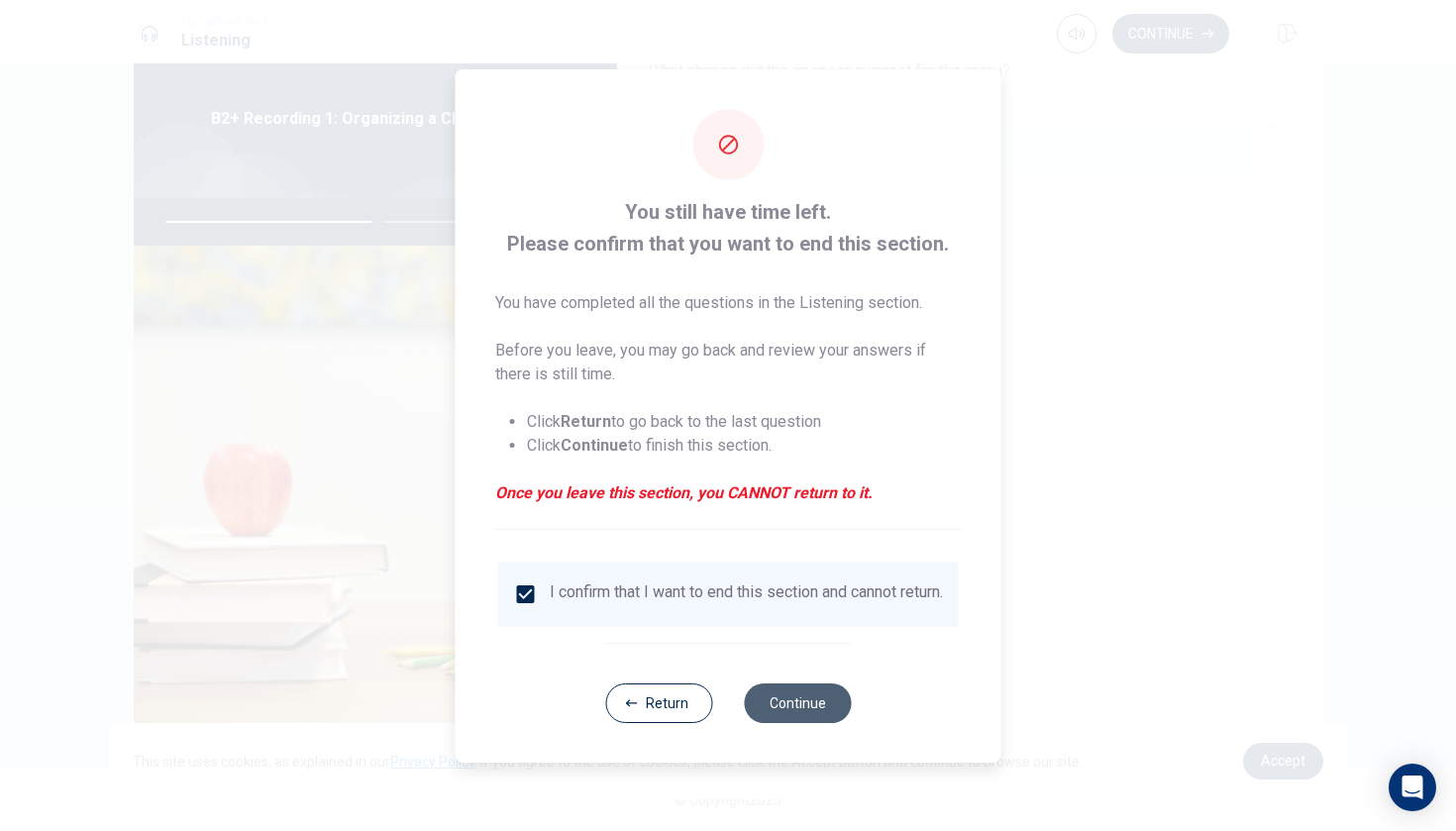 click on "Continue" at bounding box center [797, 703] 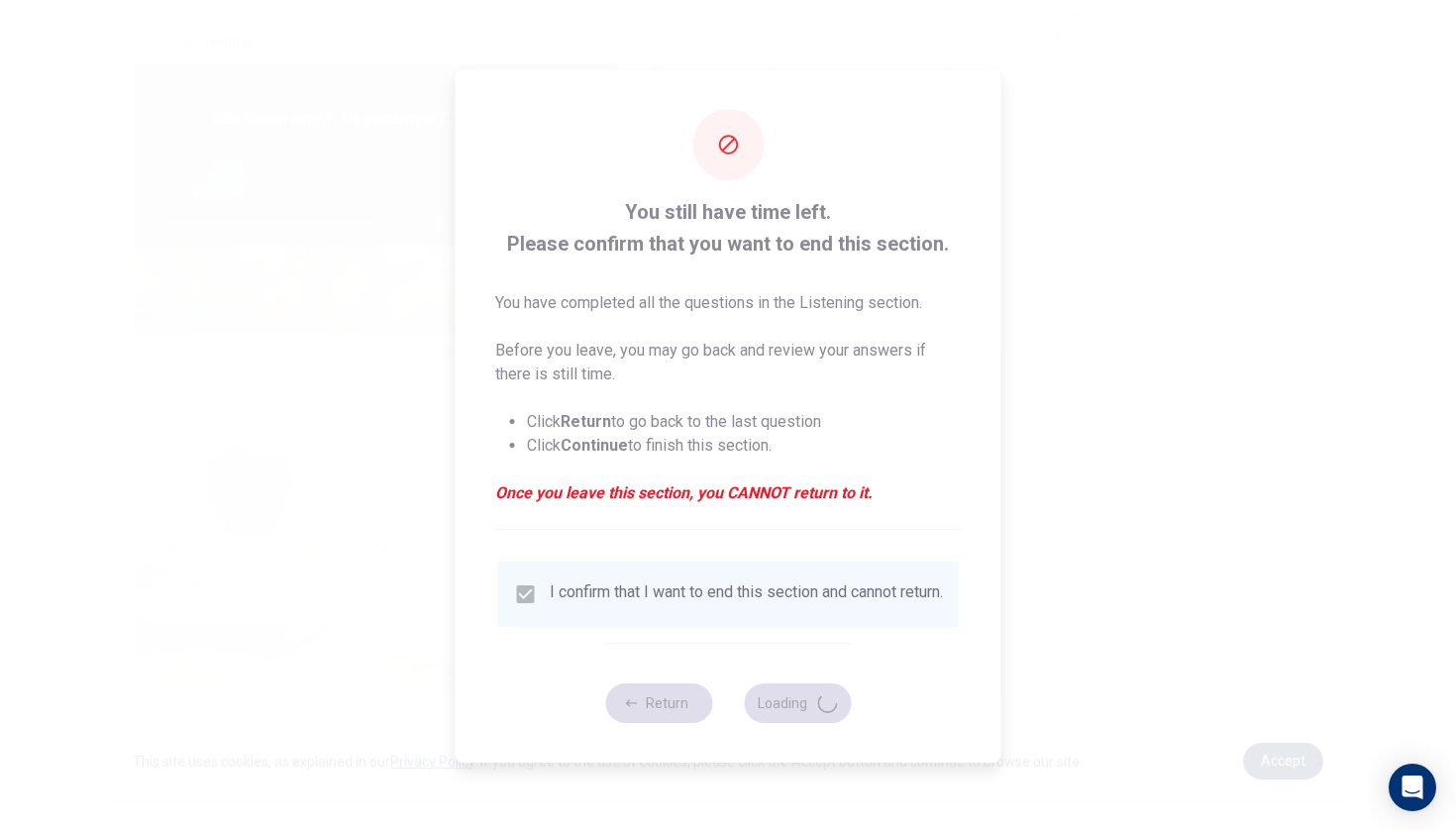 type on "60" 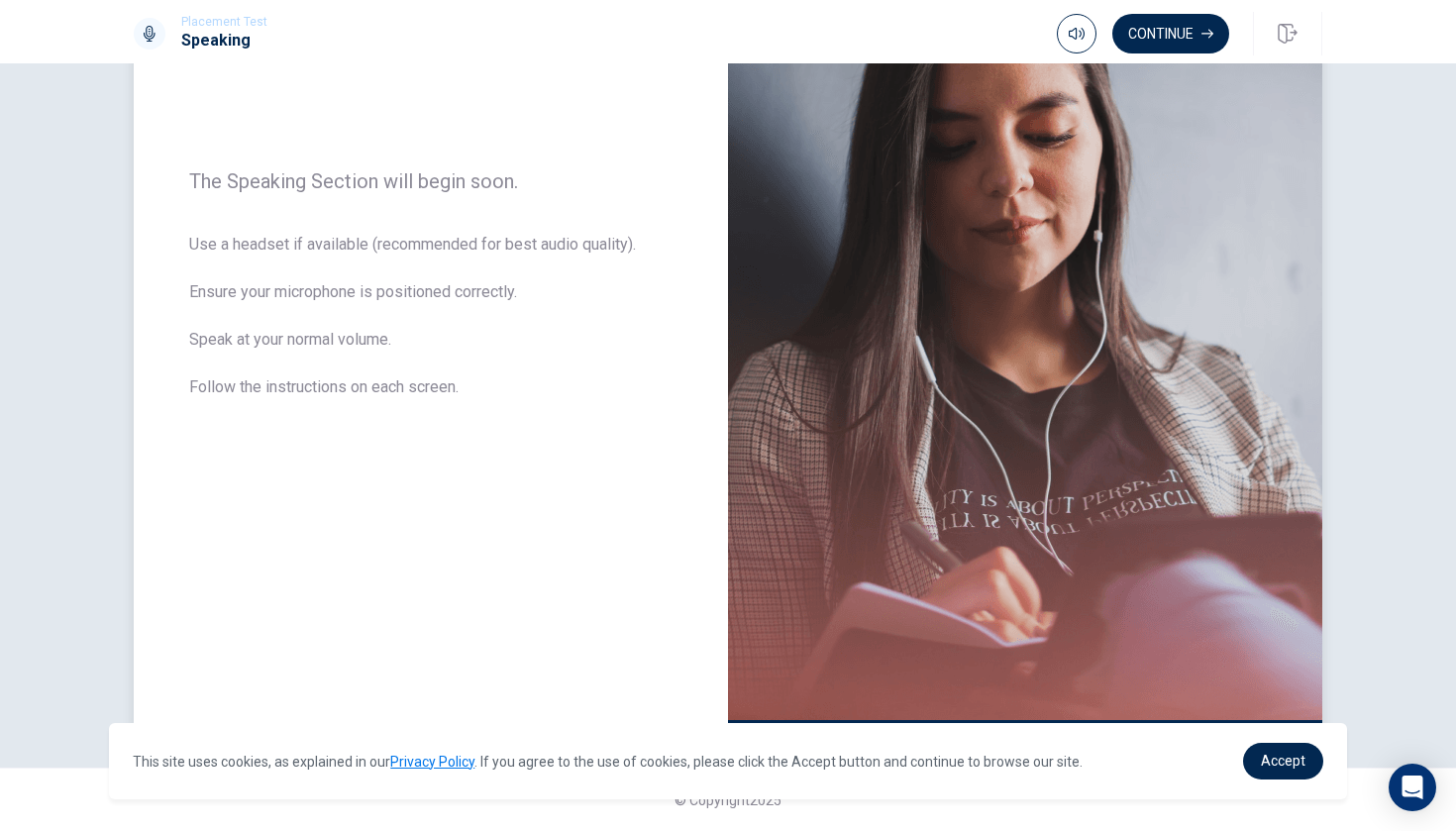 scroll, scrollTop: 239, scrollLeft: 0, axis: vertical 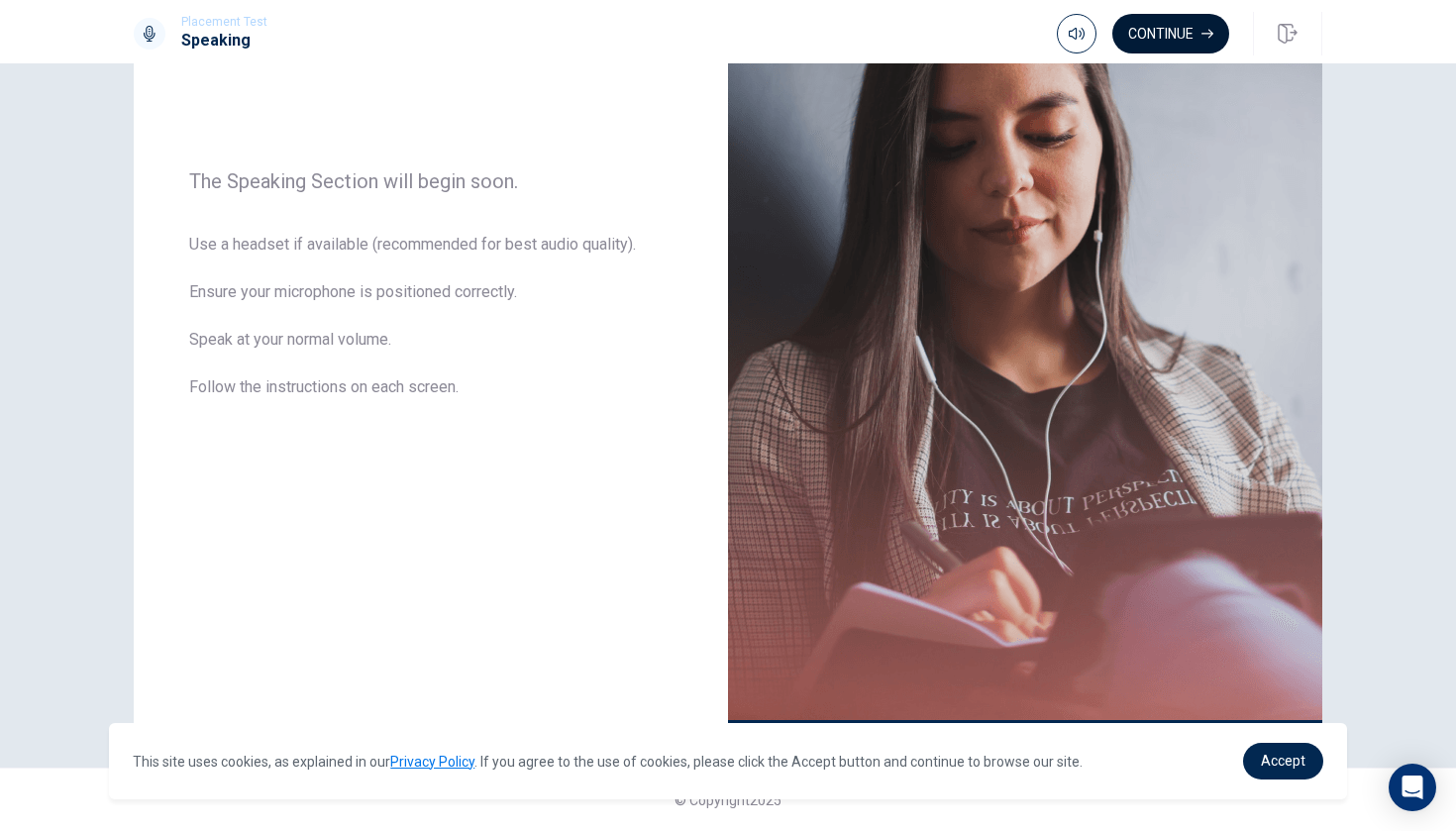 click on "Continue" at bounding box center [1171, 34] 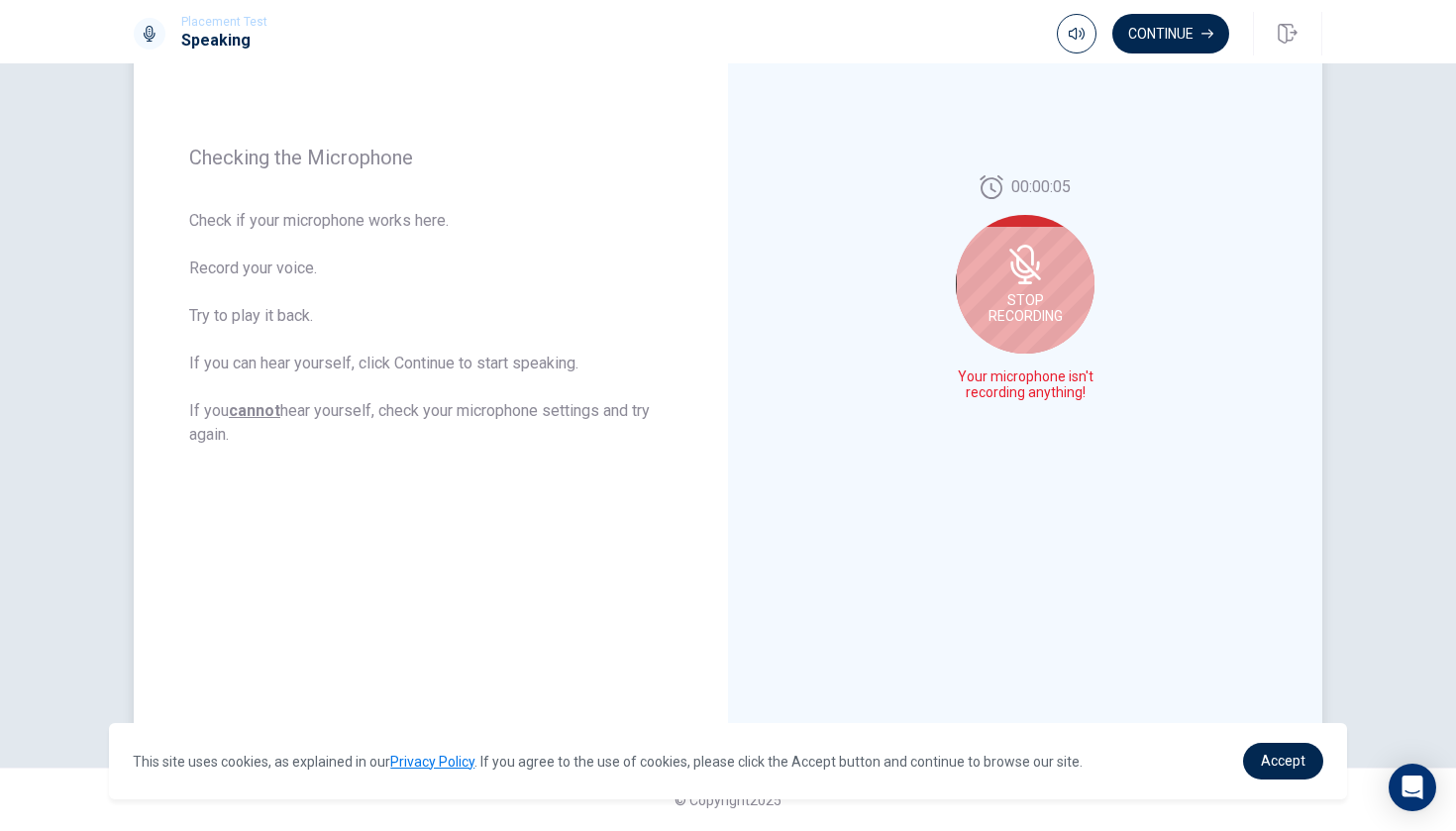 scroll, scrollTop: 0, scrollLeft: 0, axis: both 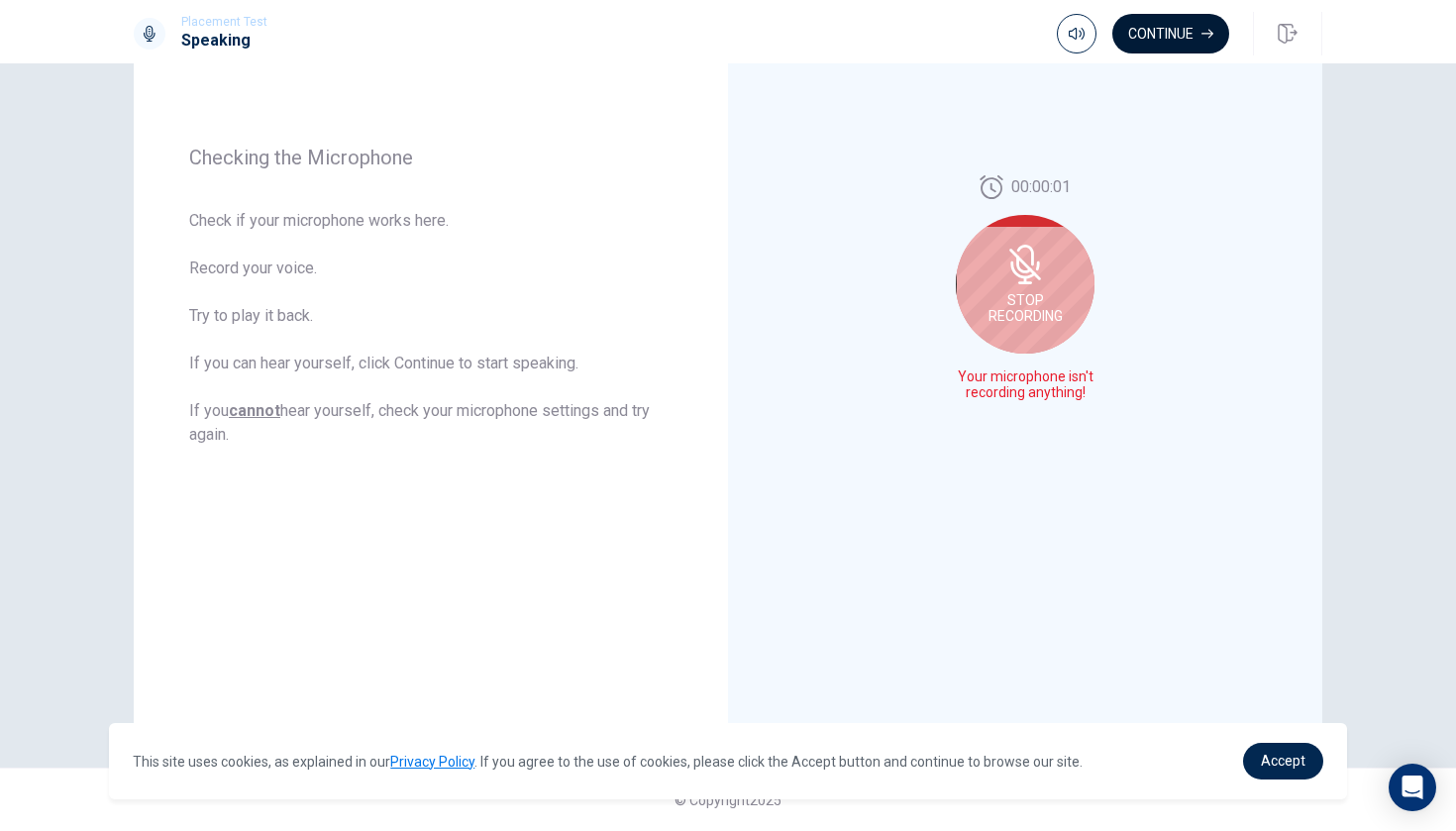 click on "Continue" at bounding box center [1171, 34] 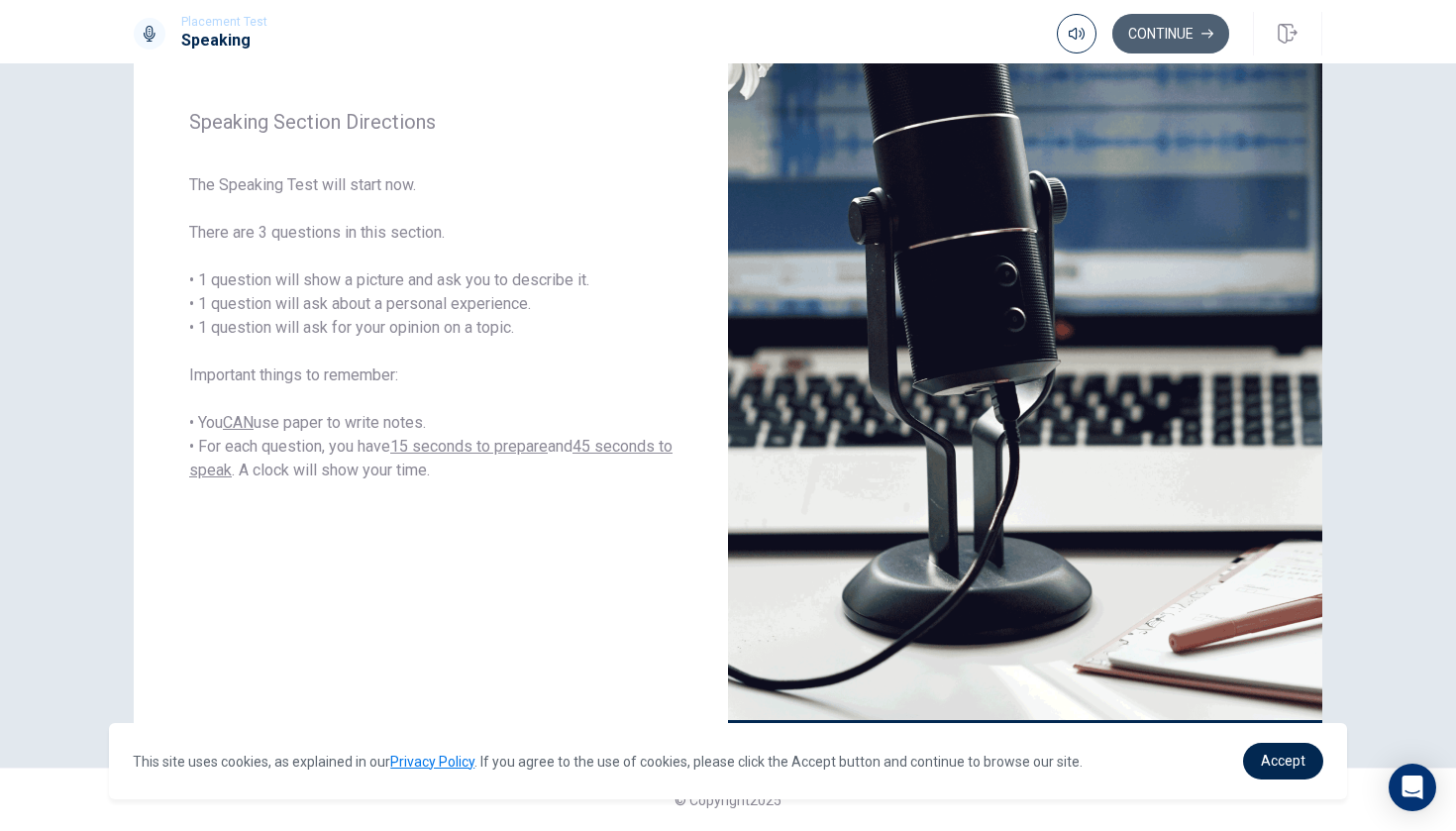 click on "Continue" at bounding box center [1171, 34] 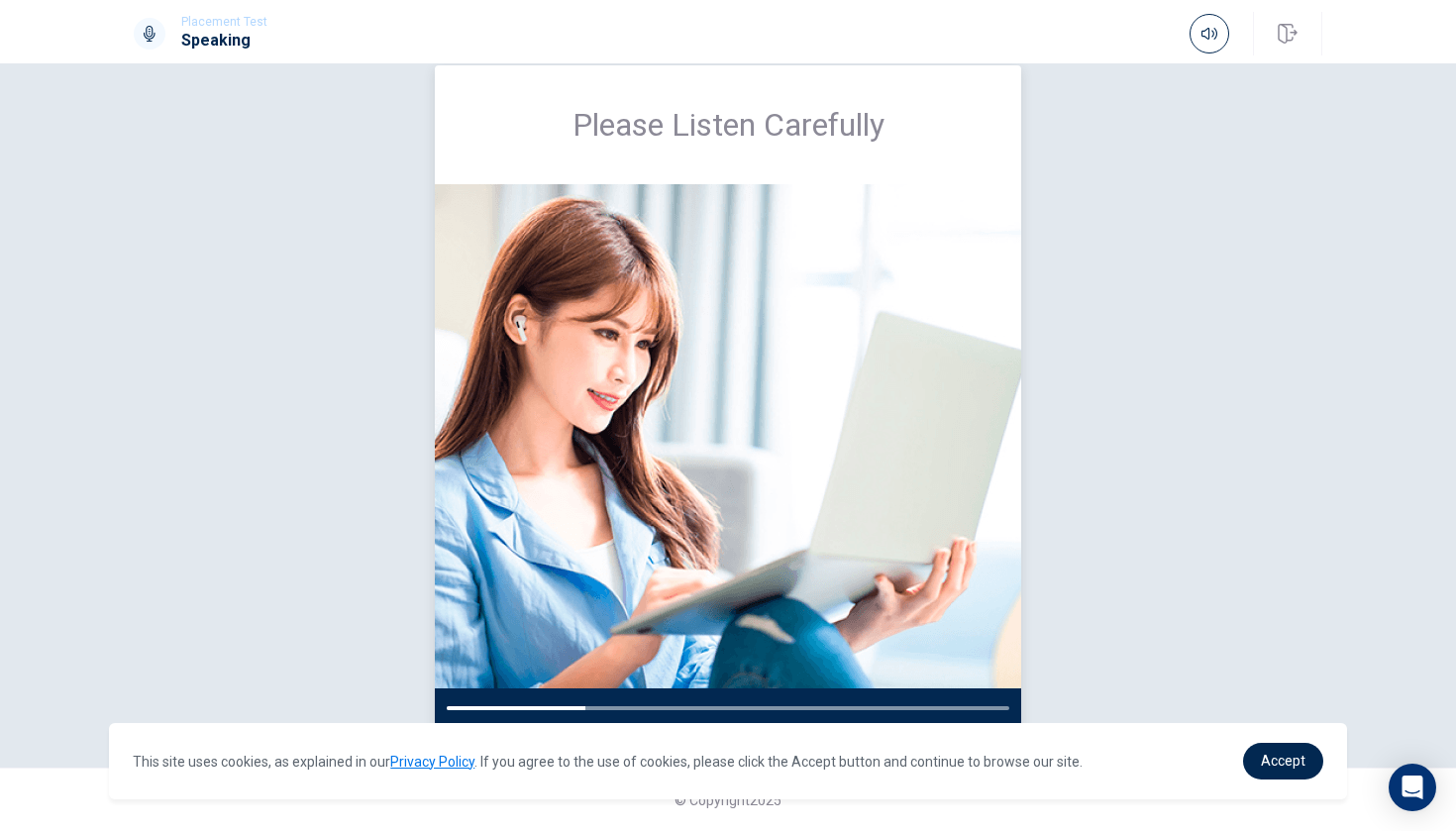 scroll, scrollTop: 38, scrollLeft: 0, axis: vertical 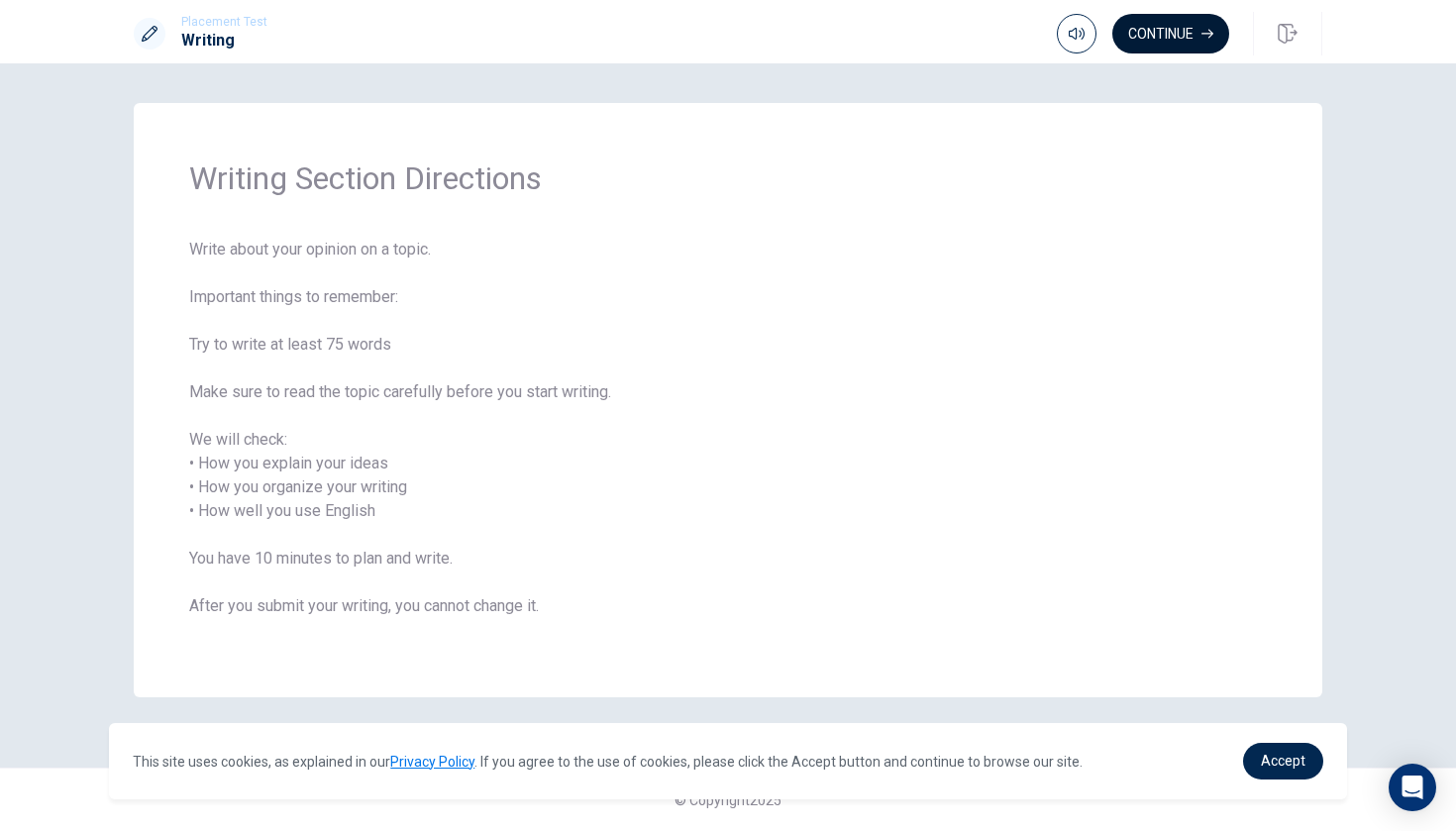 click on "Continue" at bounding box center (1171, 34) 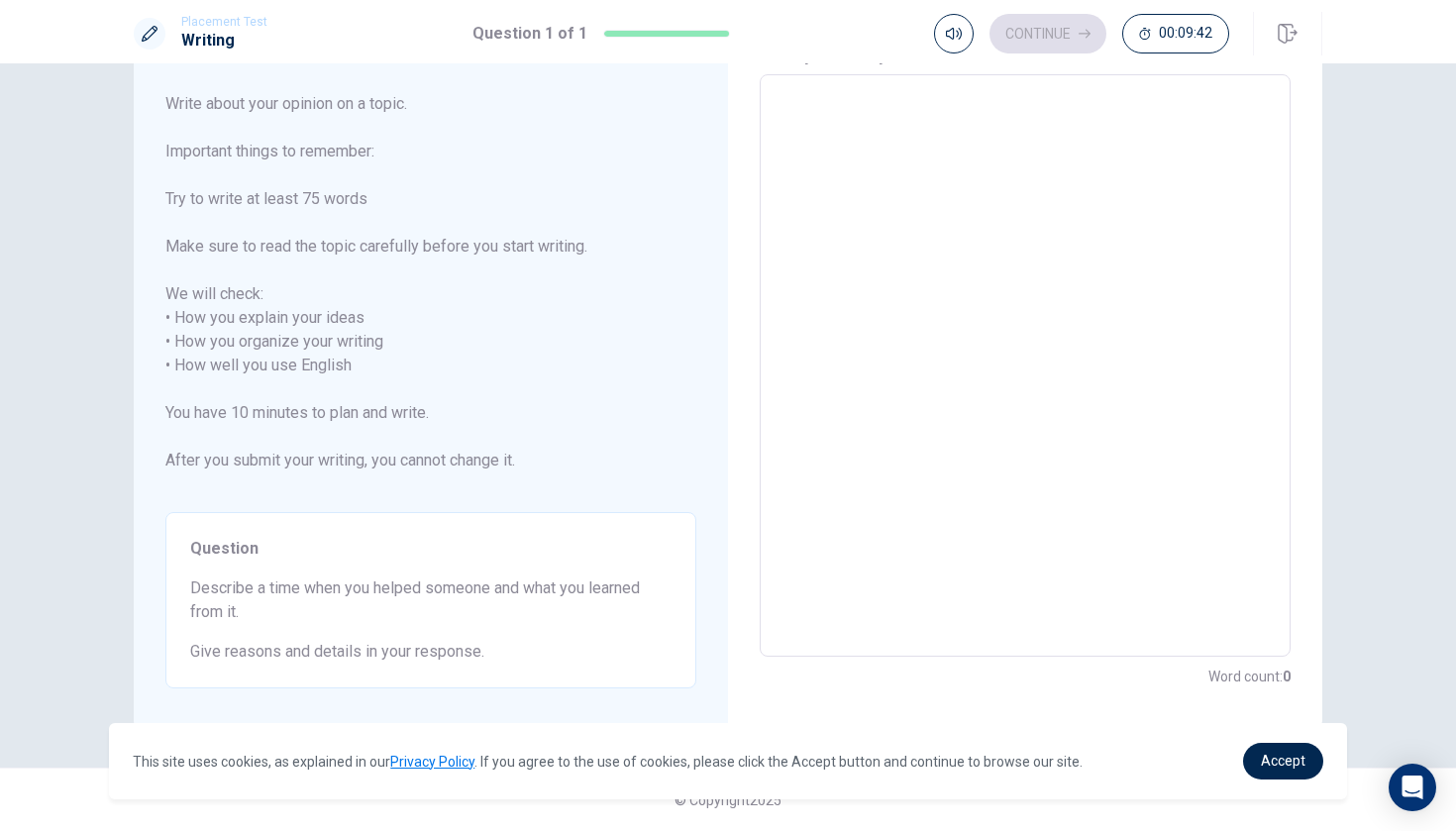 scroll, scrollTop: 98, scrollLeft: 0, axis: vertical 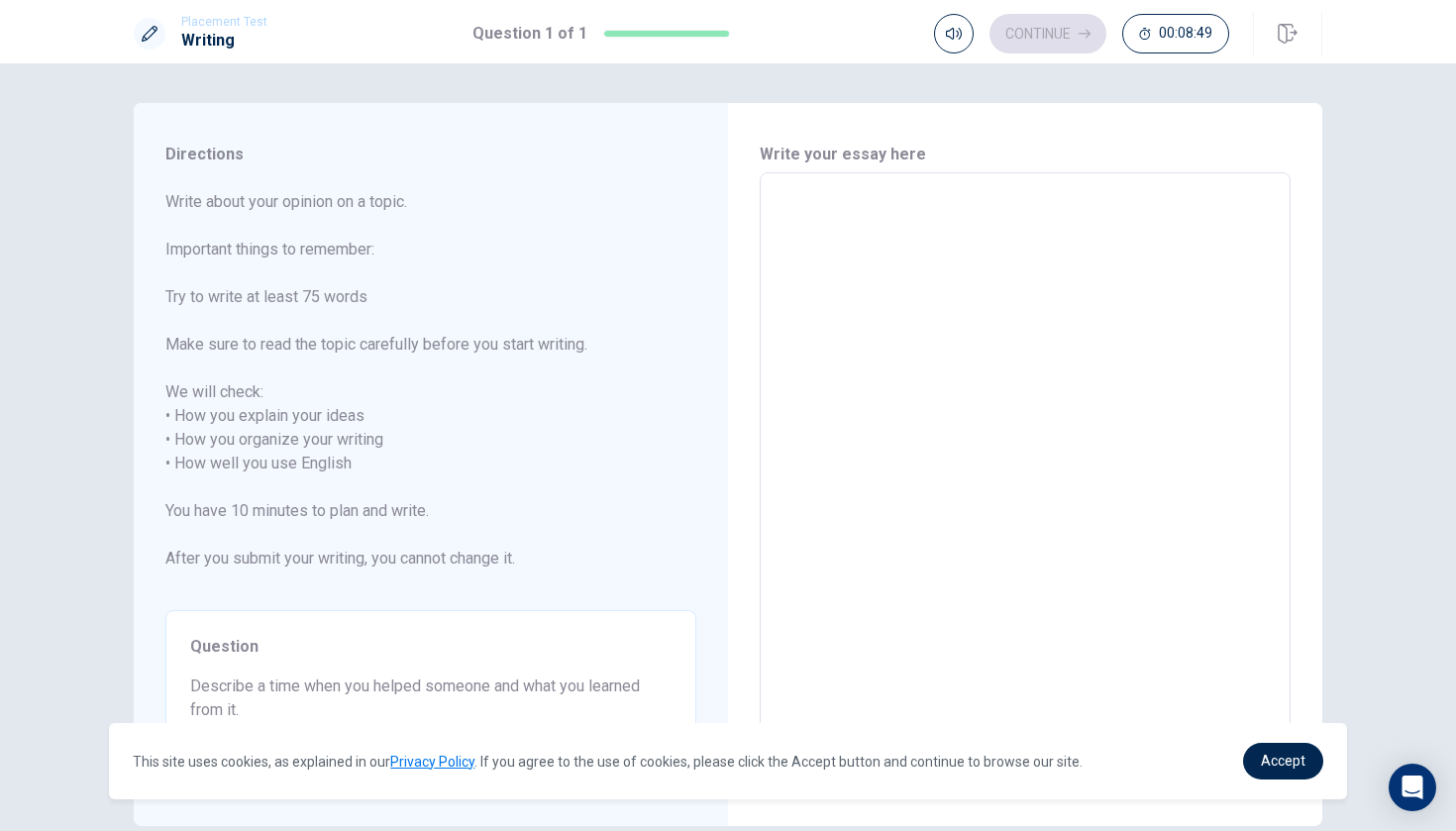 click at bounding box center (1025, 464) 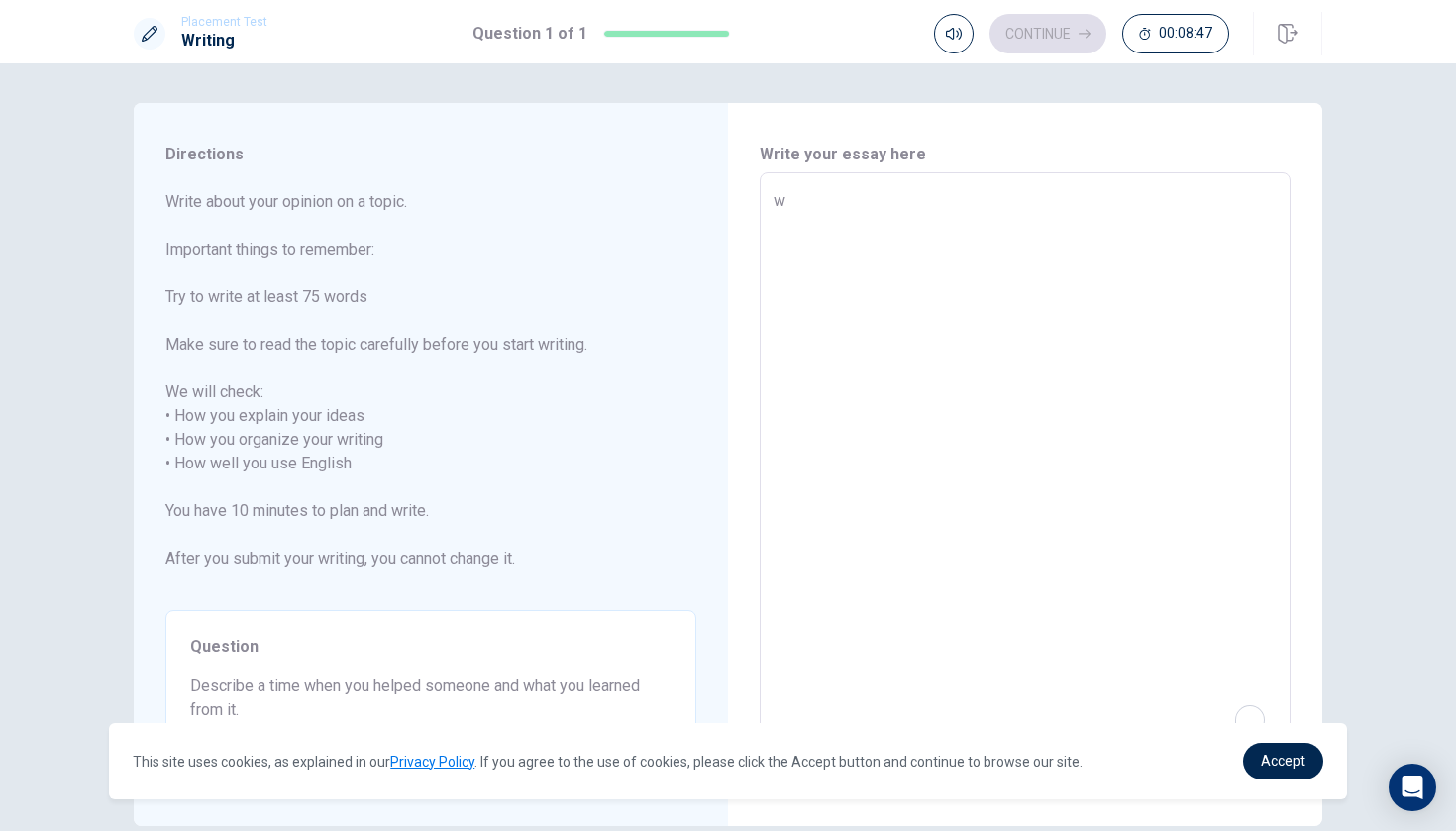 type on "wh" 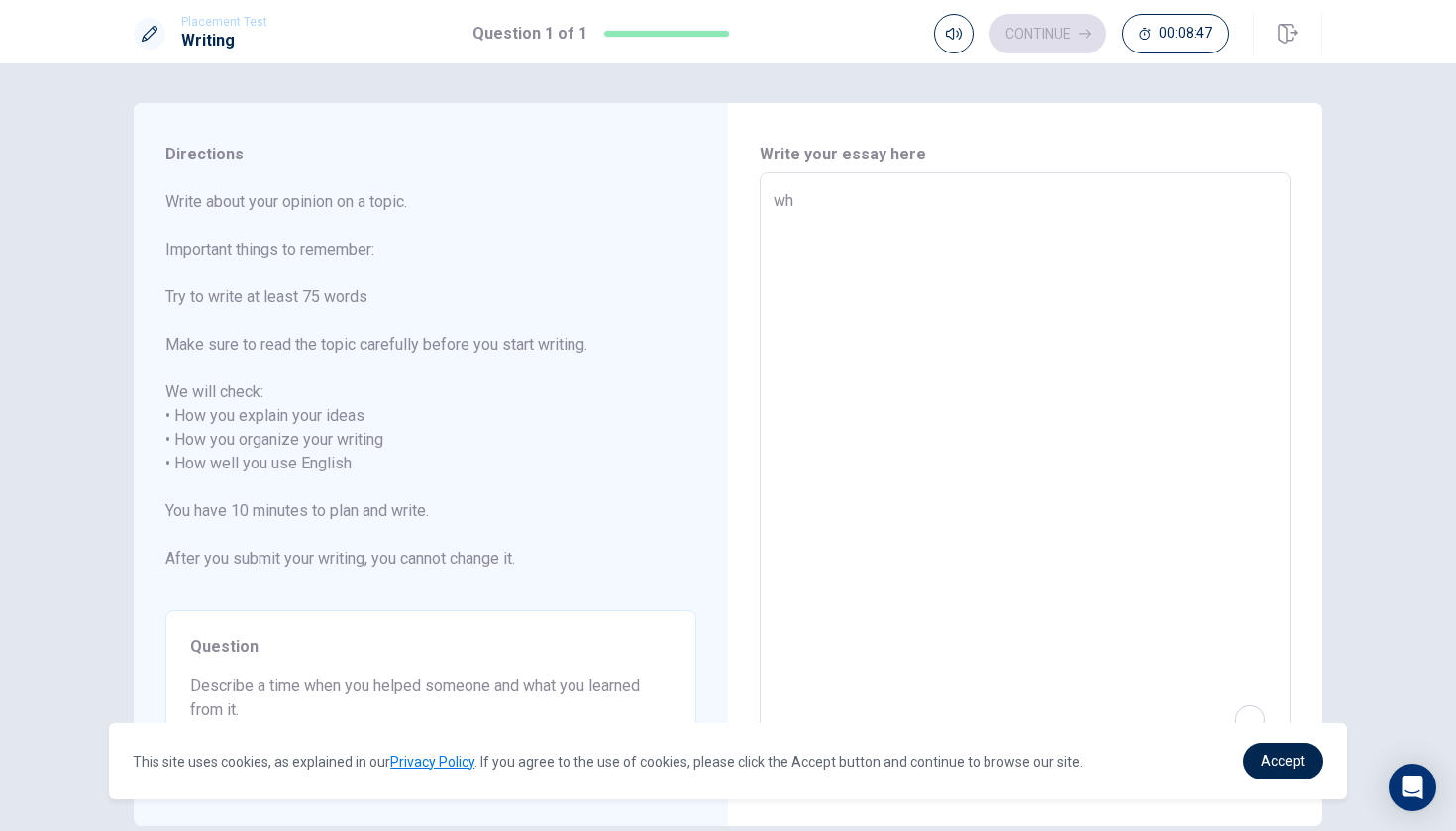 type on "x" 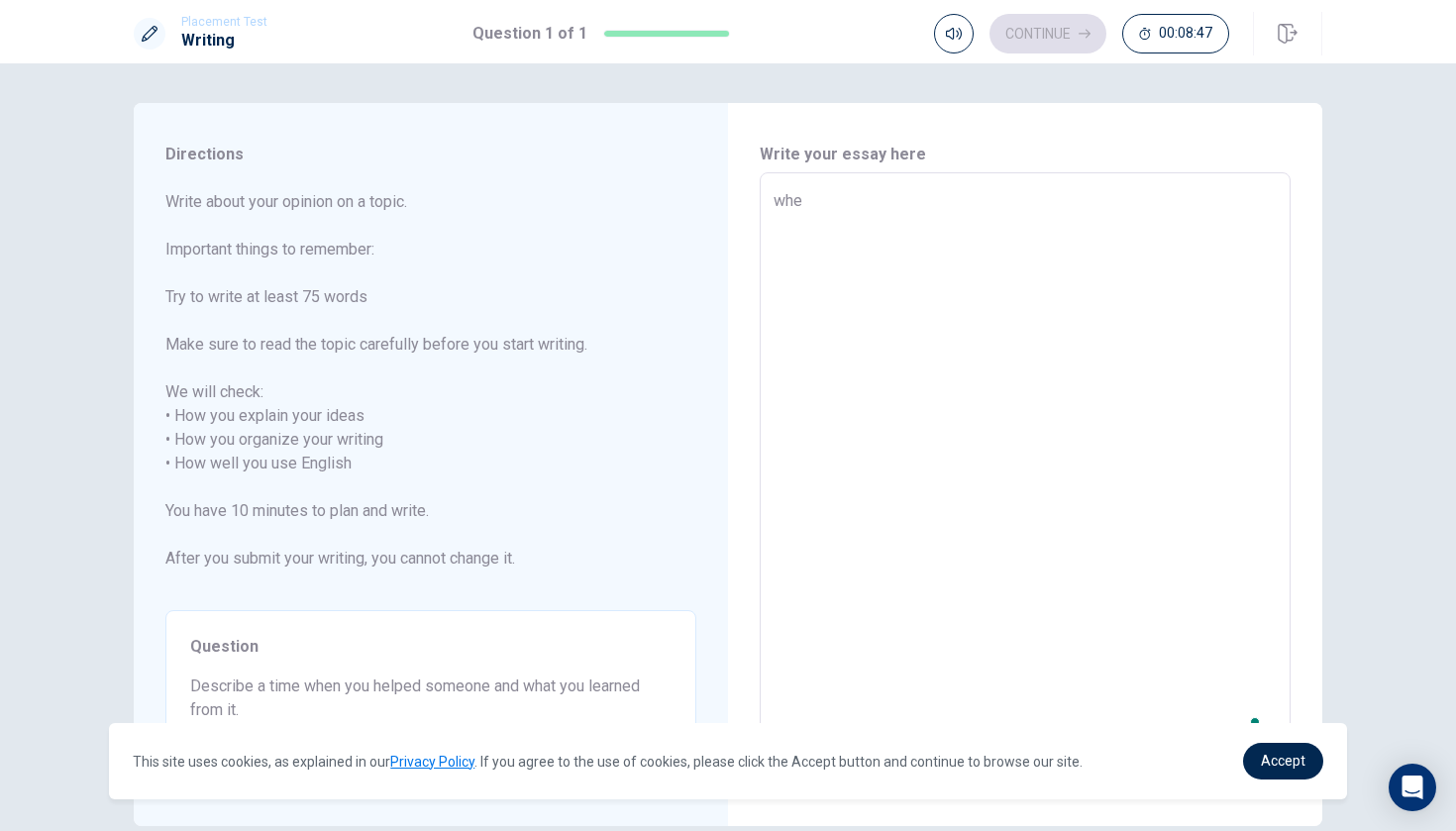 type on "when" 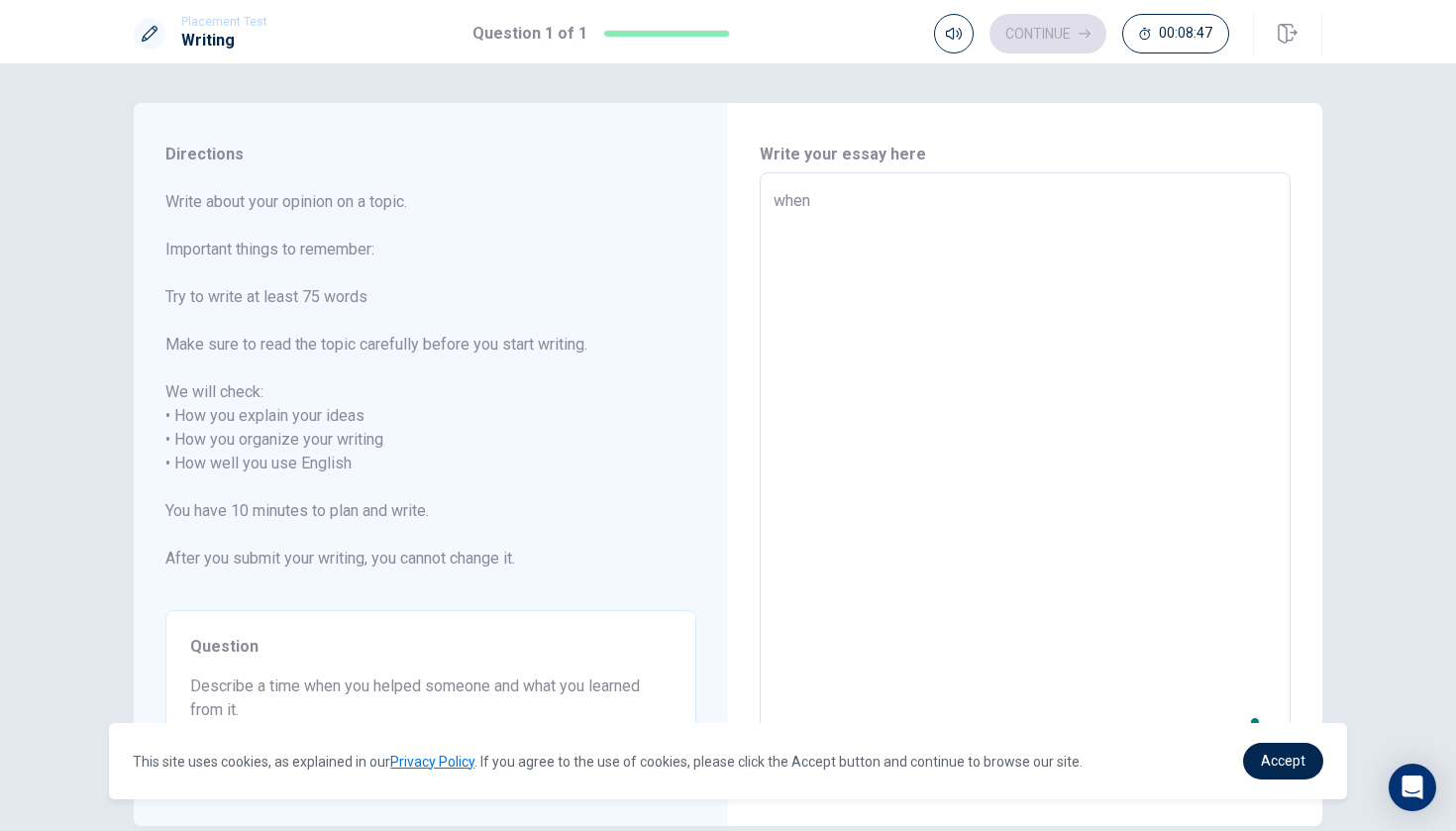 type on "x" 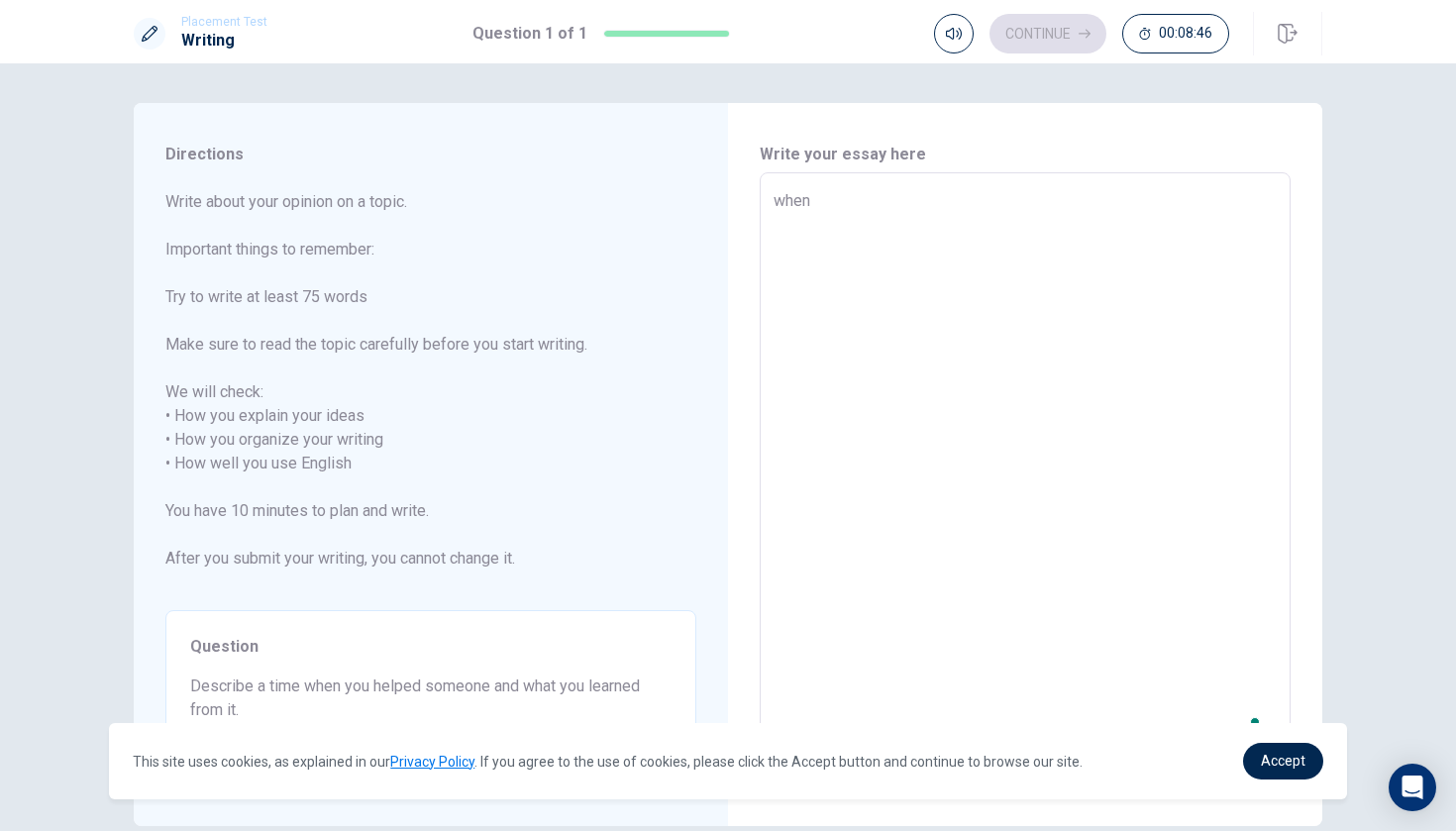 type on "when" 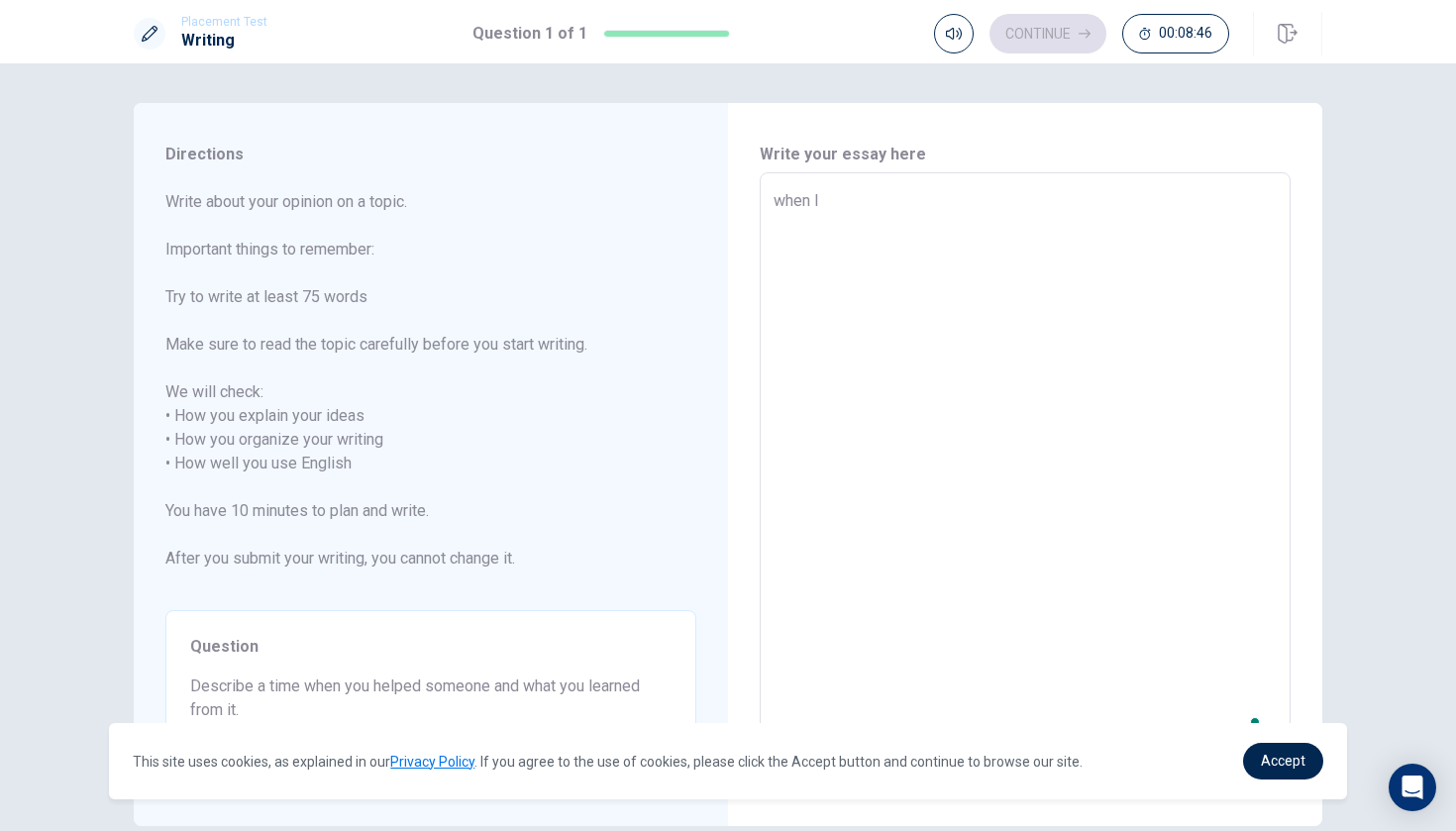 type on "x" 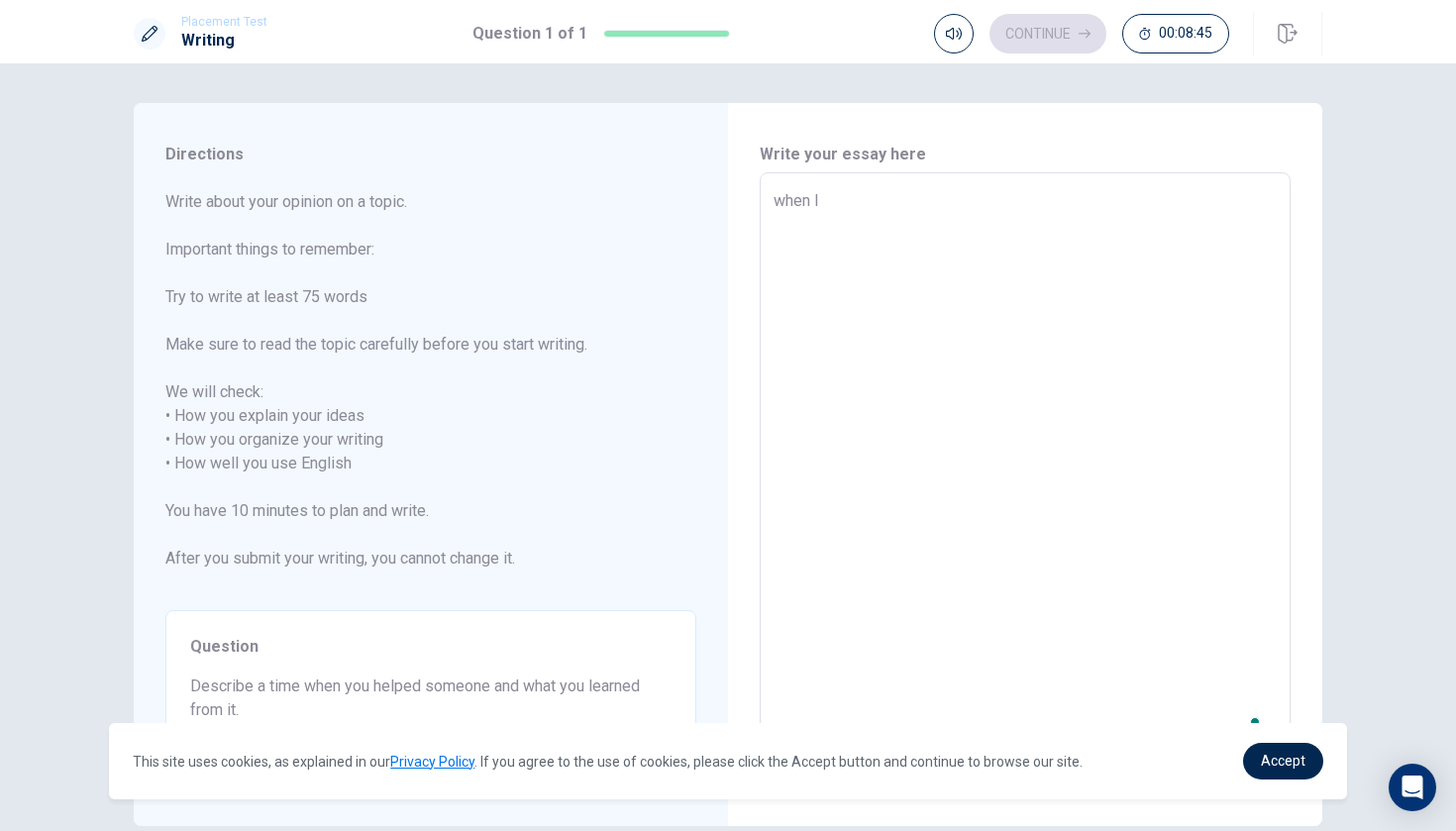 type on "when I w" 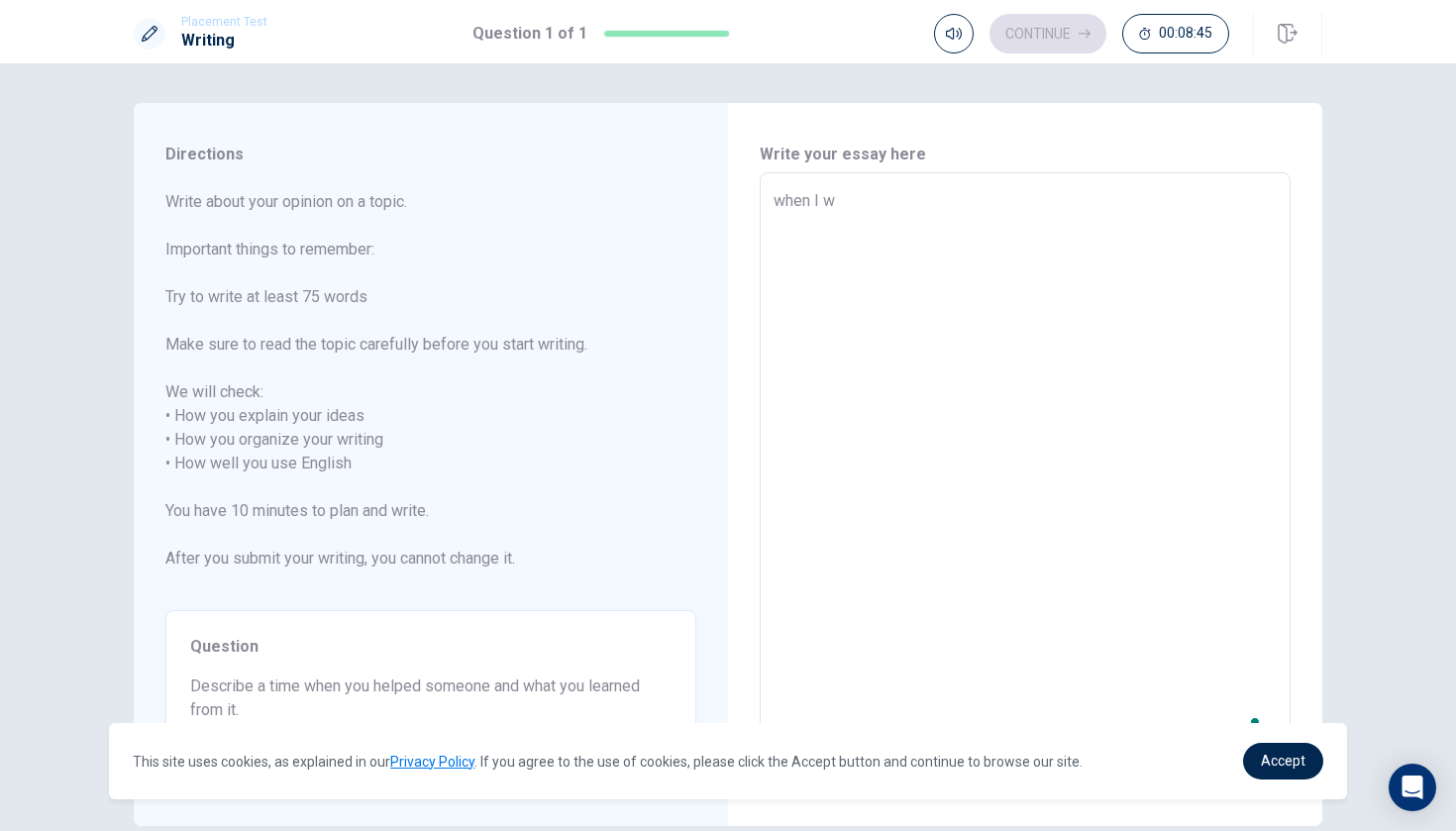 type on "x" 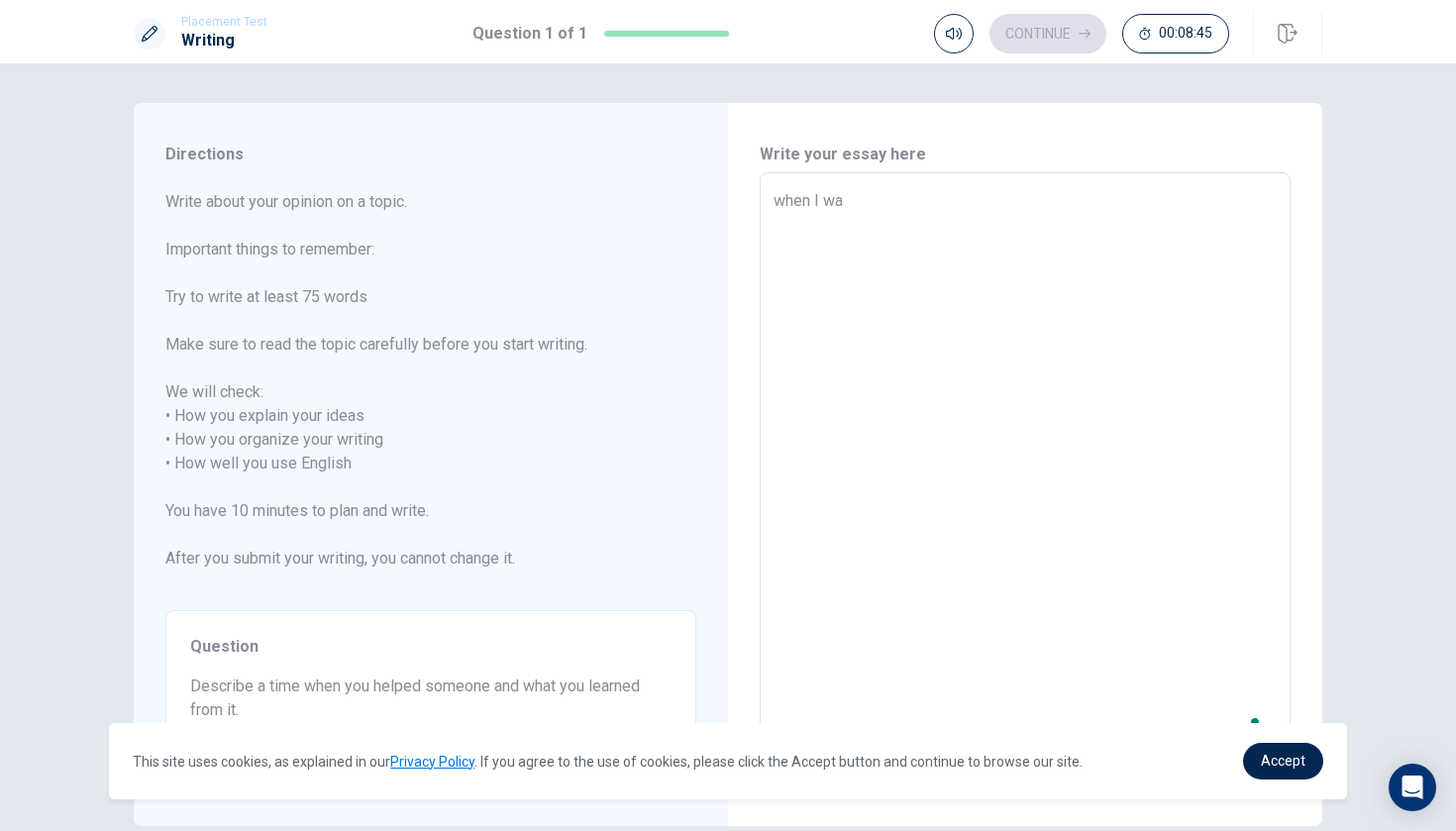 type on "x" 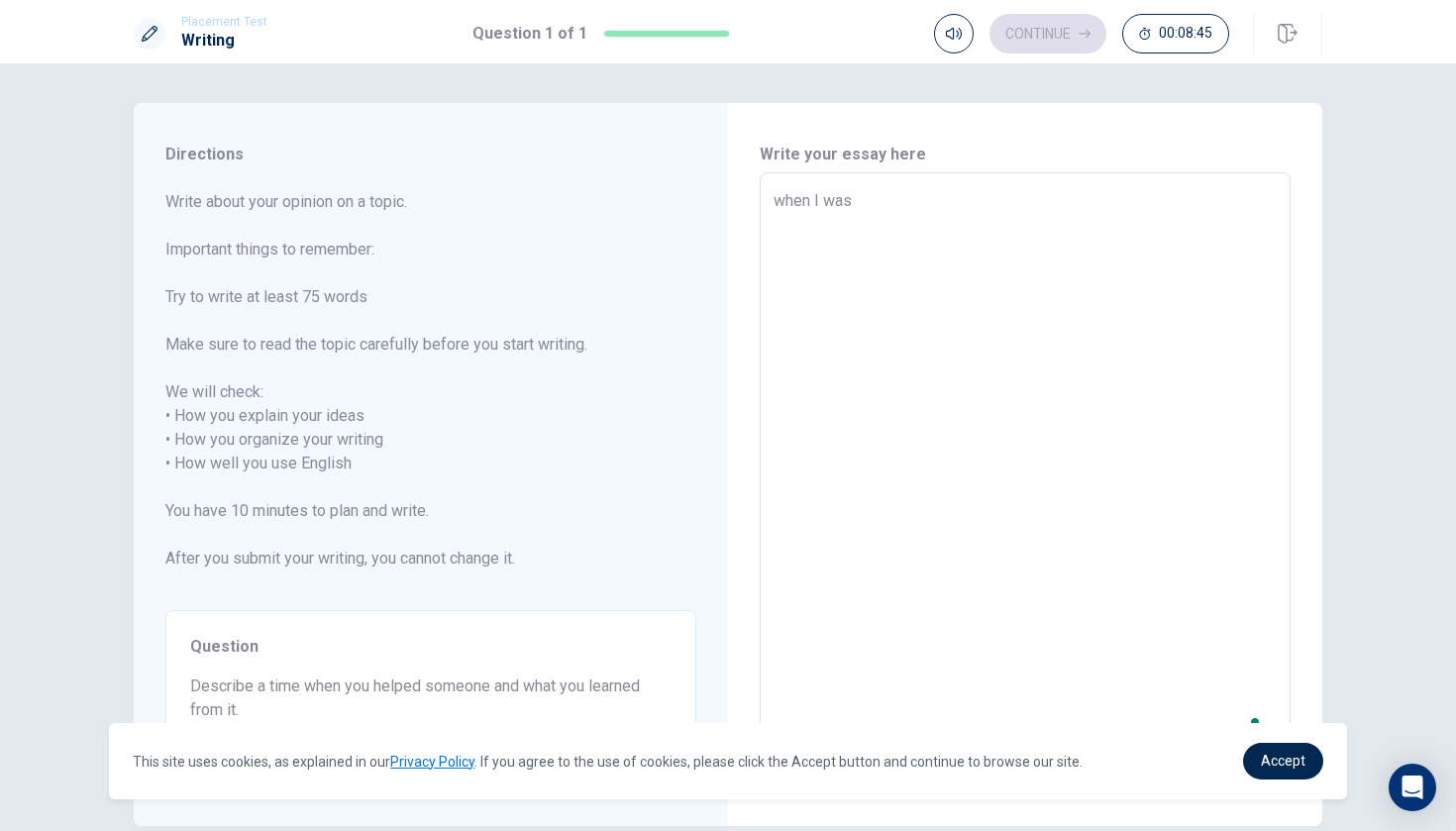 type on "x" 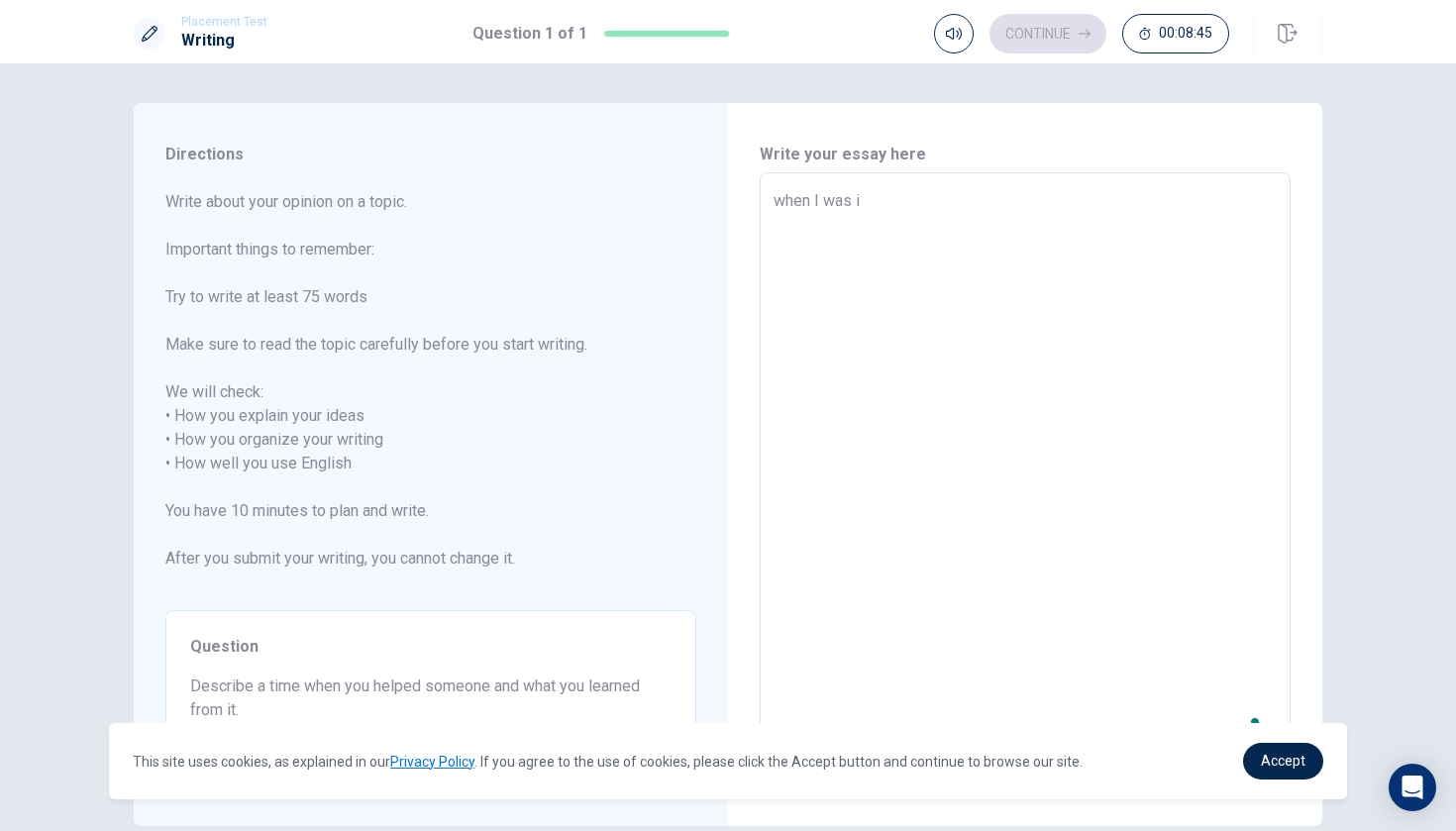 type on "x" 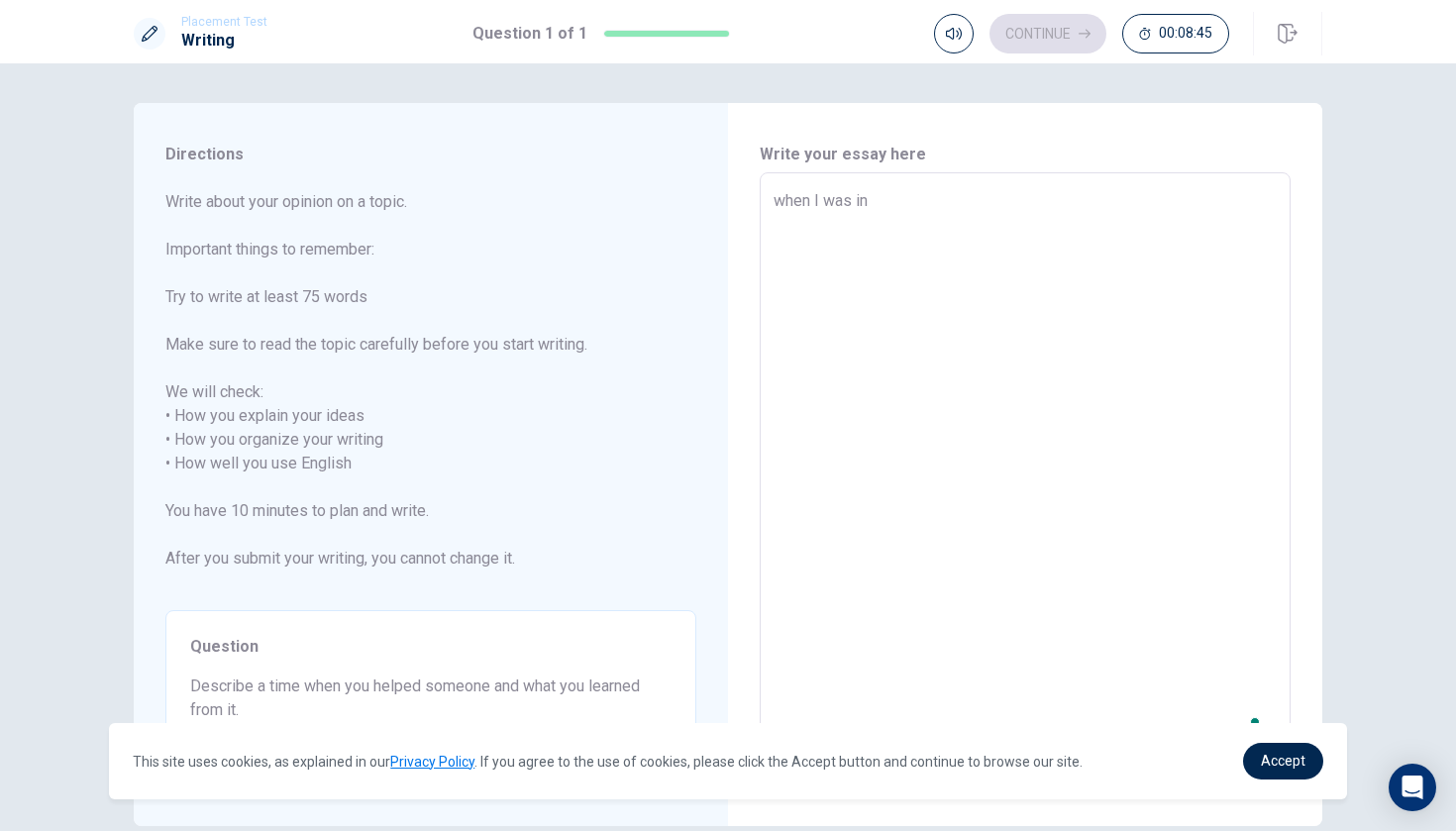 type on "x" 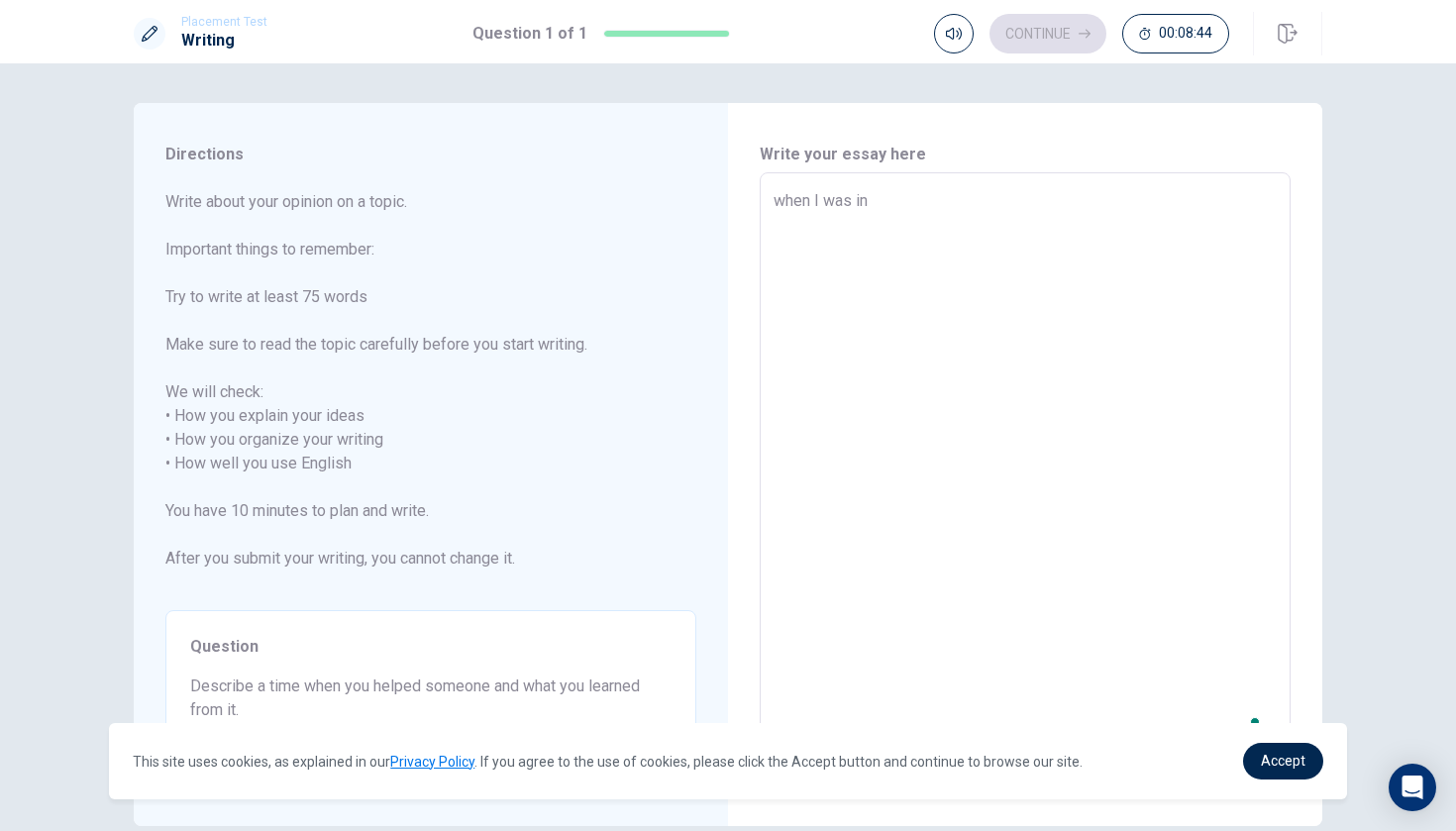 type on "when I was in" 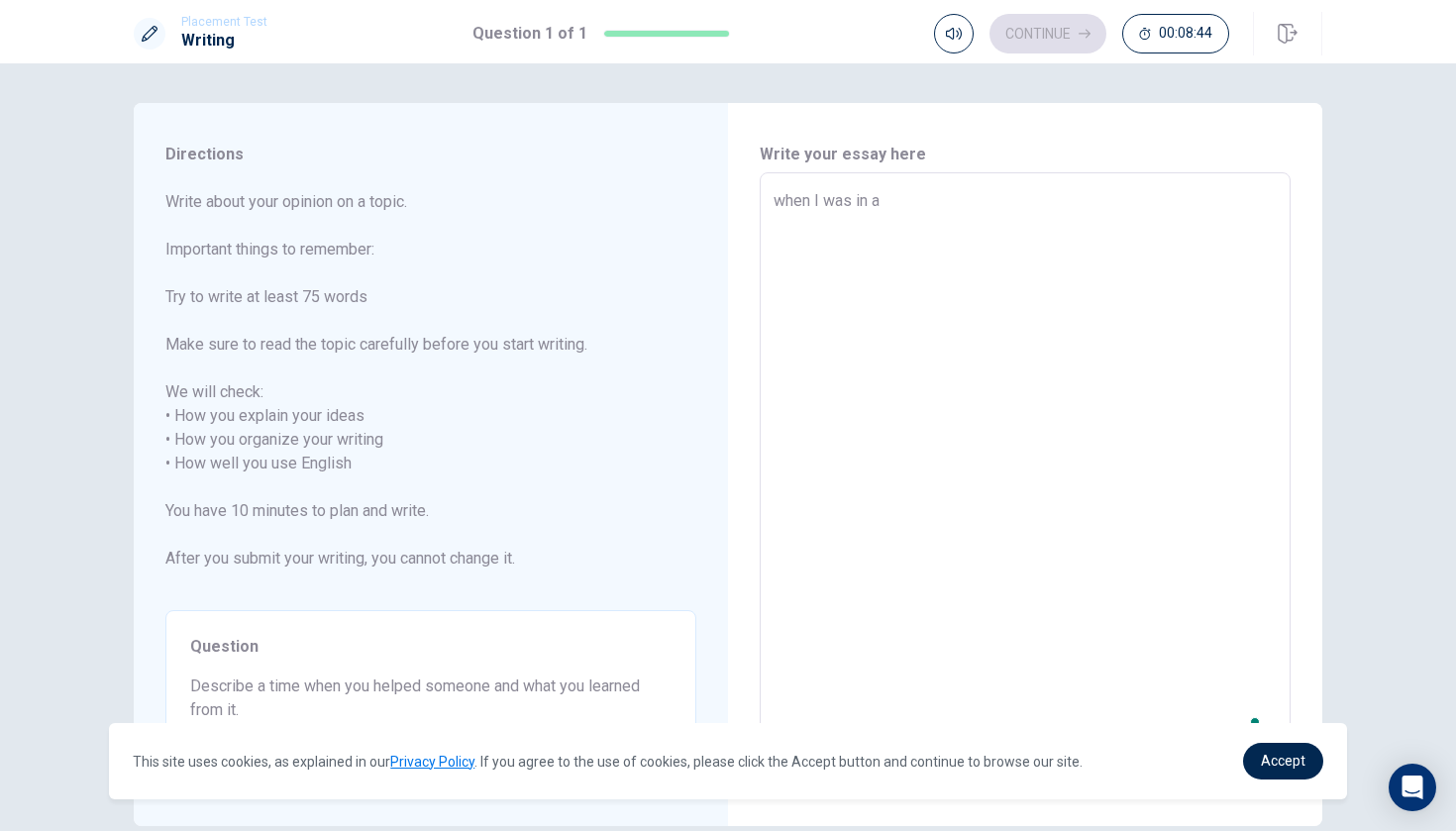 type on "x" 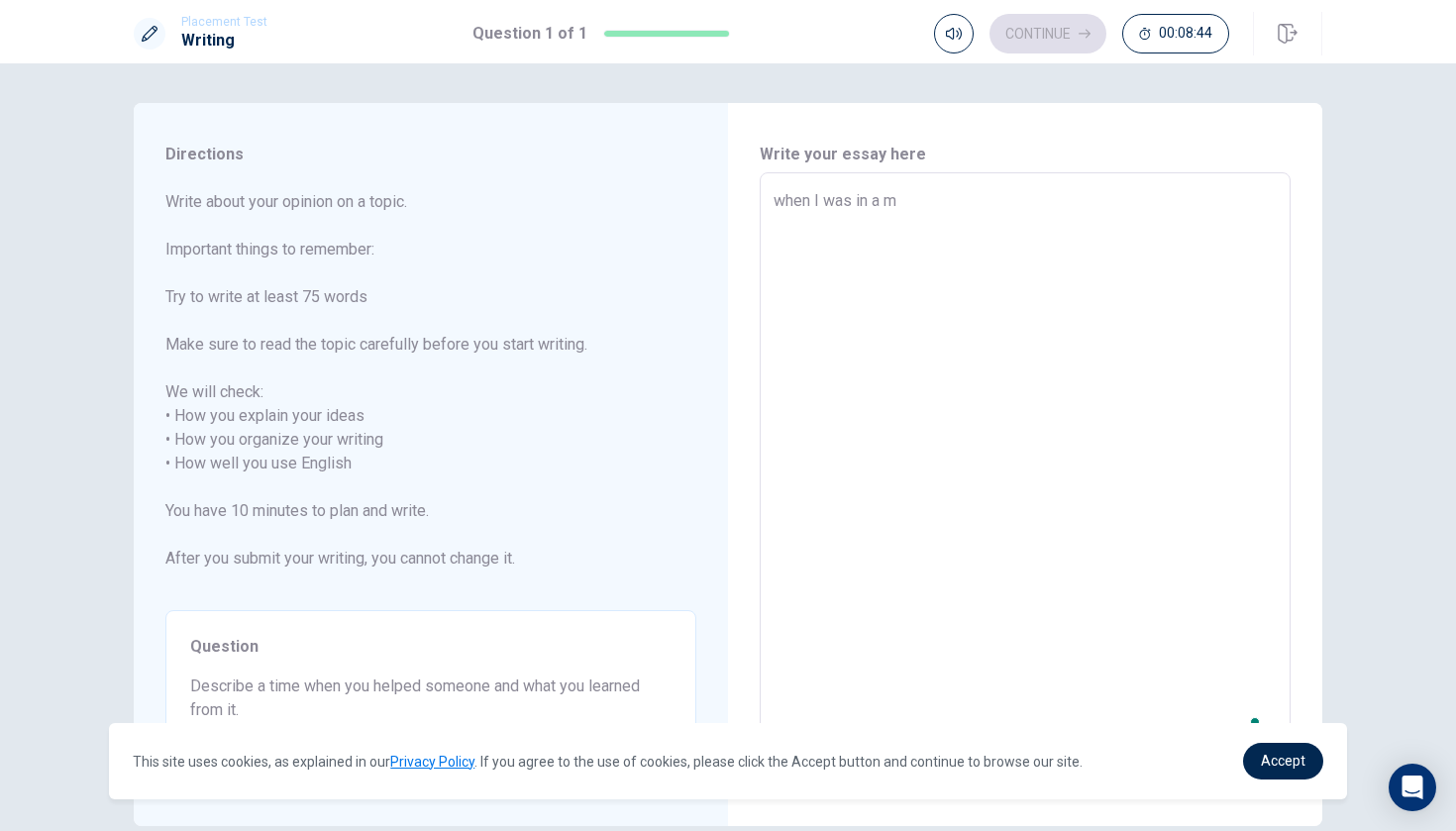 type on "x" 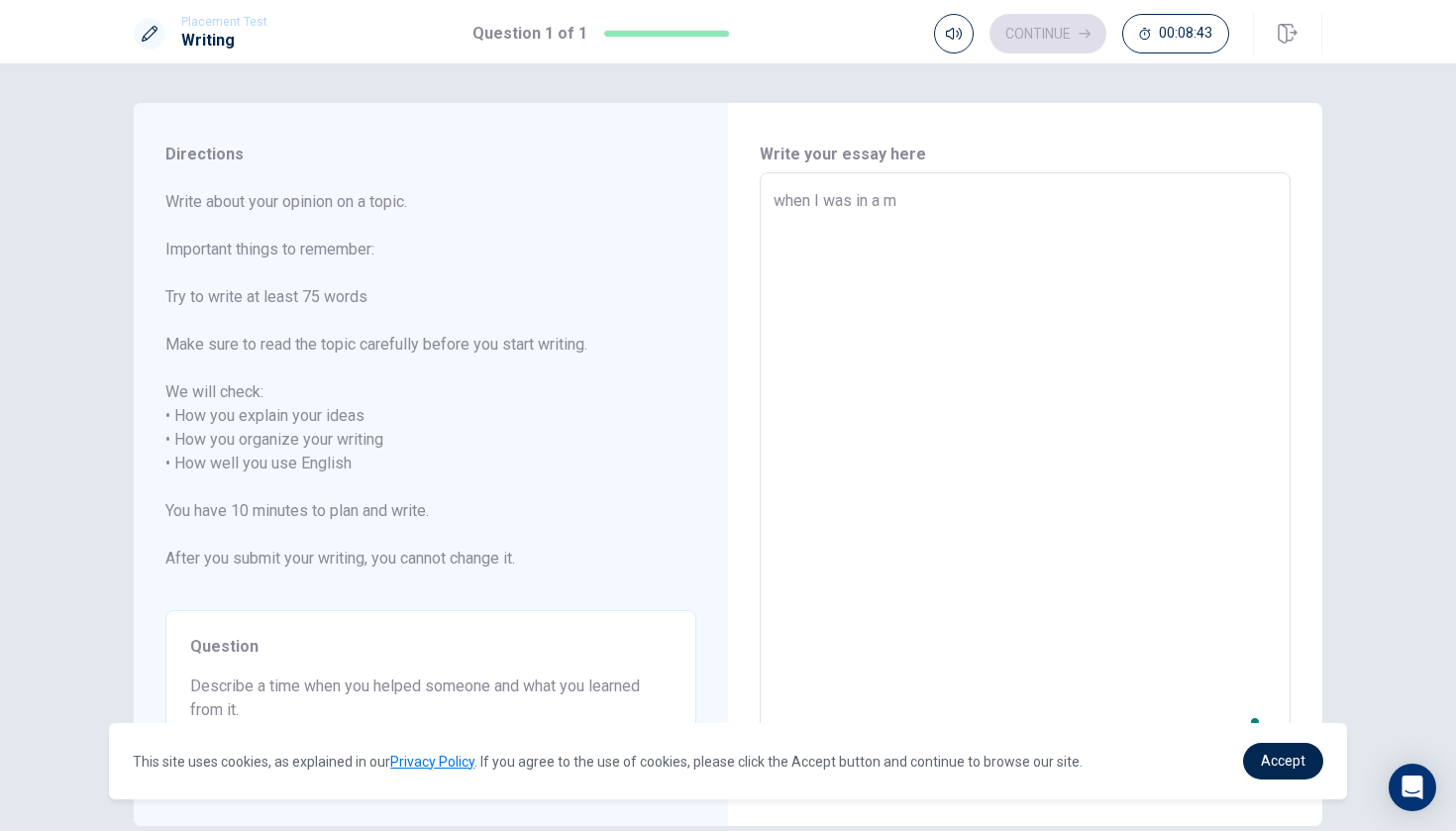 type on "when I was in a mi" 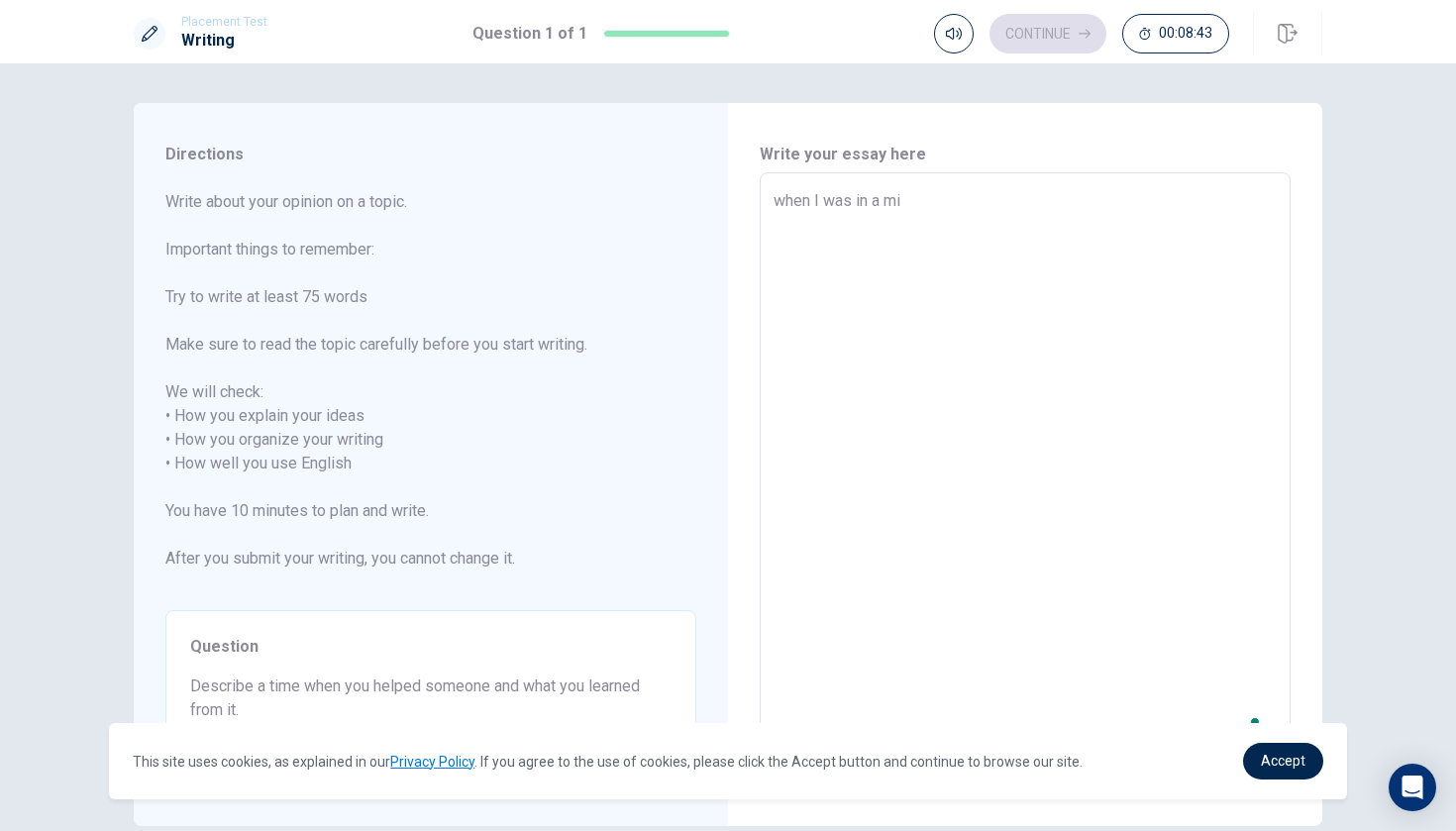 type on "x" 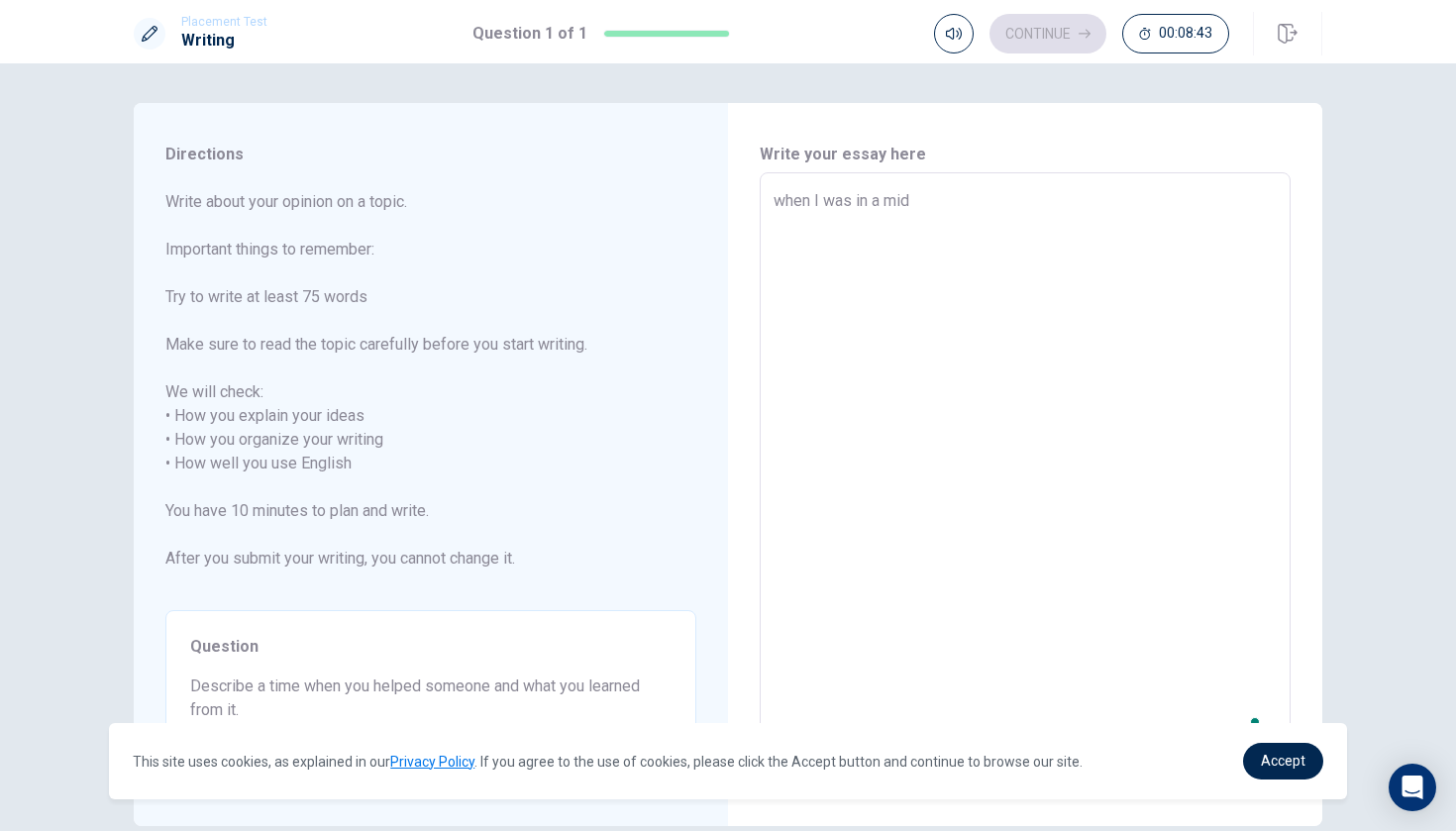 type on "x" 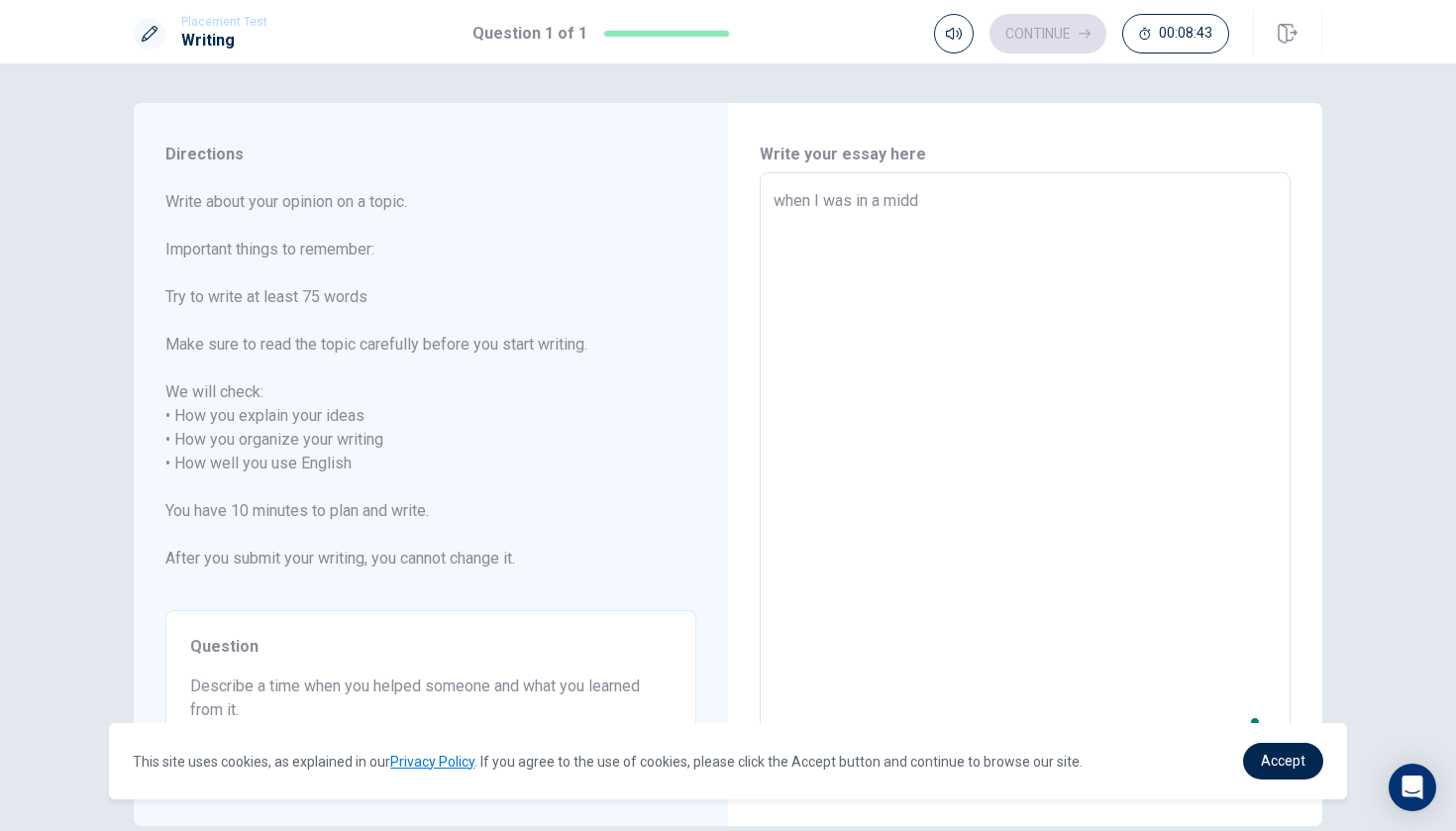 type on "x" 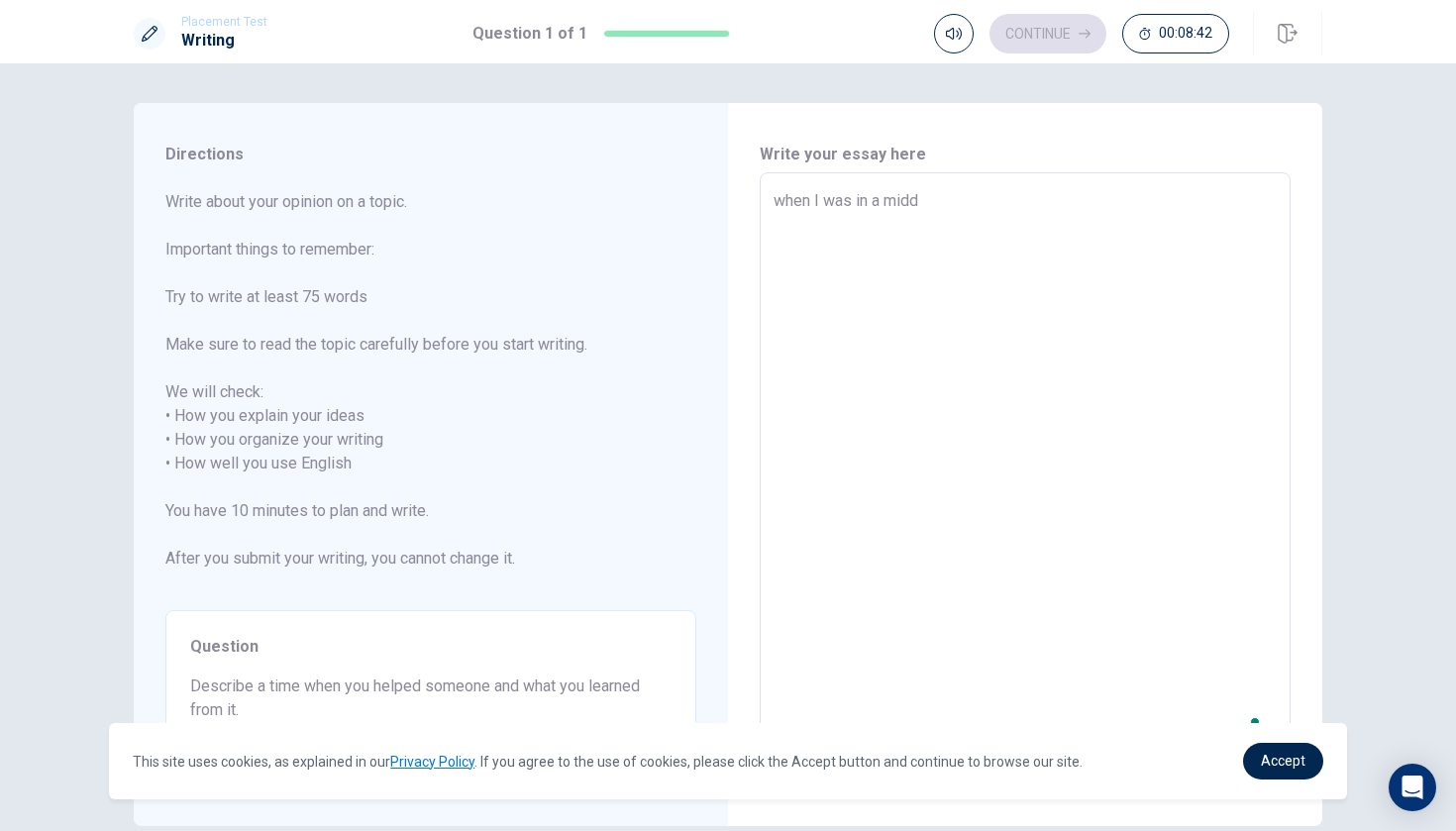 type on "when I was in a middl" 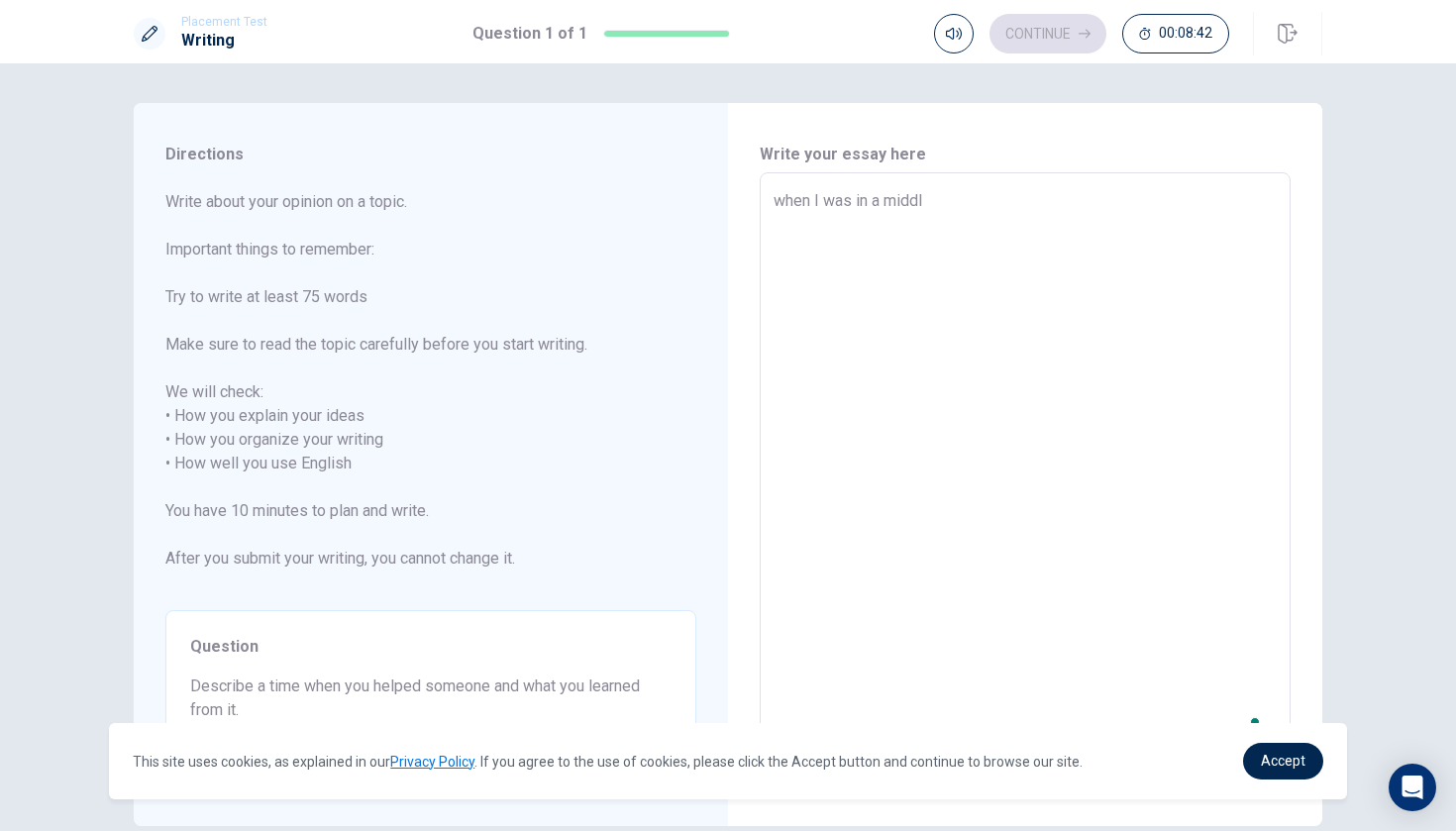 type on "x" 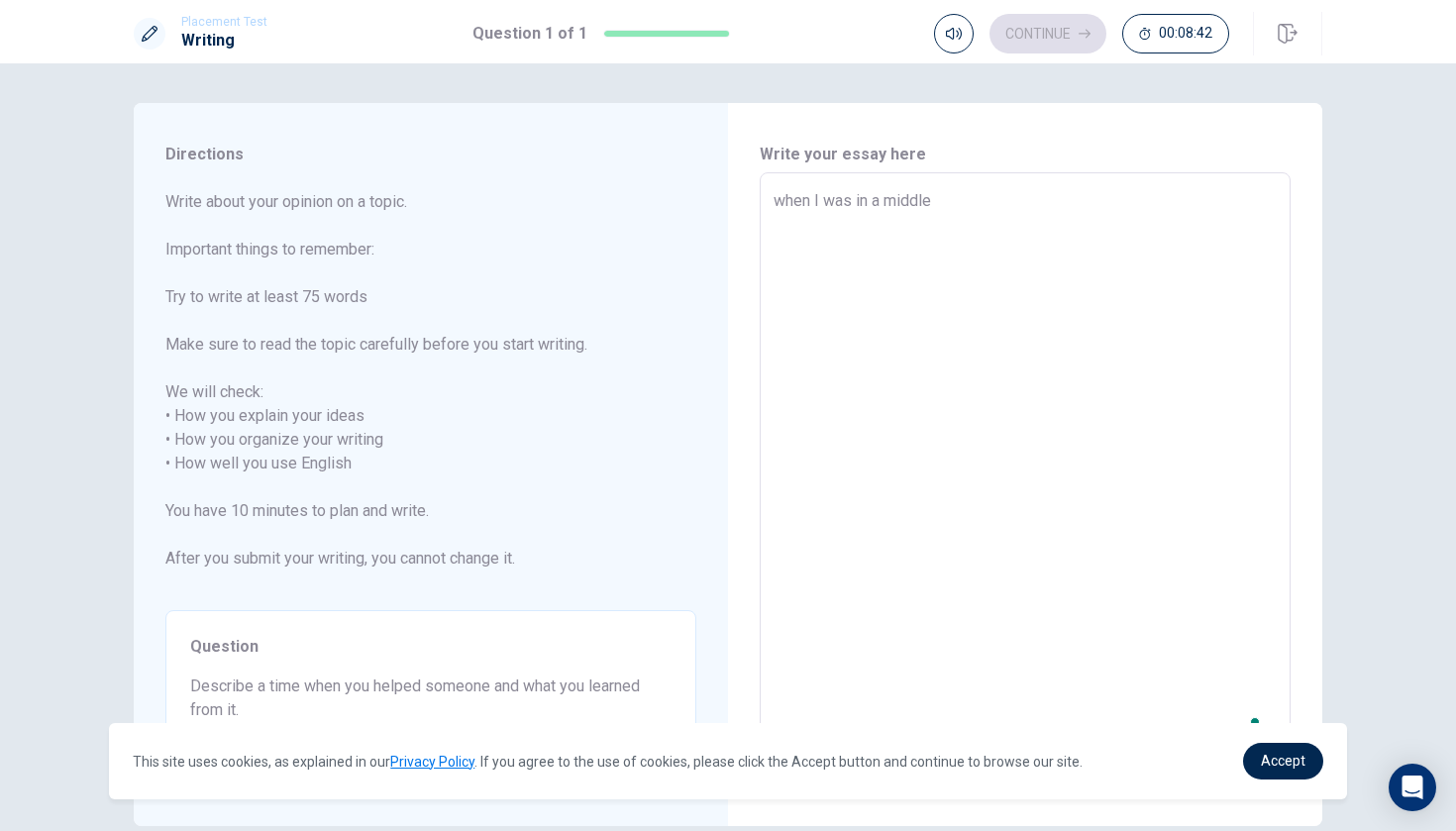 type on "x" 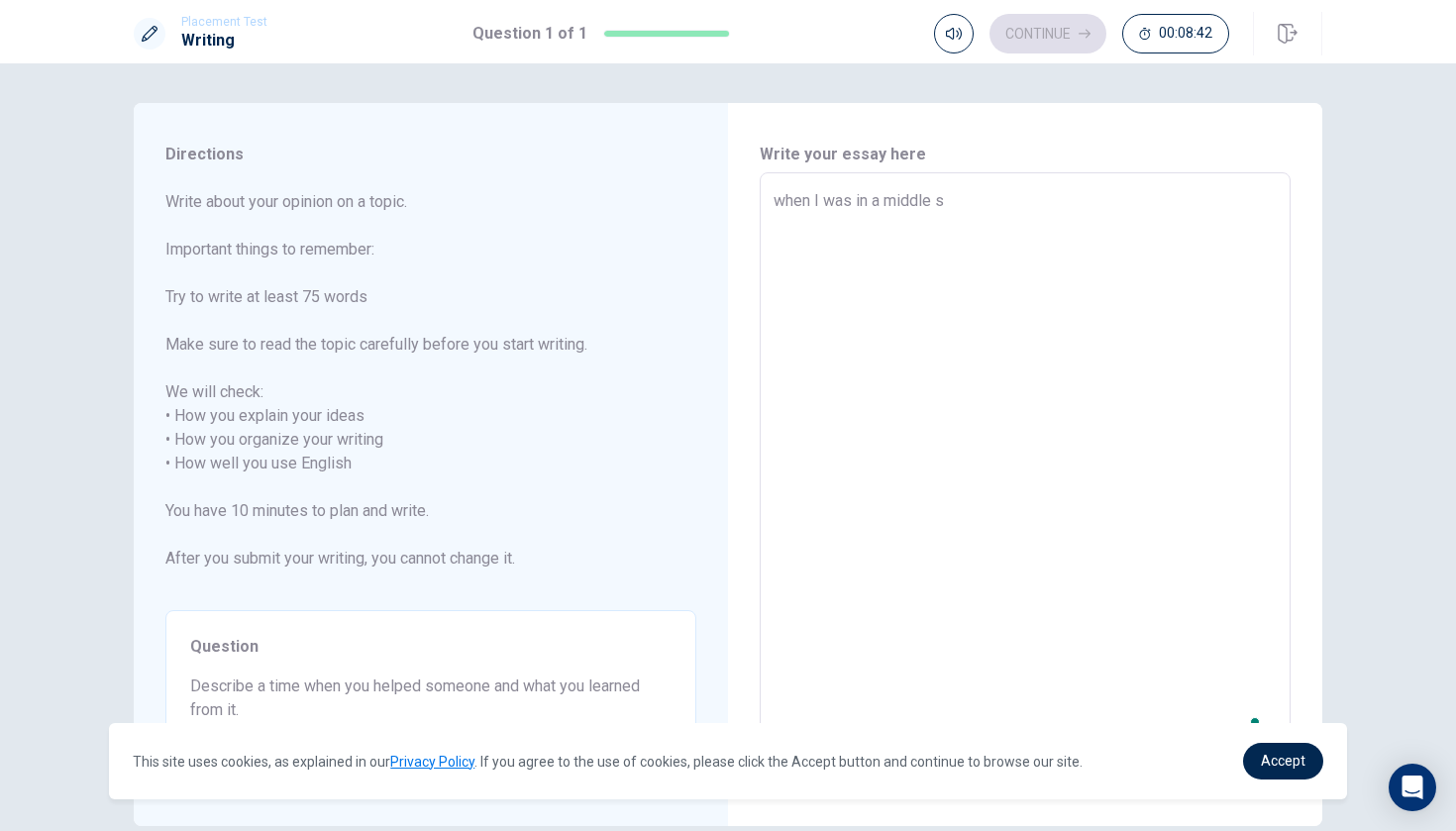 type on "x" 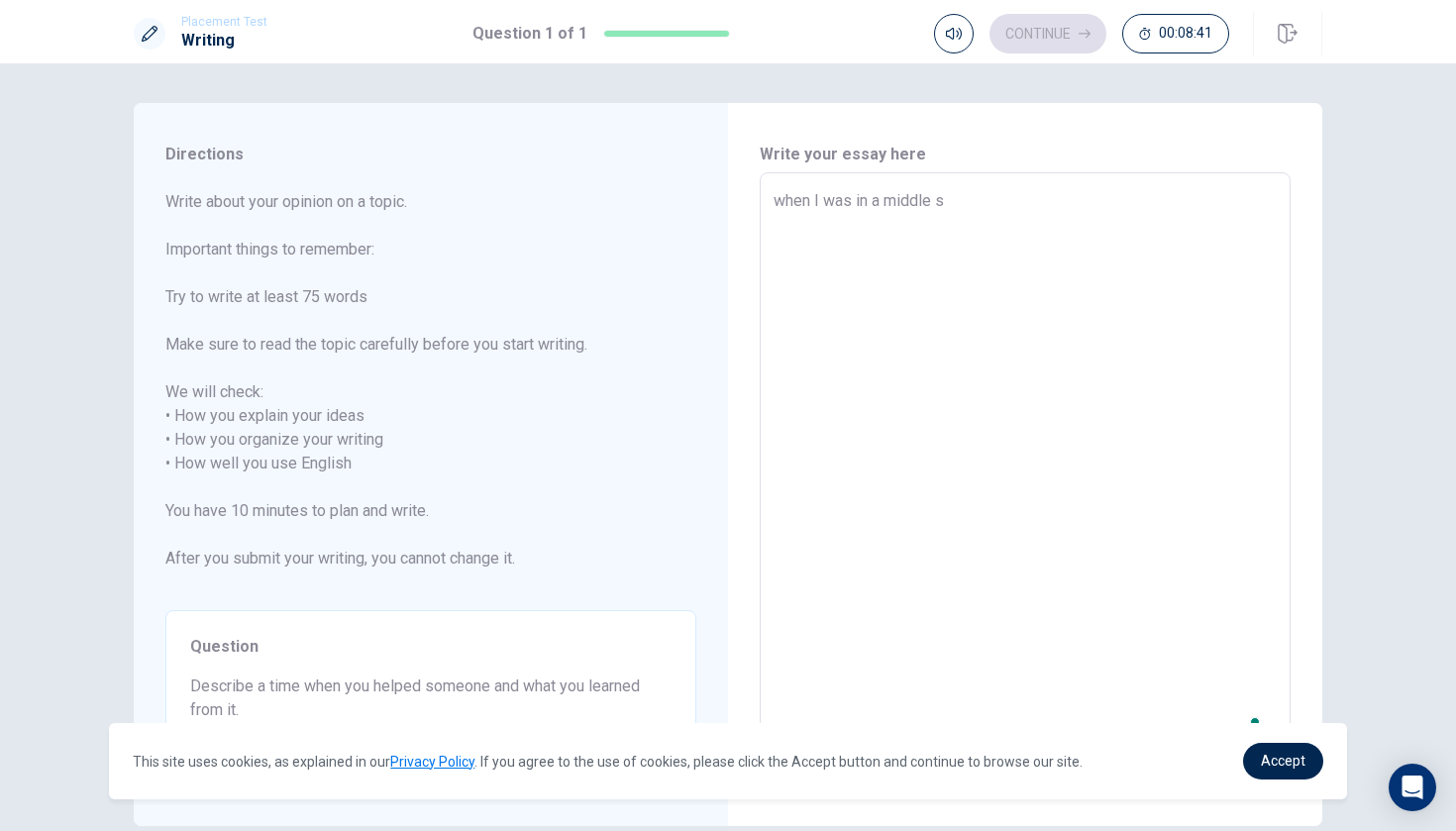 type on "when I was in a middle sc" 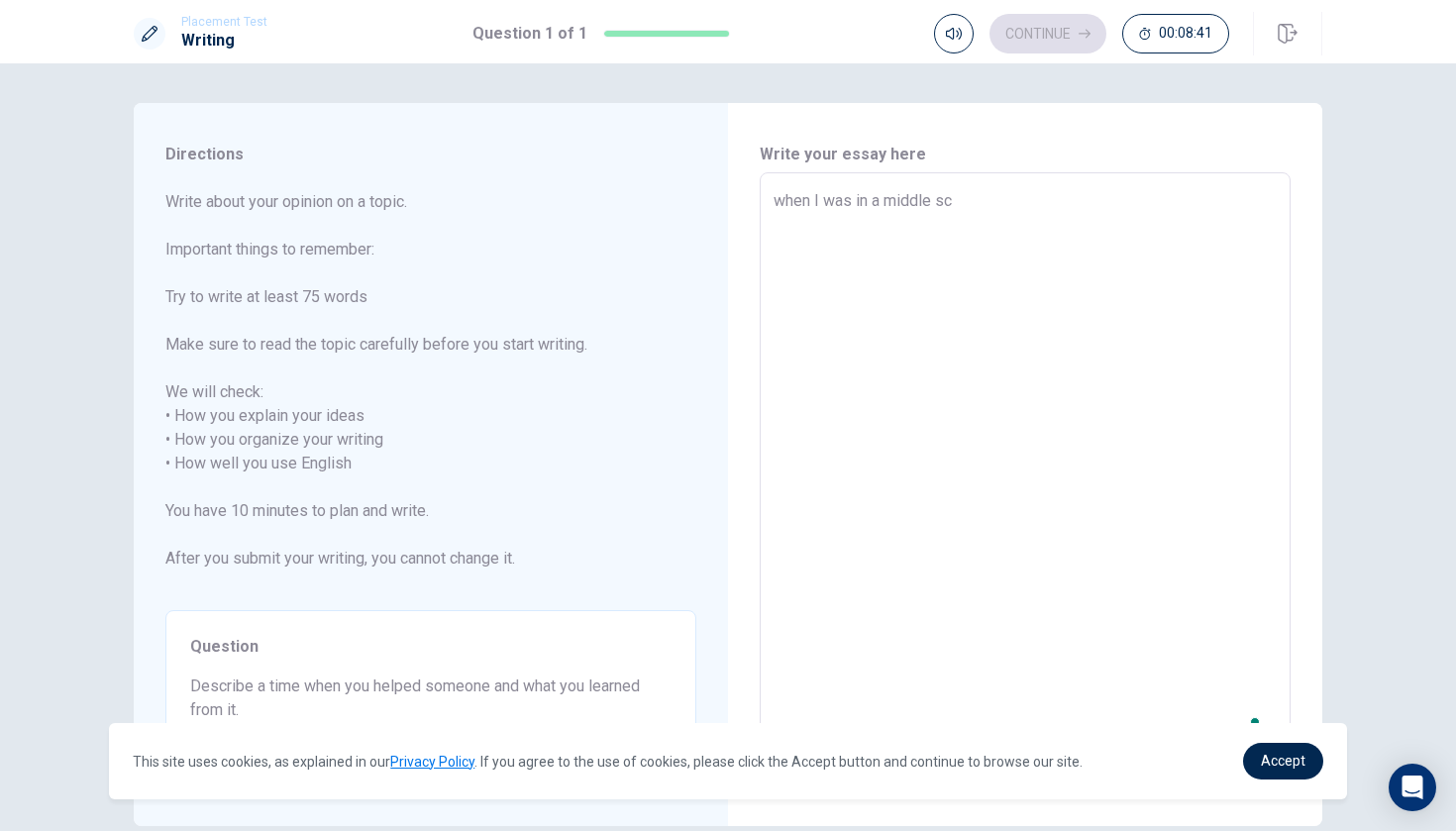 type on "x" 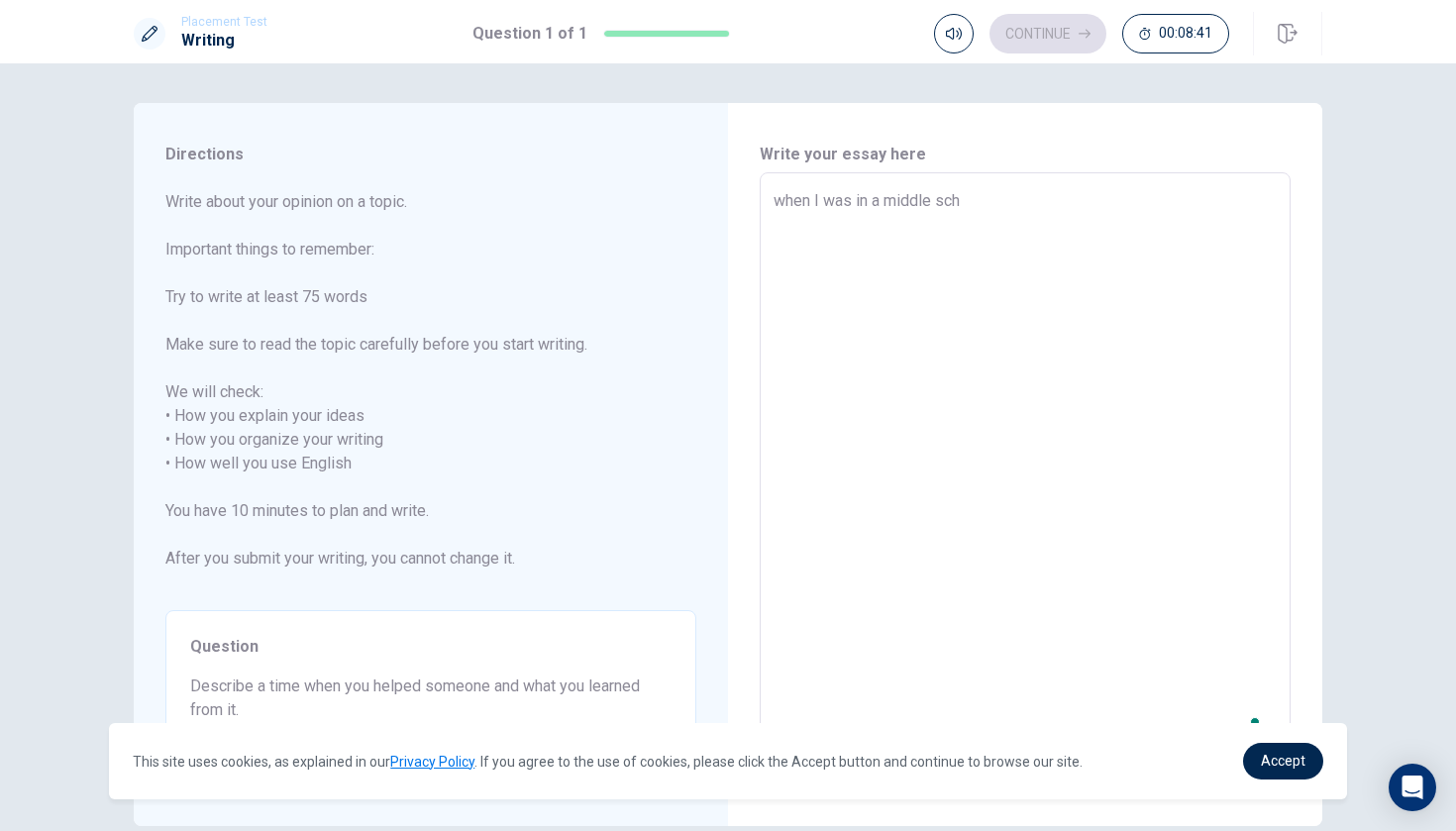 type on "x" 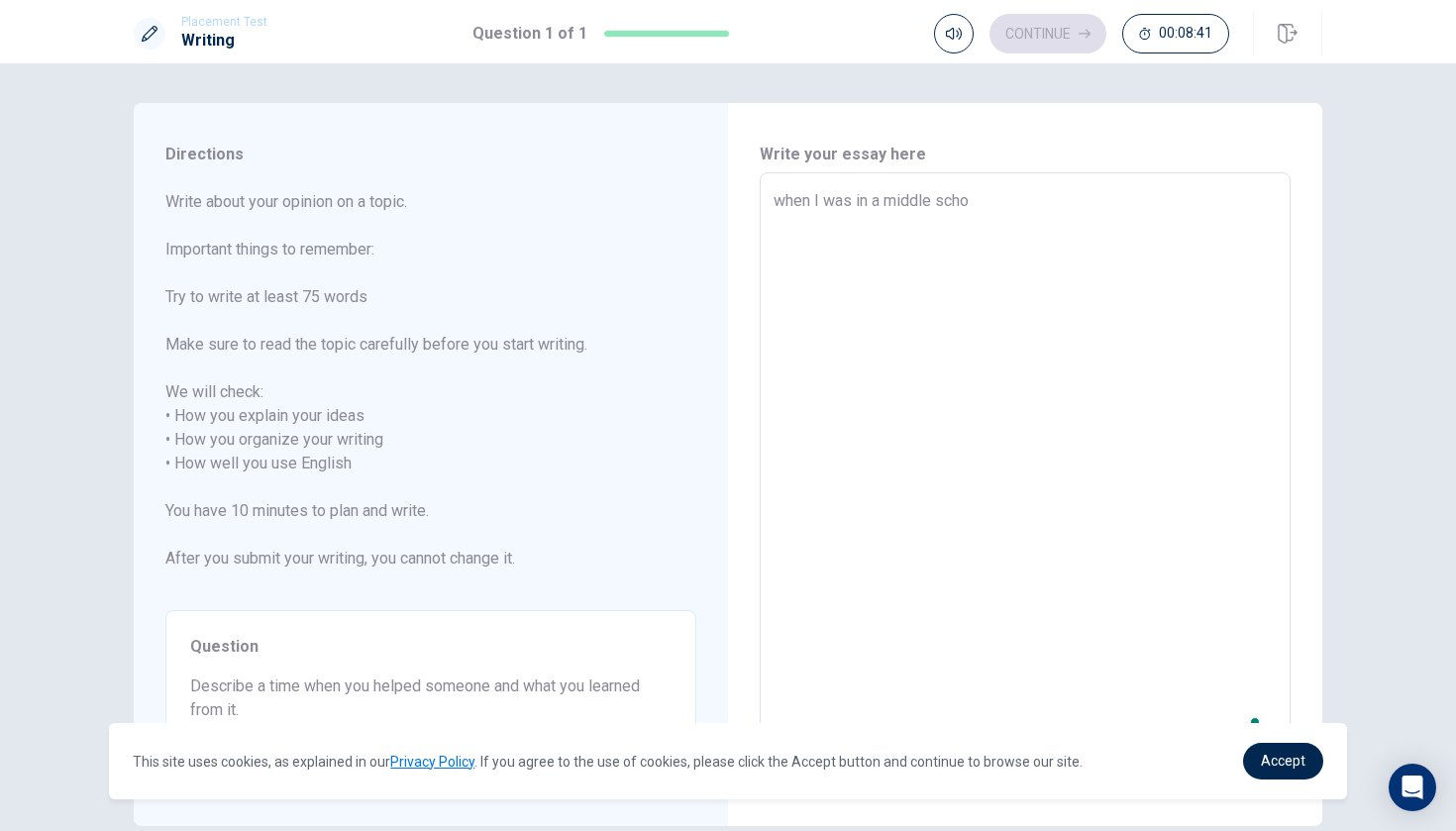 type on "x" 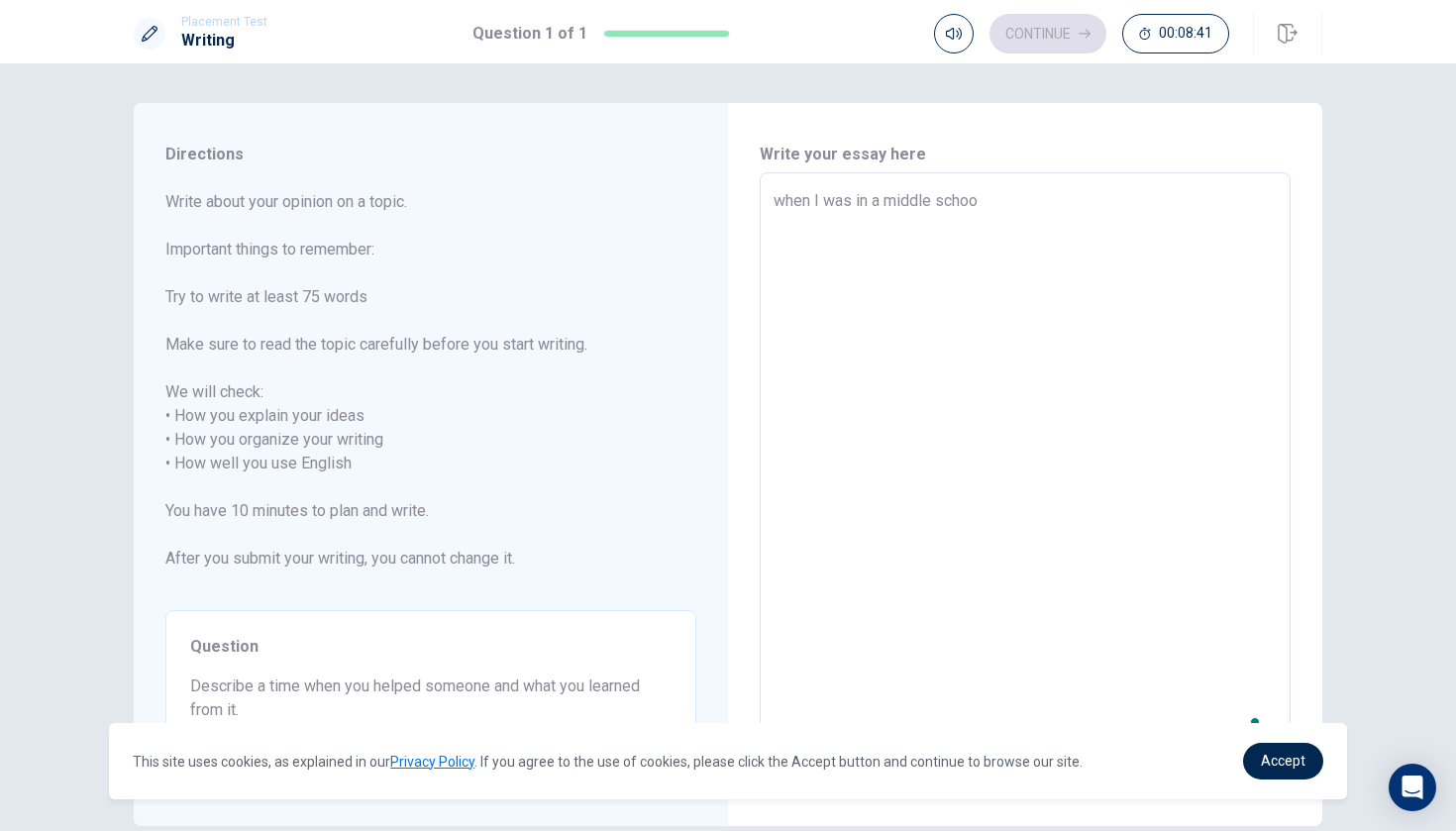 type on "x" 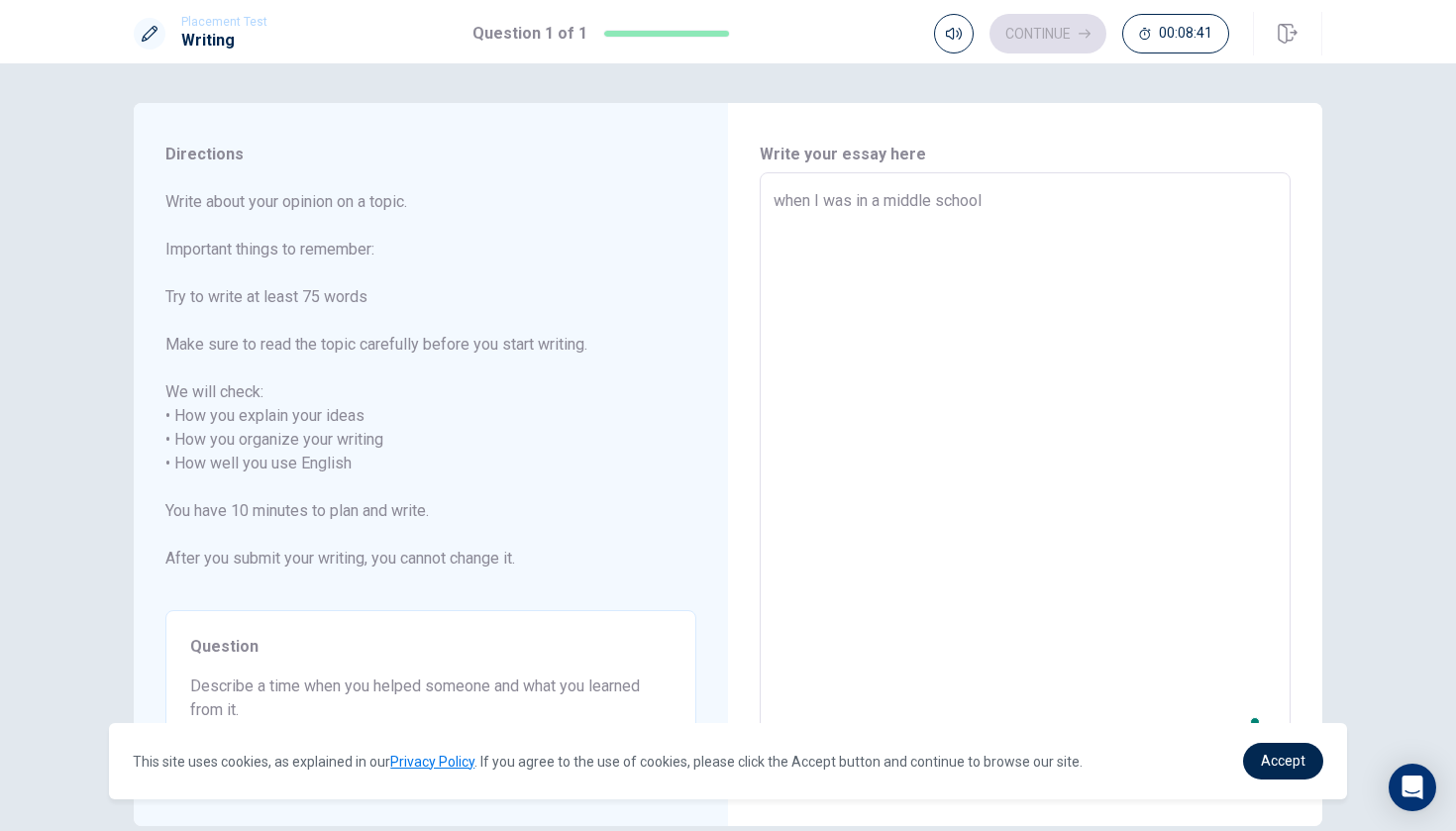 type on "x" 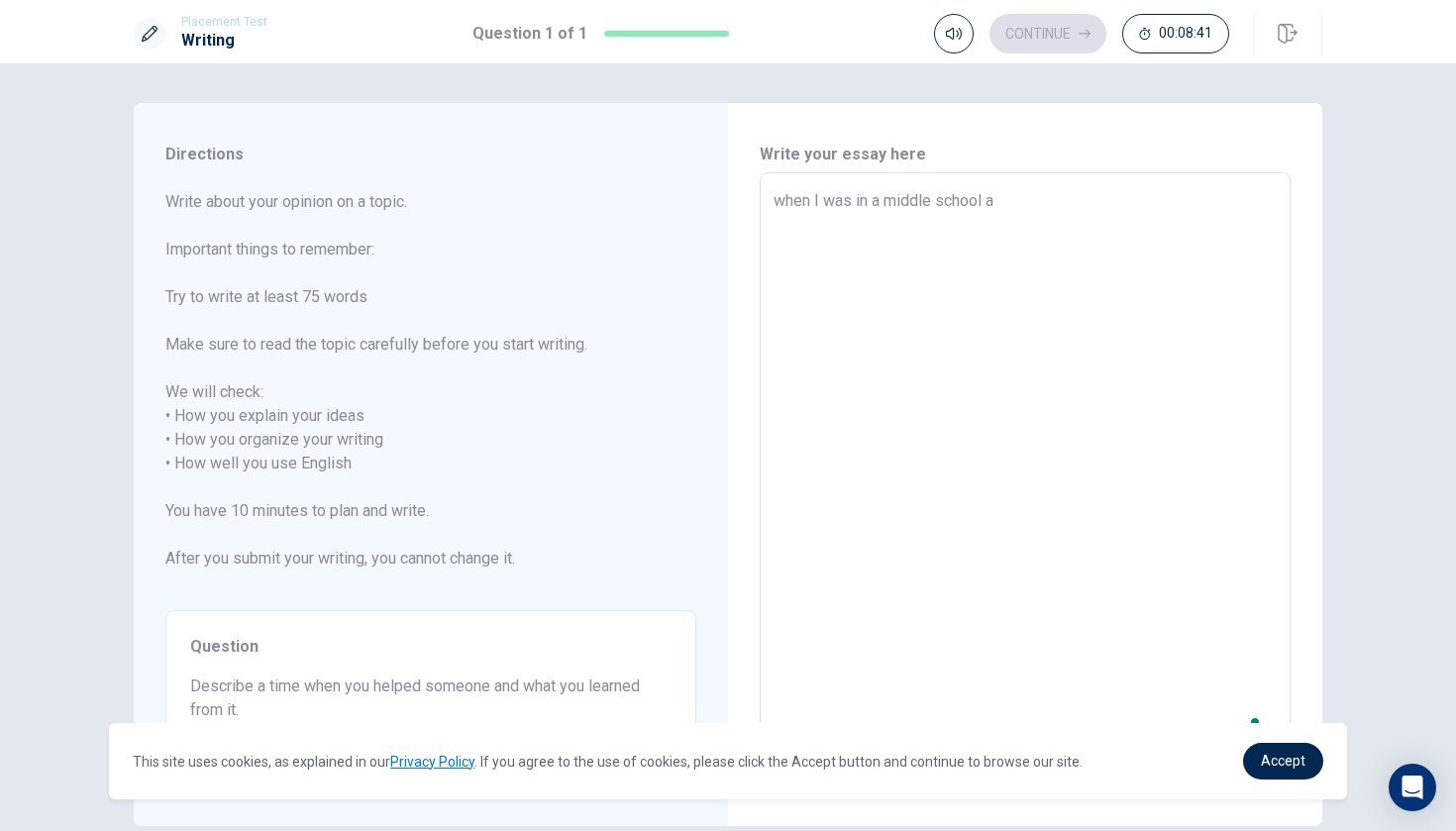 type on "x" 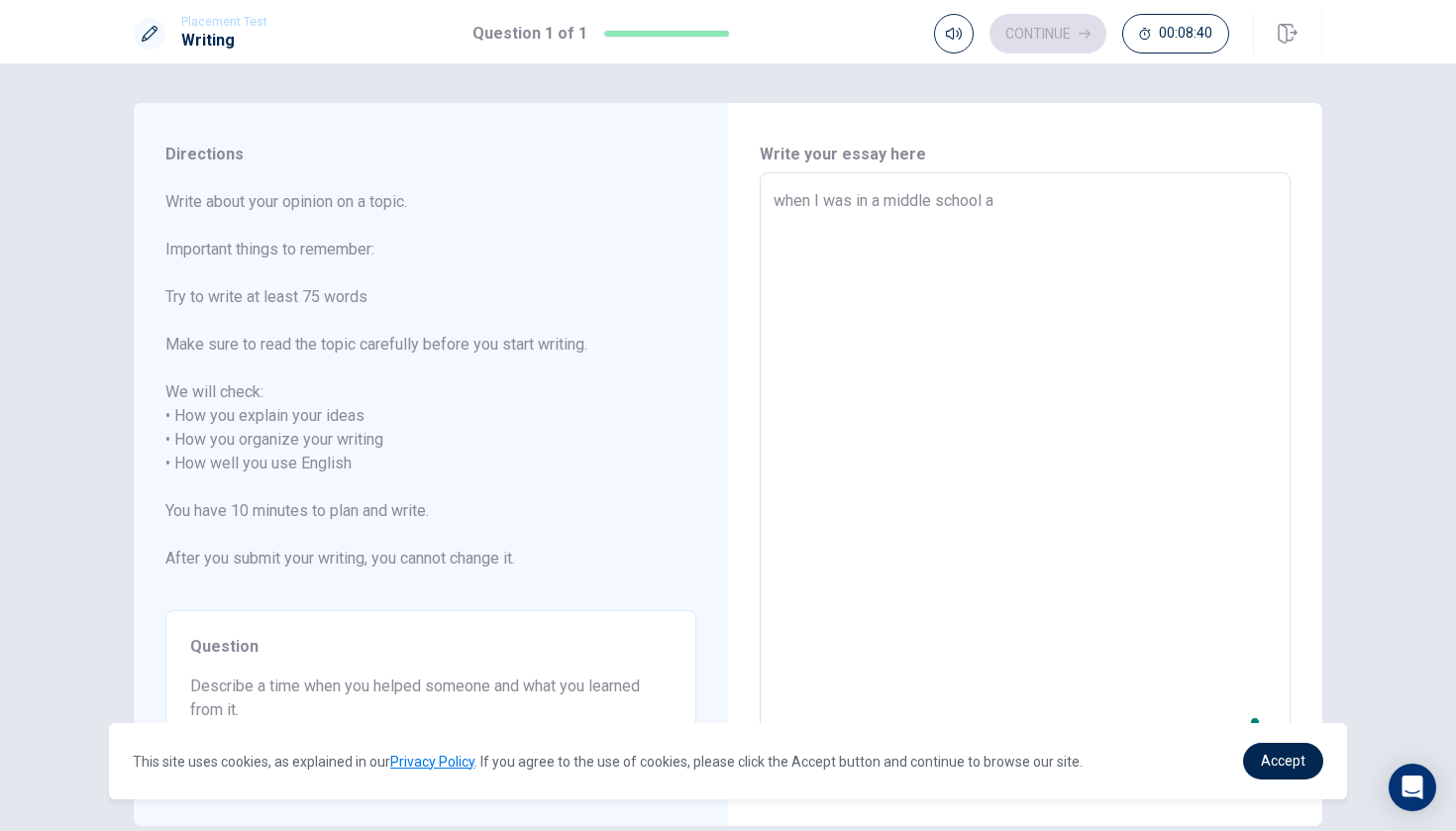 type on "when I was in a middle school an" 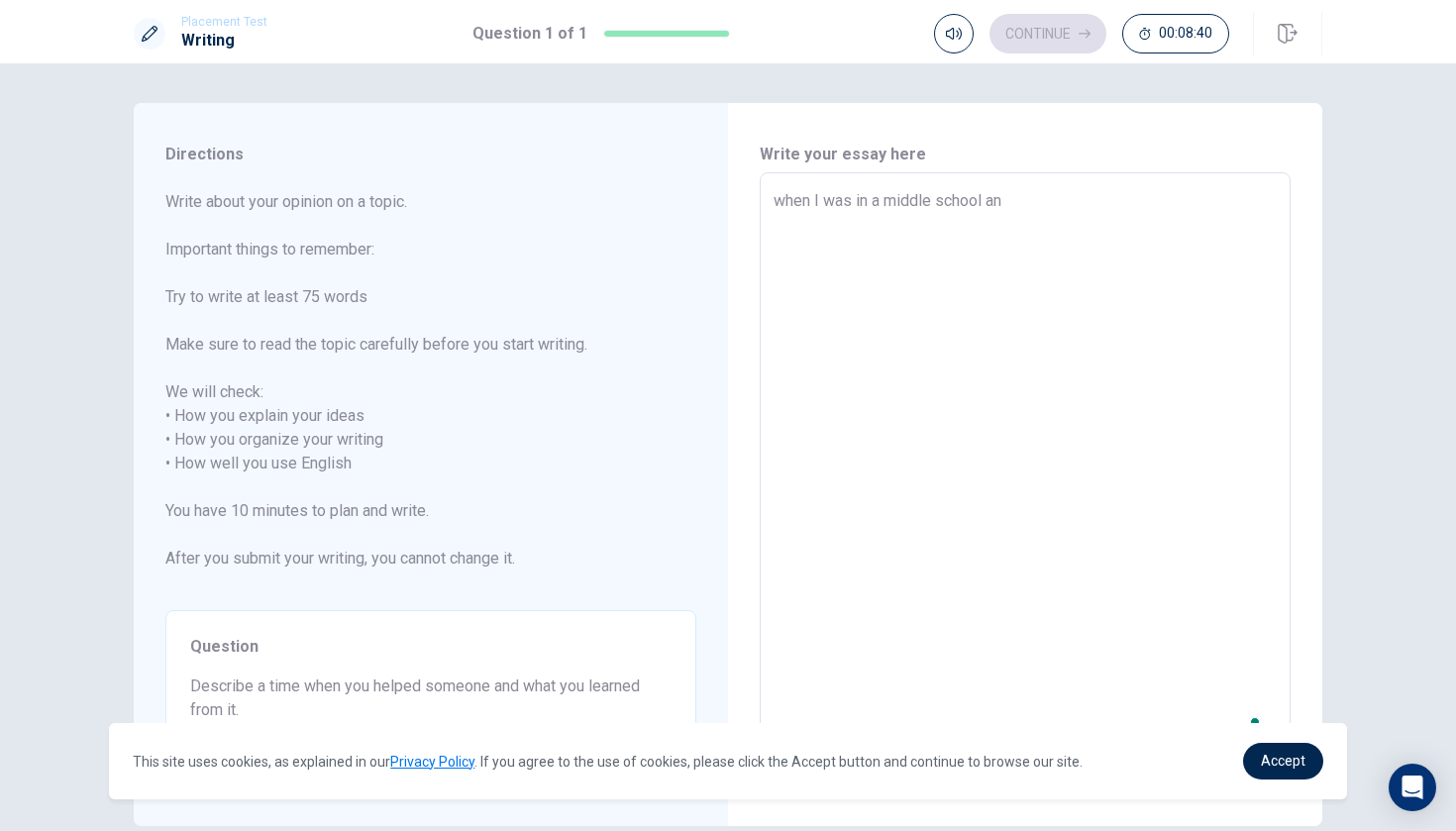 type on "x" 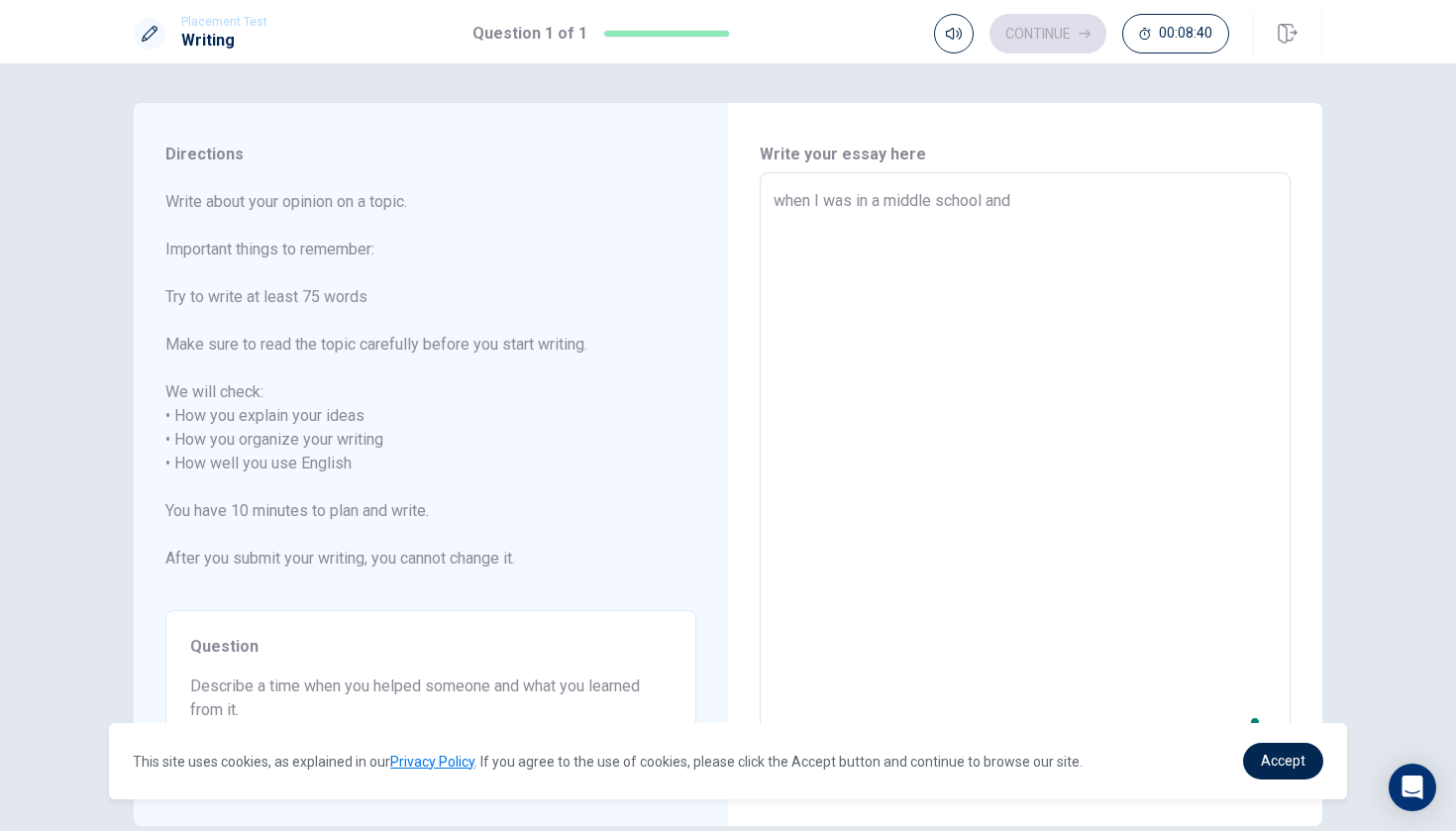 type on "x" 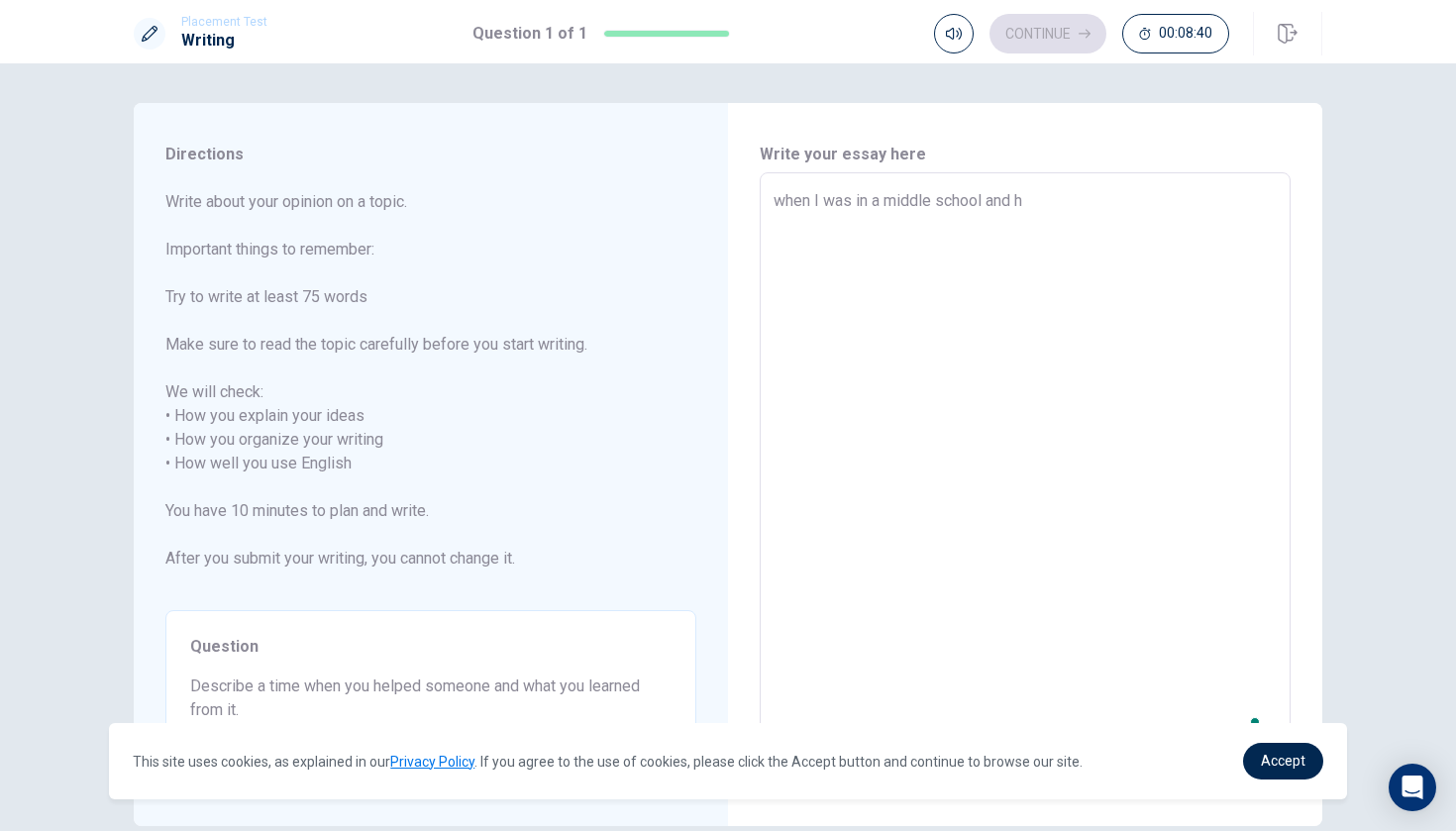 type on "x" 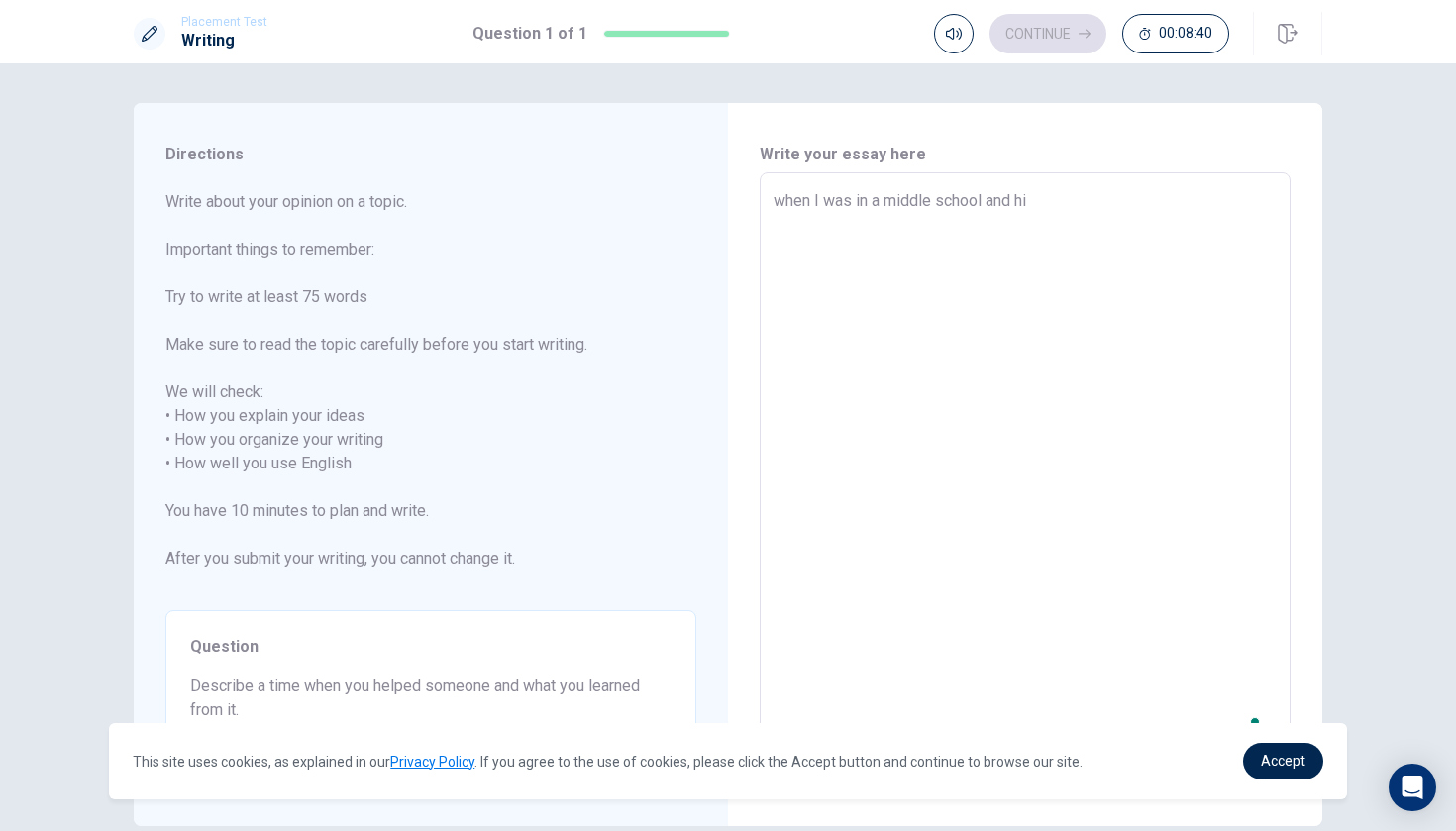 type on "x" 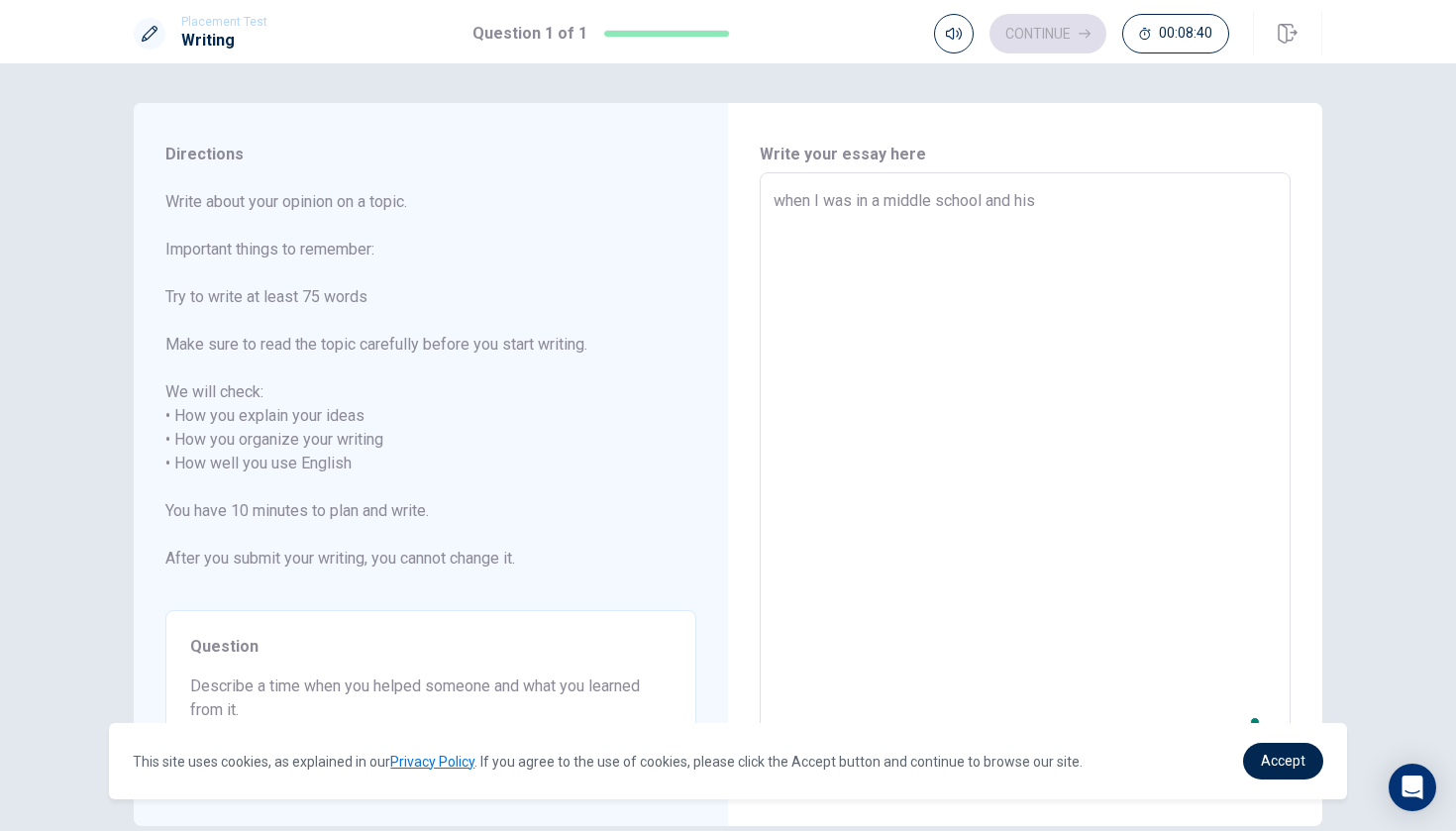 type on "x" 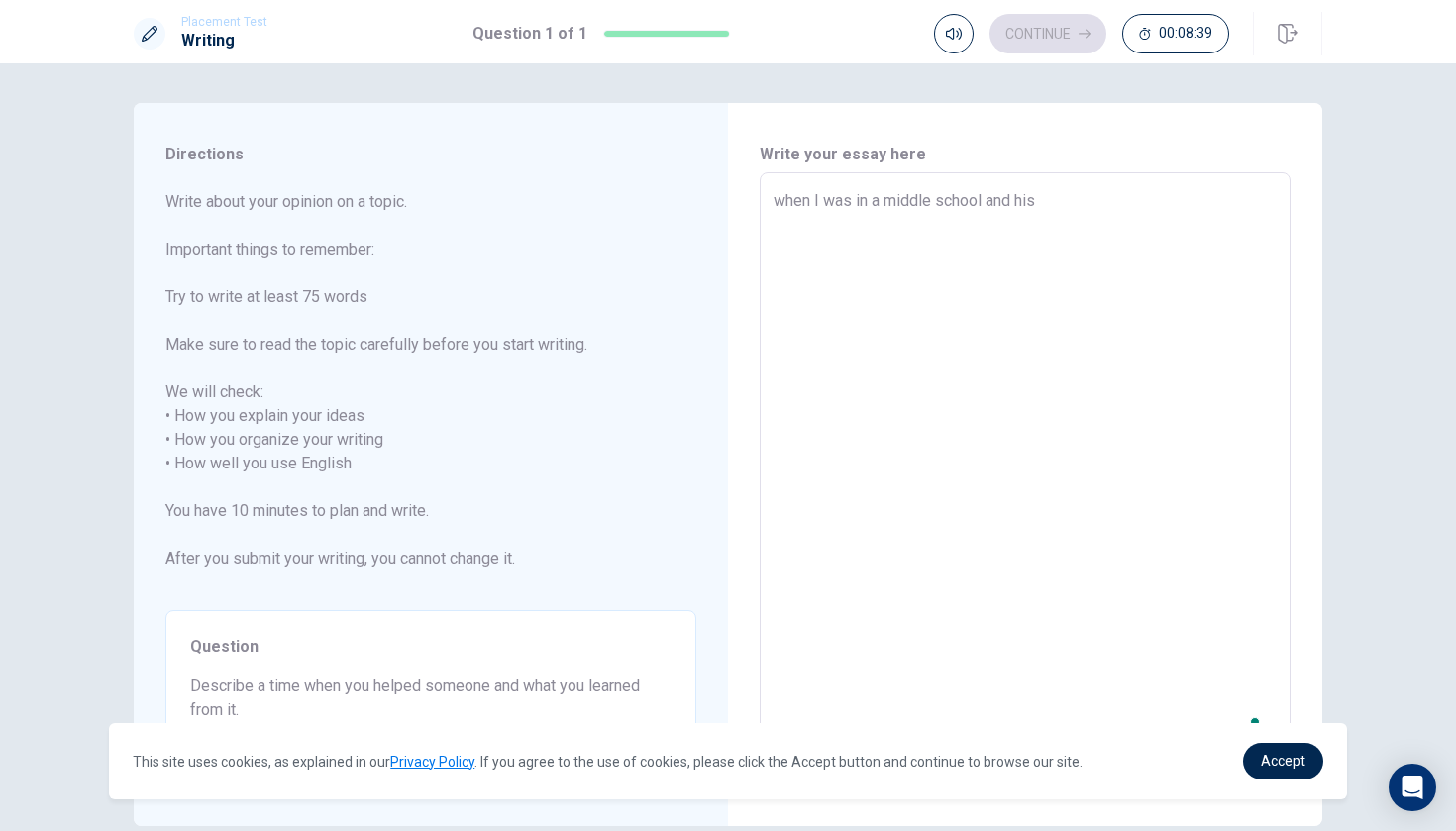 type on "when I was in a middle school and hi" 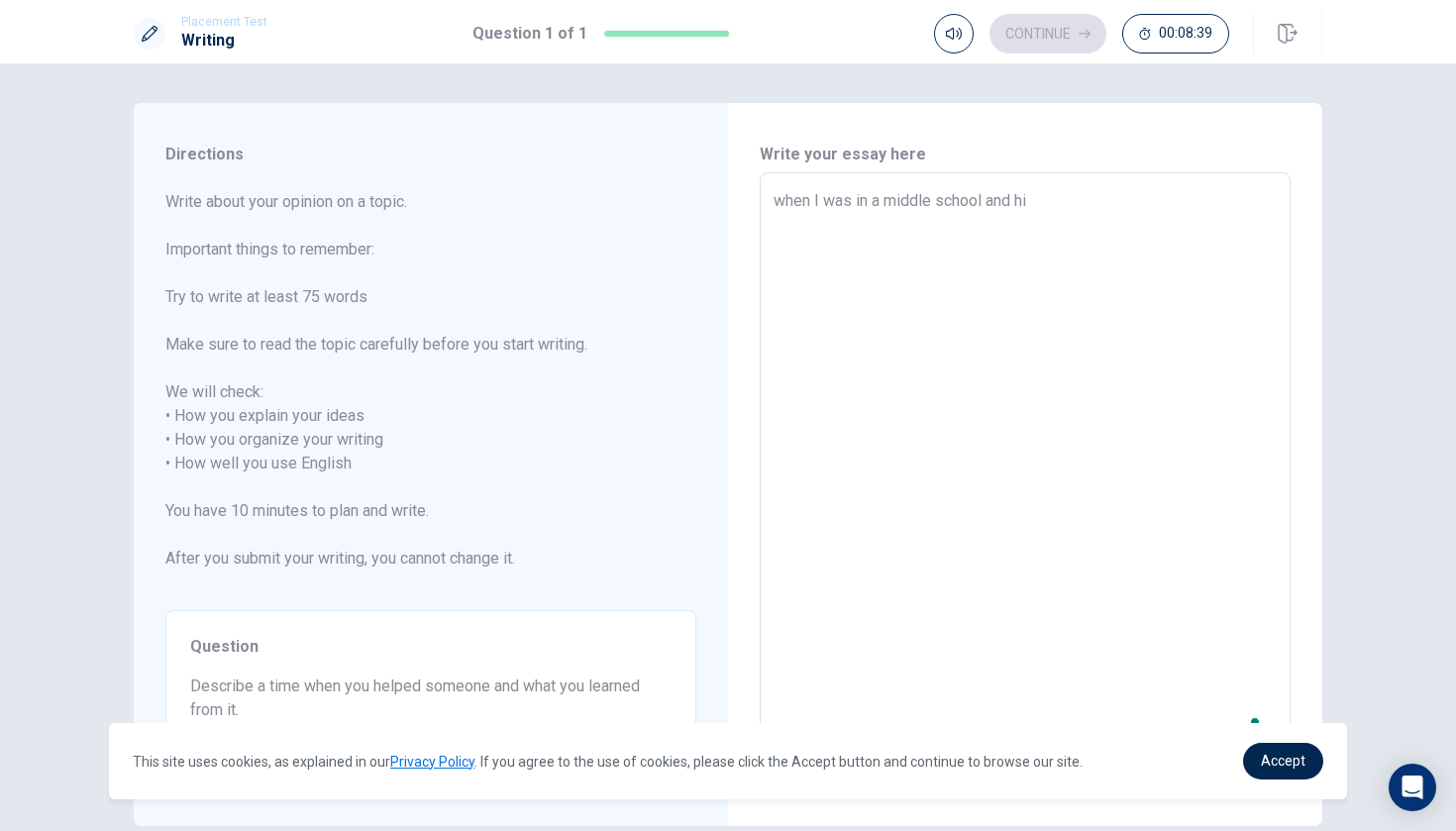 type on "x" 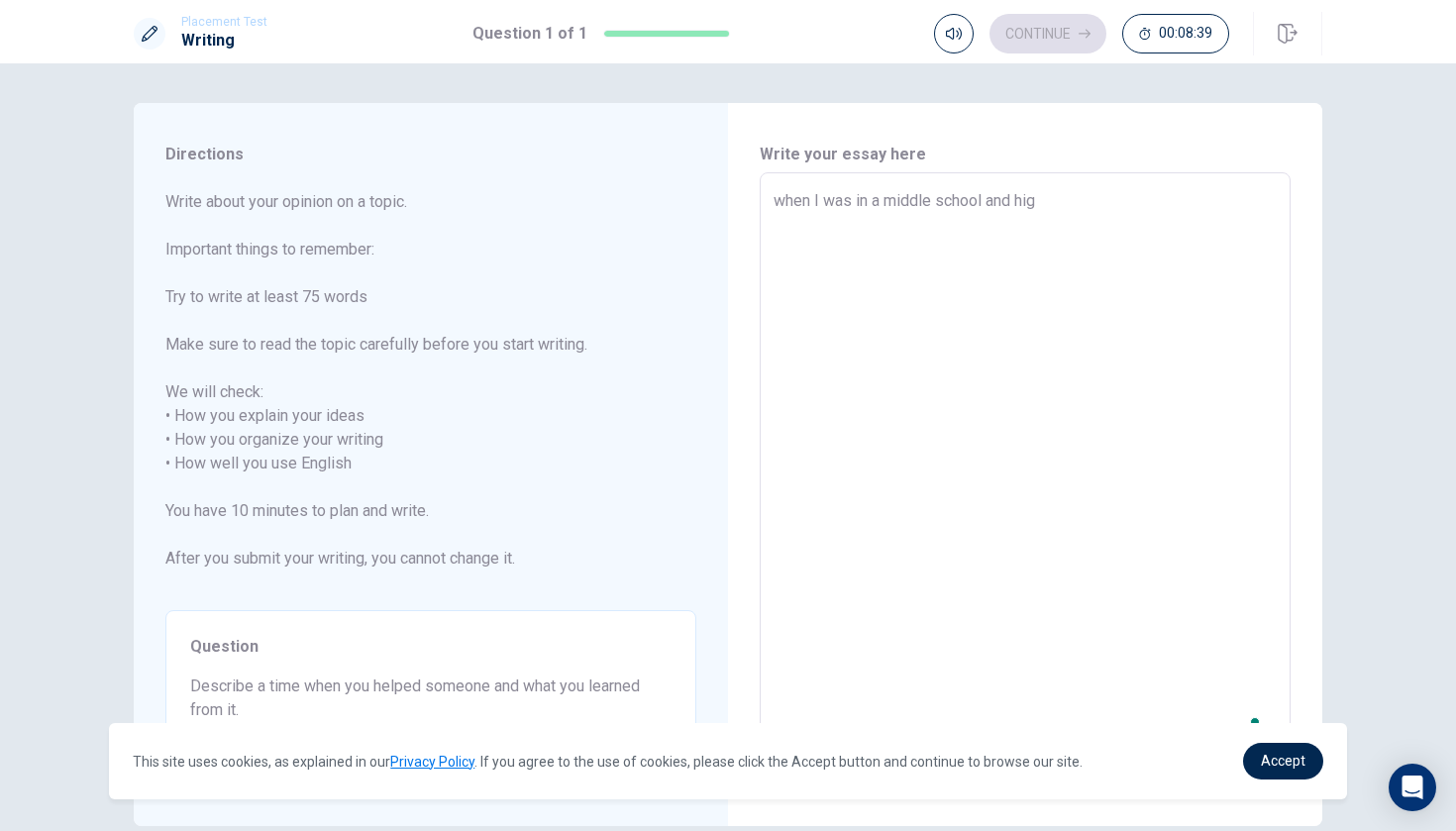 type on "x" 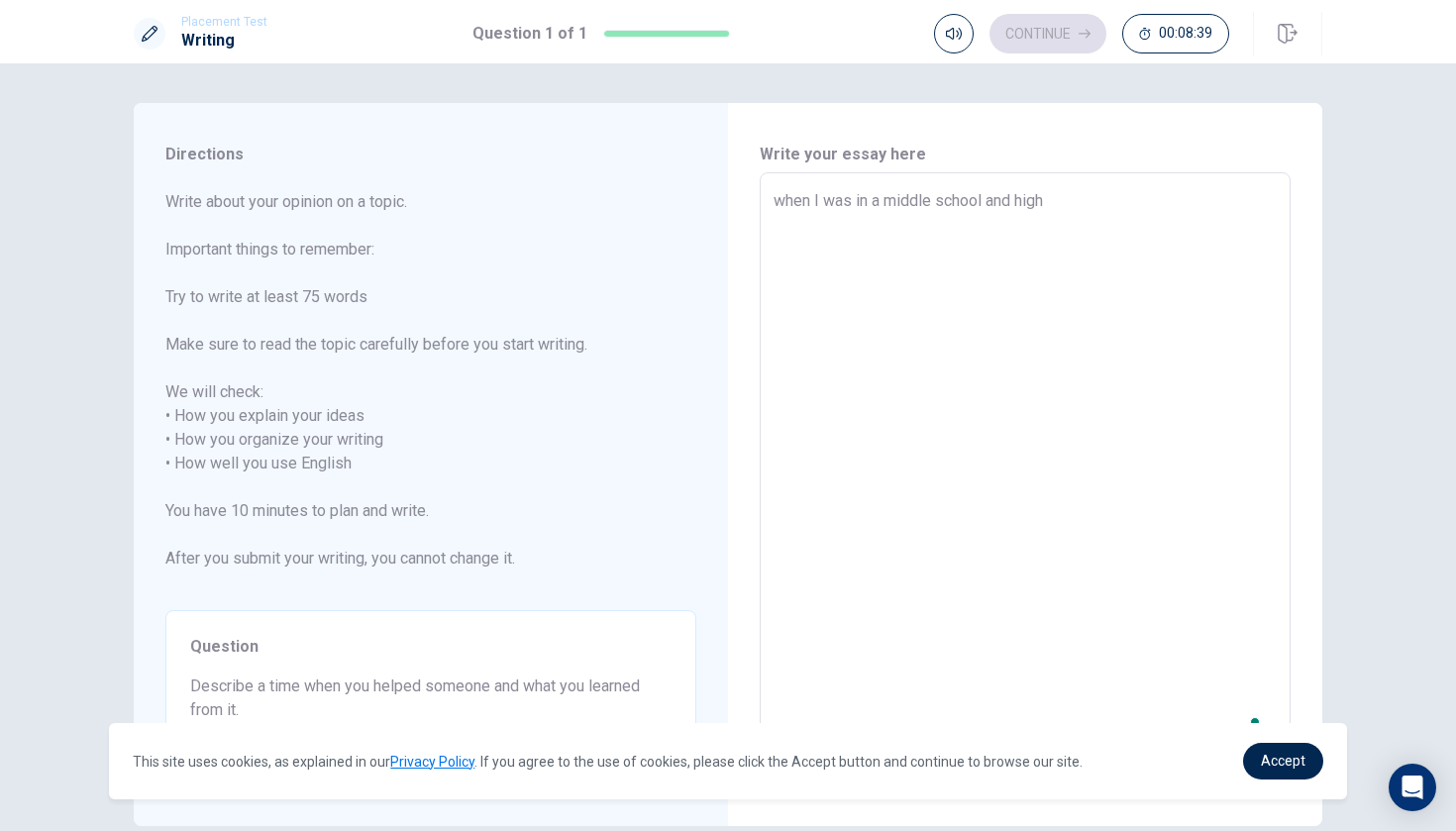 type on "x" 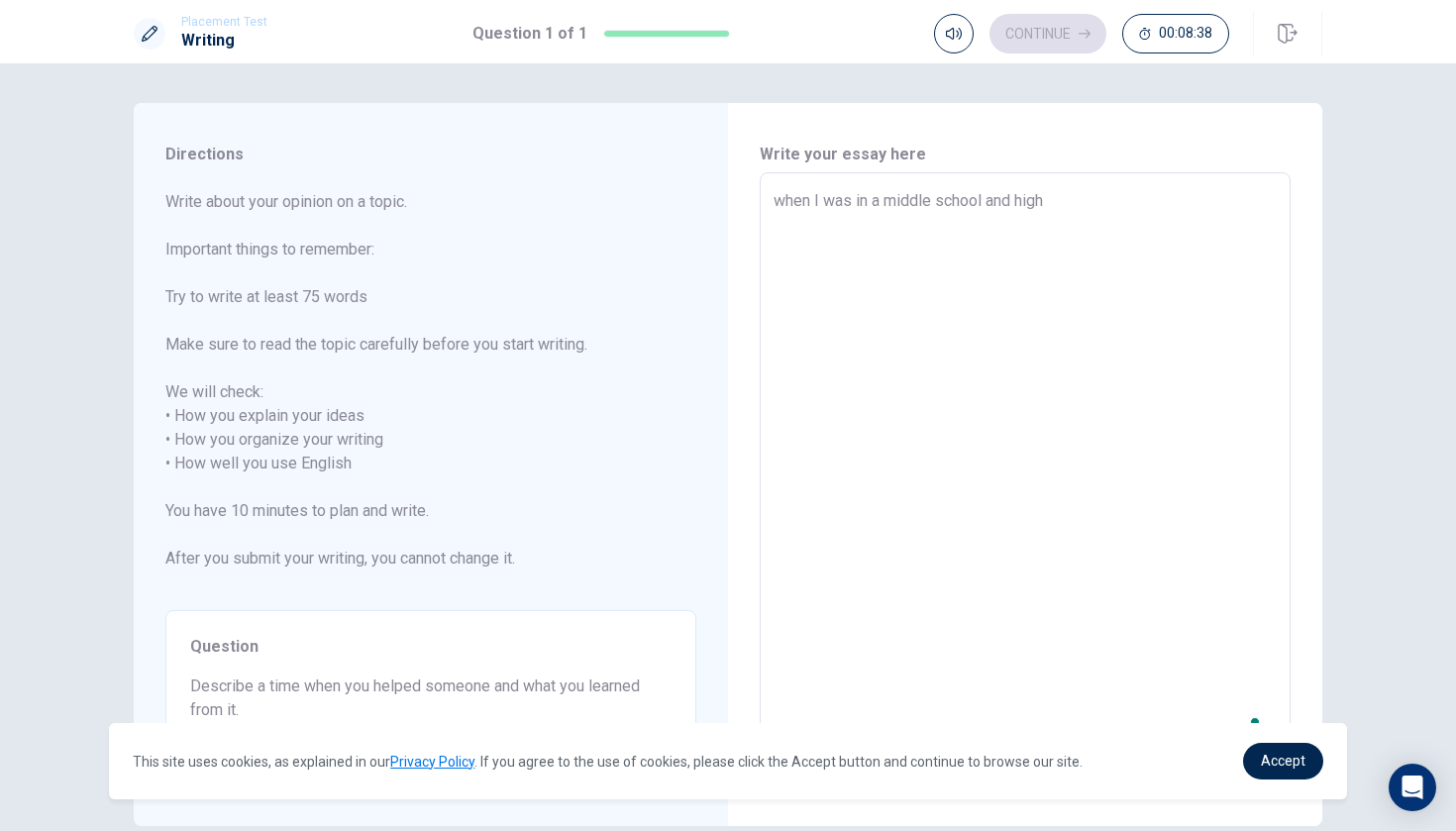 type on "when I was in a middle school and high s" 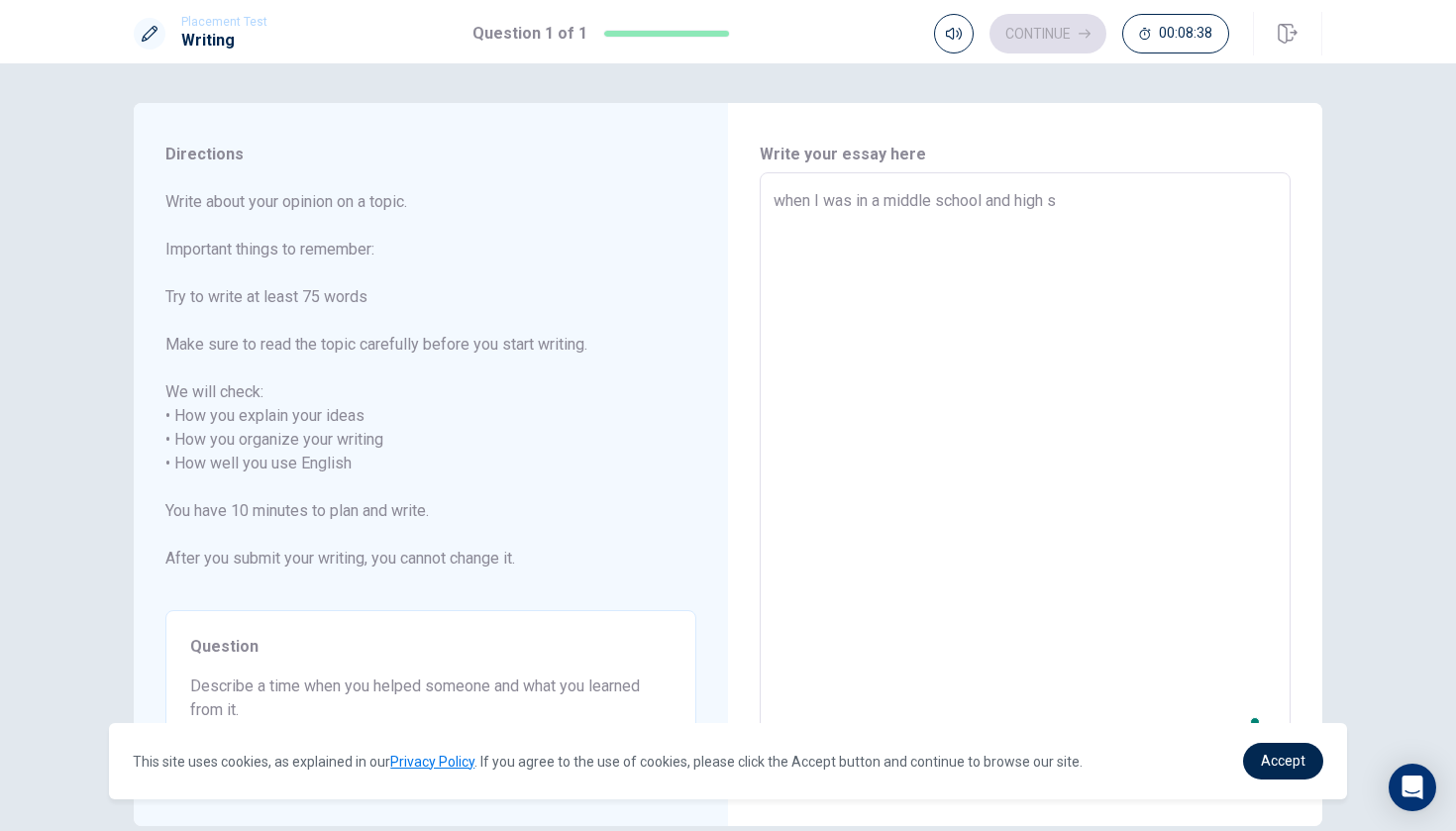 type on "x" 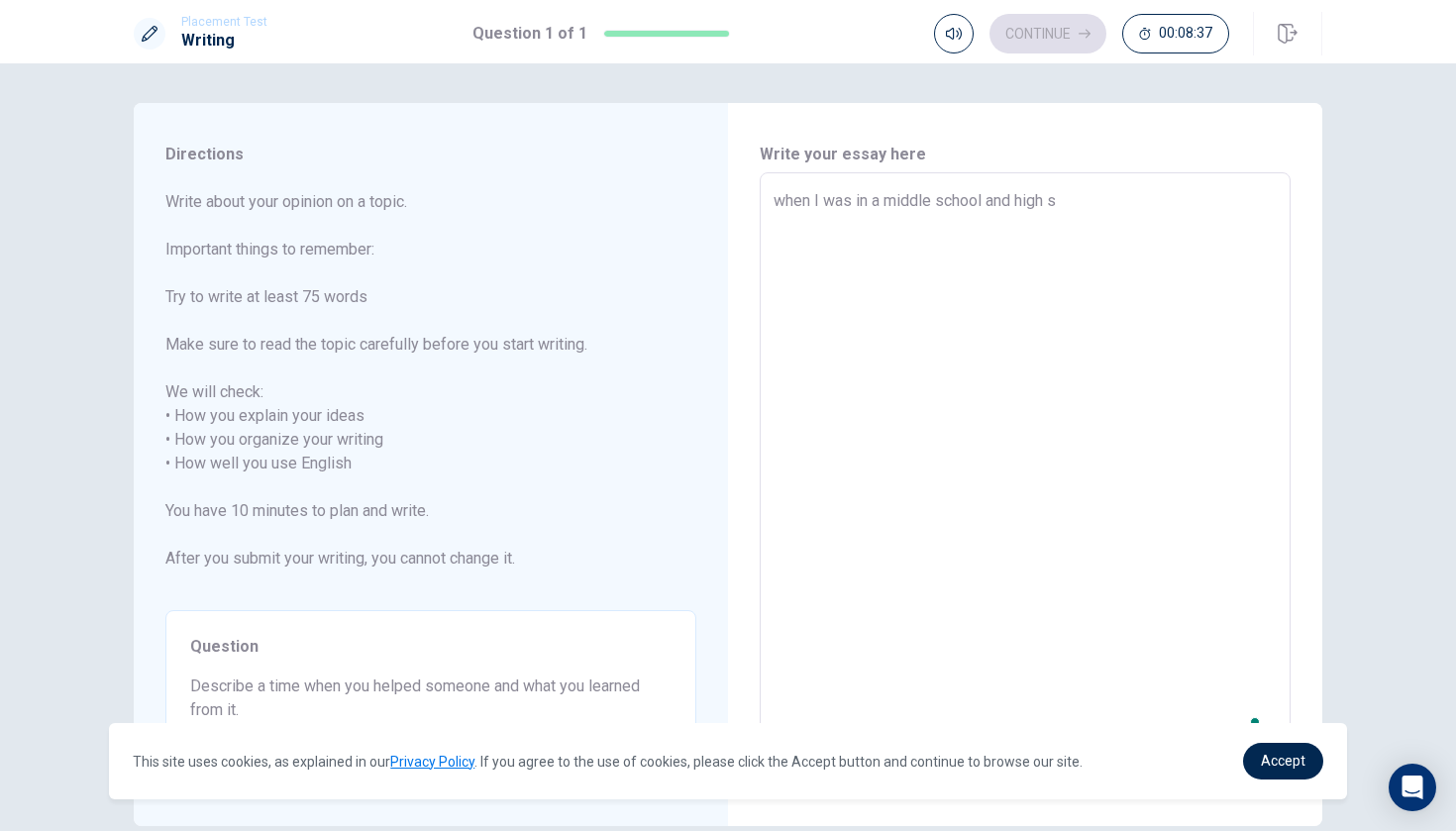 type on "when I was in a middle school and high sc" 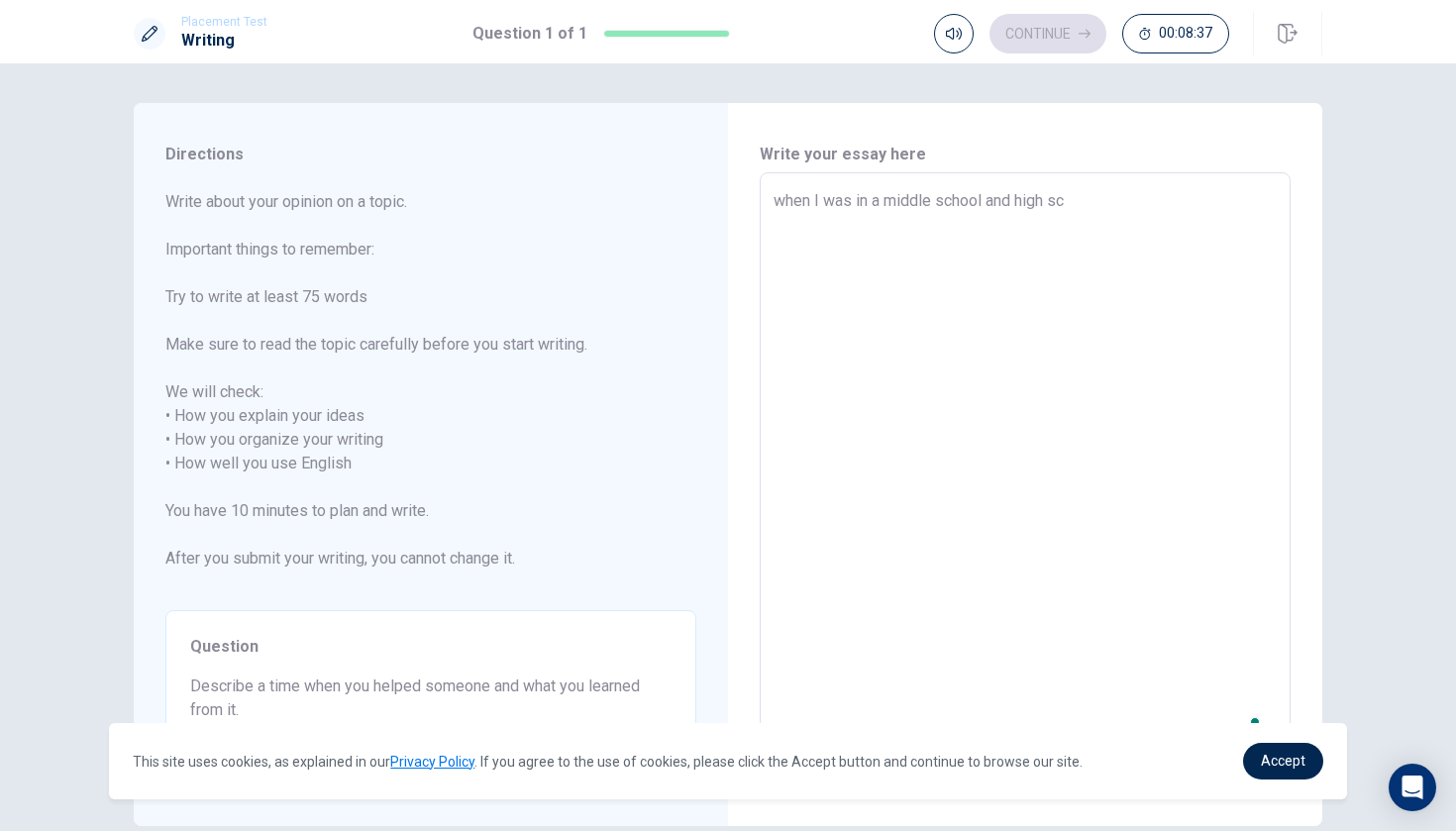 type on "x" 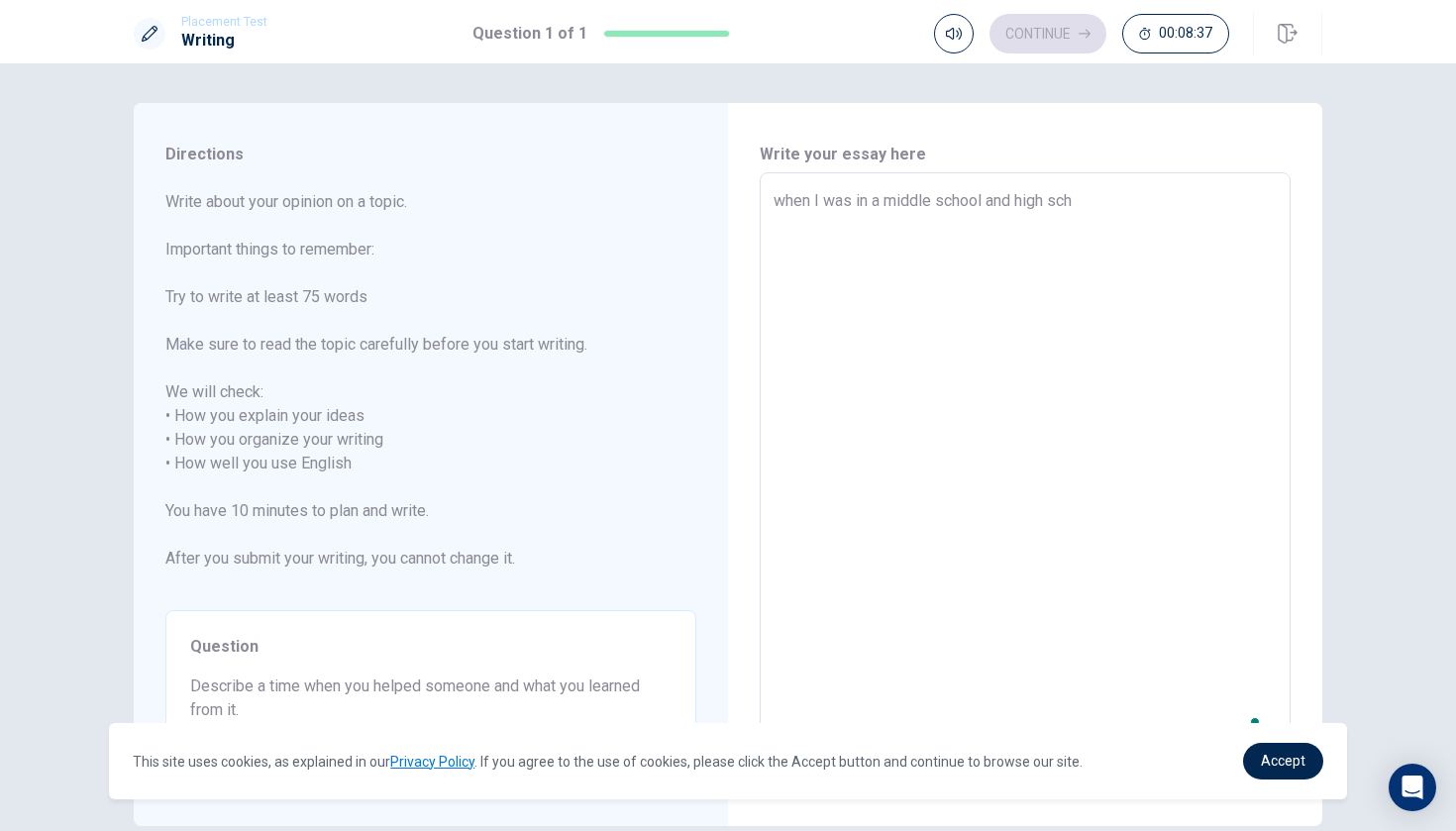 type on "x" 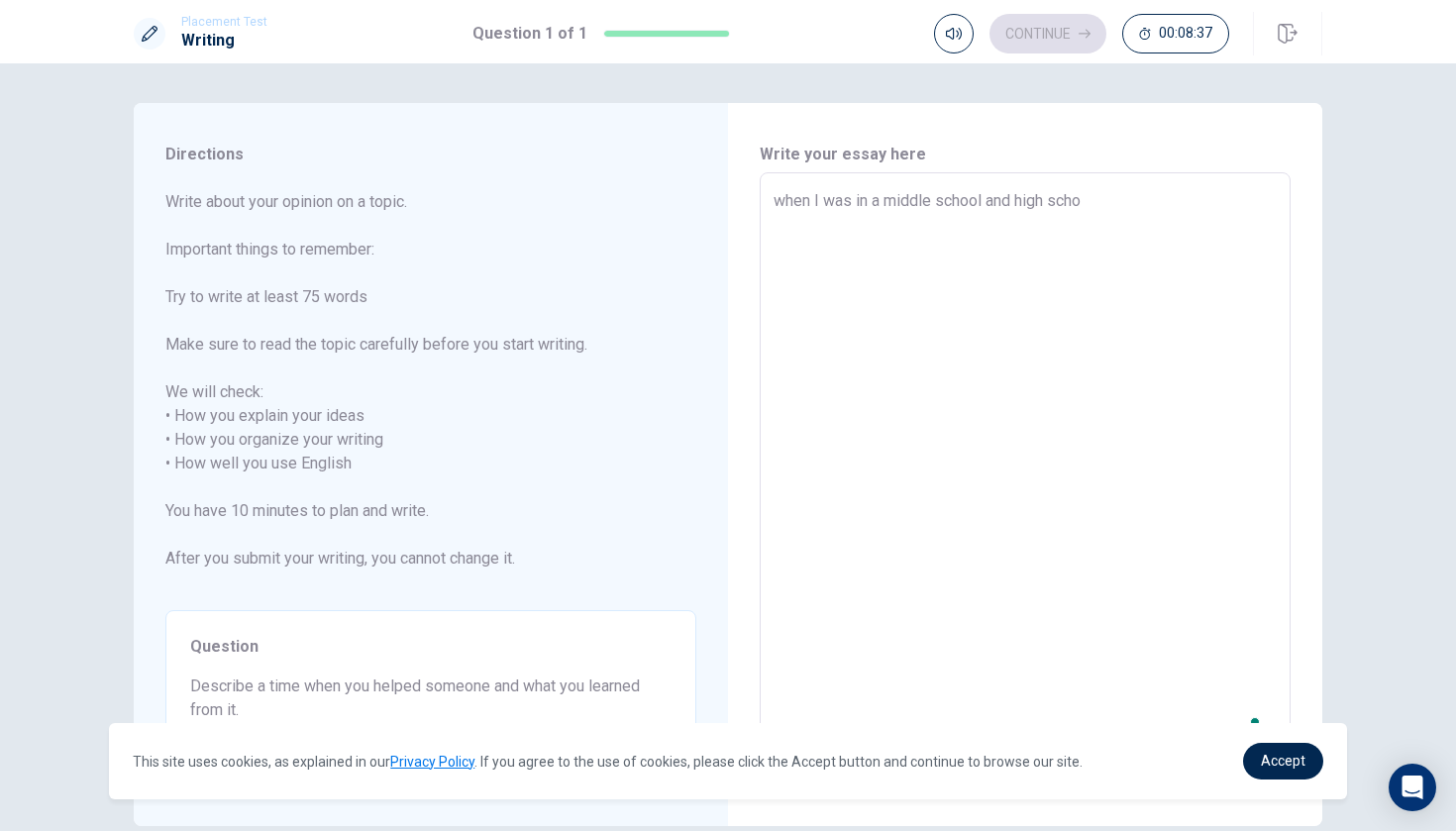 type on "x" 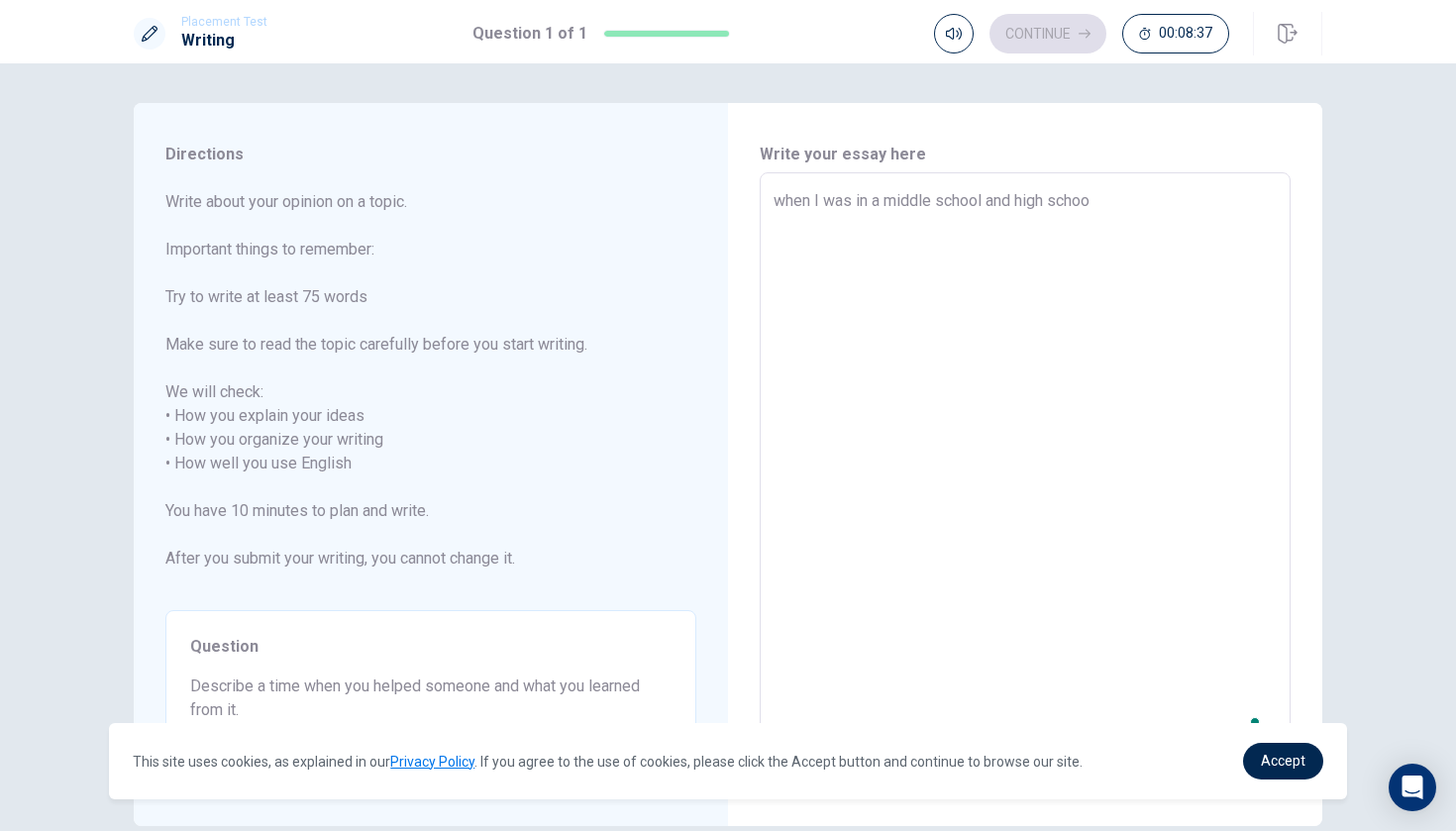type on "x" 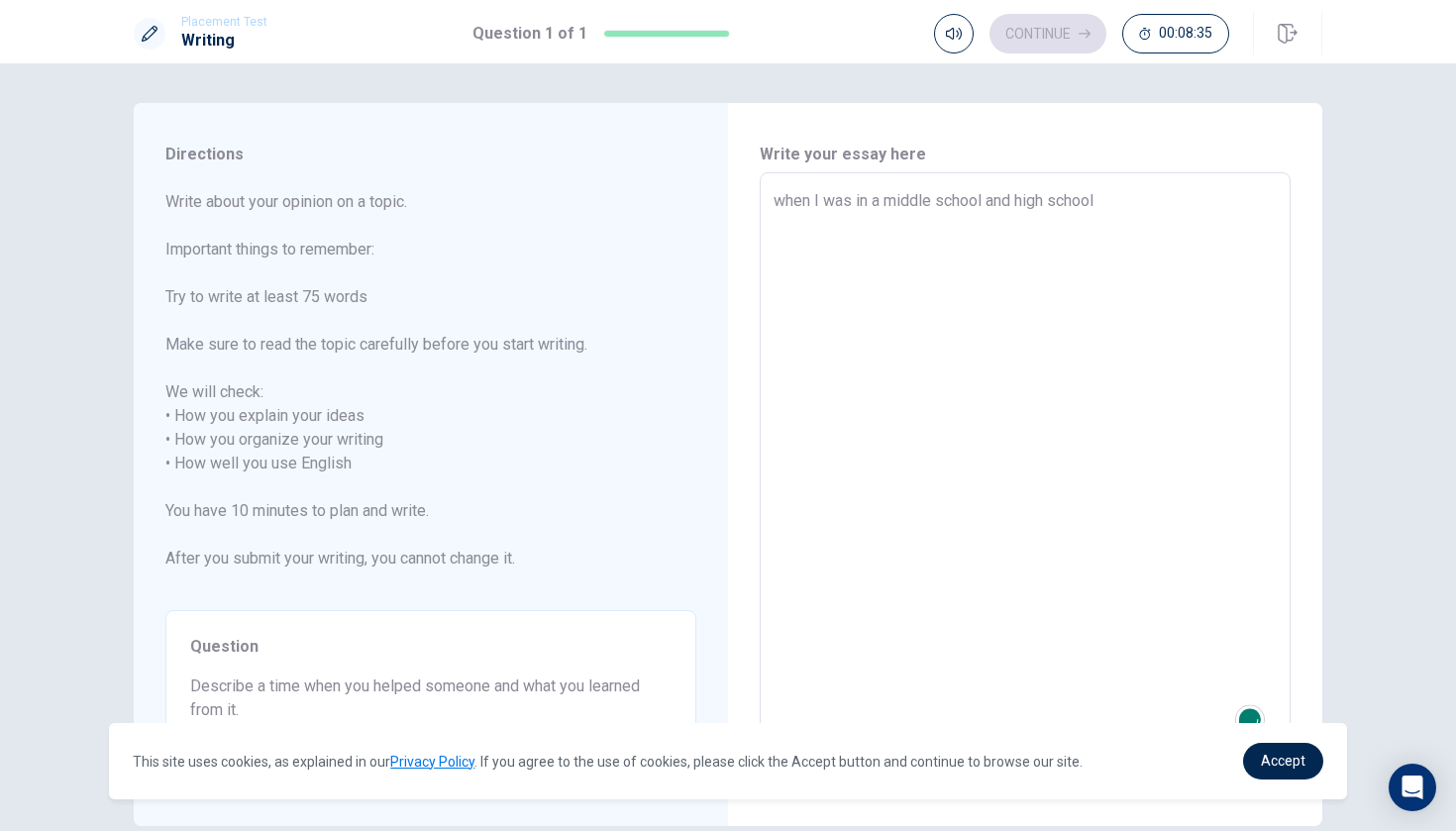 type on "x" 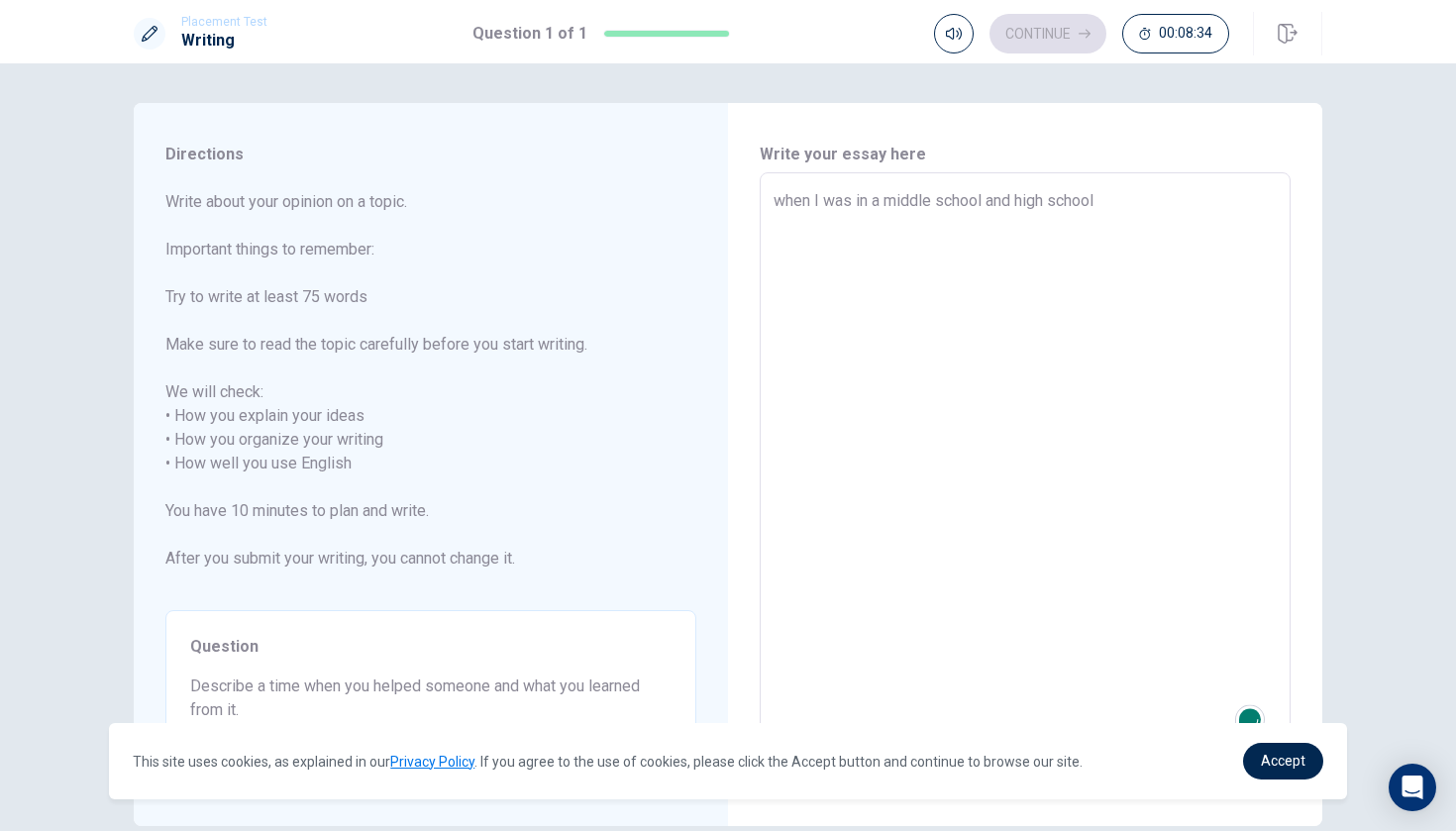 type on "when I was in a middle school and high school," 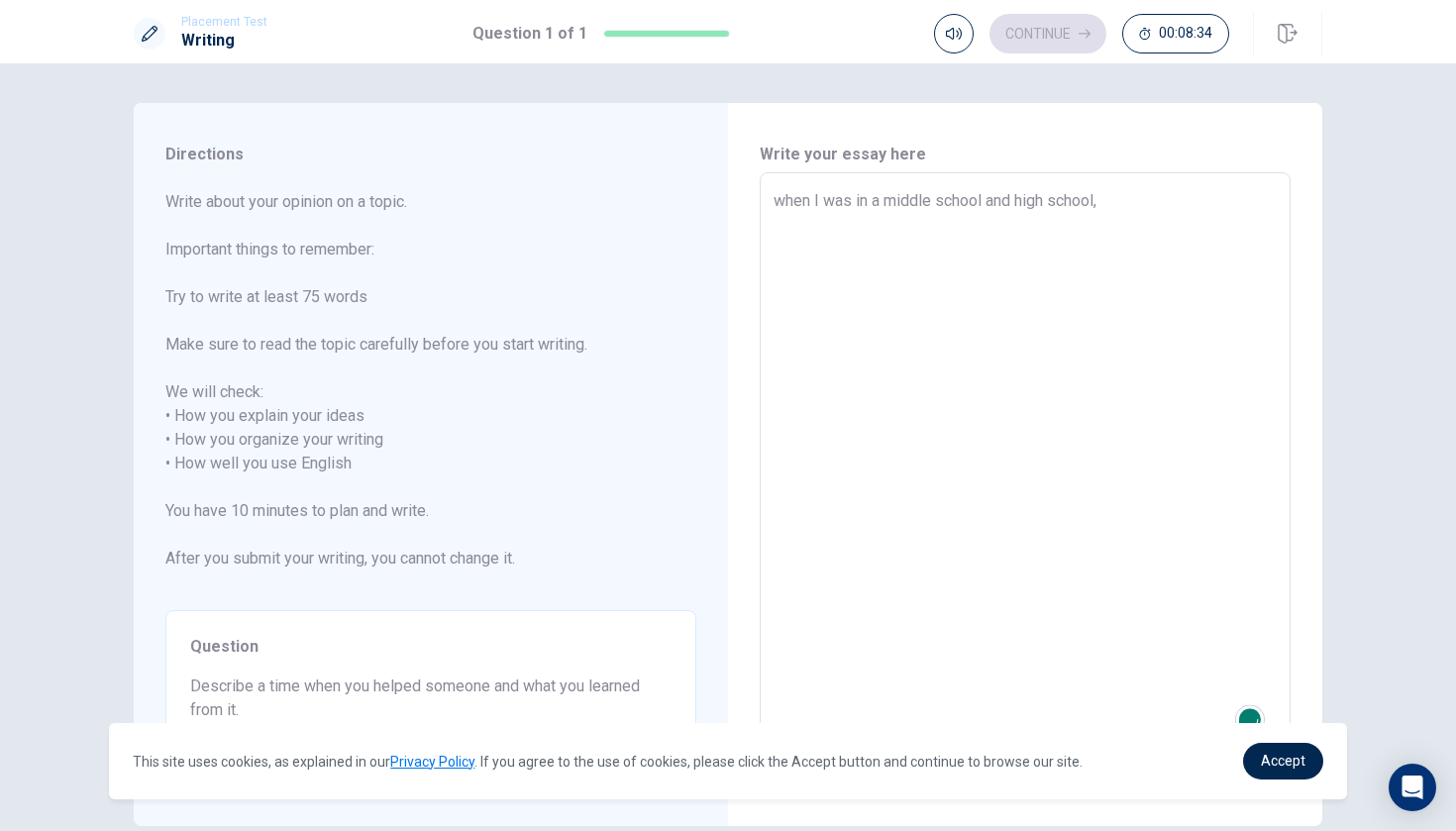 type on "x" 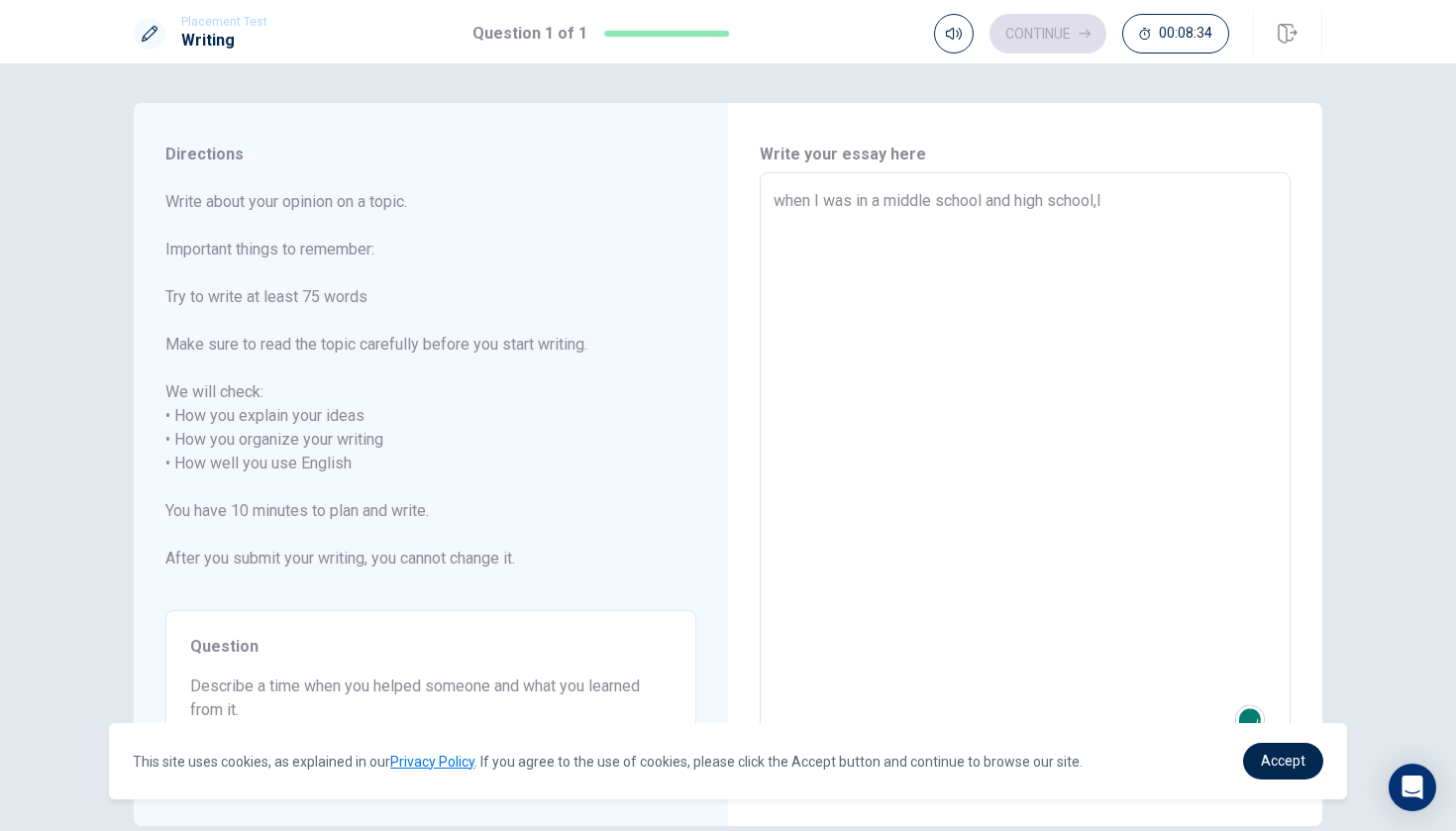 type on "x" 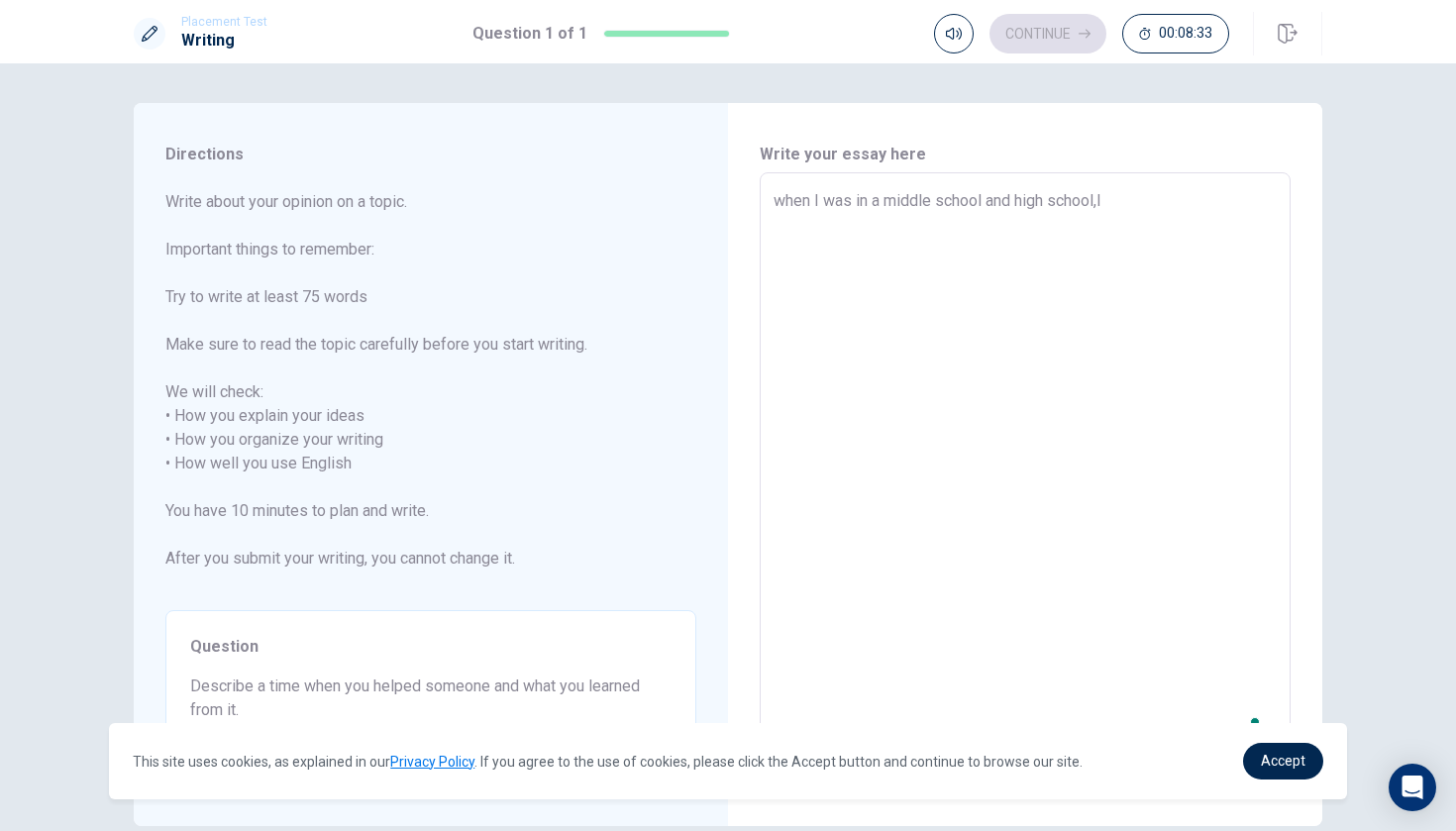 type on "when I was in a middle school and high school,I" 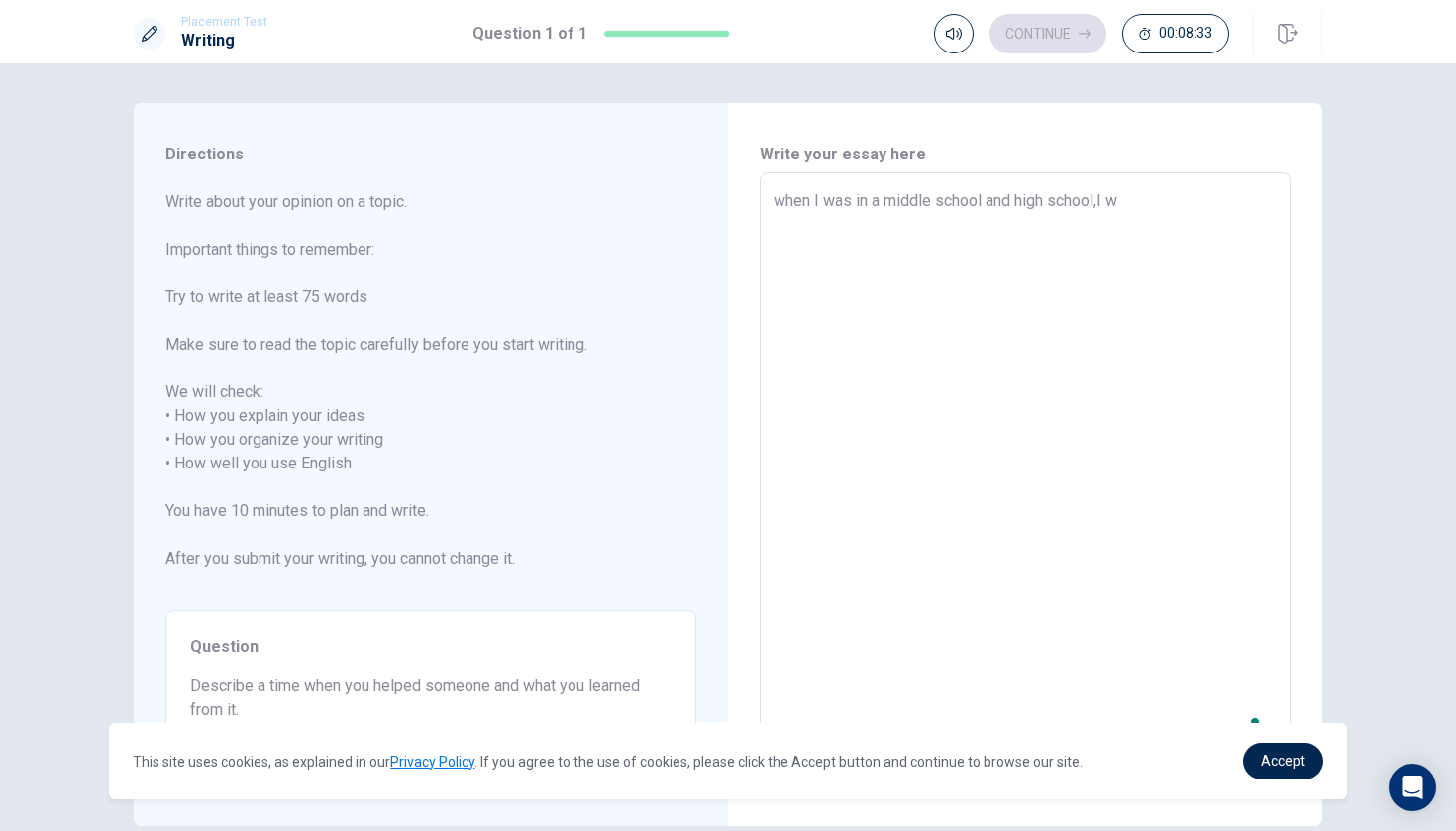 type on "x" 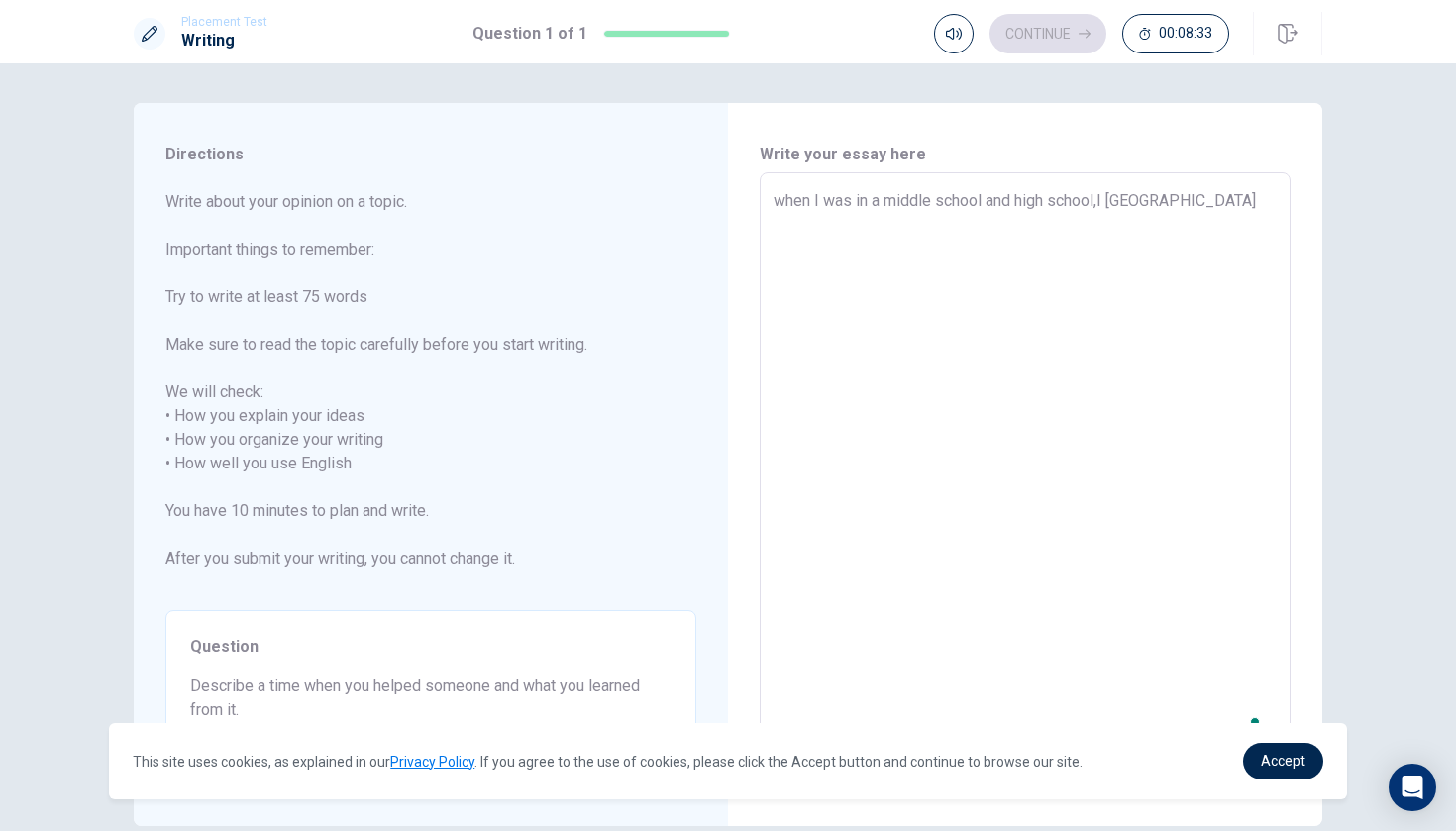 type on "x" 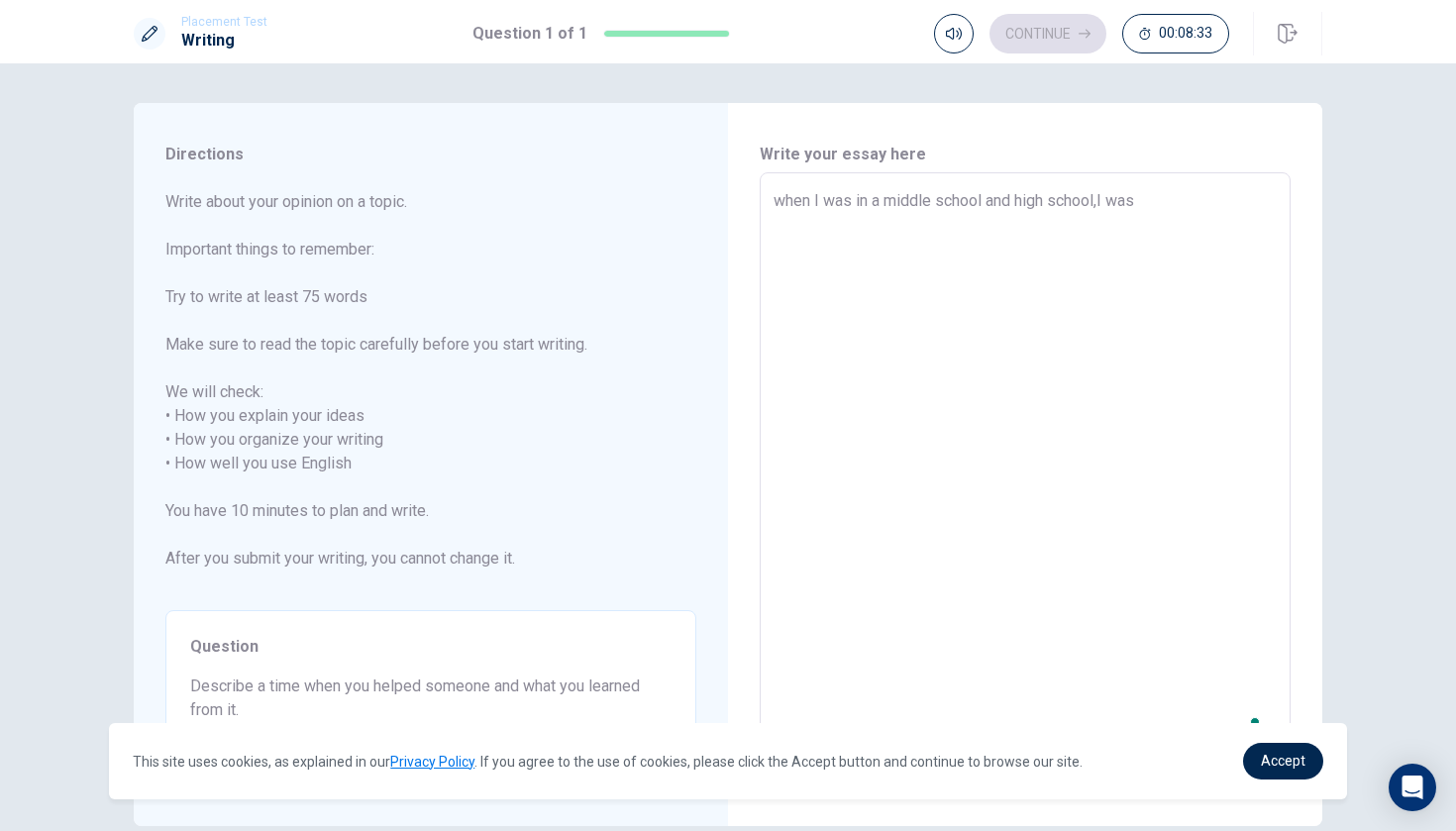 type on "x" 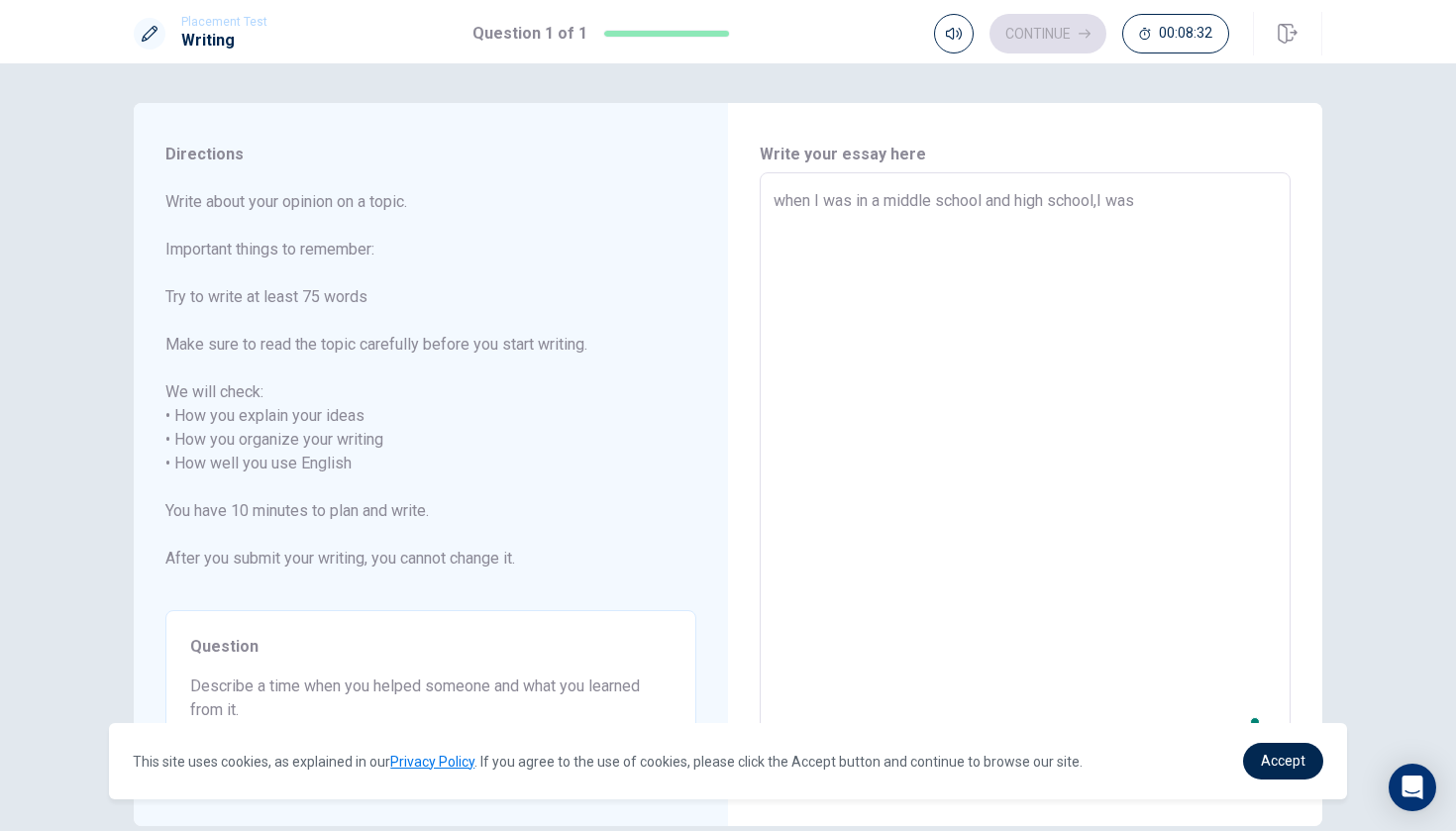 type on "when I was in a middle school and high school,I was" 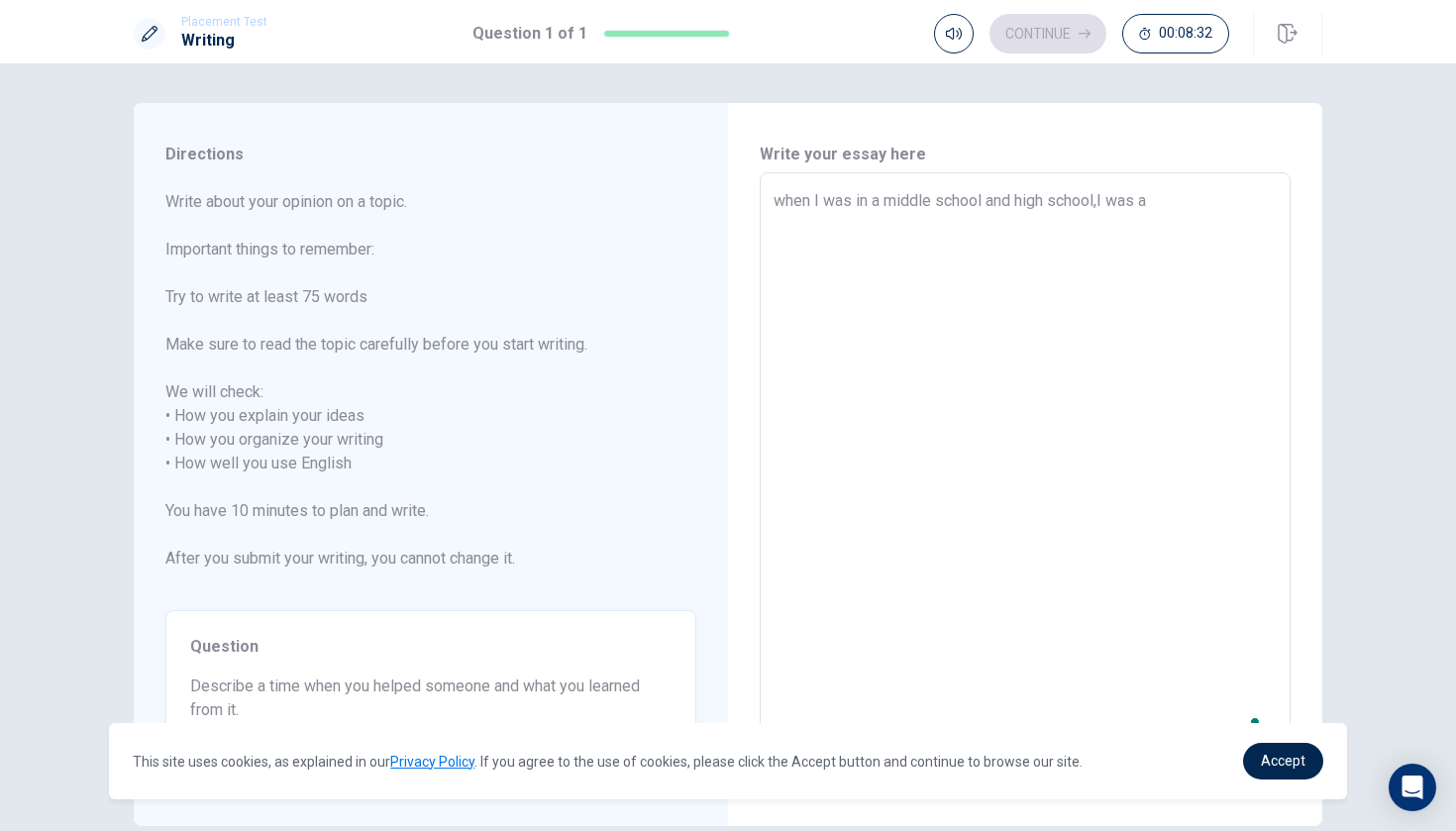 type on "x" 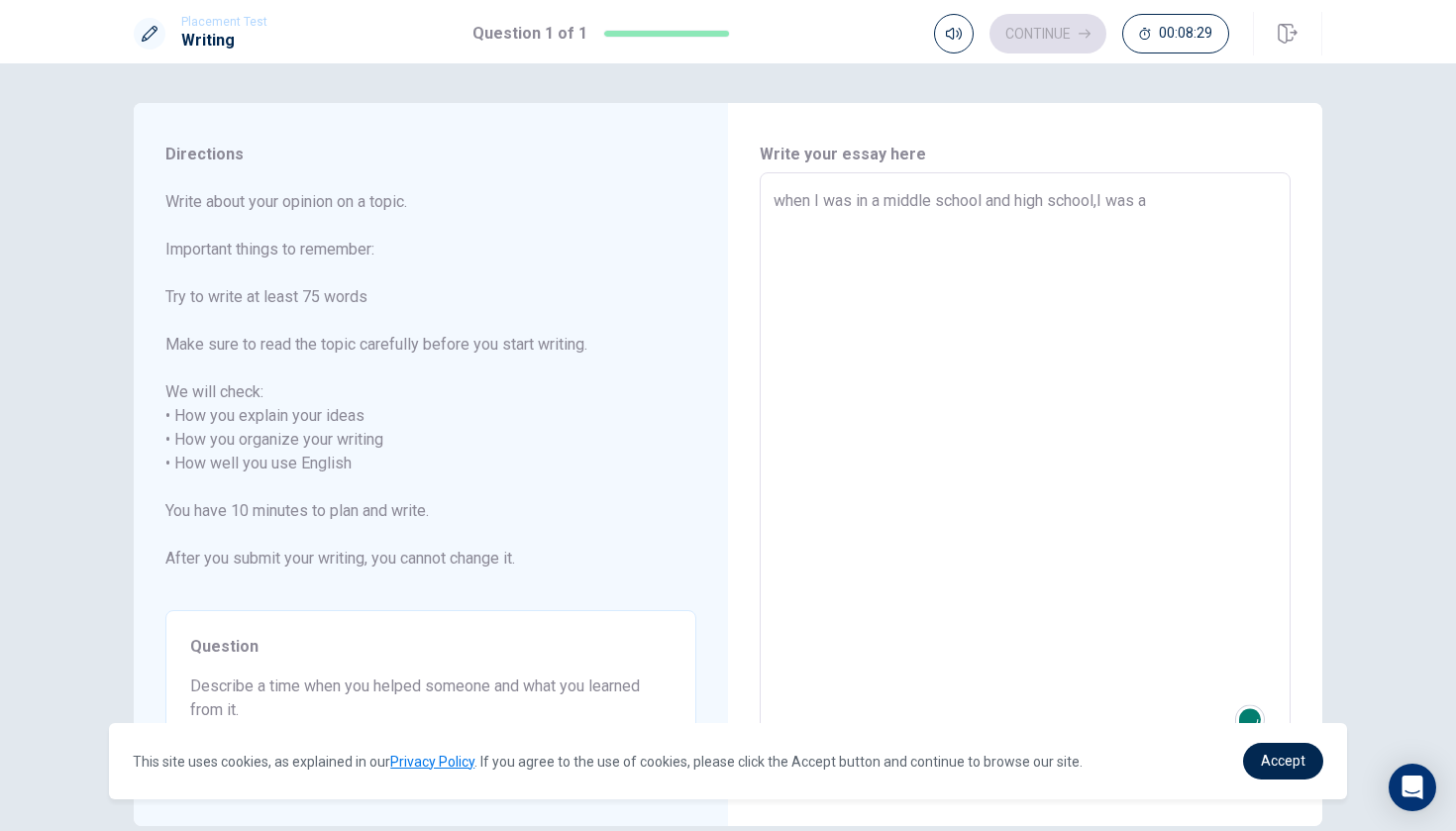 type on "x" 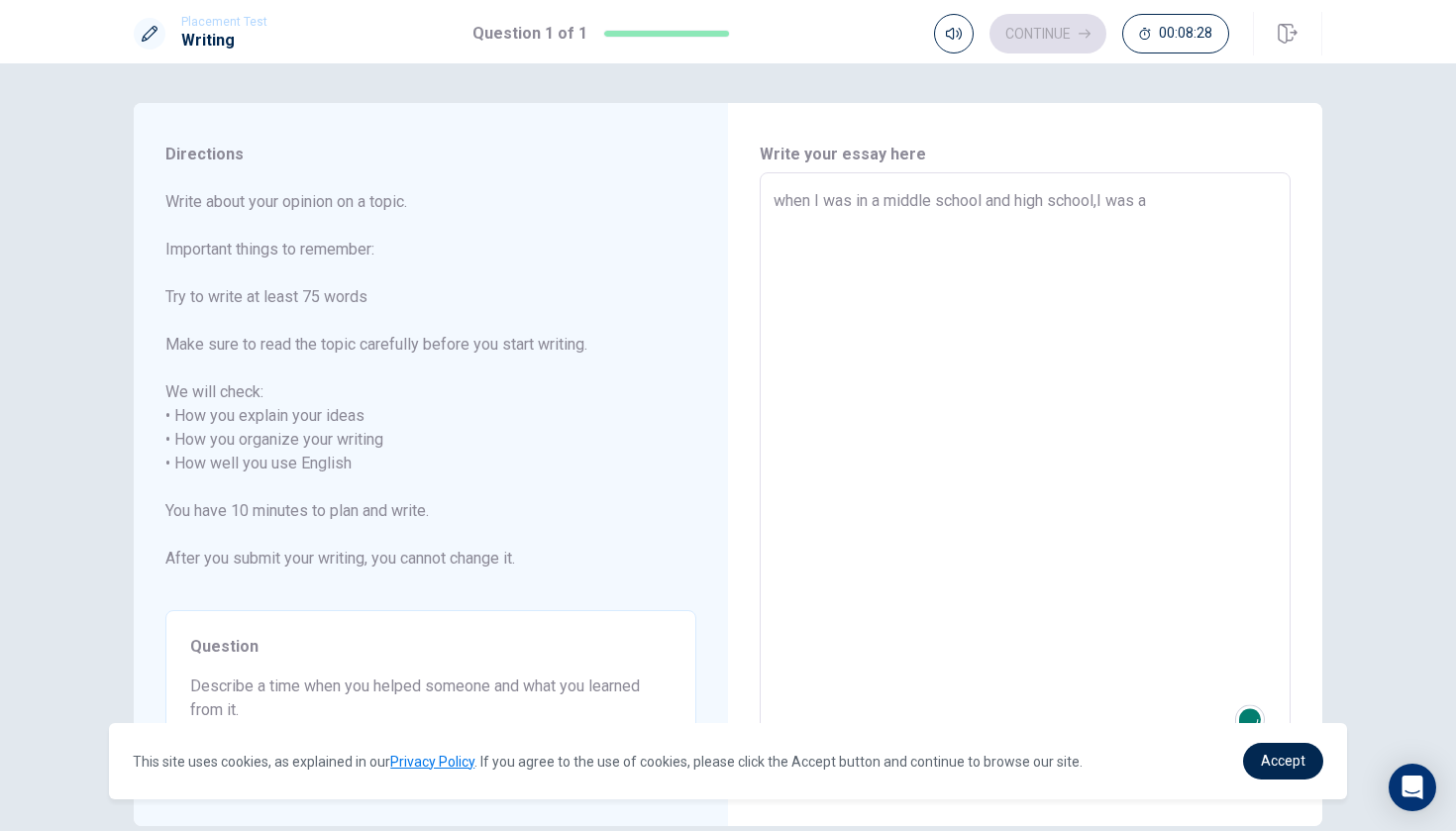 type on "when I was in a middle school and high school,I was a" 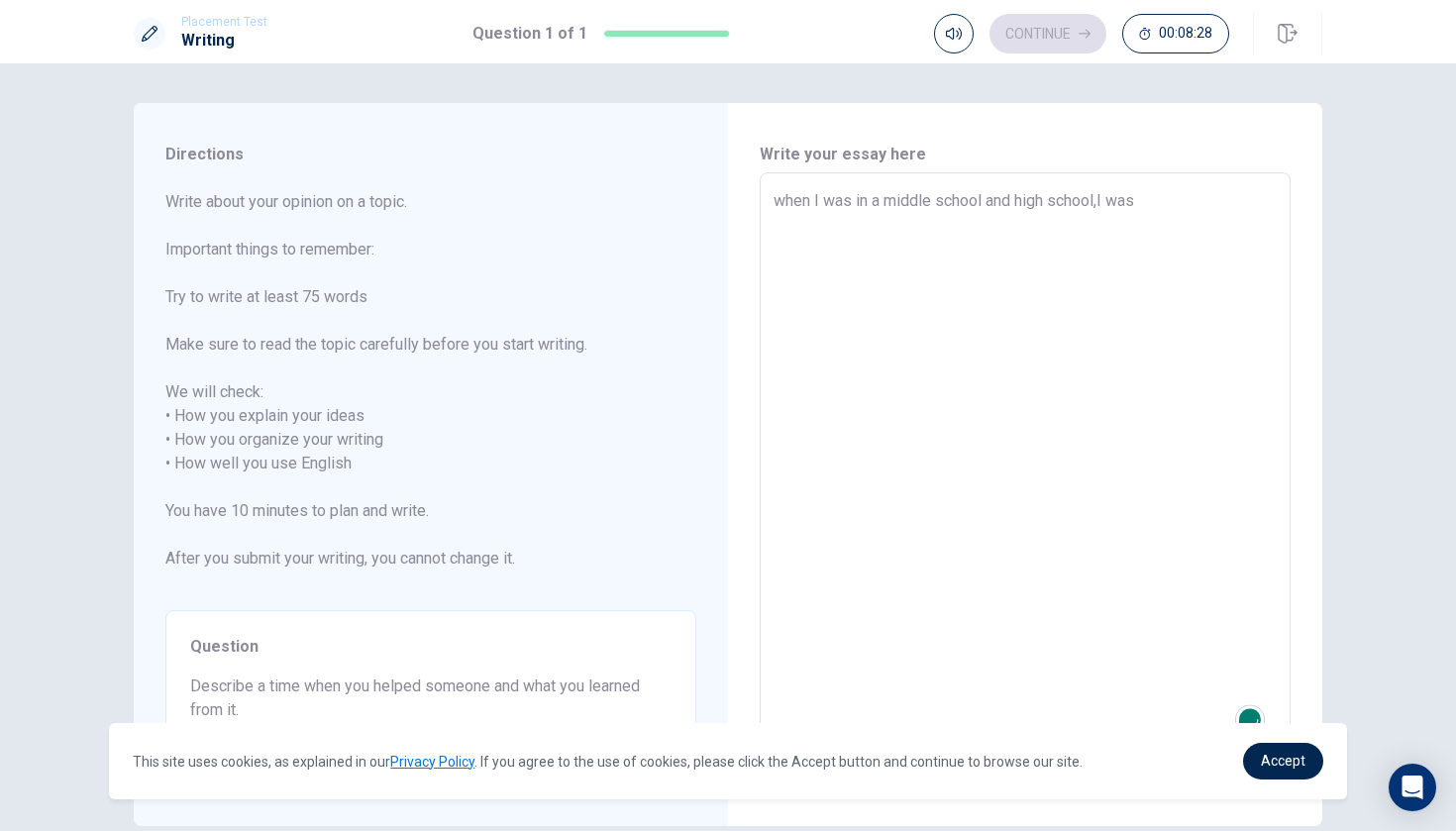 type on "x" 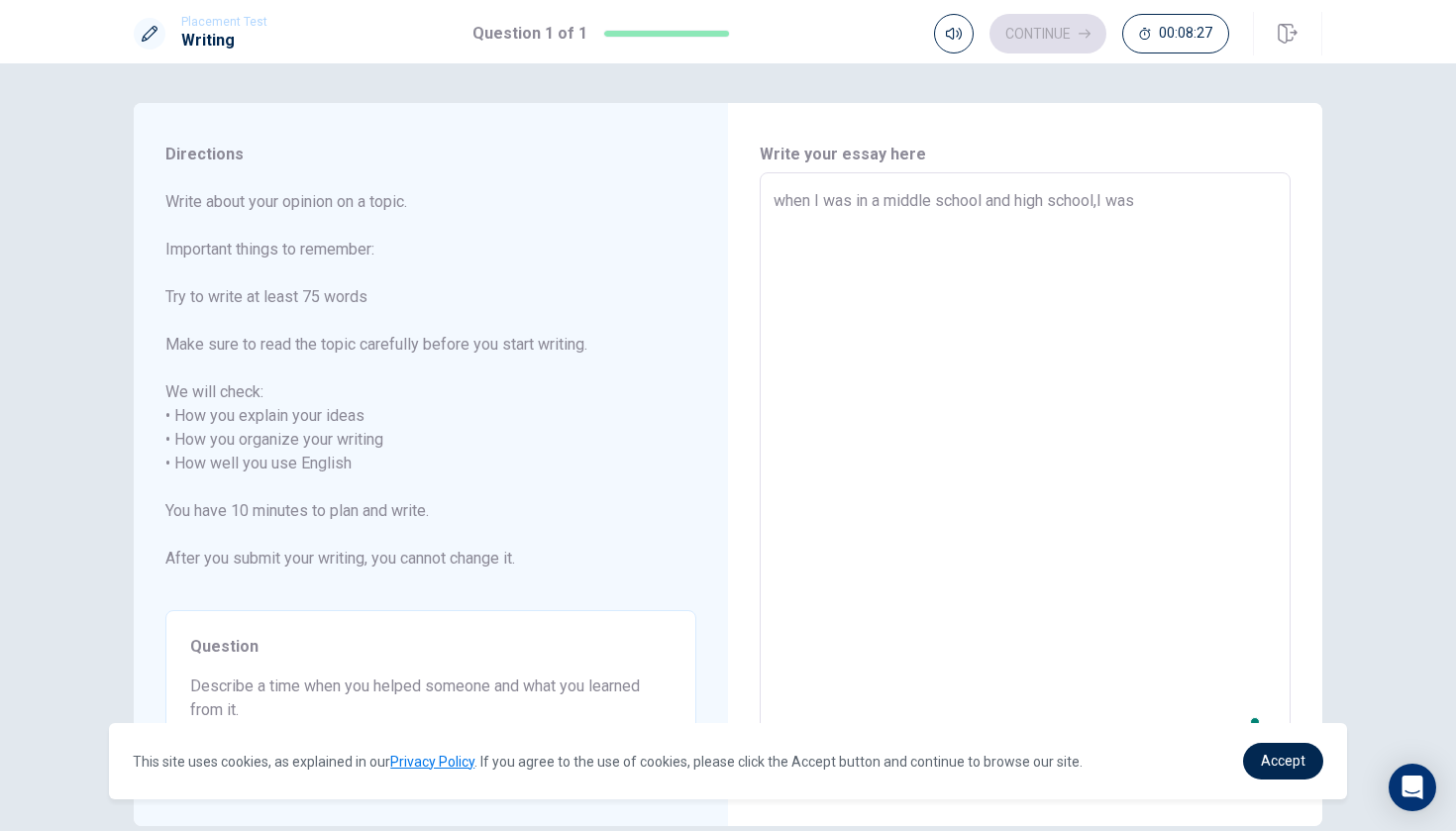 type on "when I was in a middle school and high school,I was" 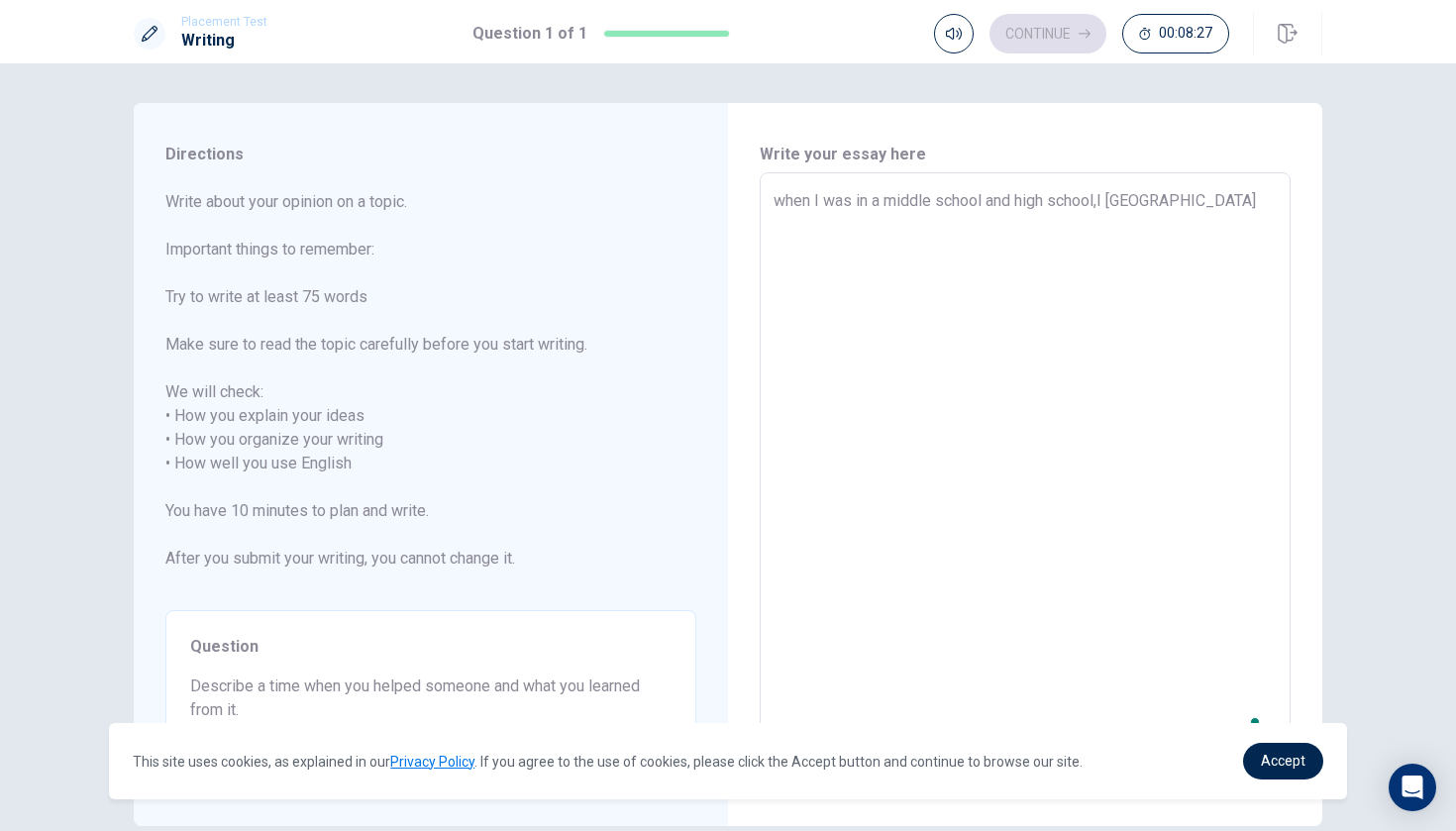 type on "x" 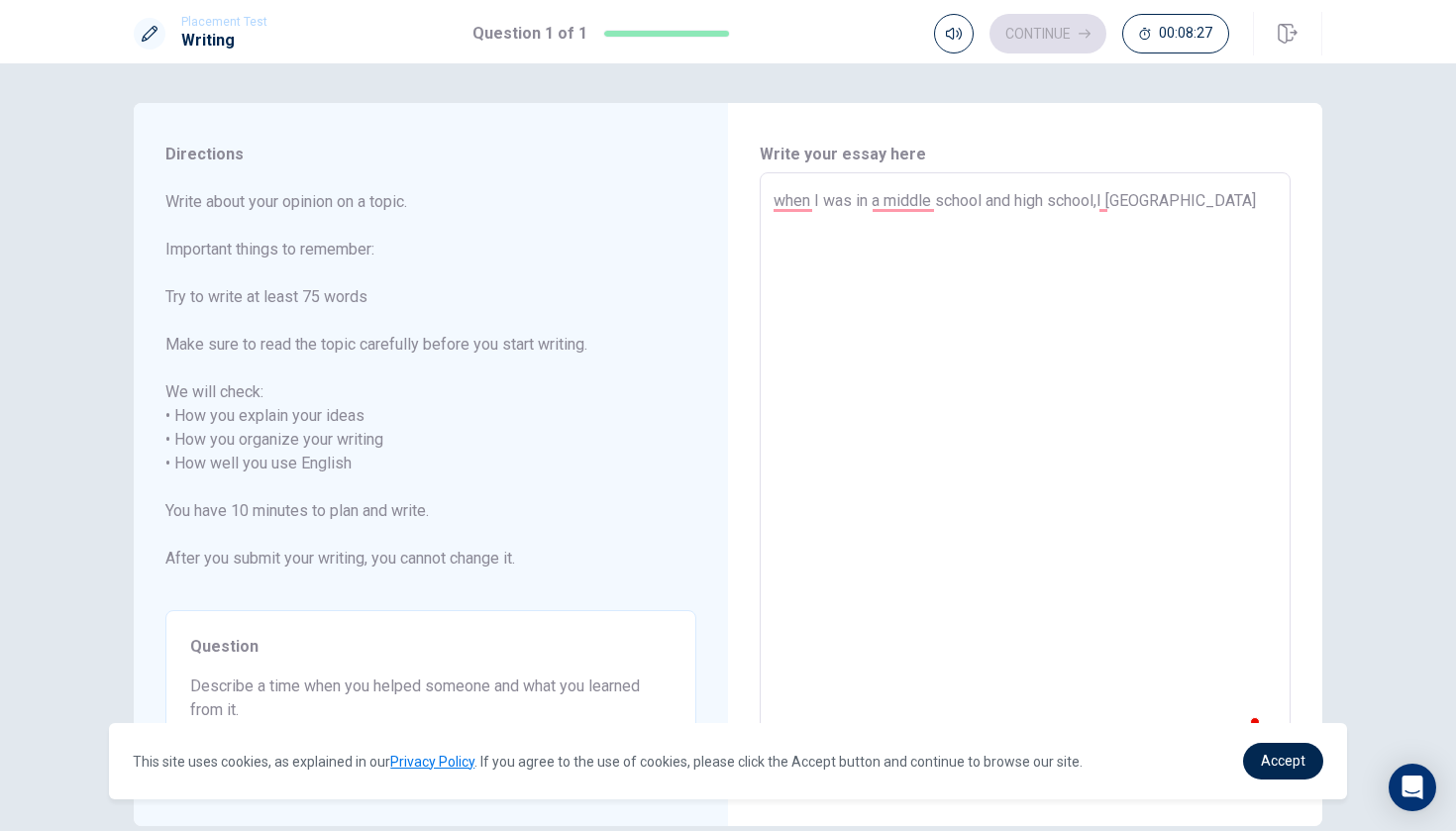 type on "when I was in a middle school and high school,I w" 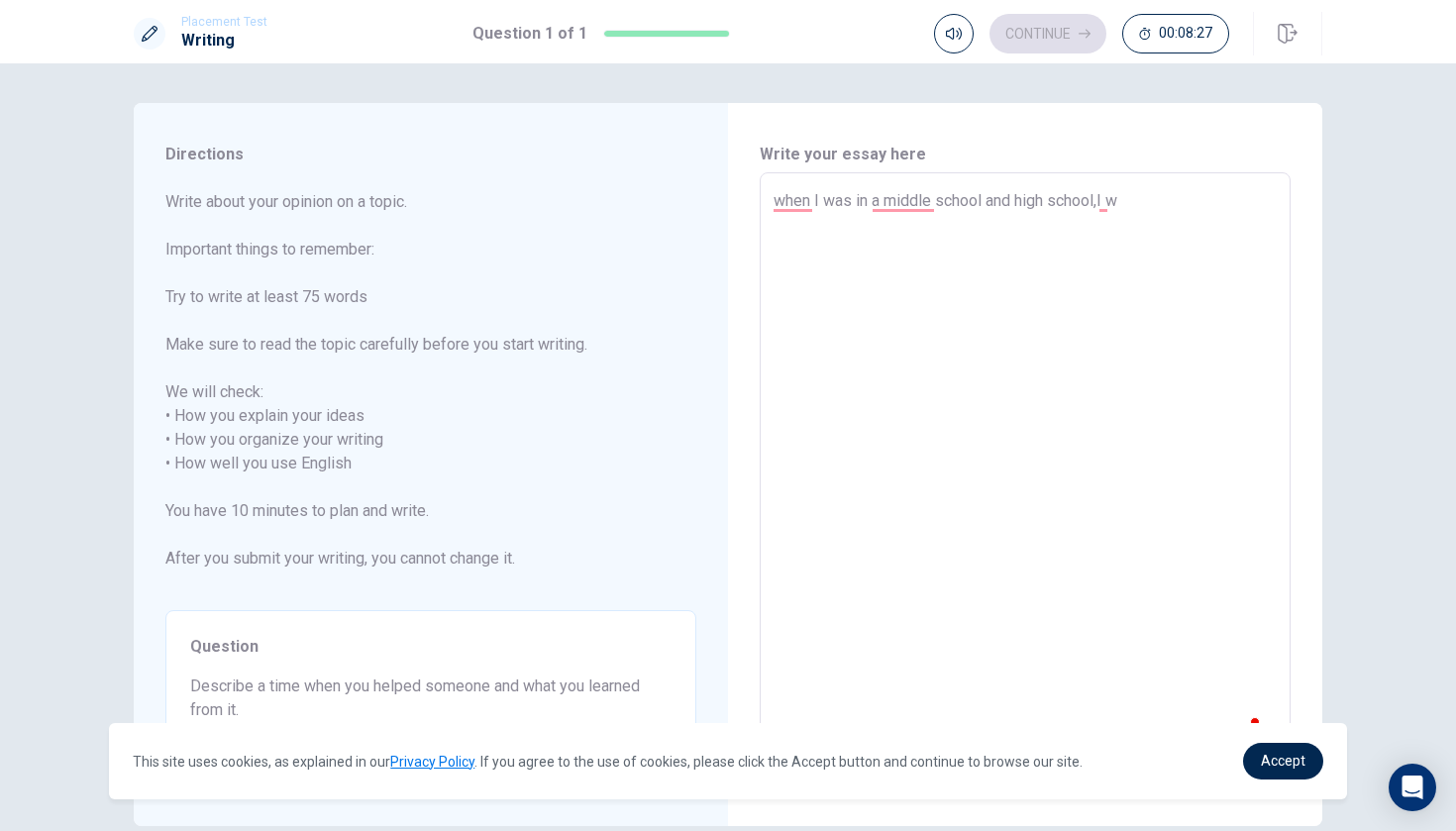 type on "x" 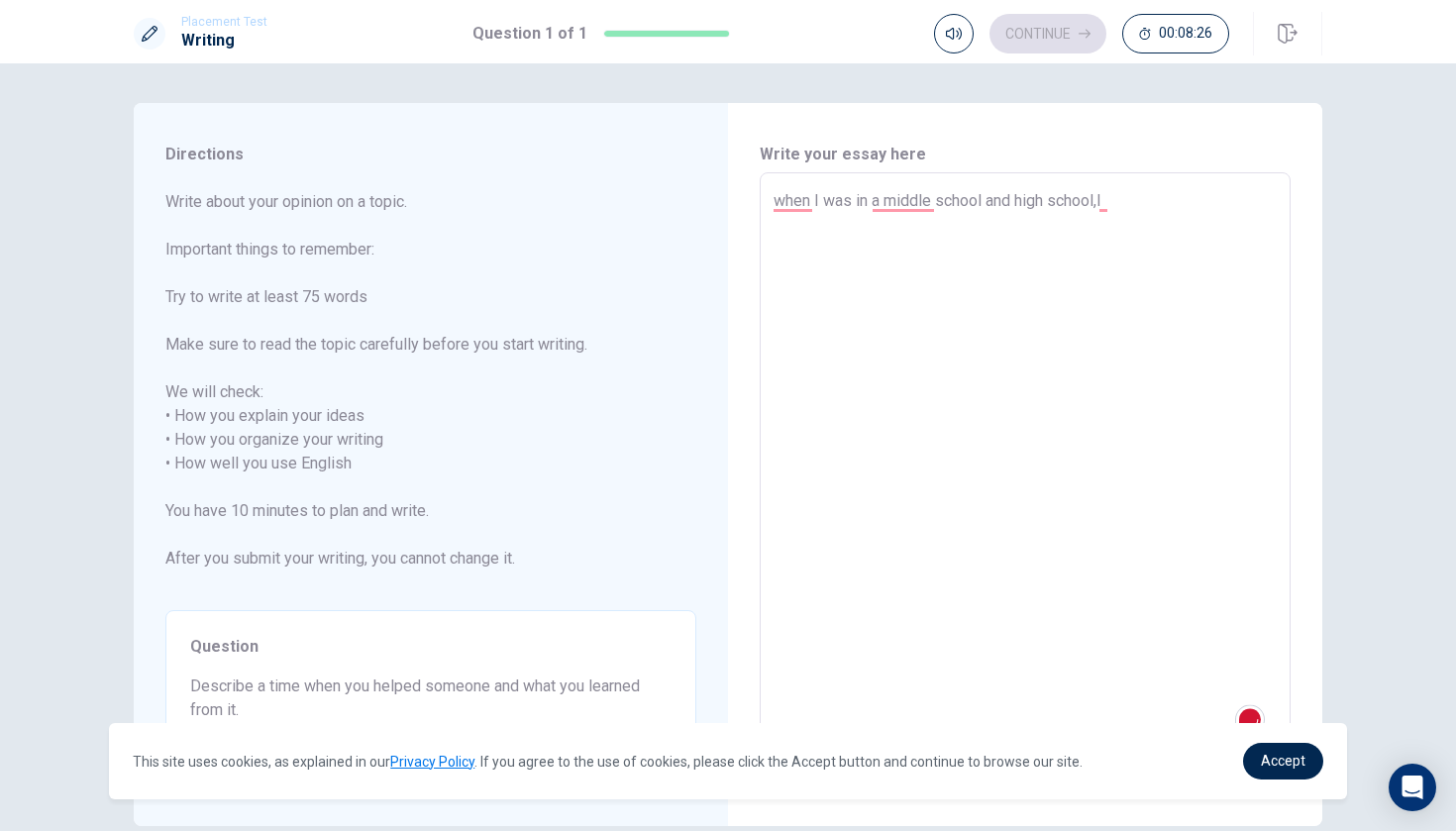 type on "x" 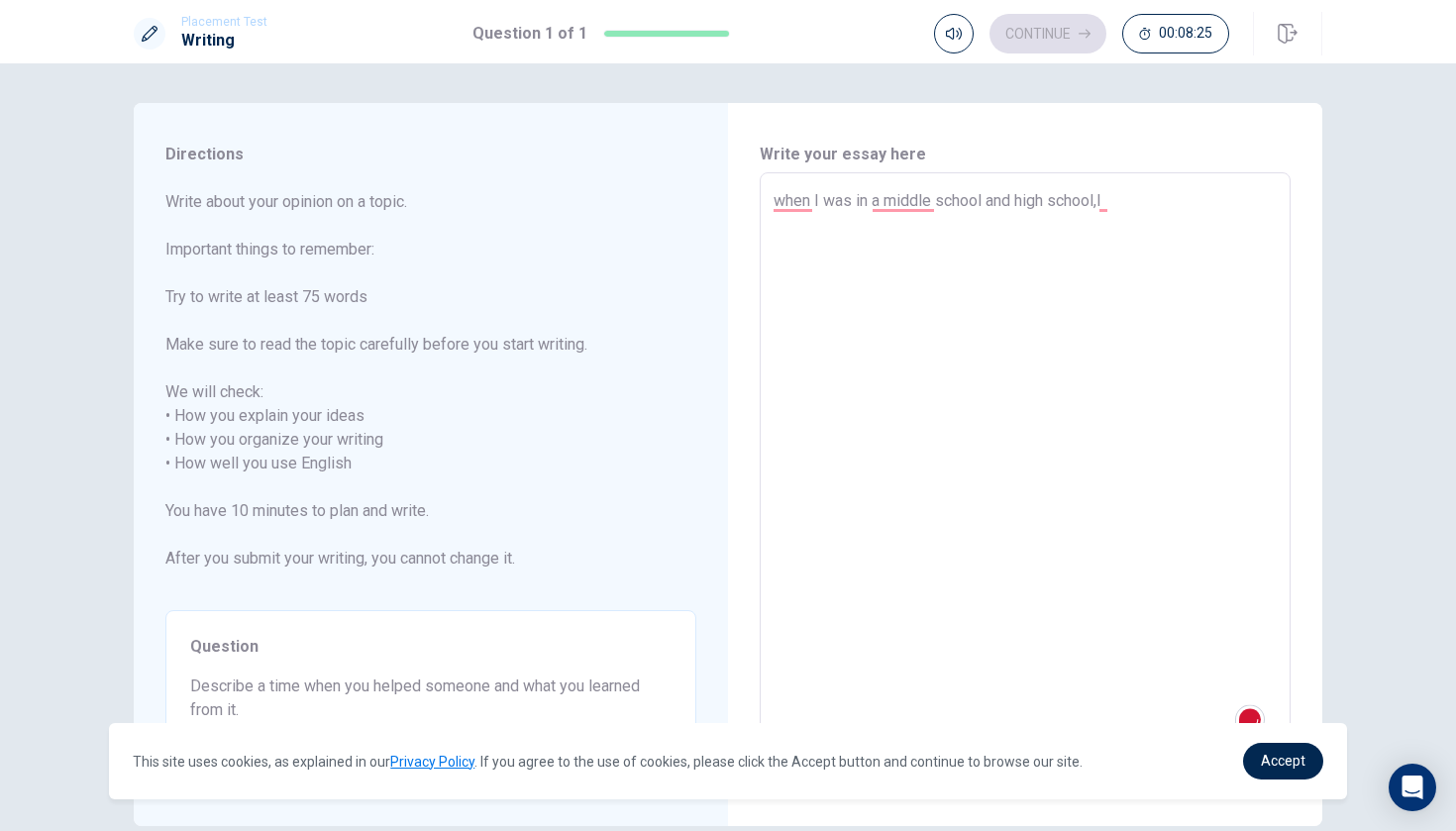 type on "when I was in a middle school and high school,I j" 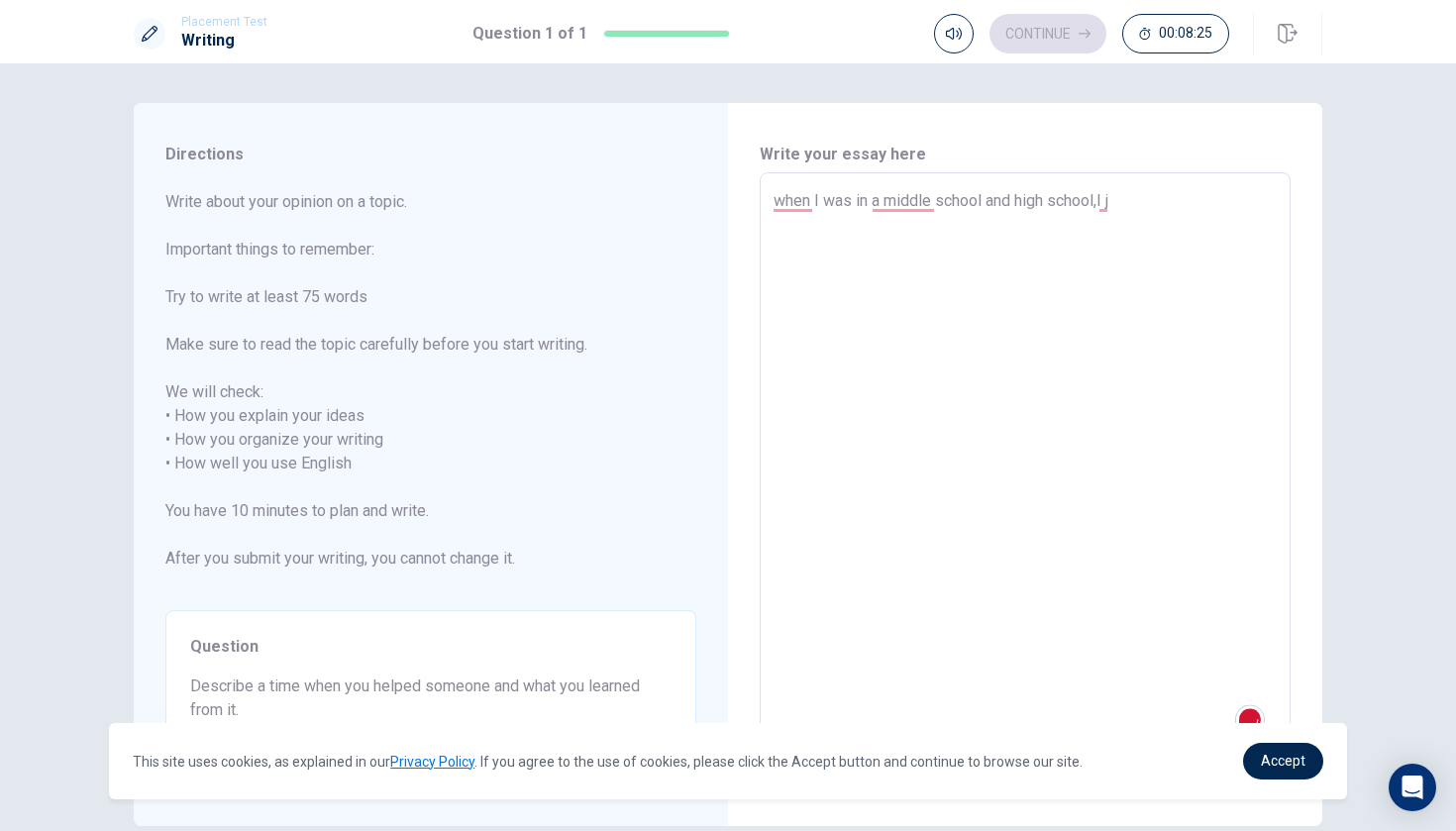 type on "when I was in a middle school and high school,I jo" 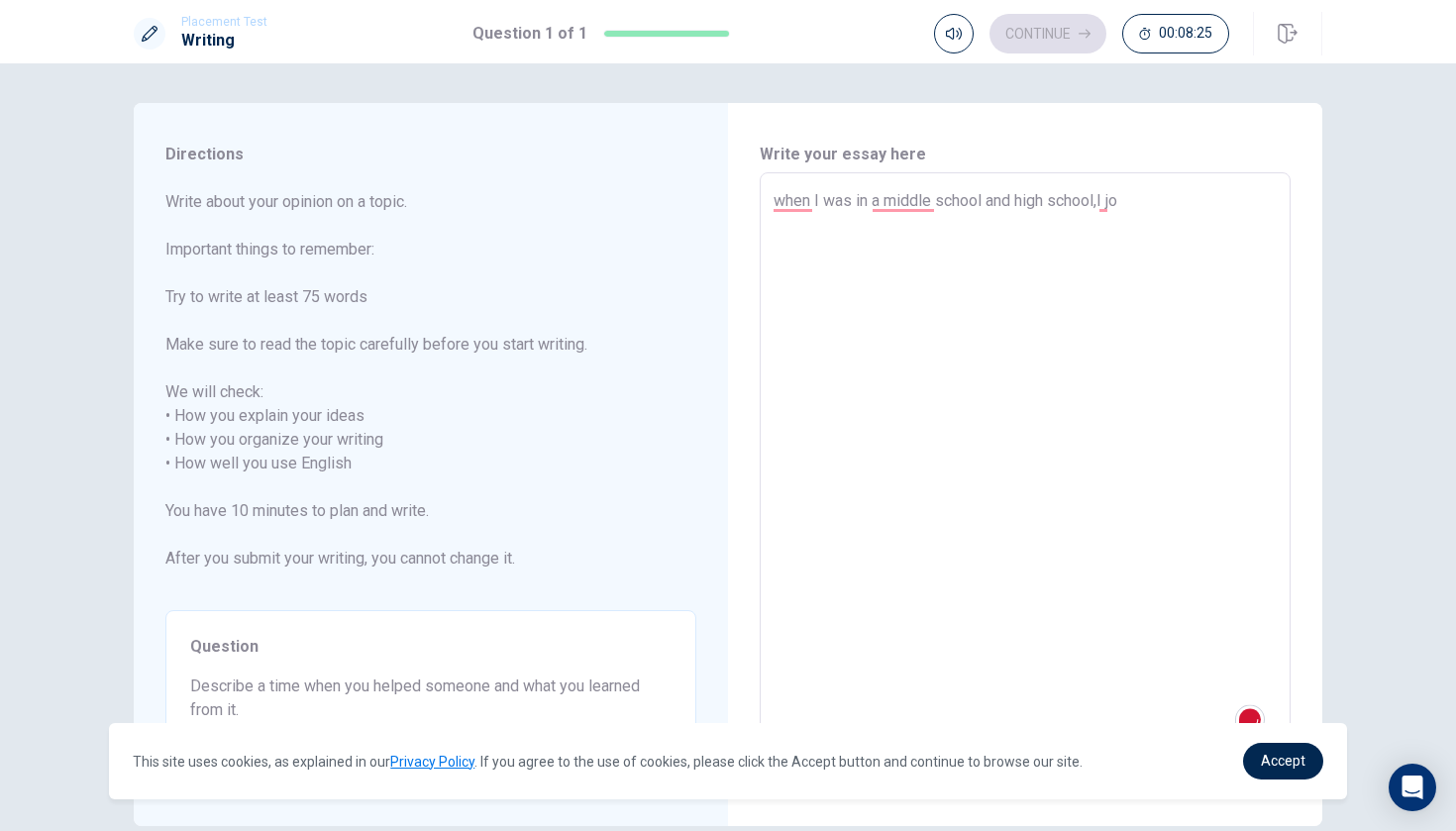 type on "x" 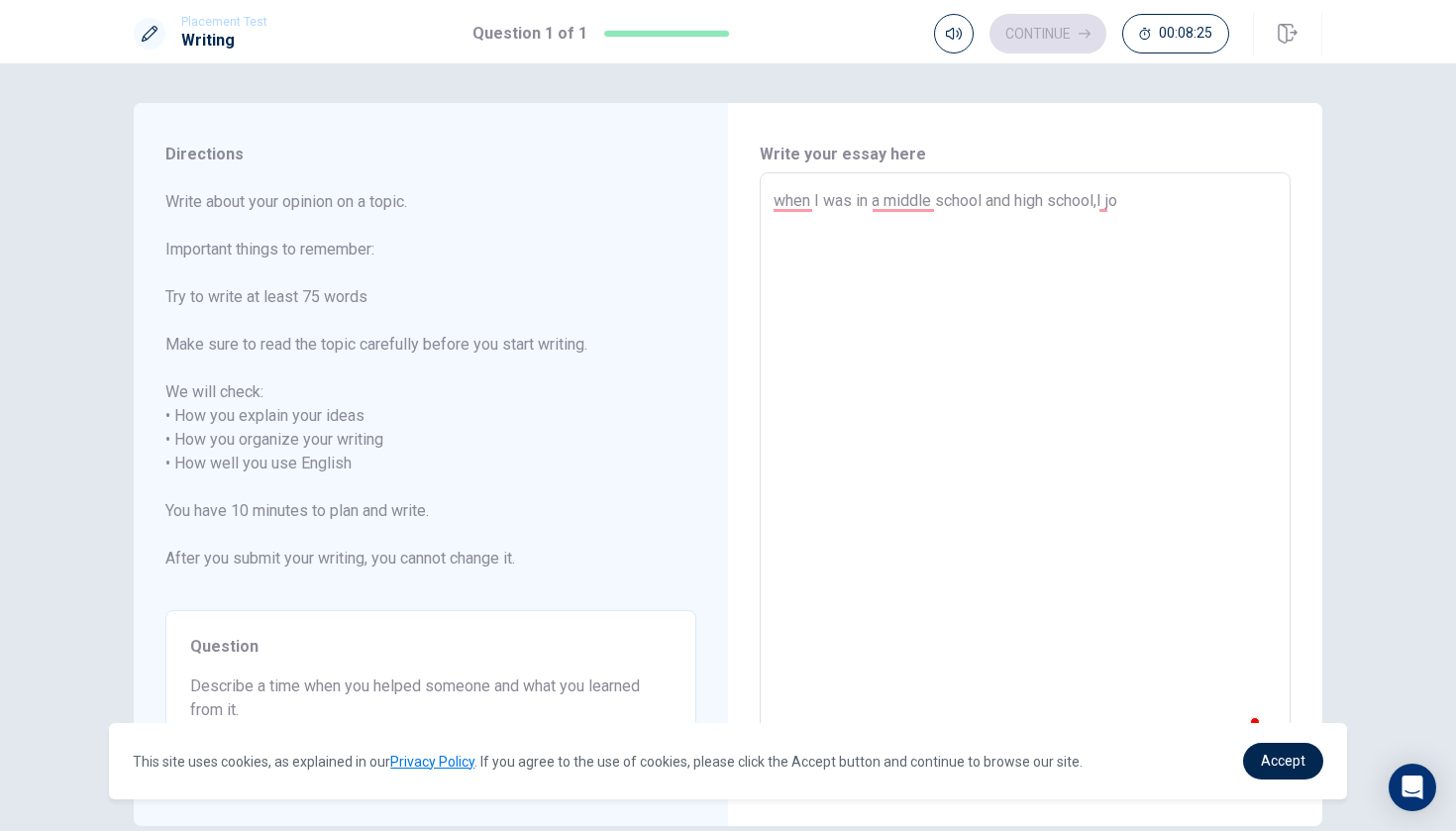 type on "when I was in a middle school and high school,I jo9" 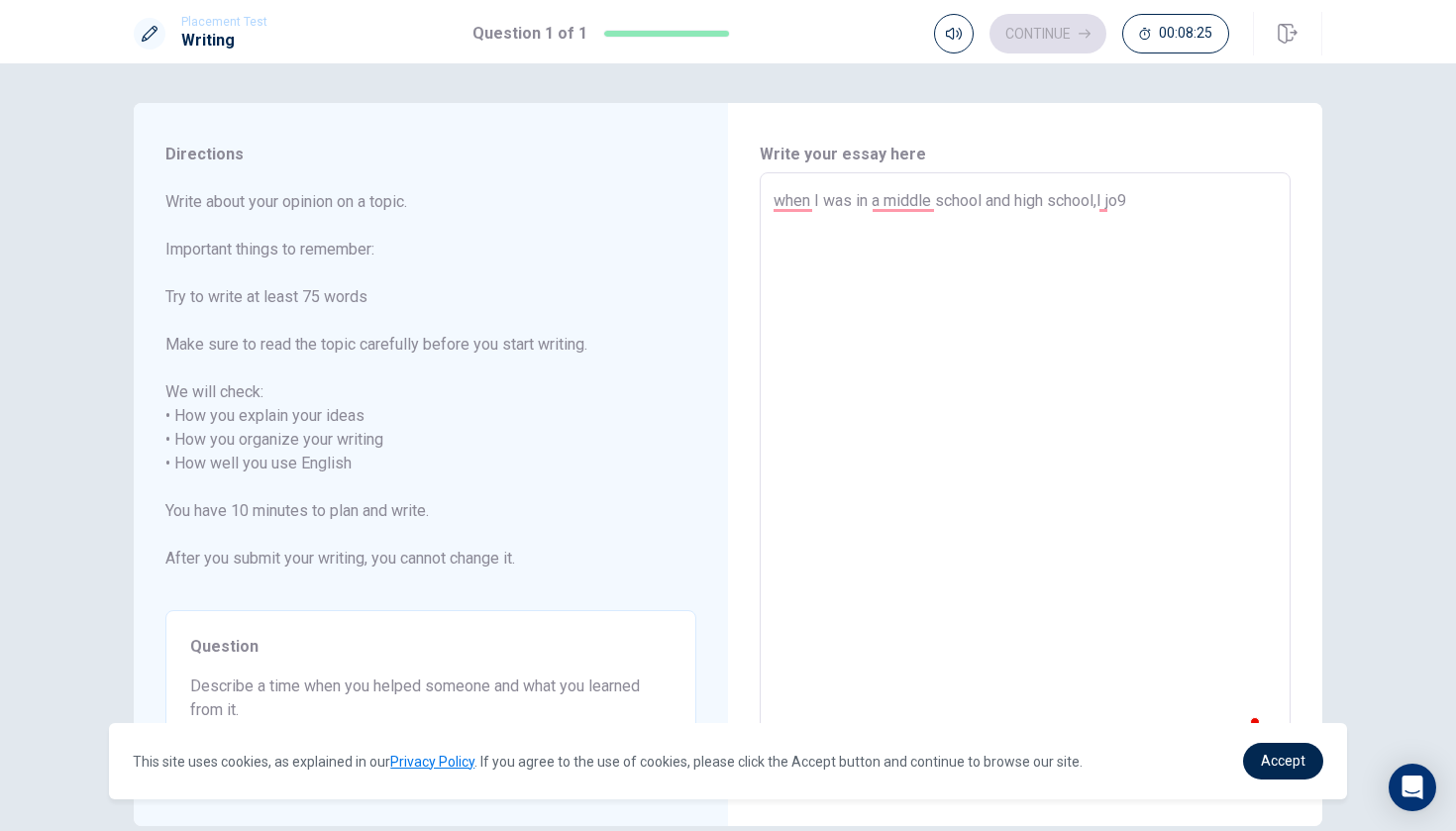 type on "x" 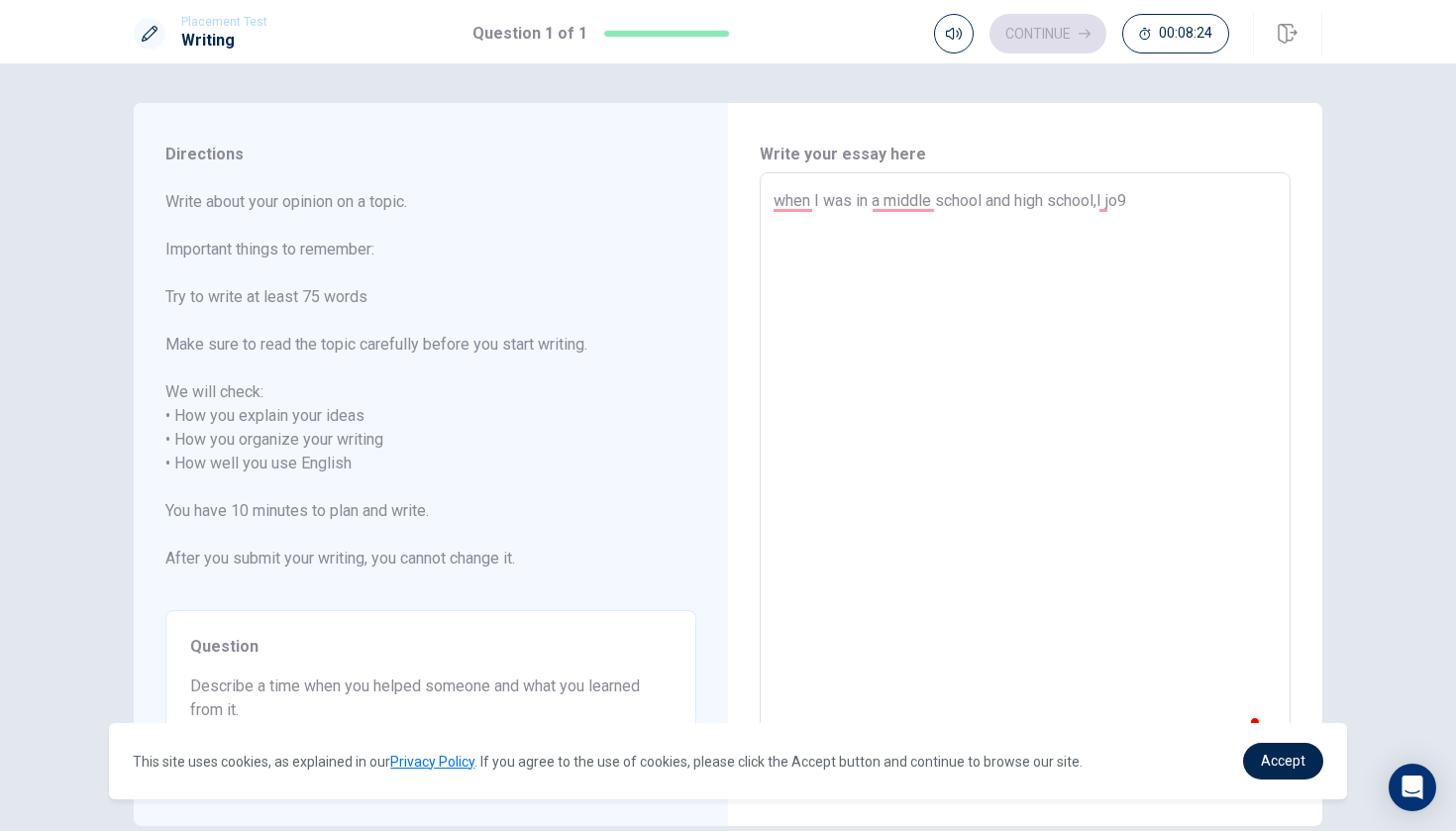 type on "when I was in a middle school and high school,I jo" 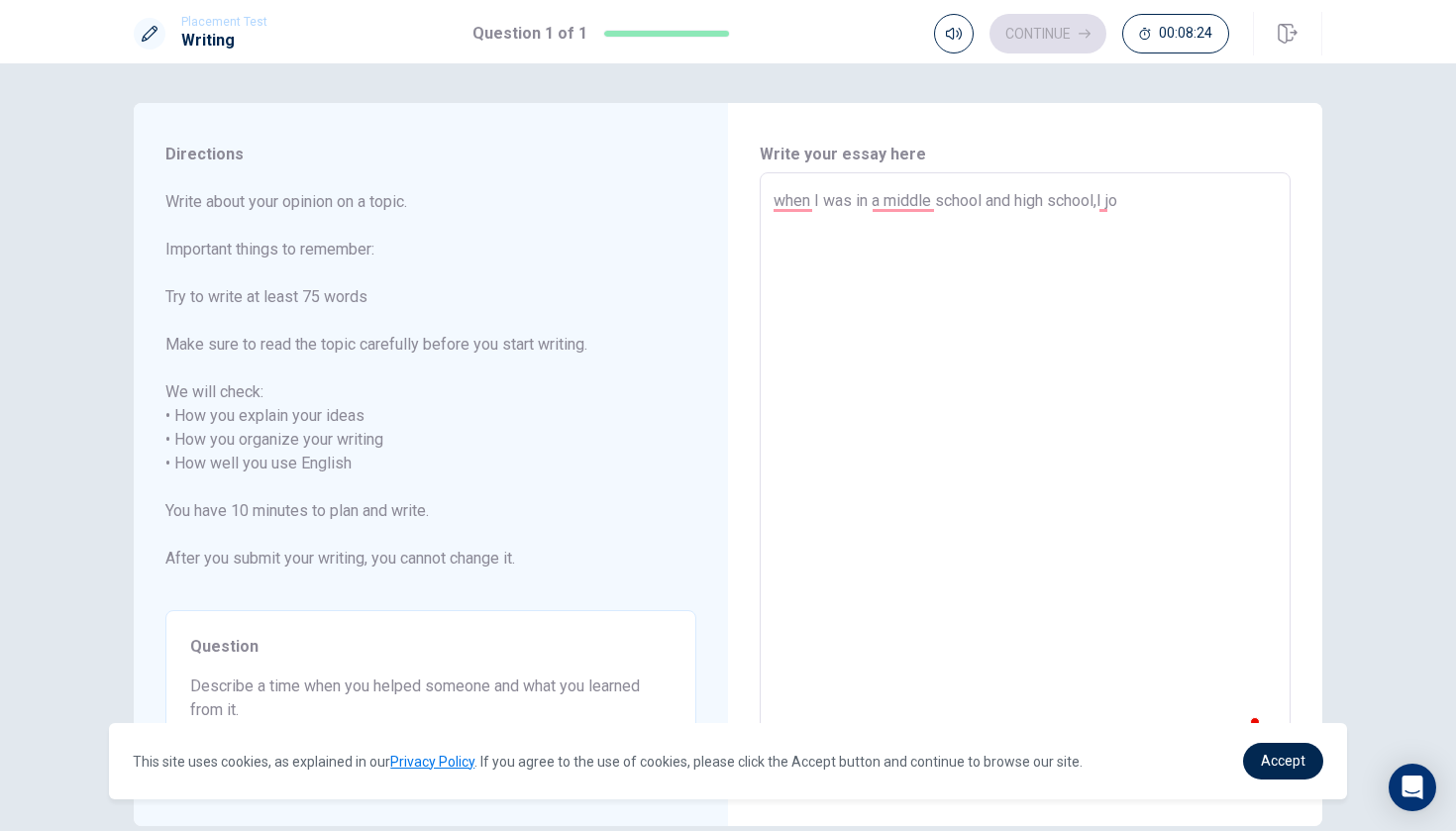type on "x" 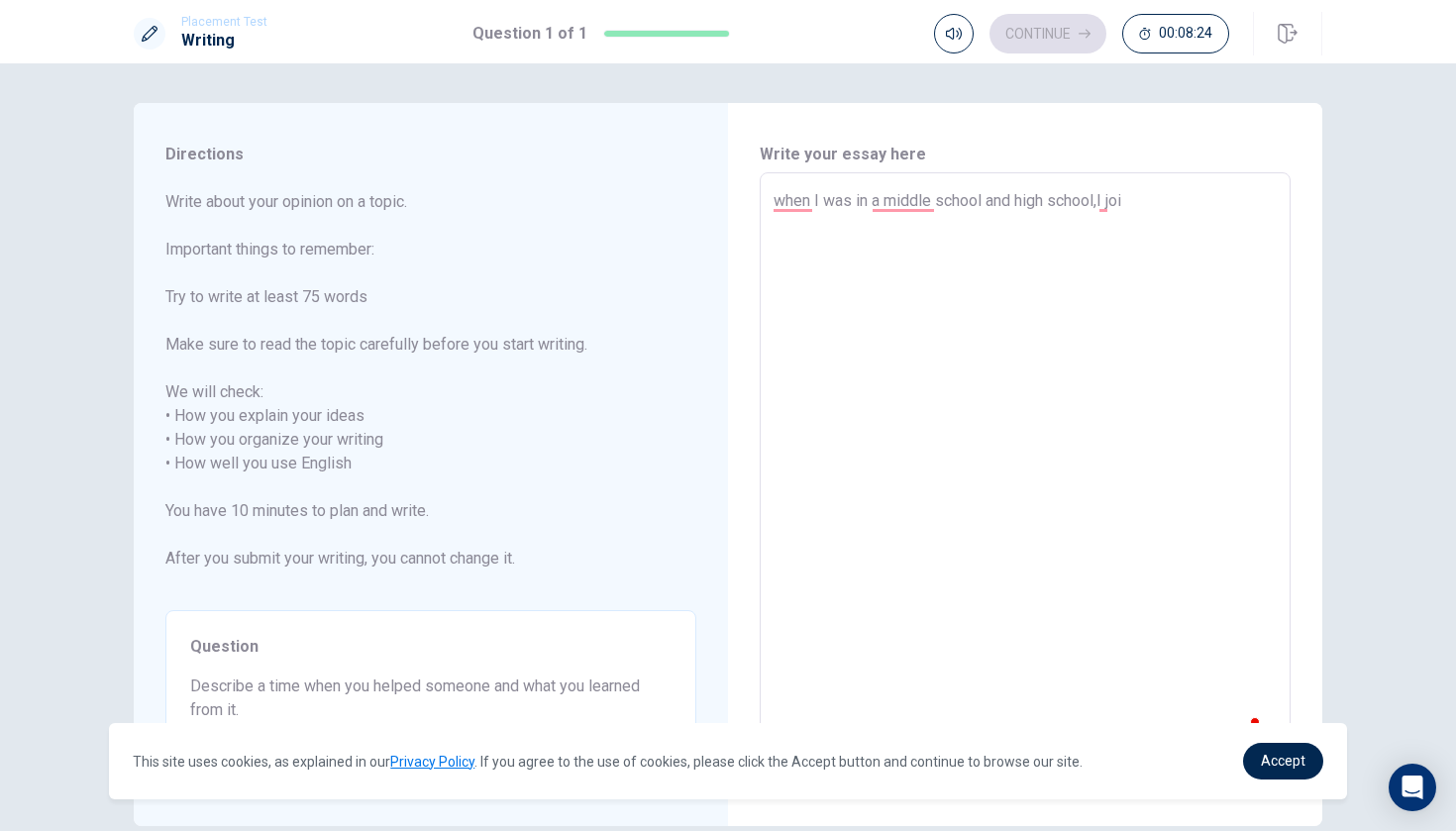 type on "x" 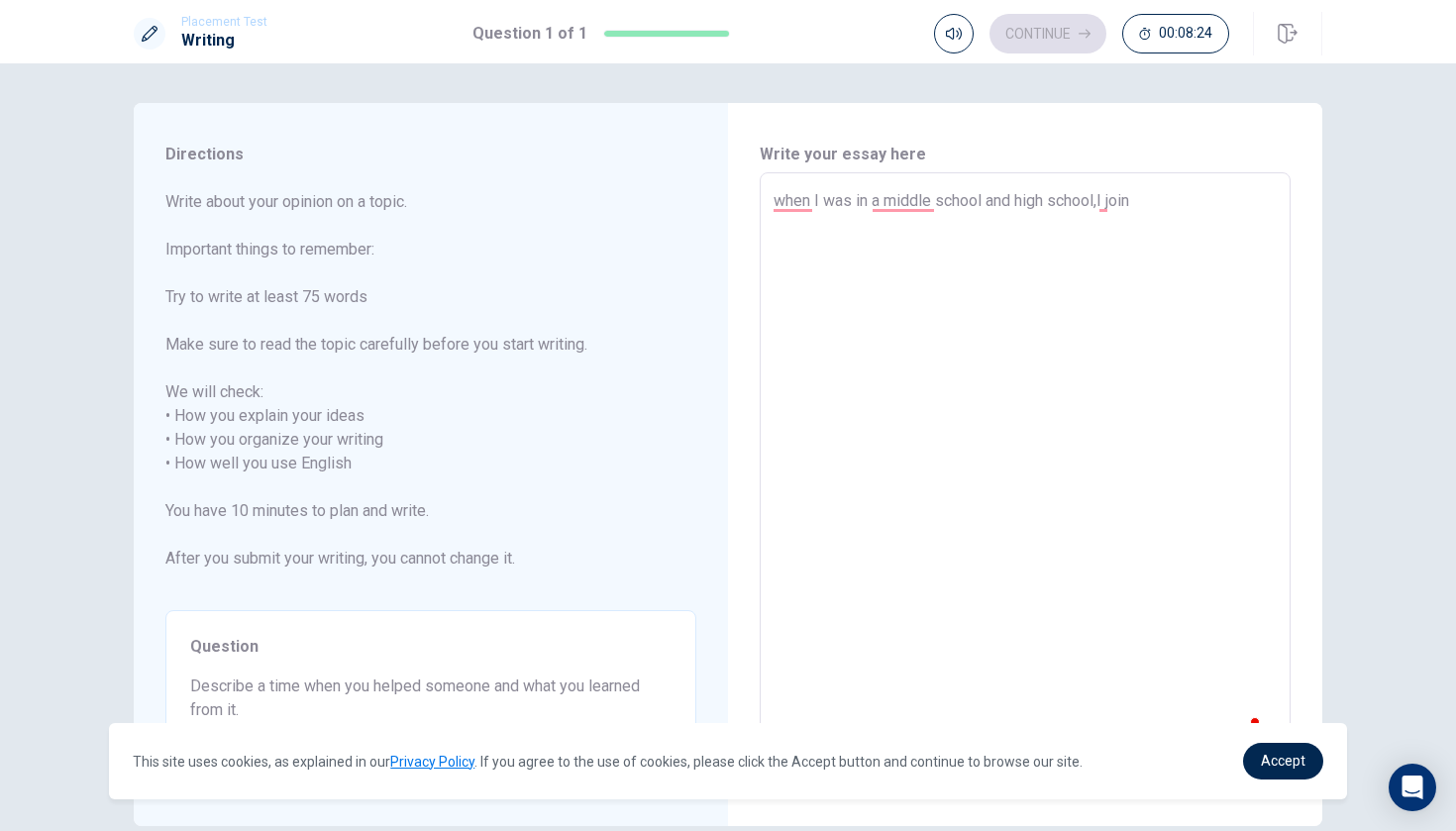 type on "x" 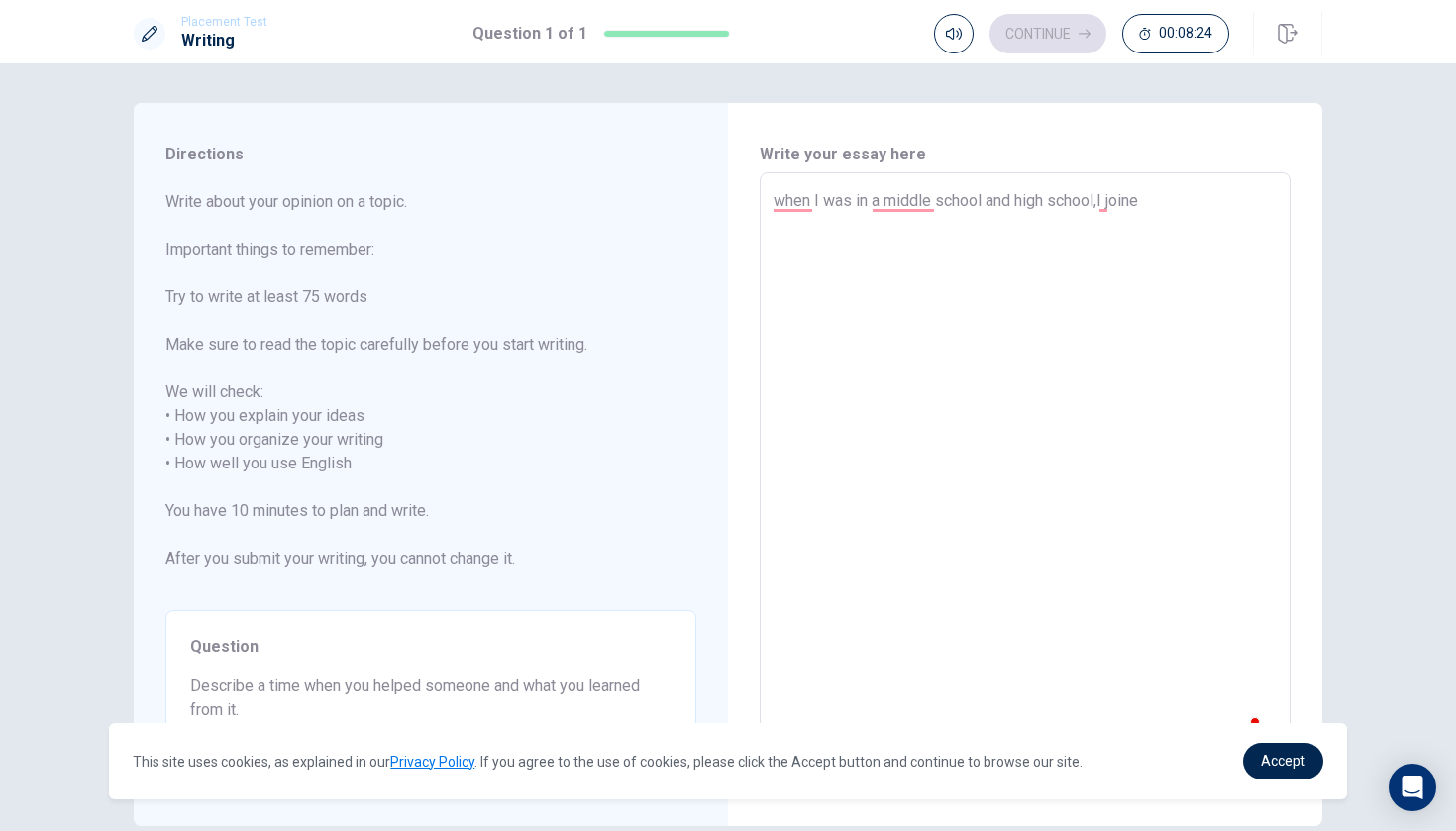 type on "x" 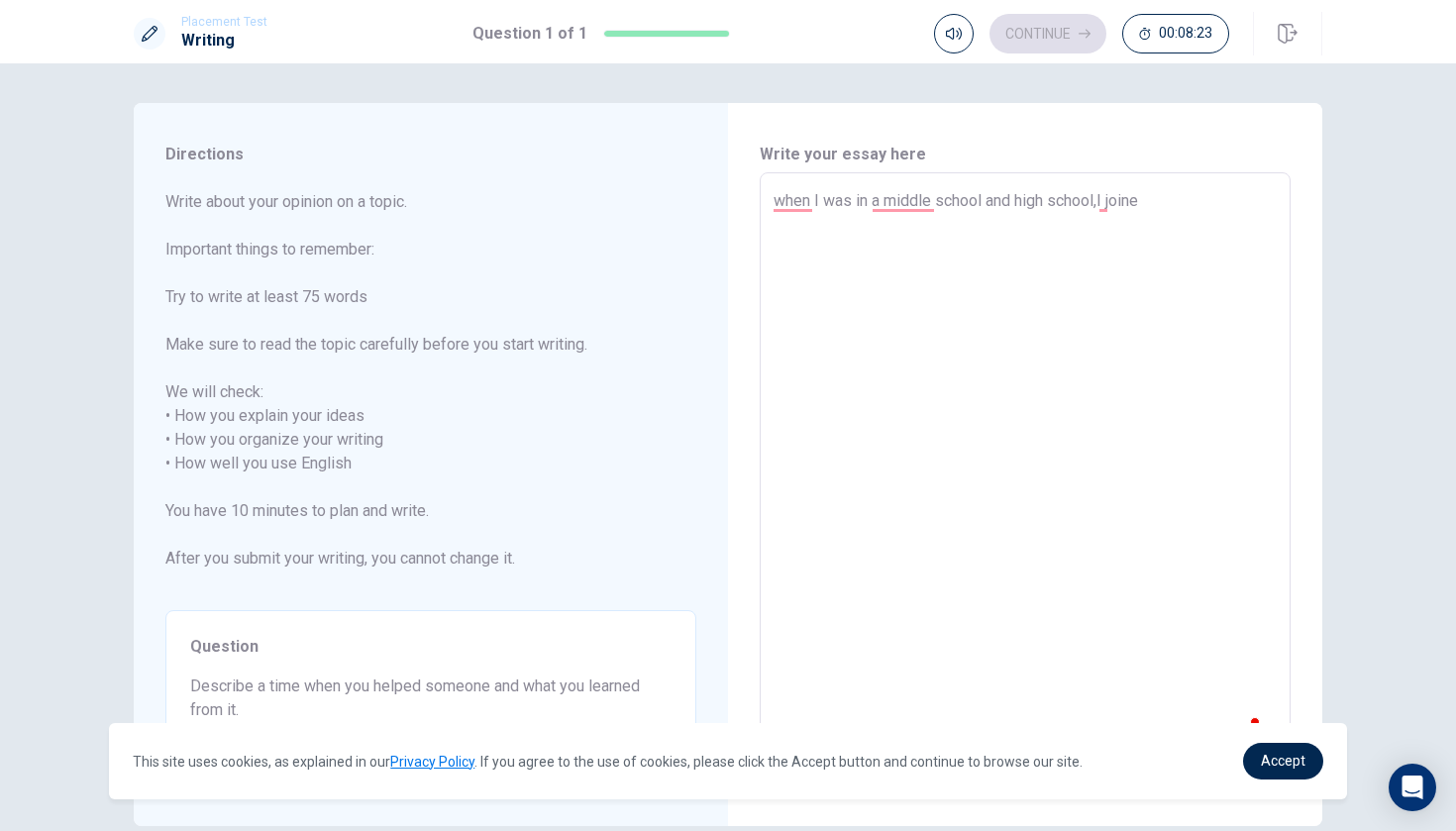 type on "when I was in a middle school and high school,I joined" 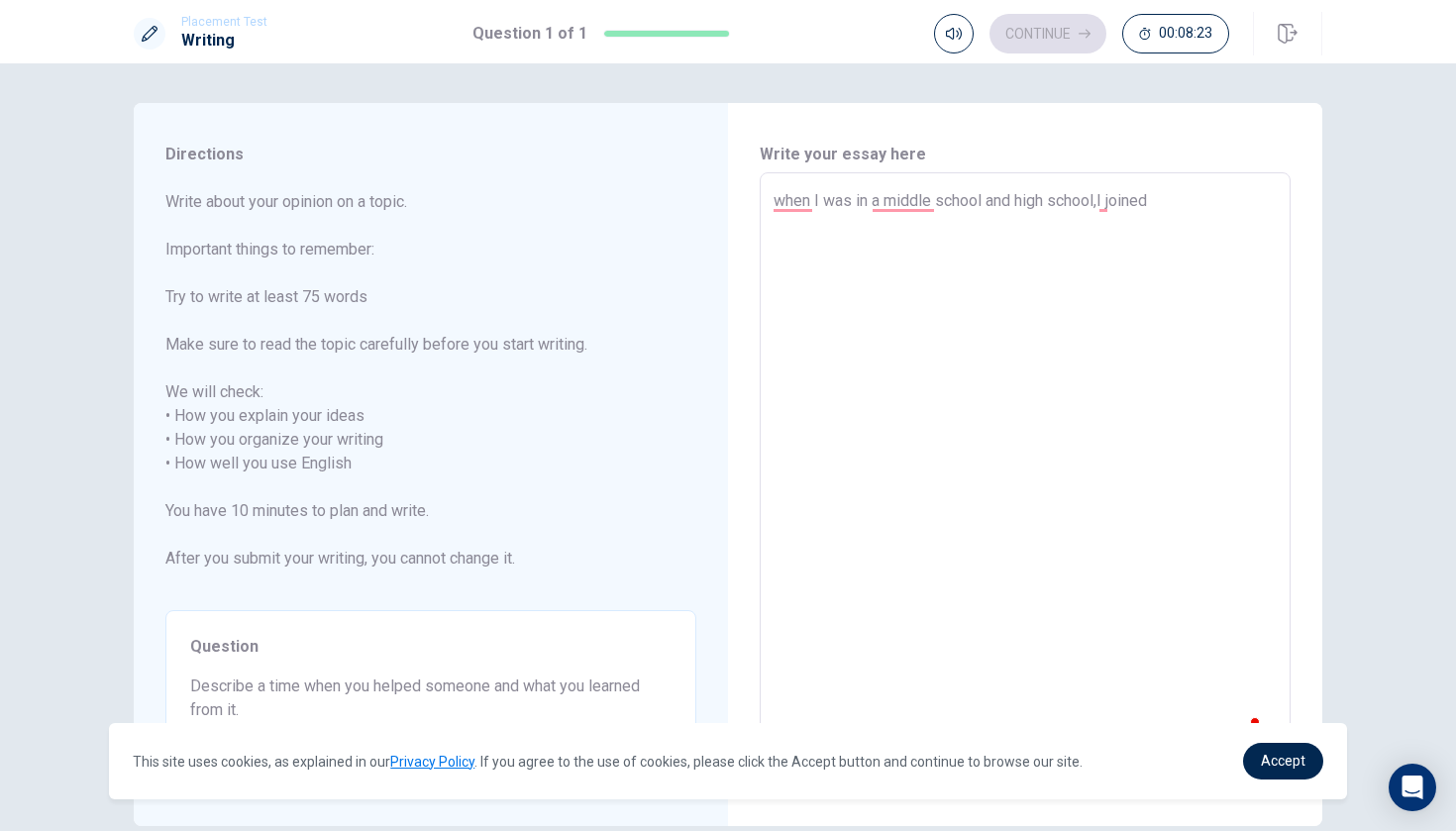 type on "x" 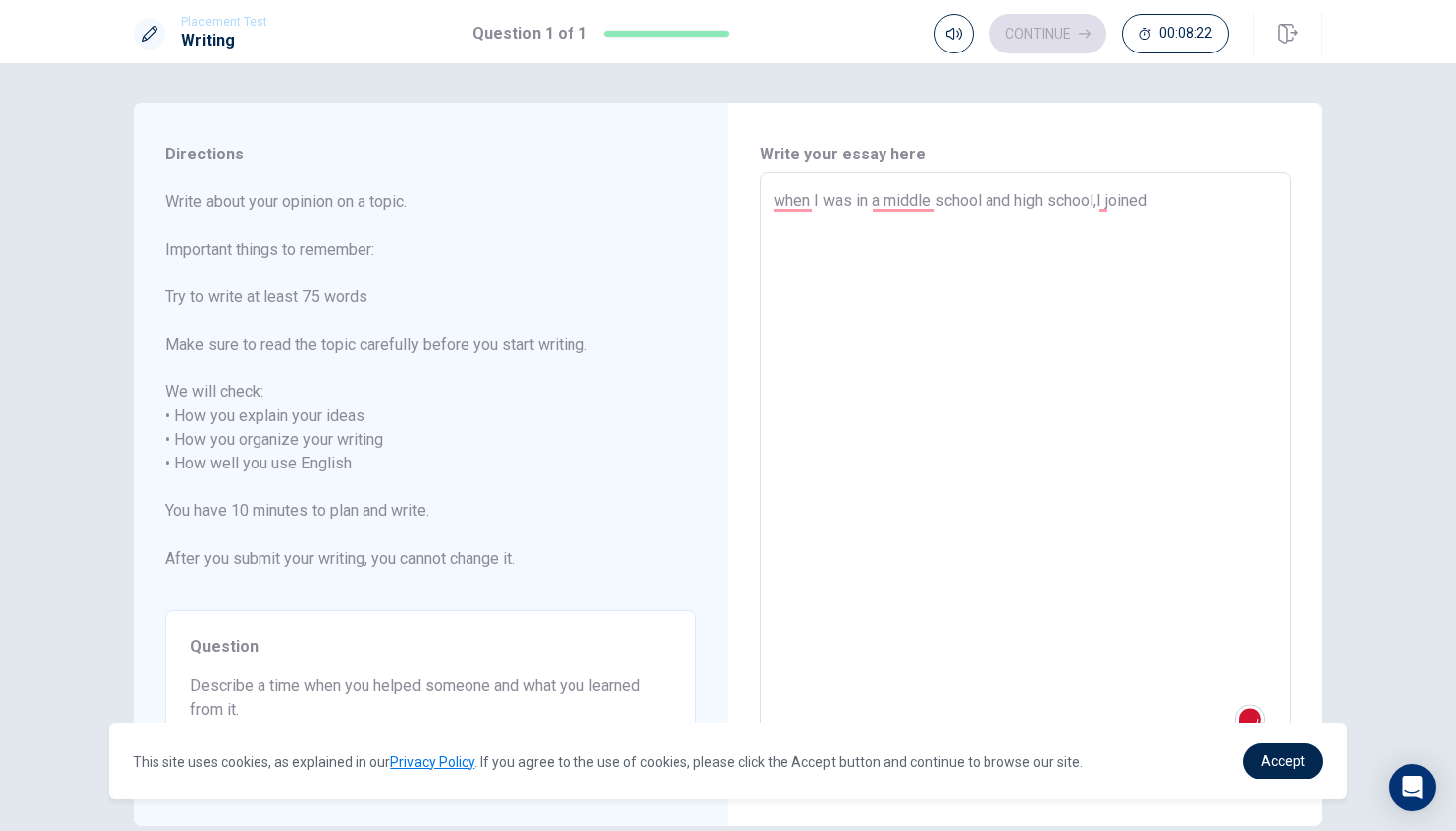 type on "x" 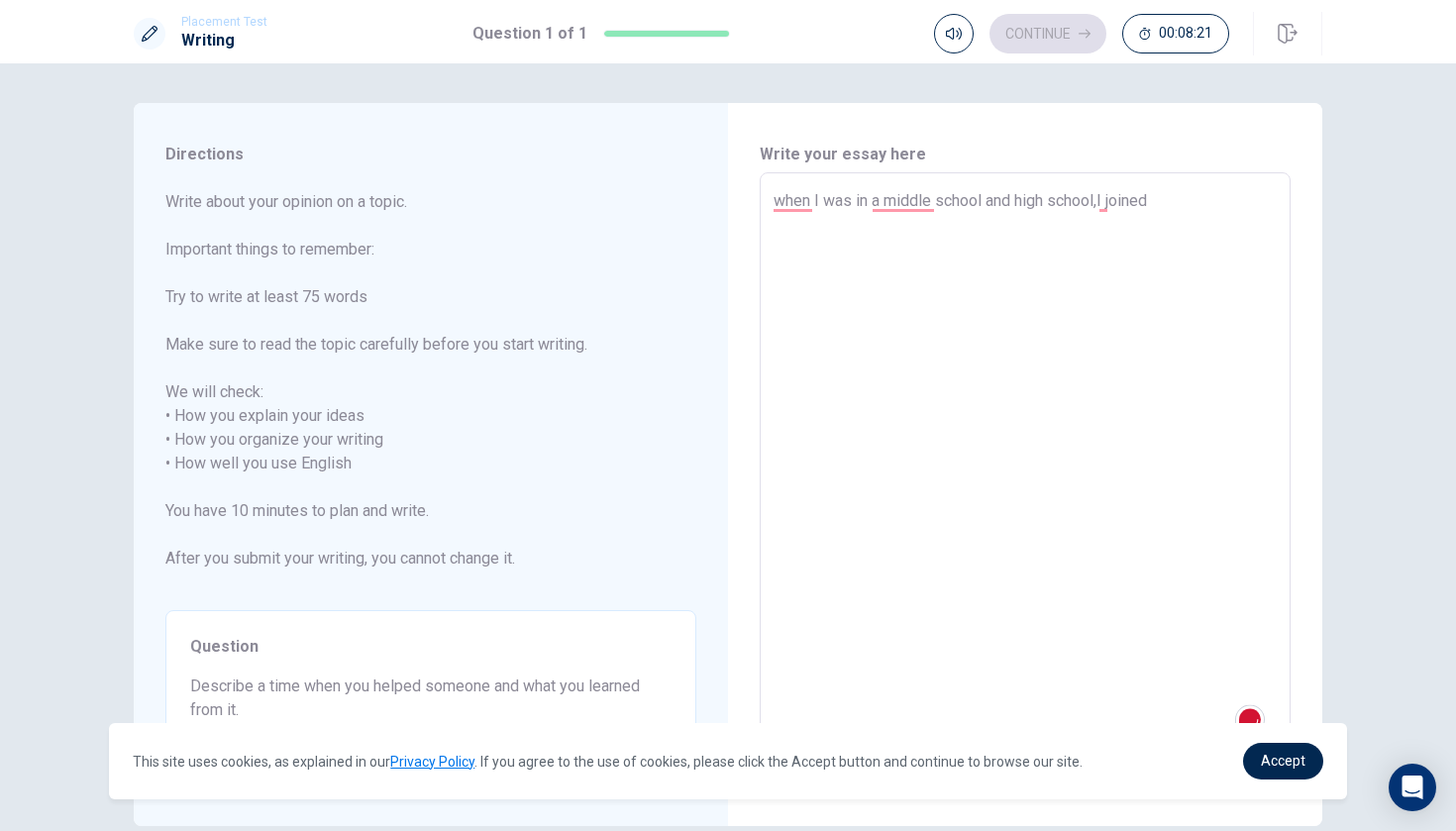type on "when I was in a middle school and high school,I joined t" 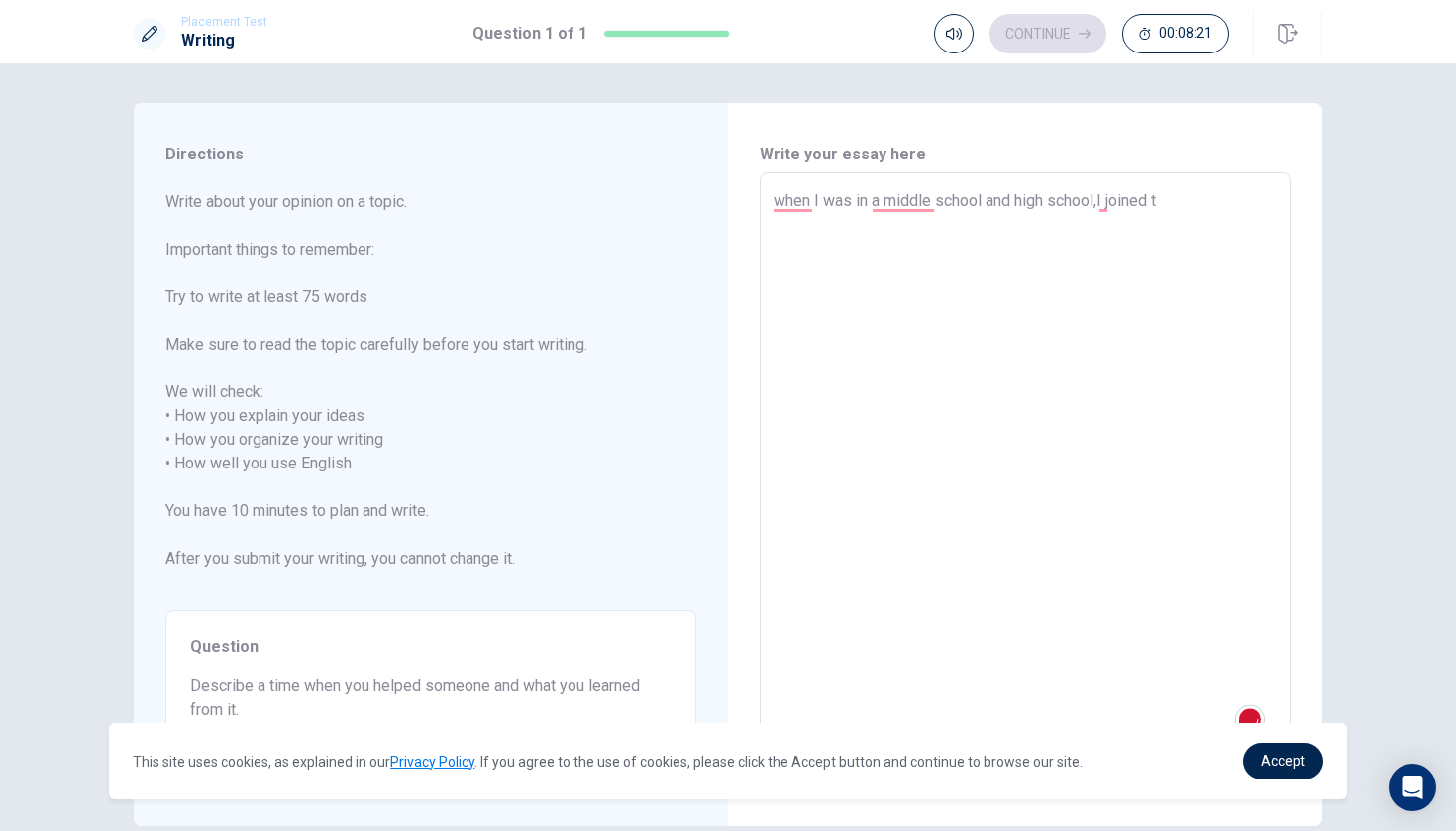 type on "when I was in a middle school and high school,I joined th" 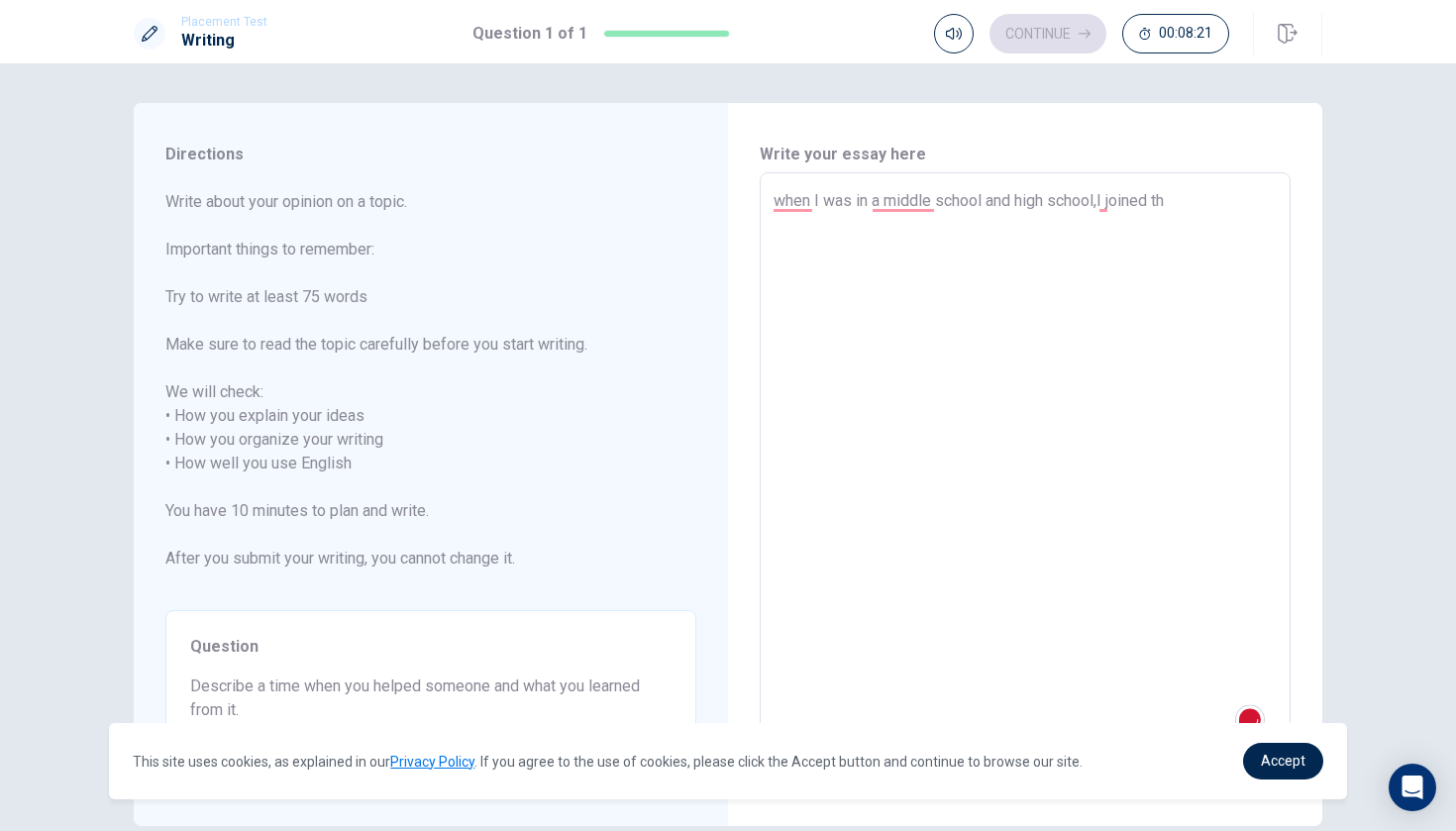 type on "x" 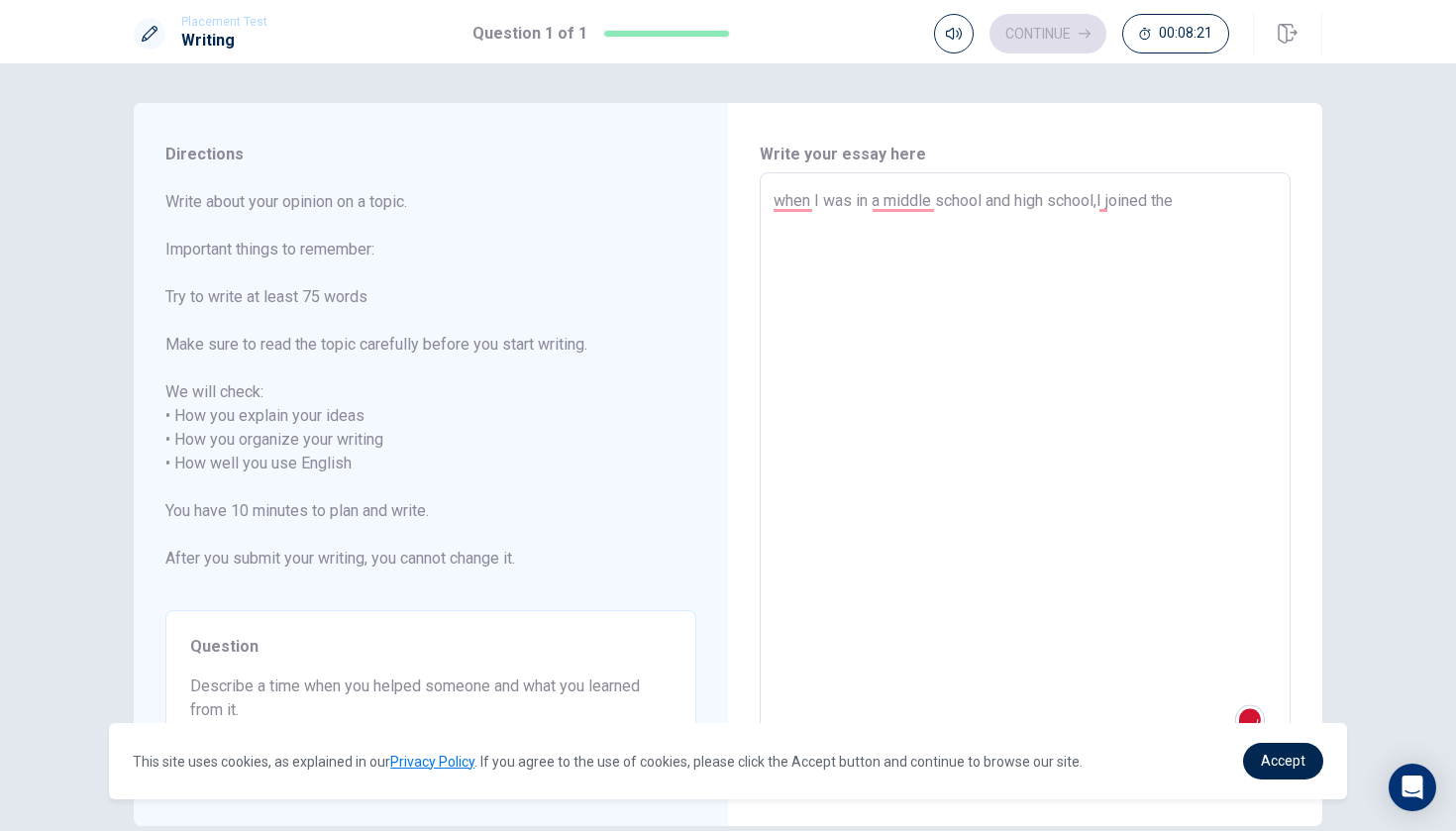 type on "x" 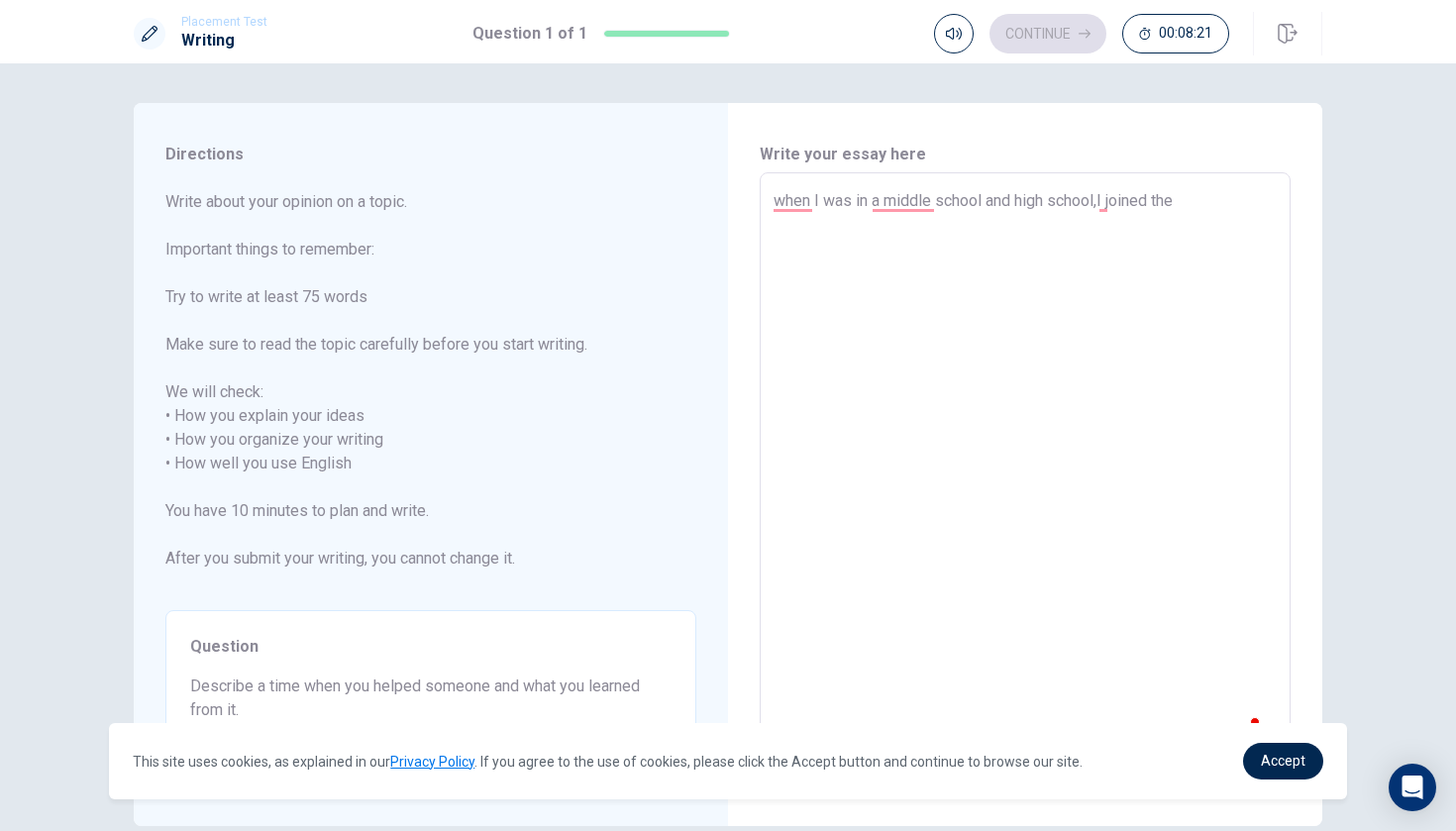 type on "when I was in a middle school and high school,I joined the" 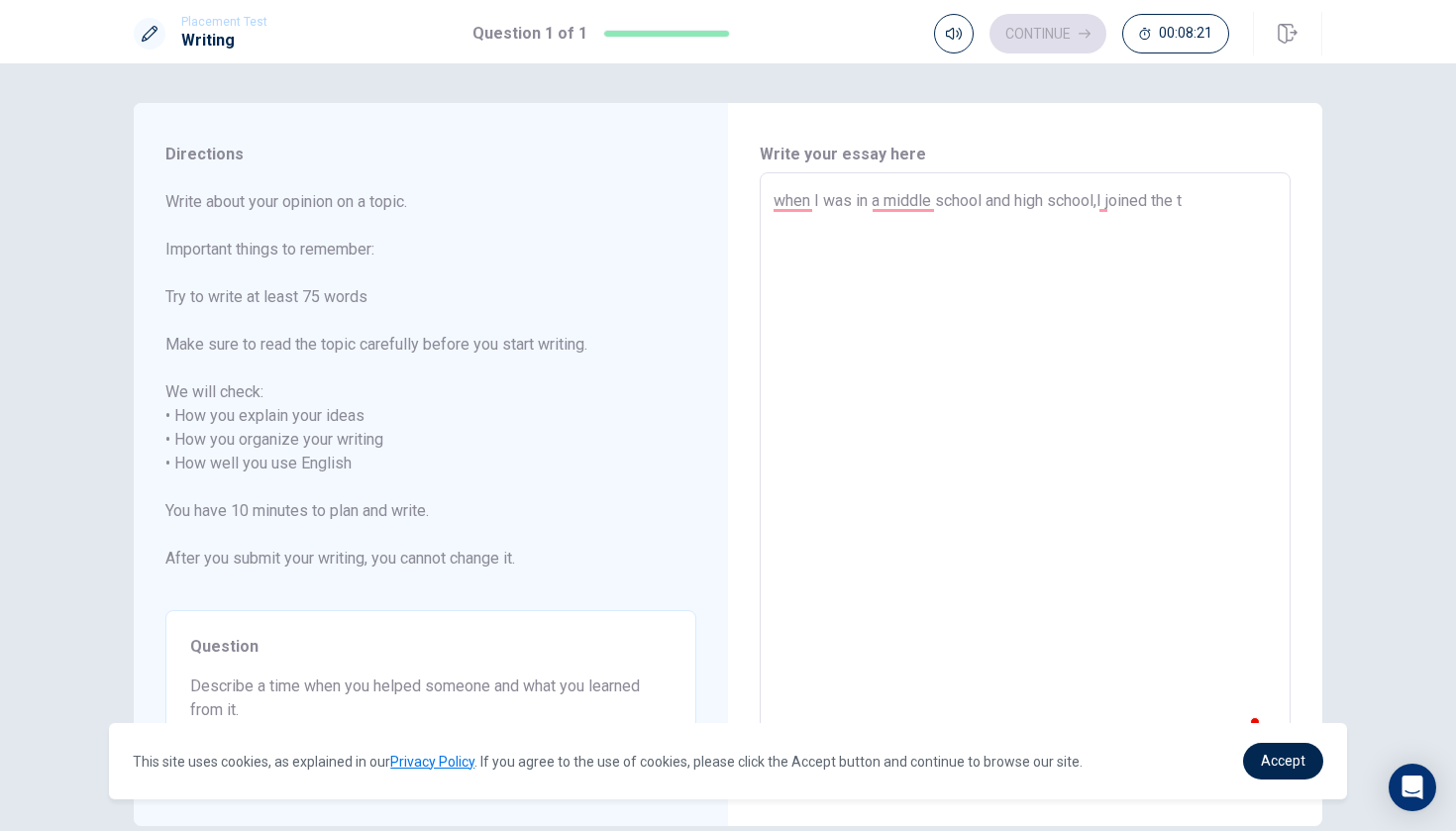 type on "x" 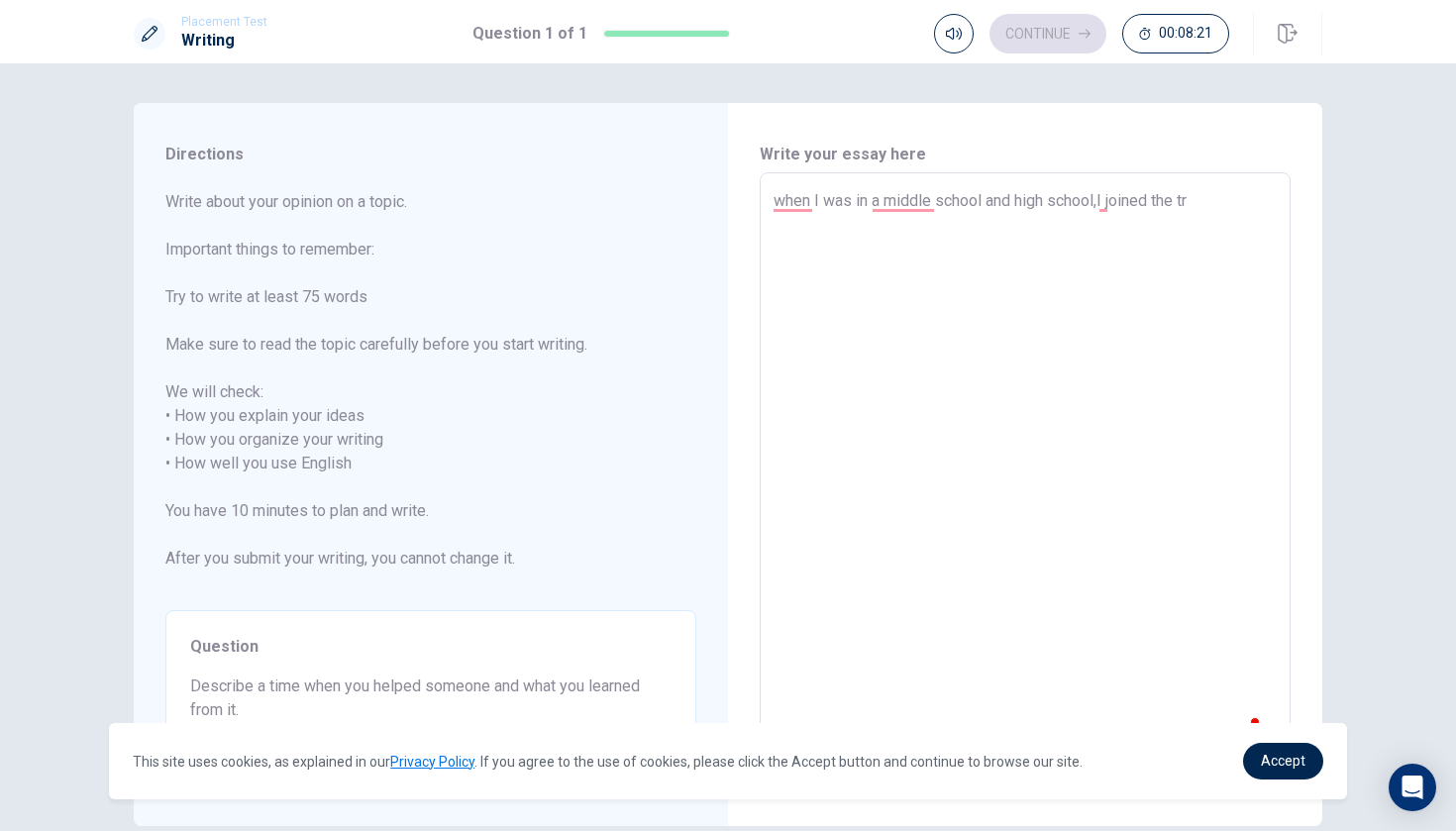 type on "x" 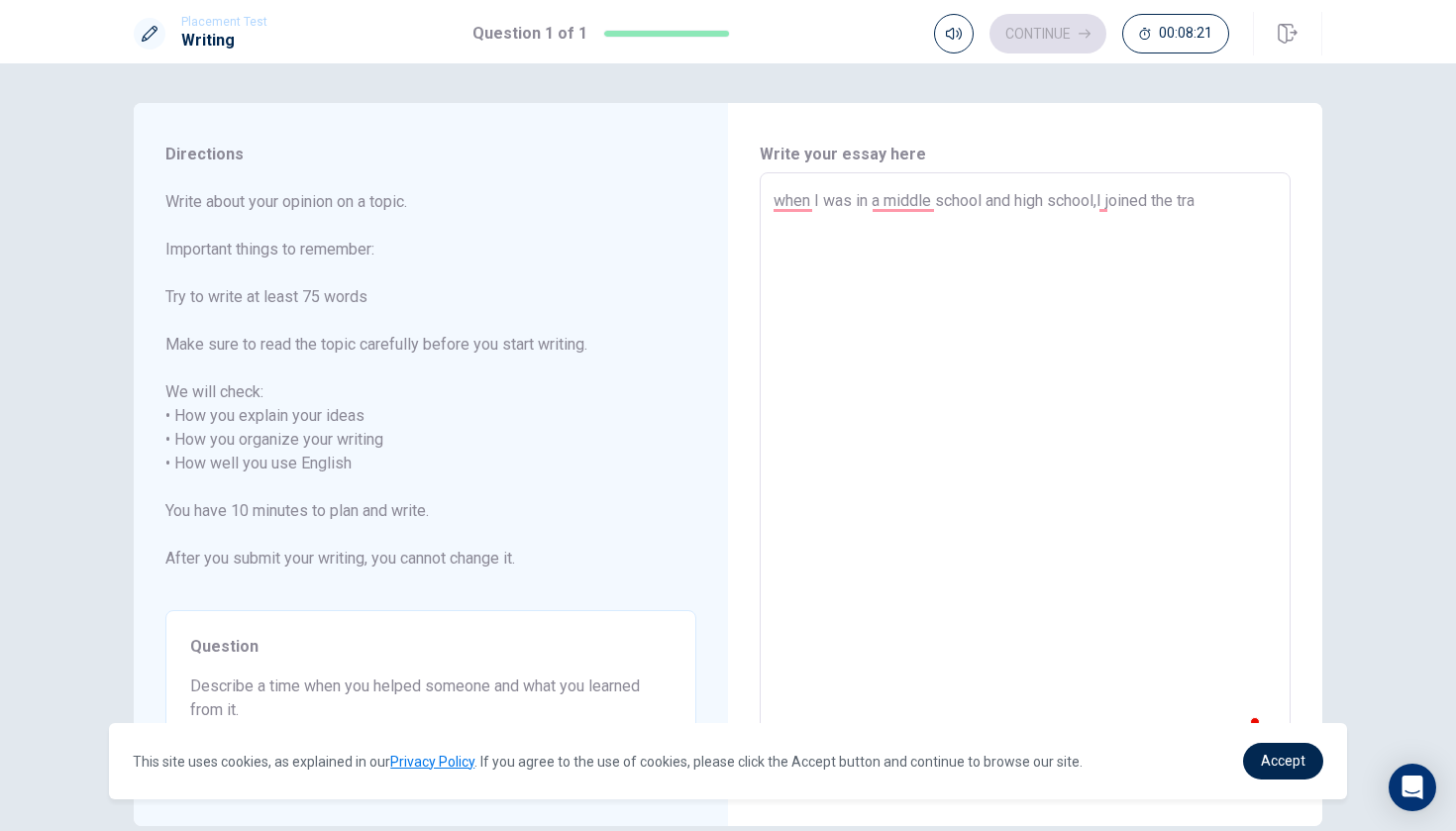type on "x" 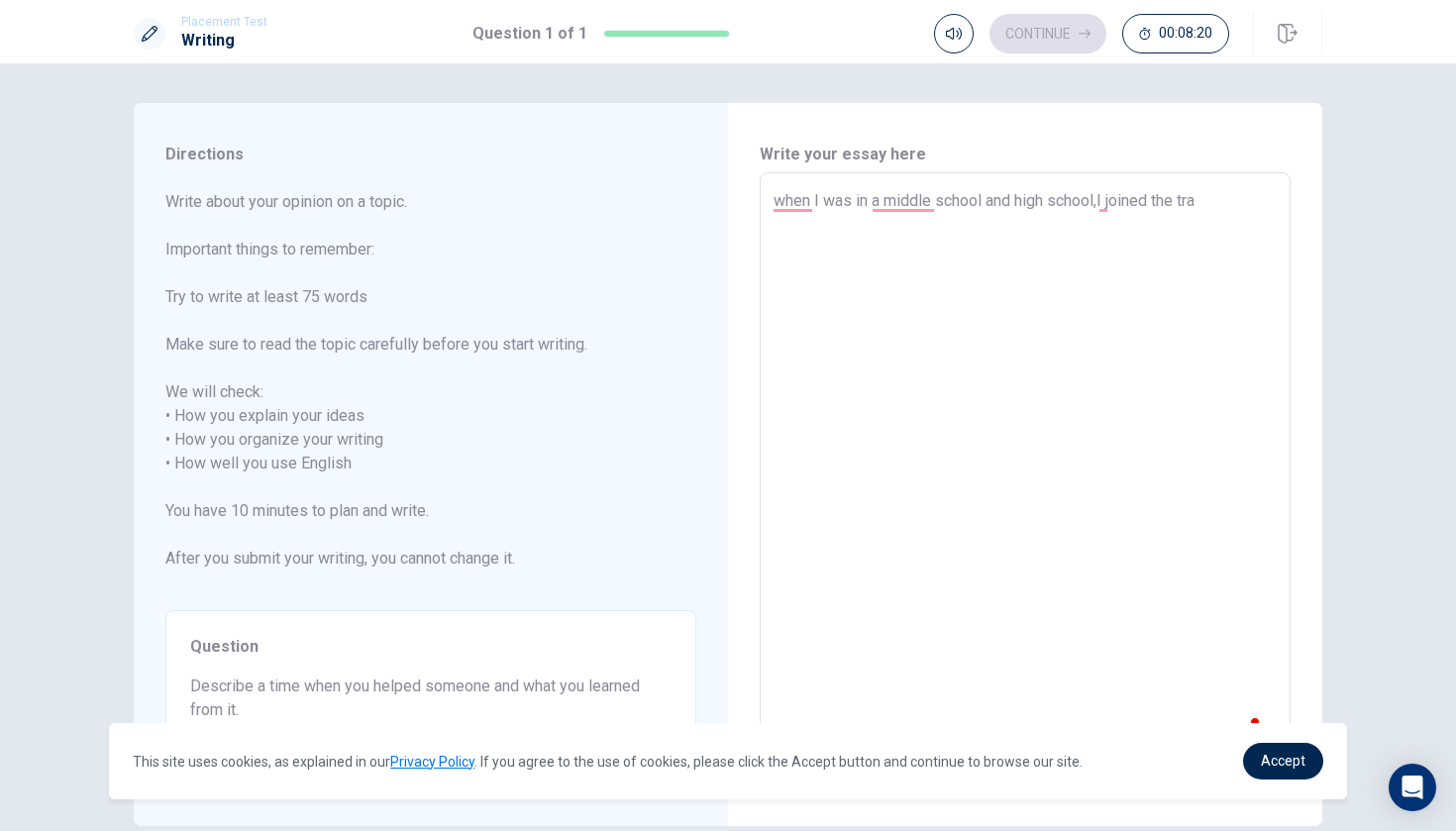 type on "when I was in a middle school and high school,I joined the trac" 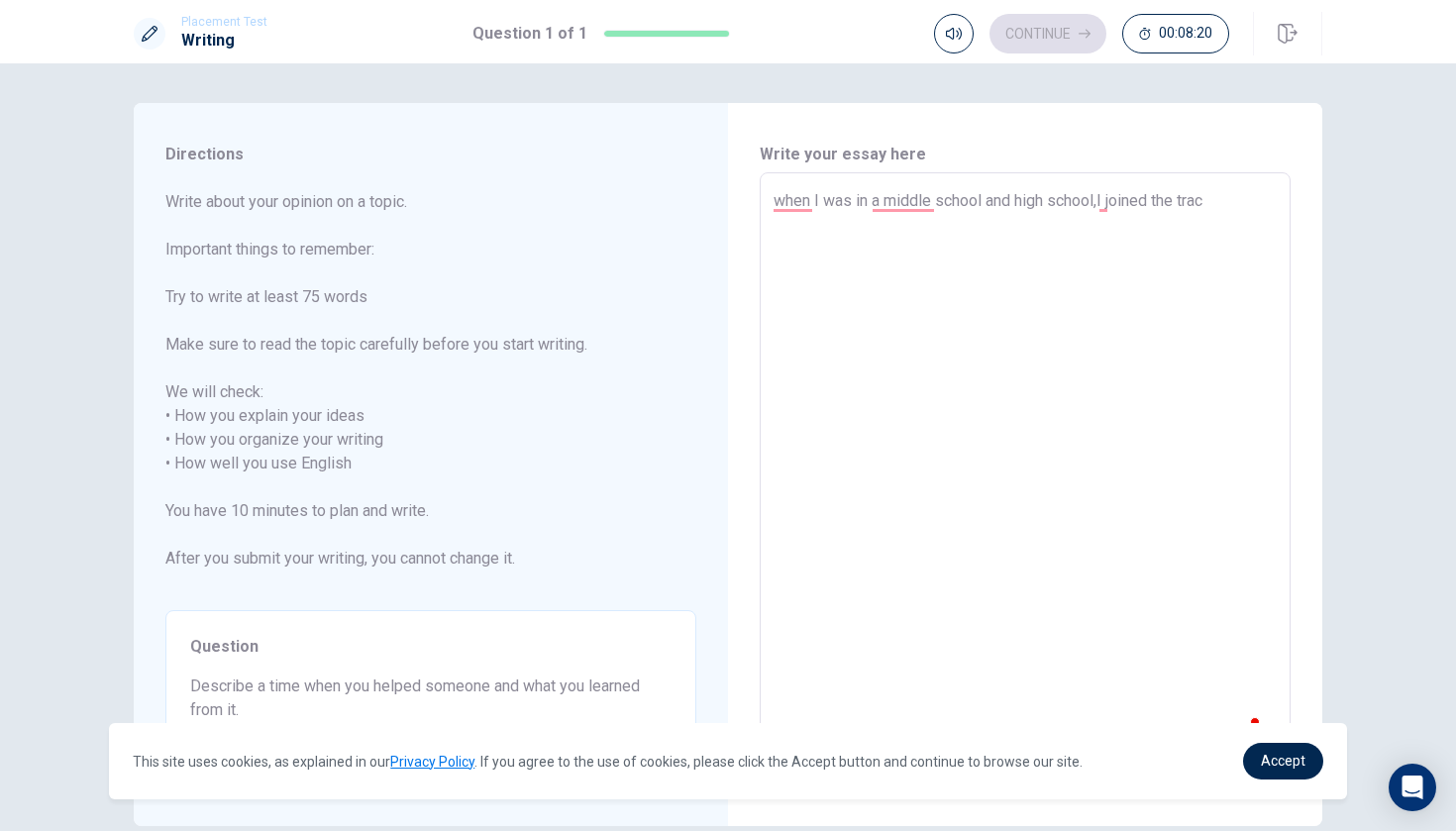 type on "x" 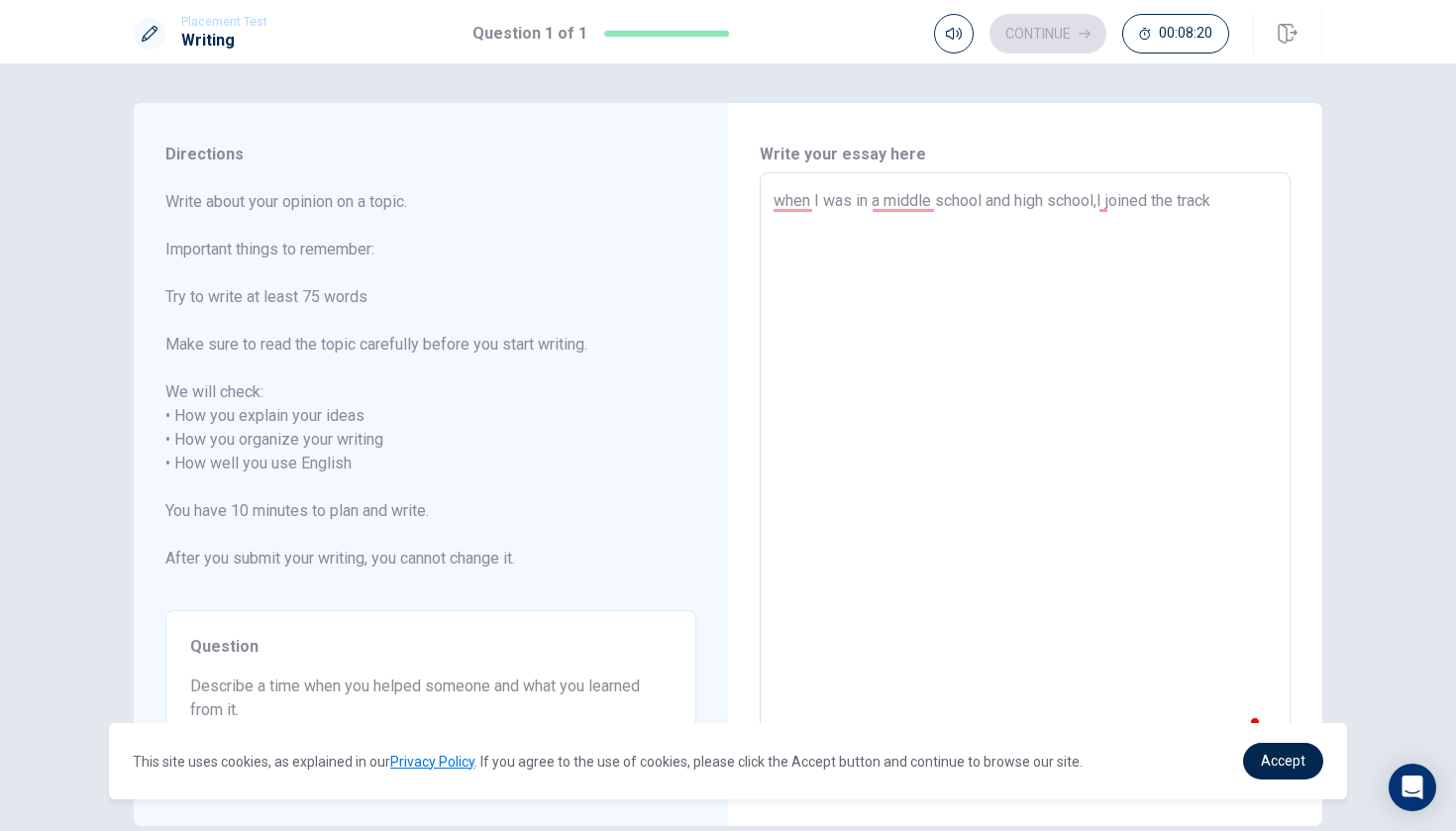 type on "x" 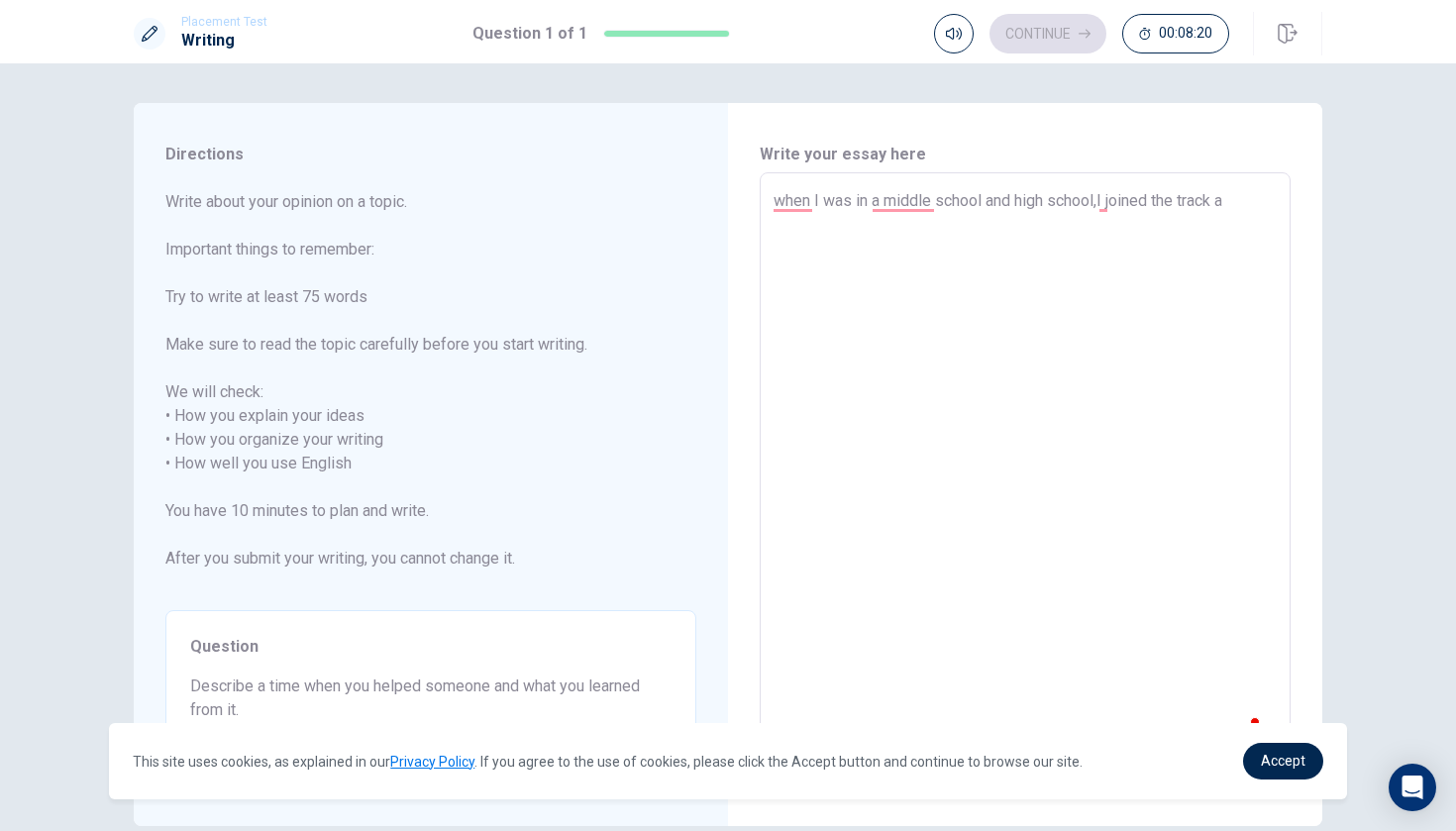 type on "x" 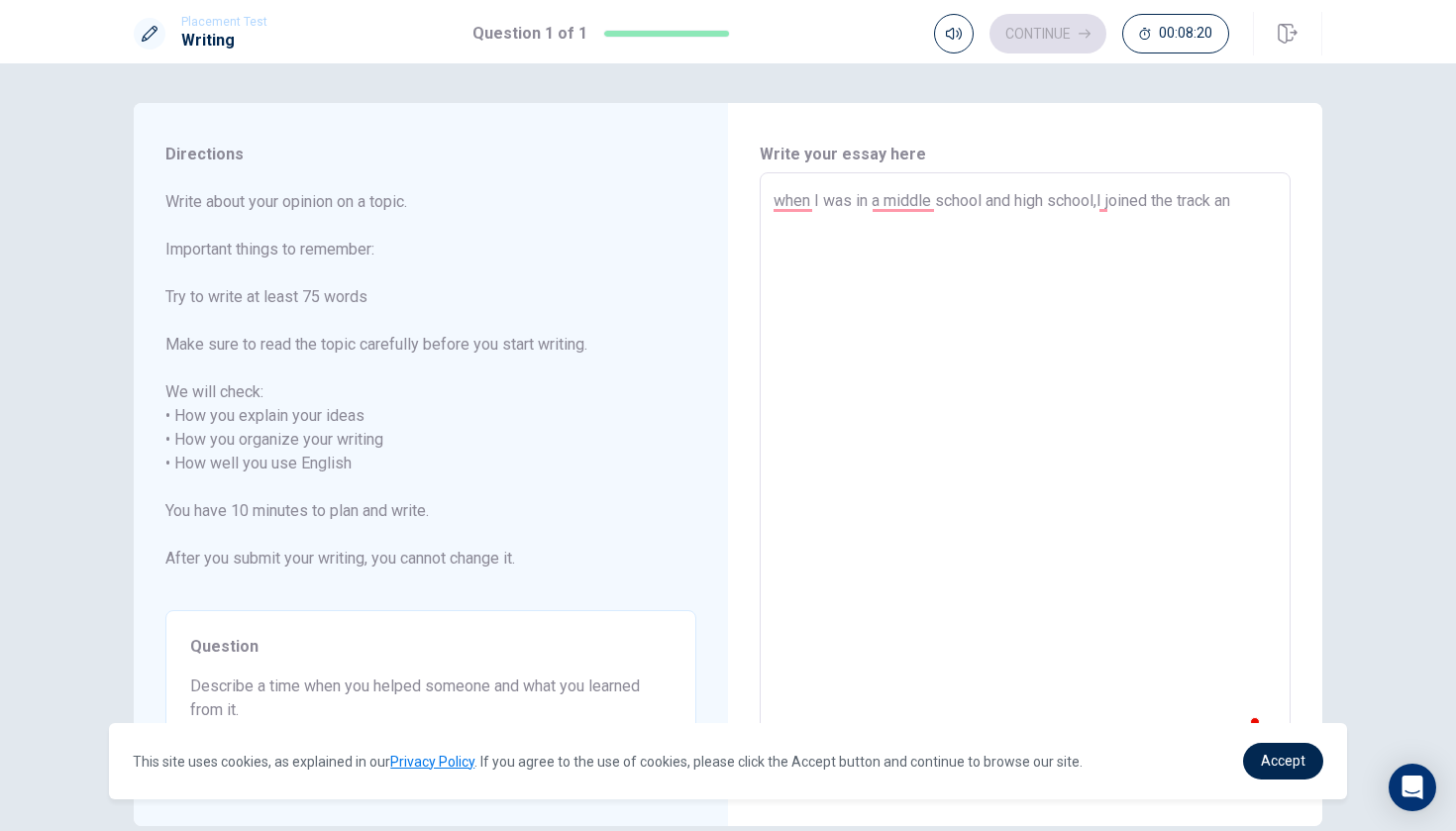 type on "x" 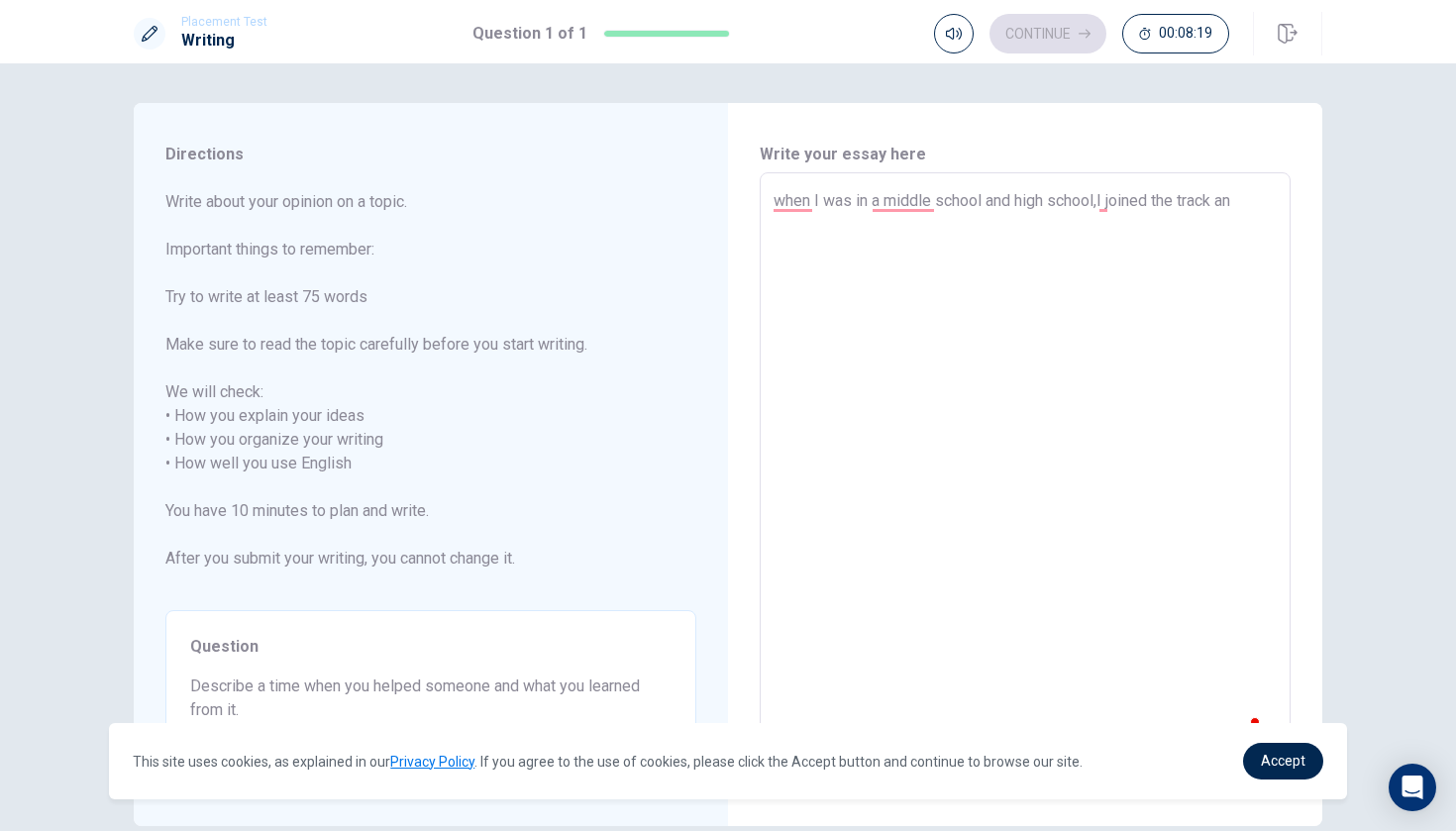 type on "when I was in a middle school and high school,I joined the track and" 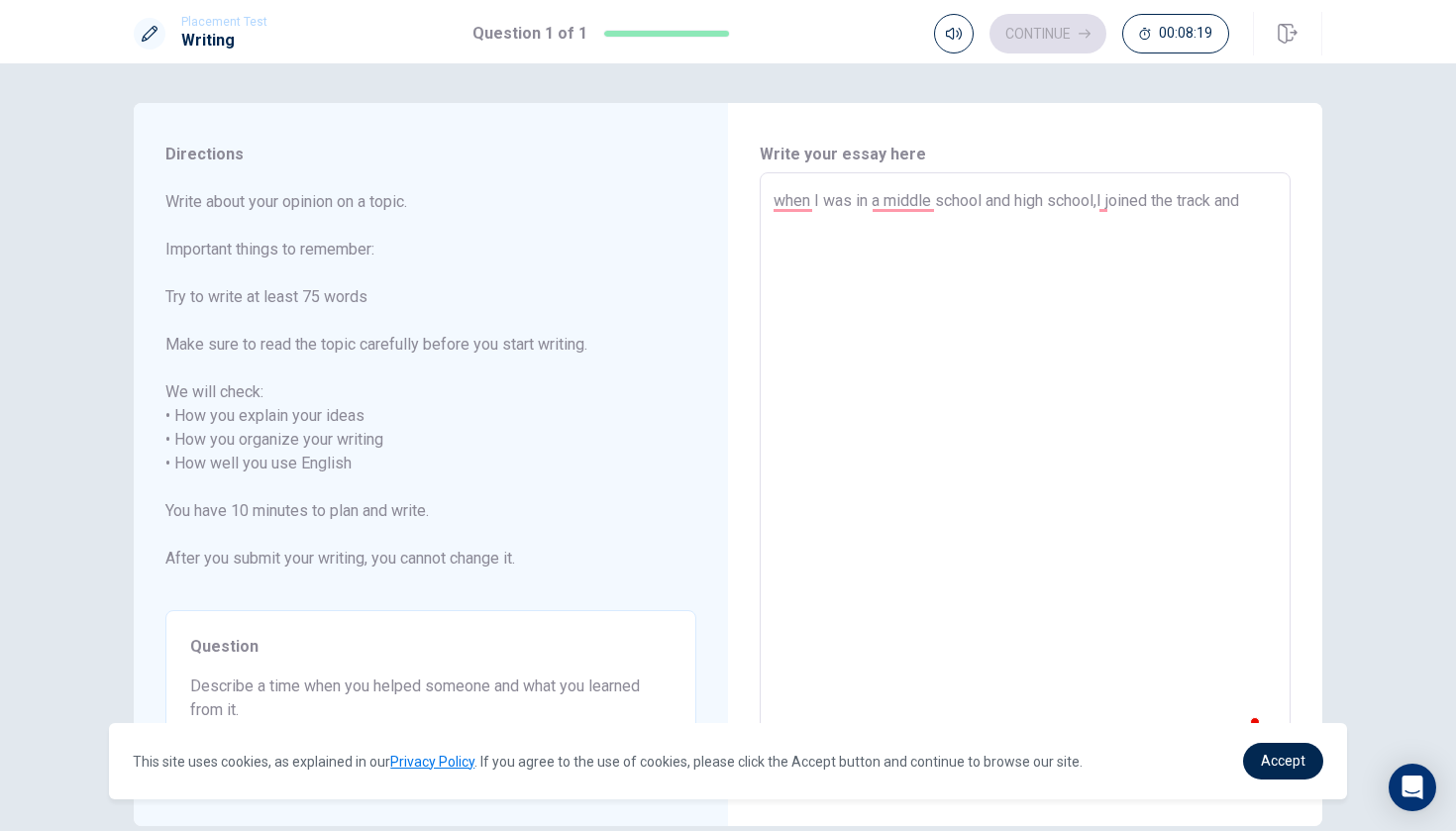 type on "x" 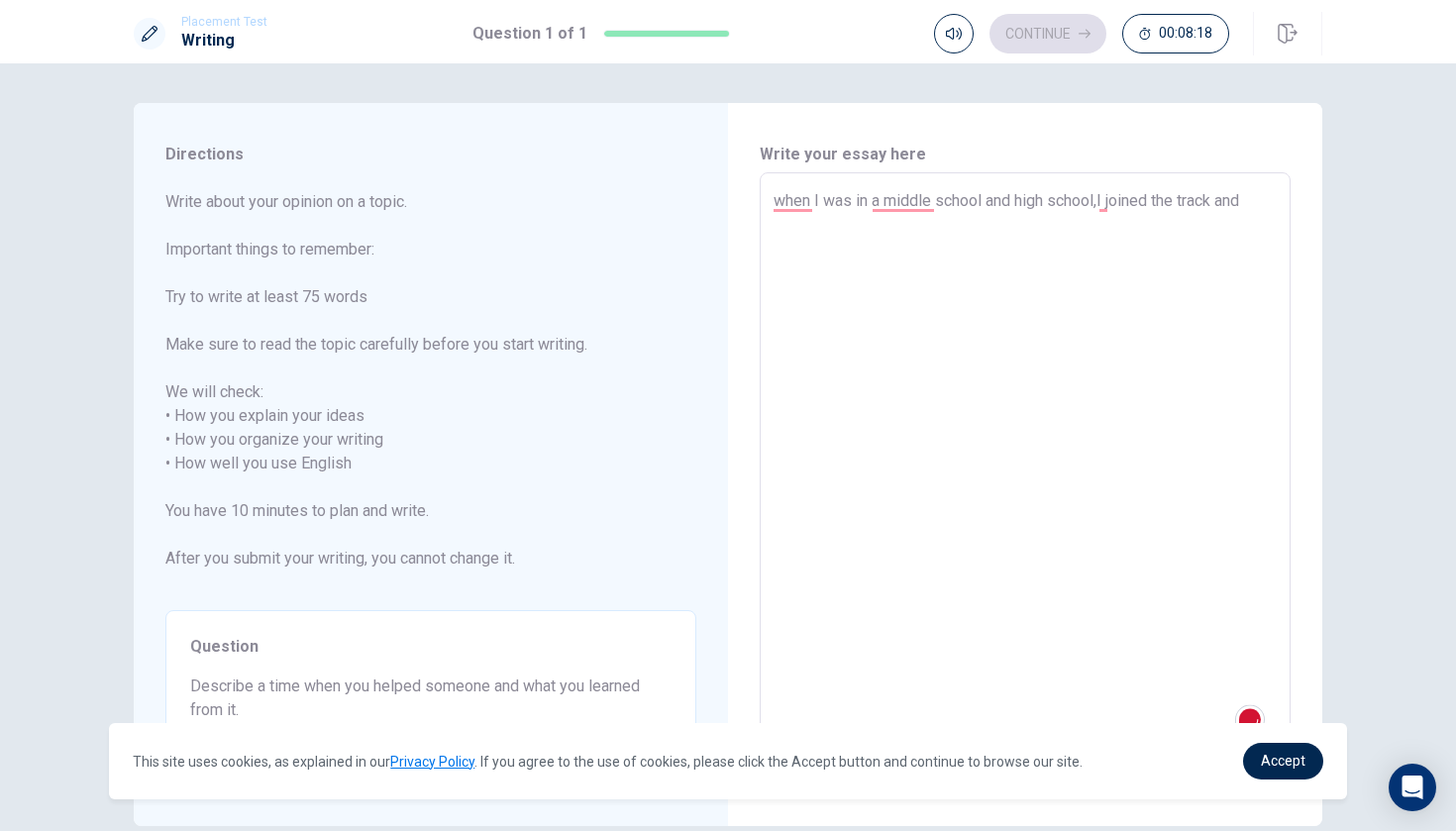 type on "x" 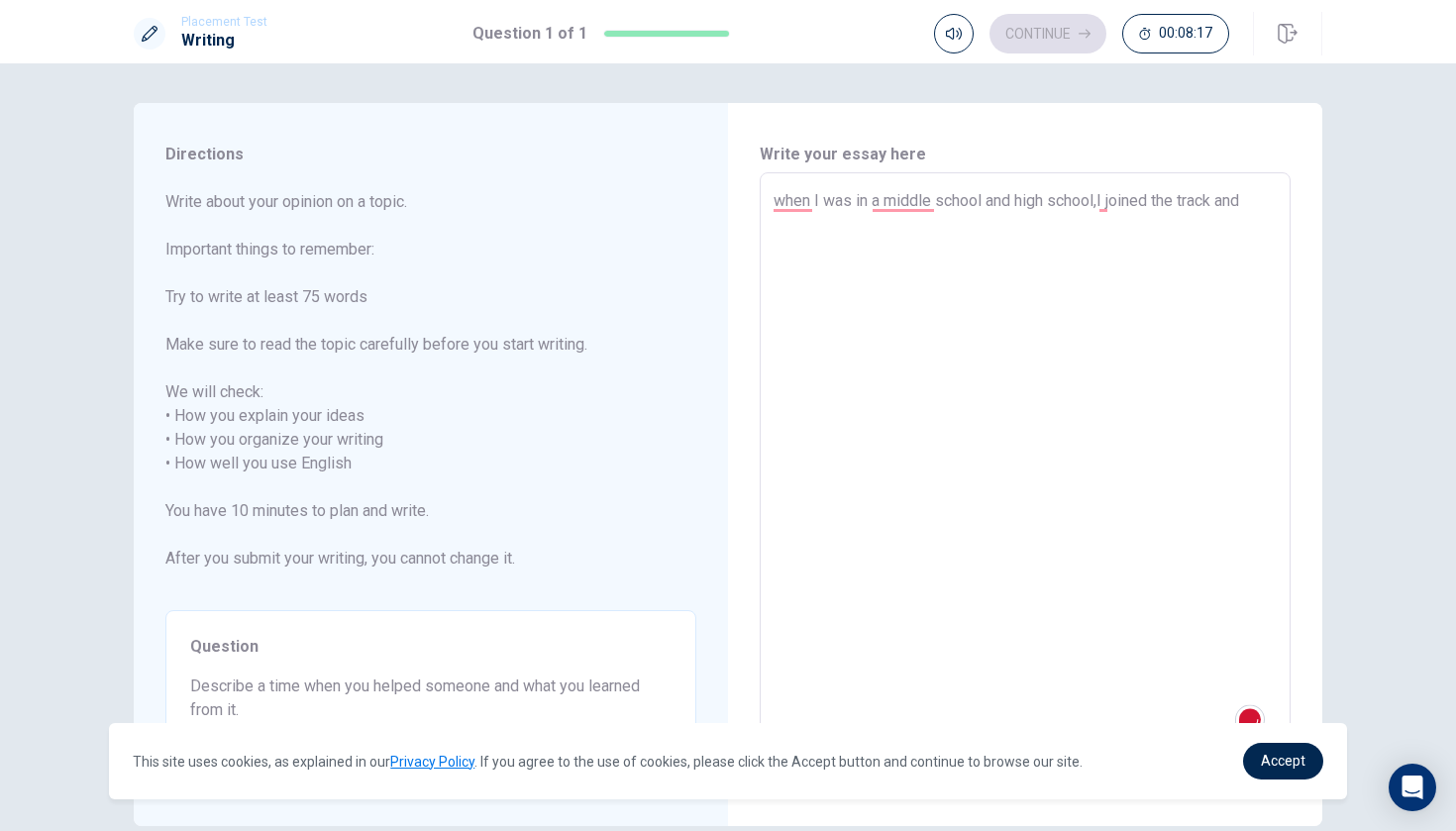 type on "when I was in a middle school and high school,I joined the track and f" 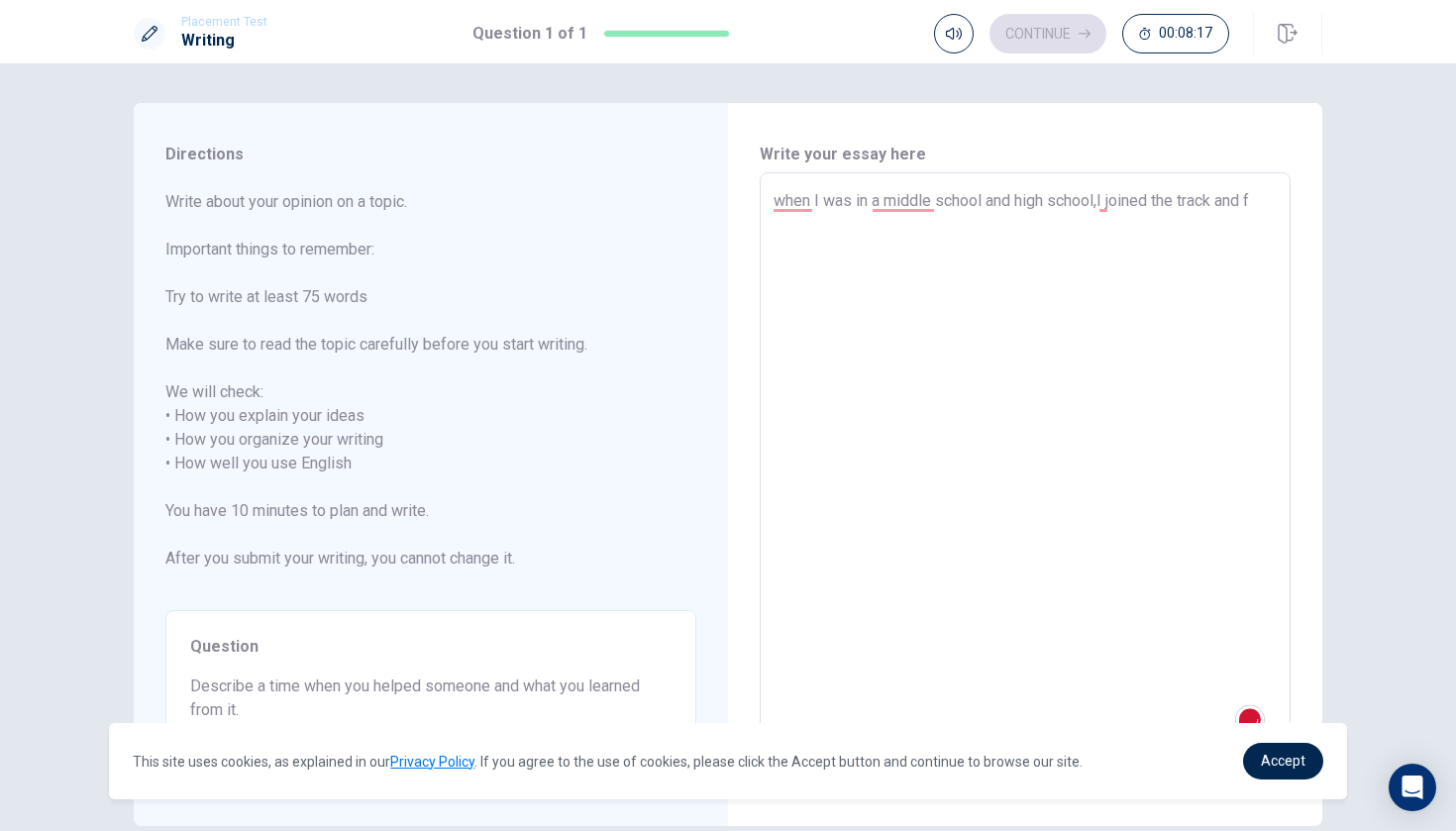 type on "x" 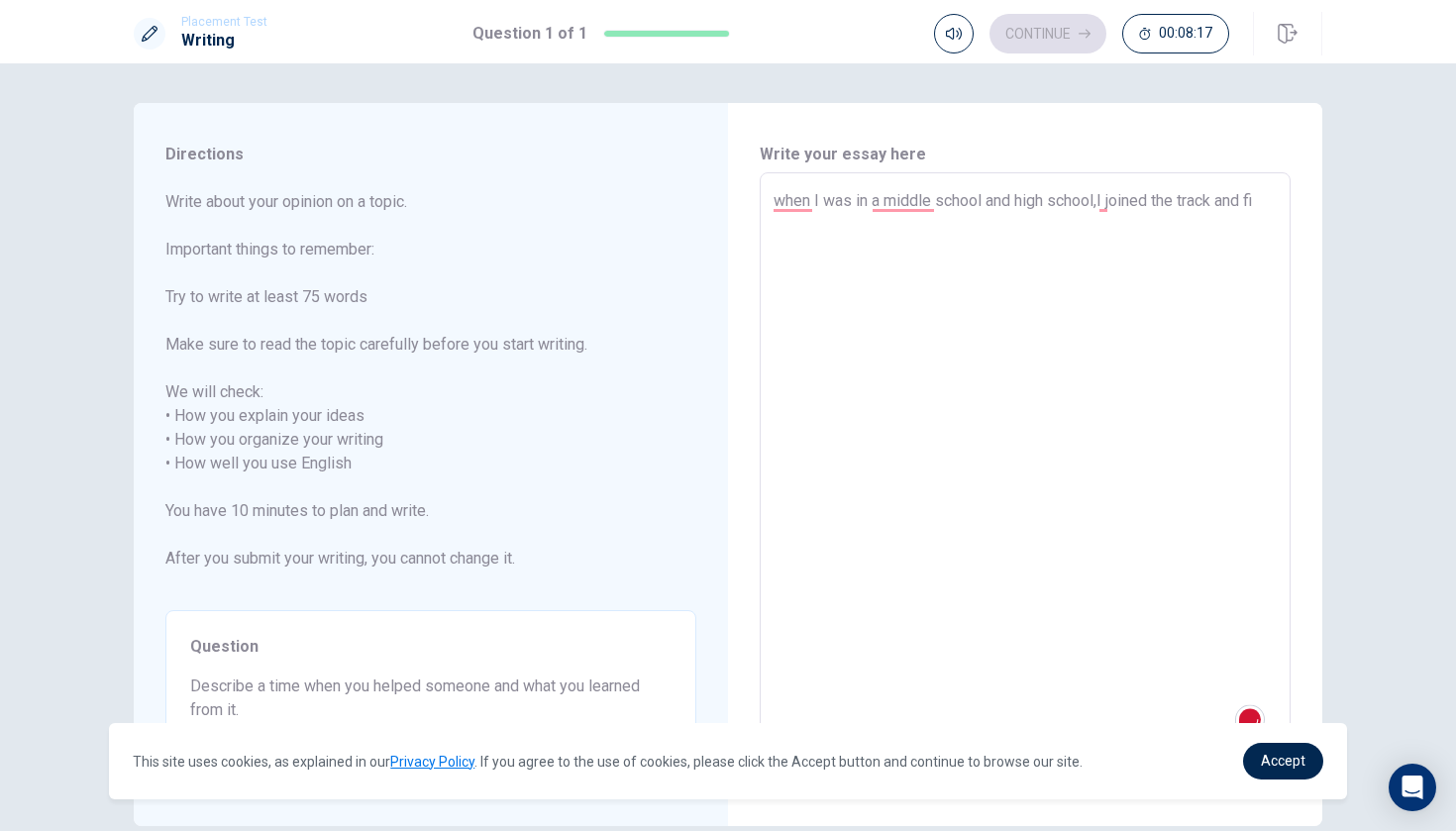 type on "x" 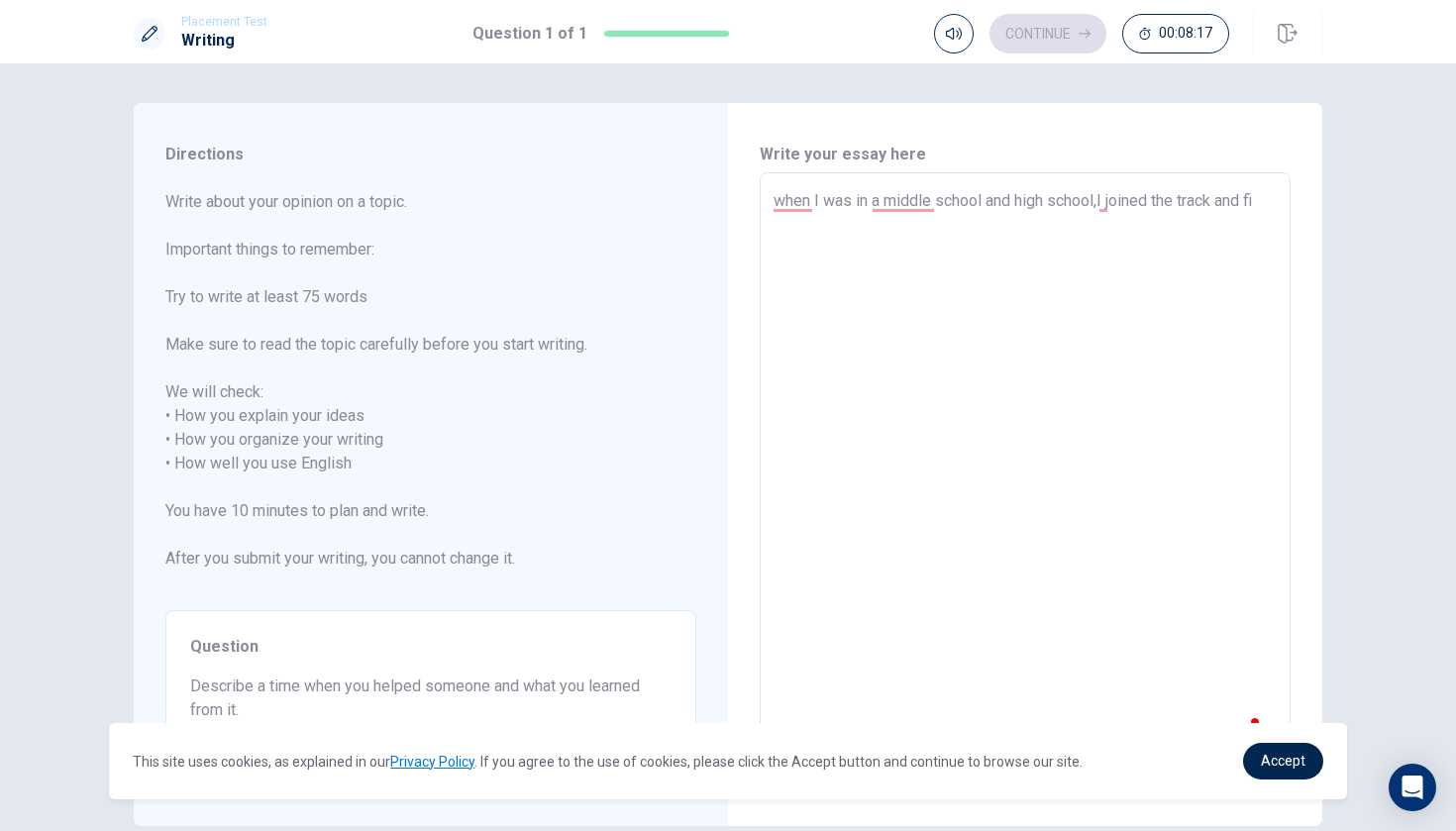 type on "when I was in a middle school and high school,I joined the track and fil" 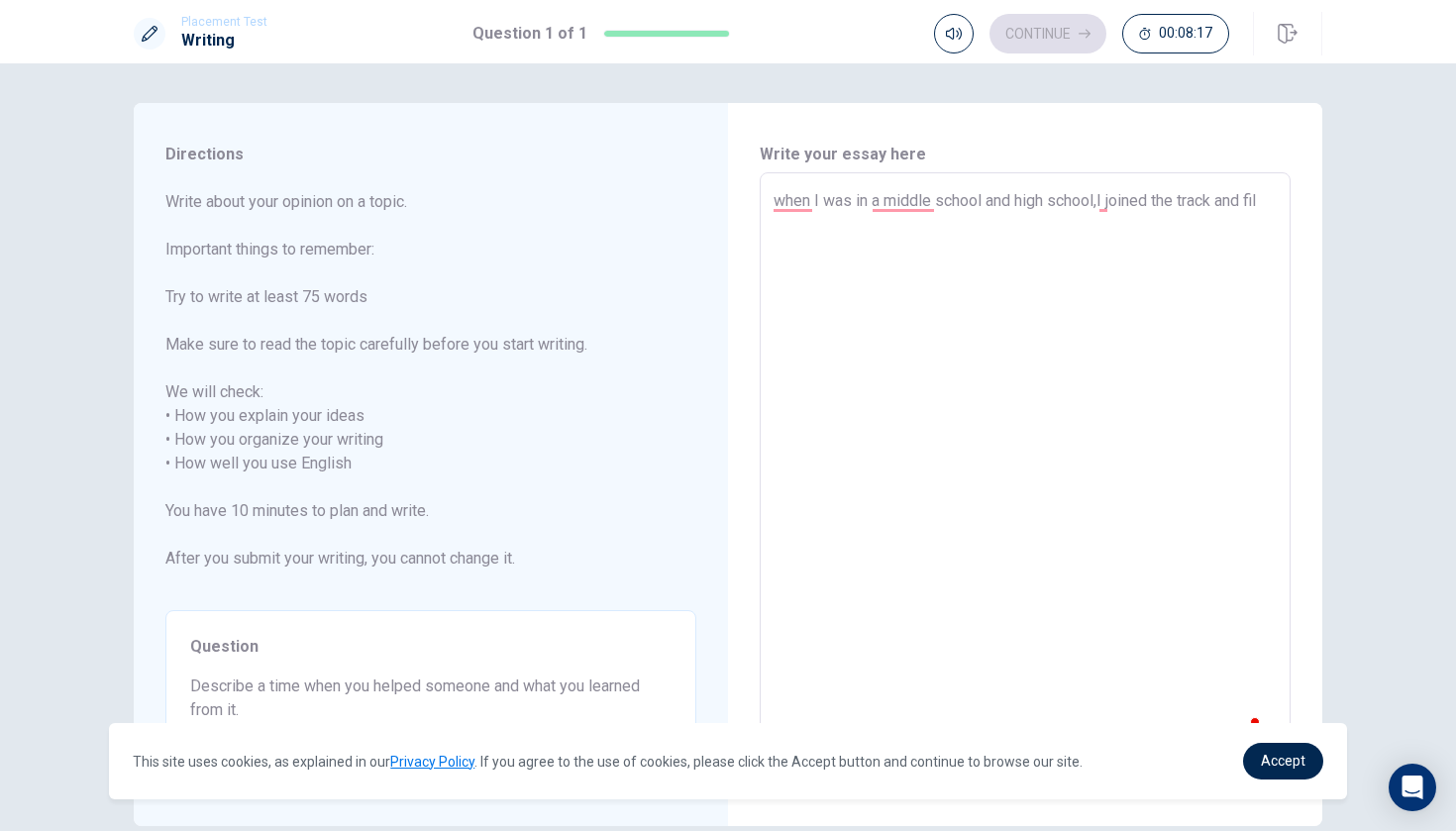 type on "x" 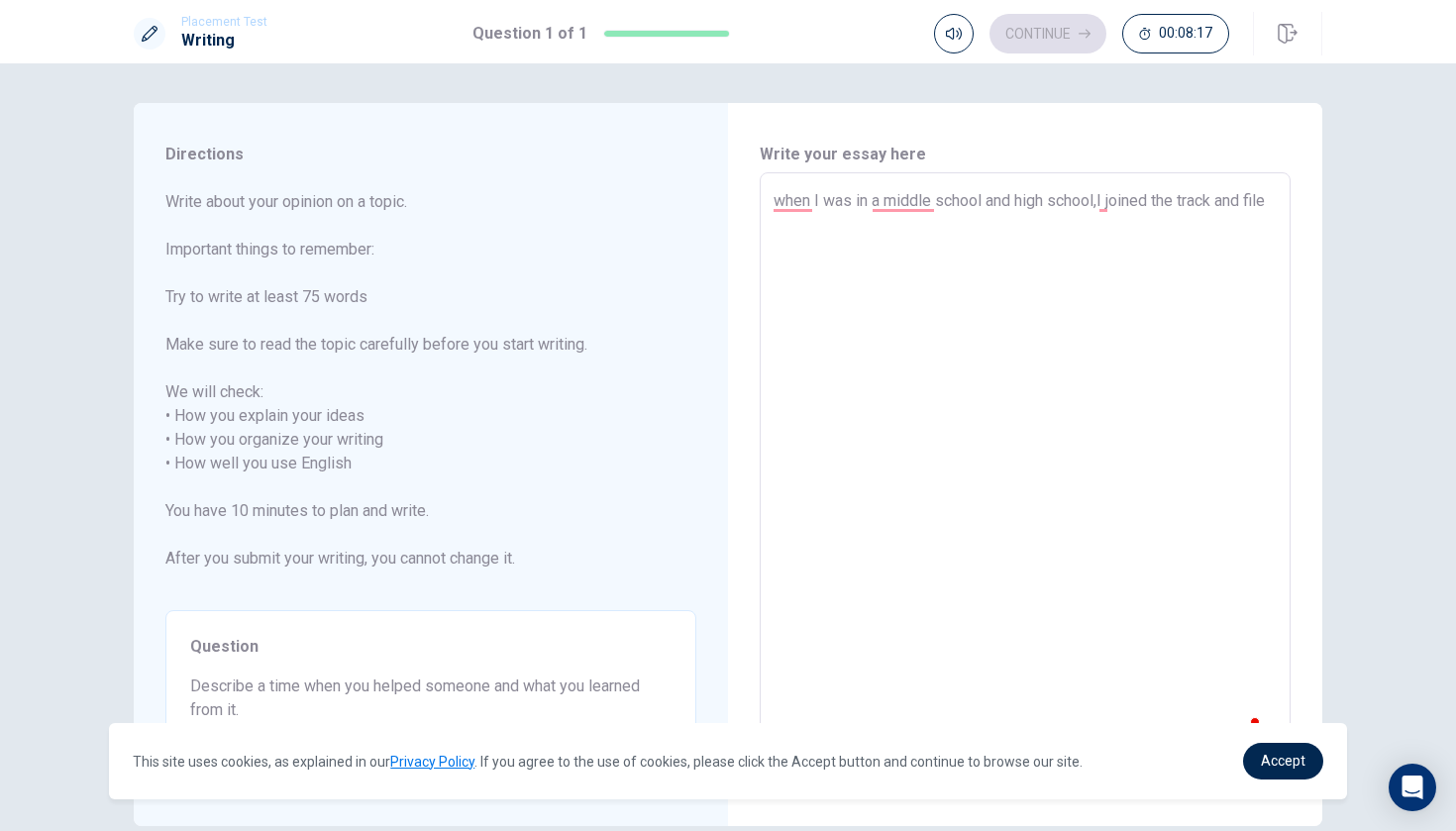 type on "x" 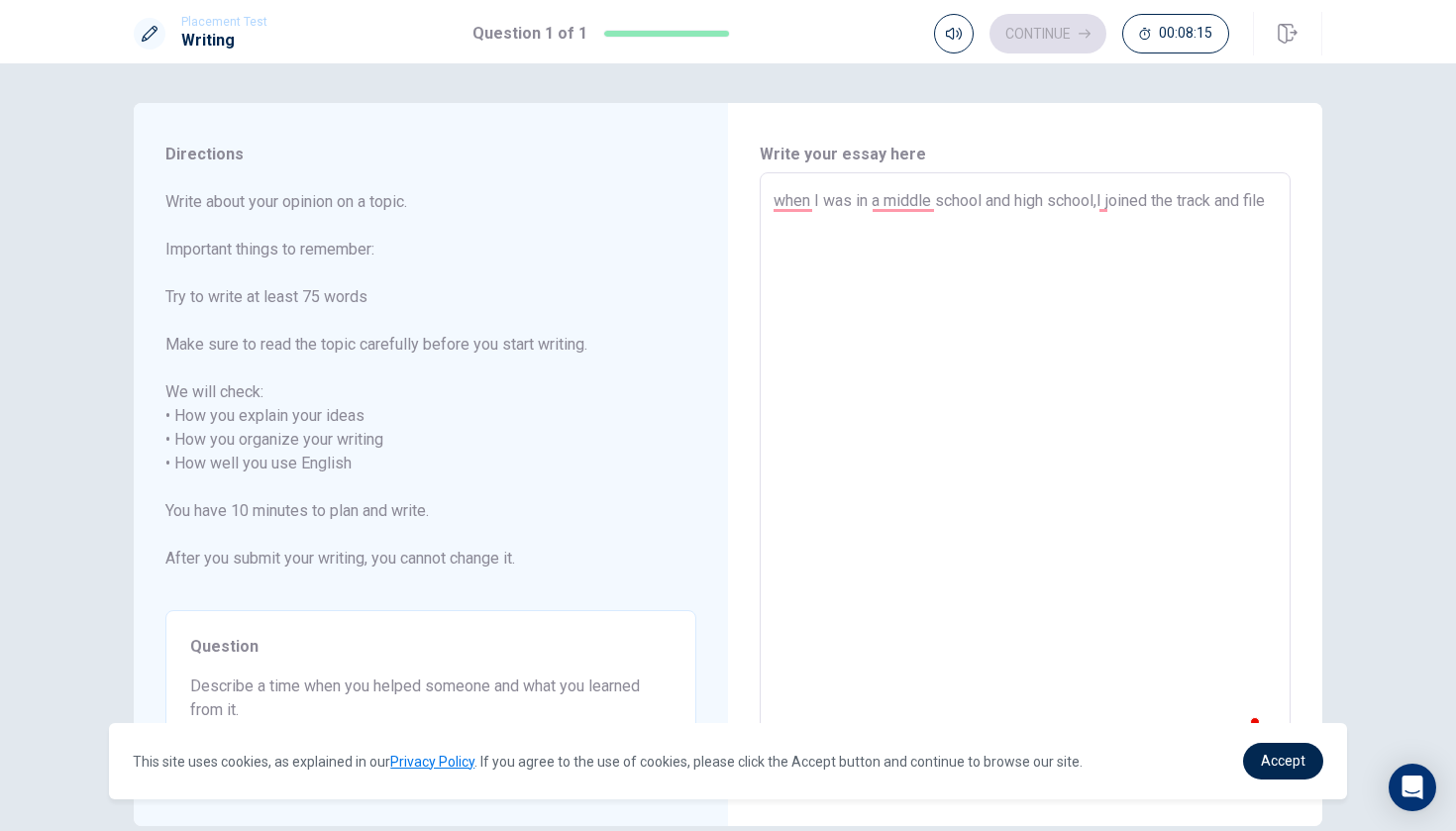 type on "when I was in a middle school and high school,I joined the track and filed" 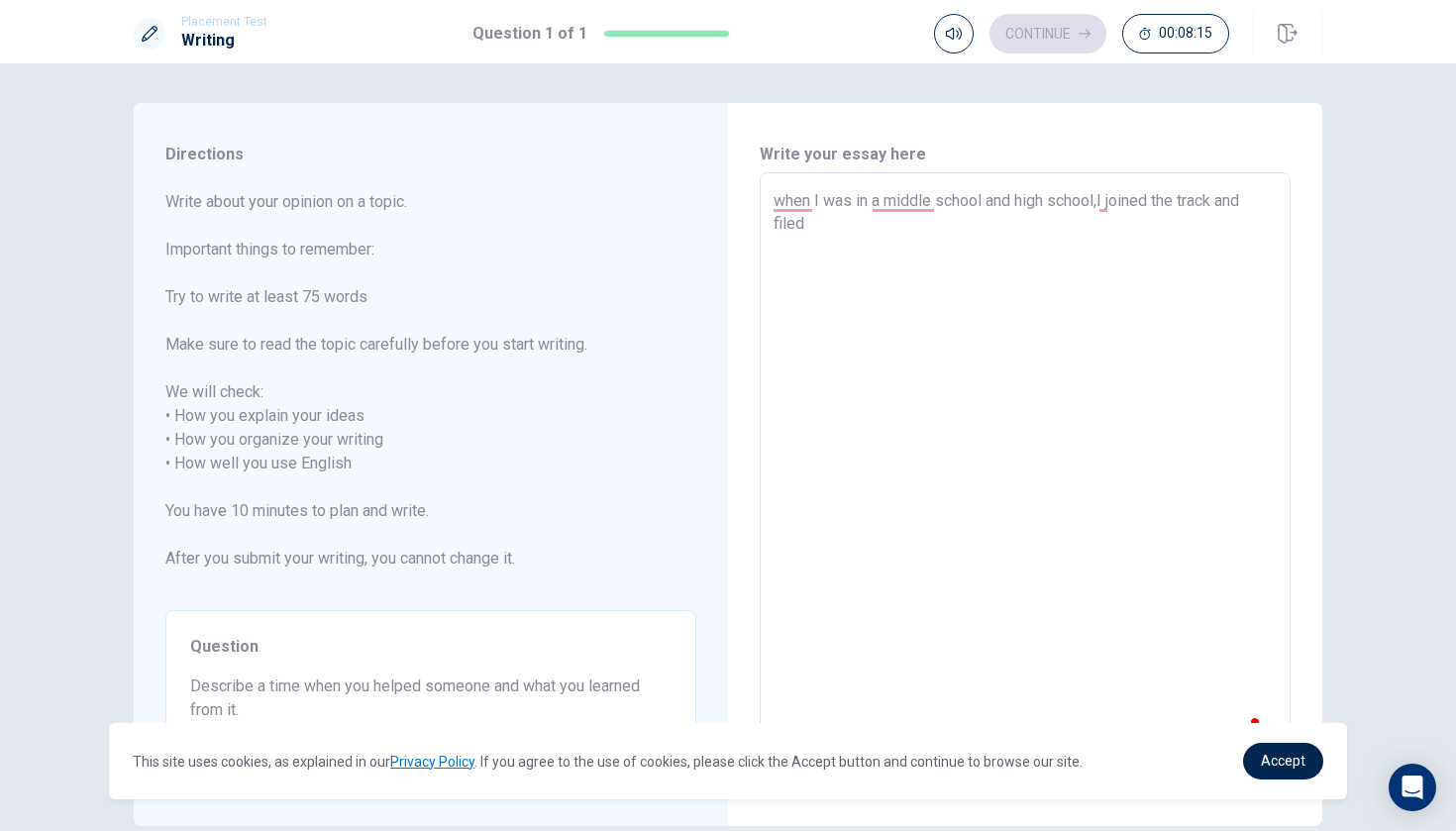 type on "x" 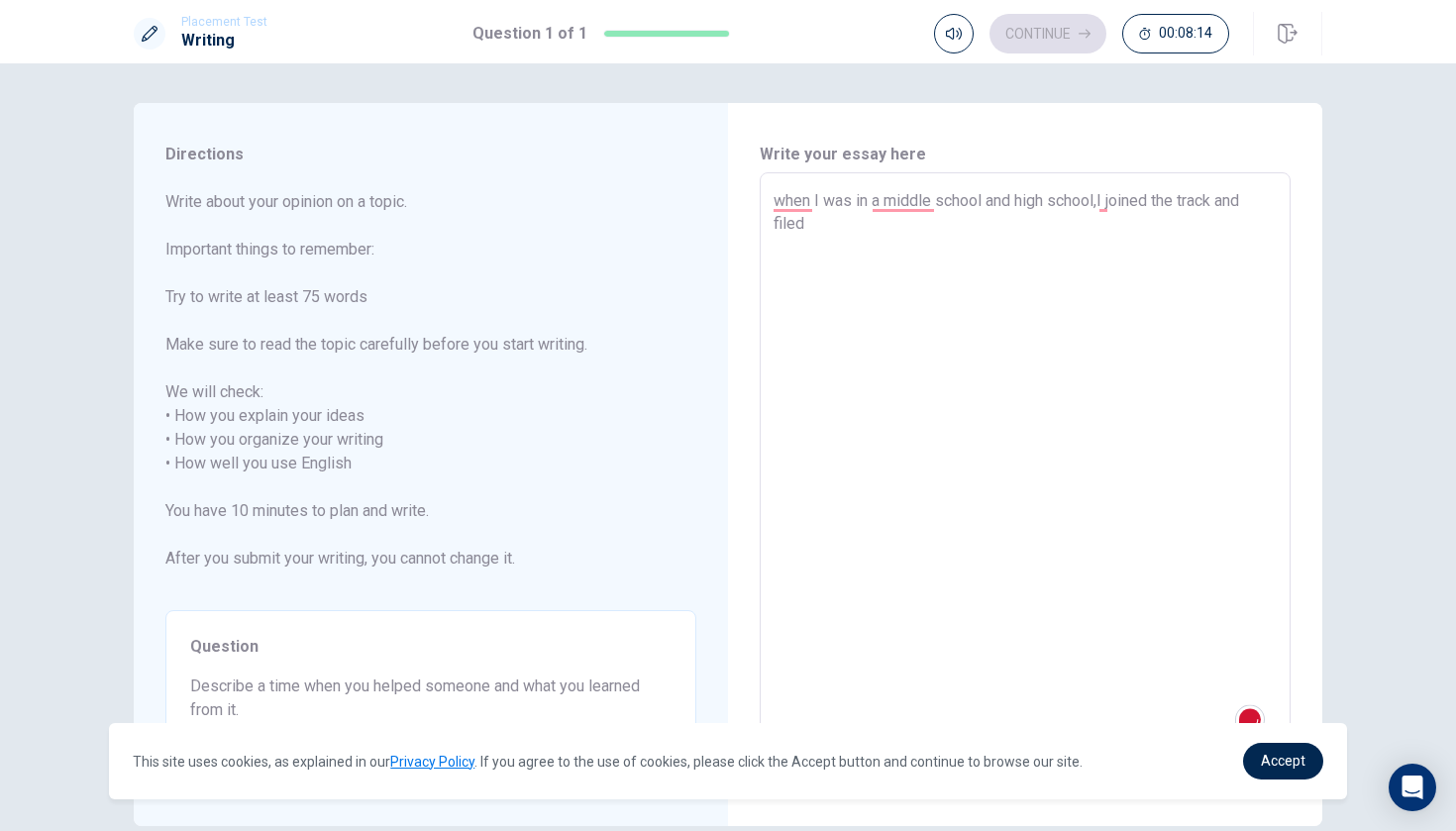 type on "x" 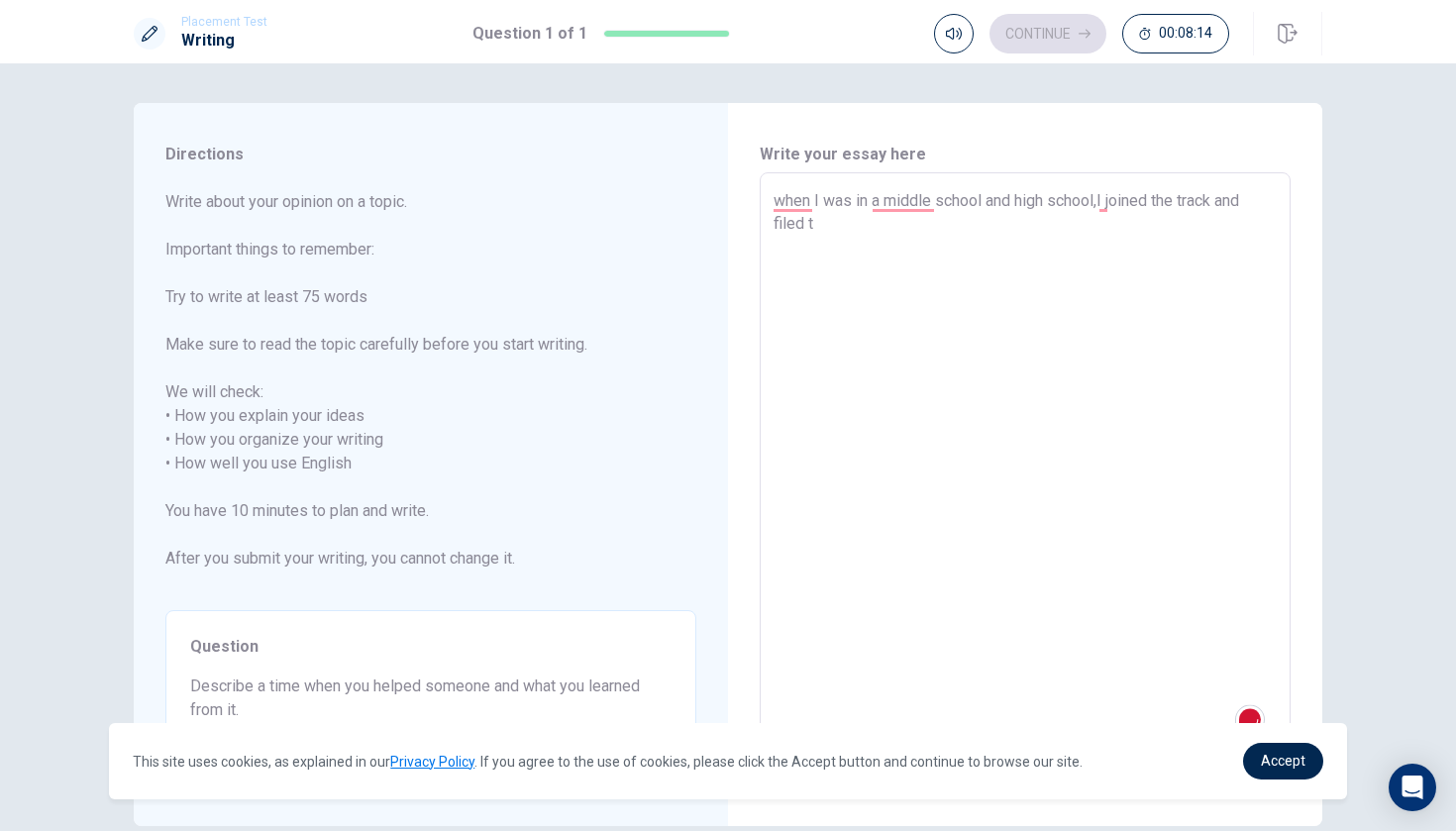 type on "x" 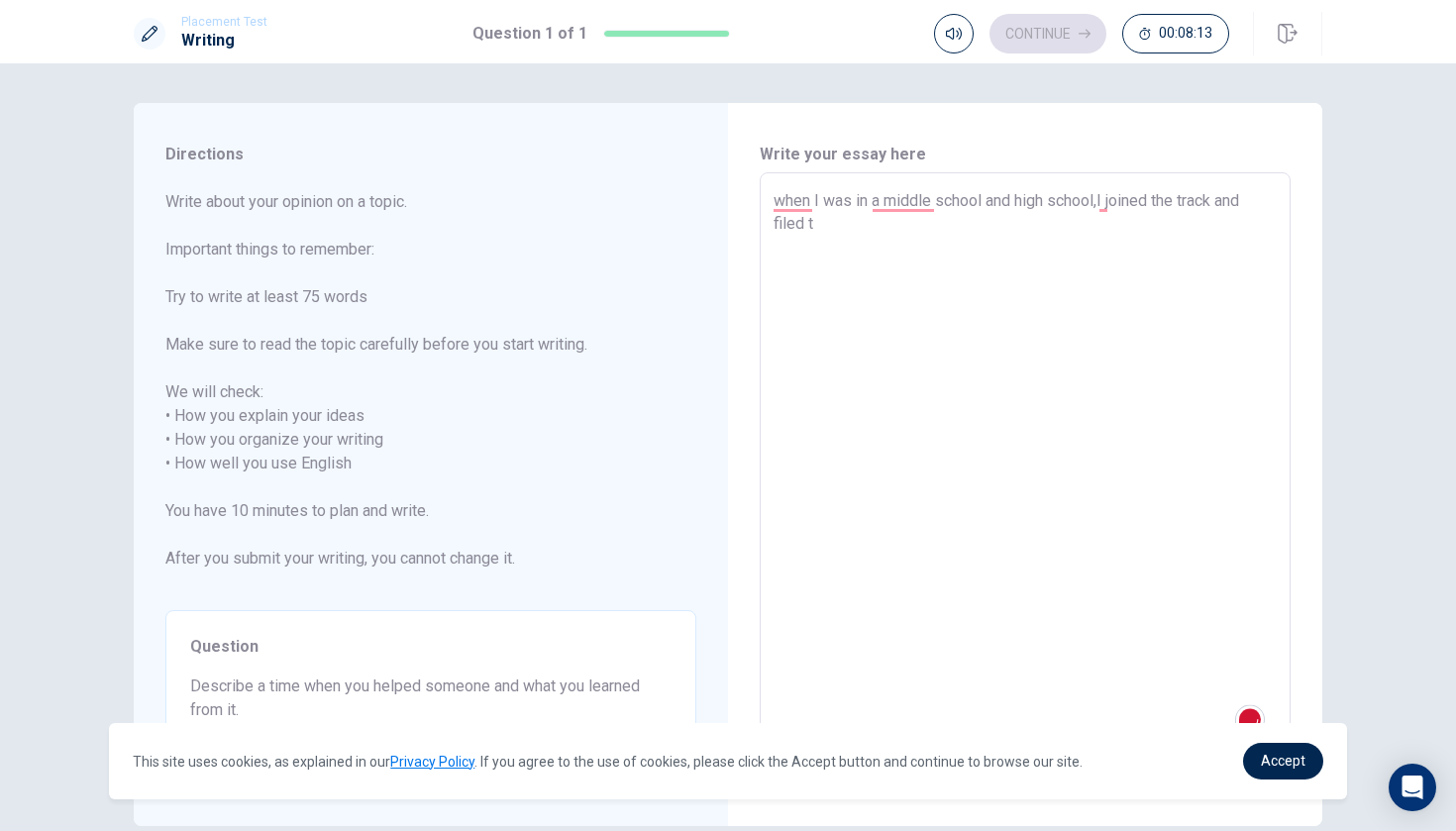 type on "when I was in a middle school and high school,I joined the track and filed te" 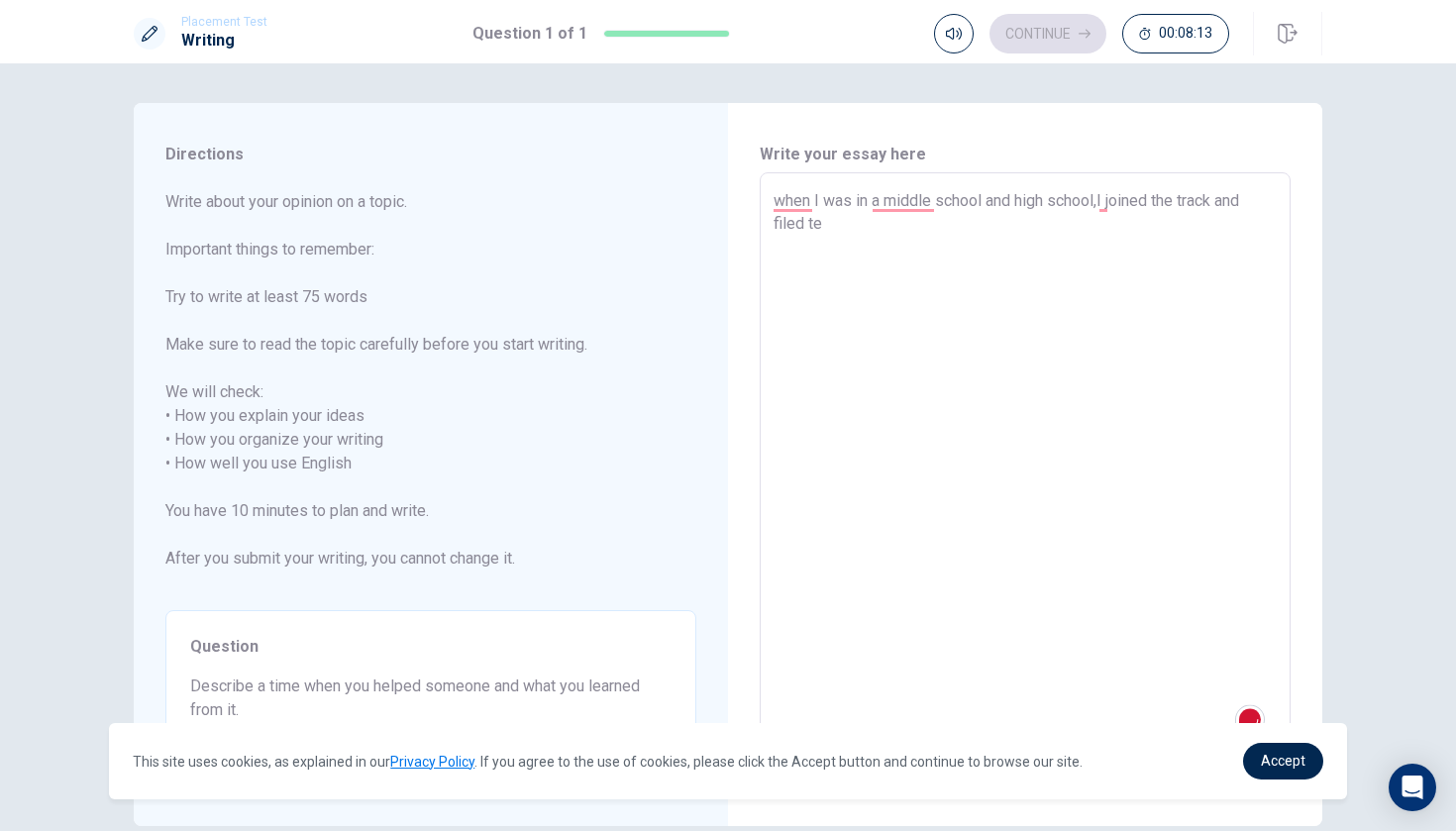 type on "x" 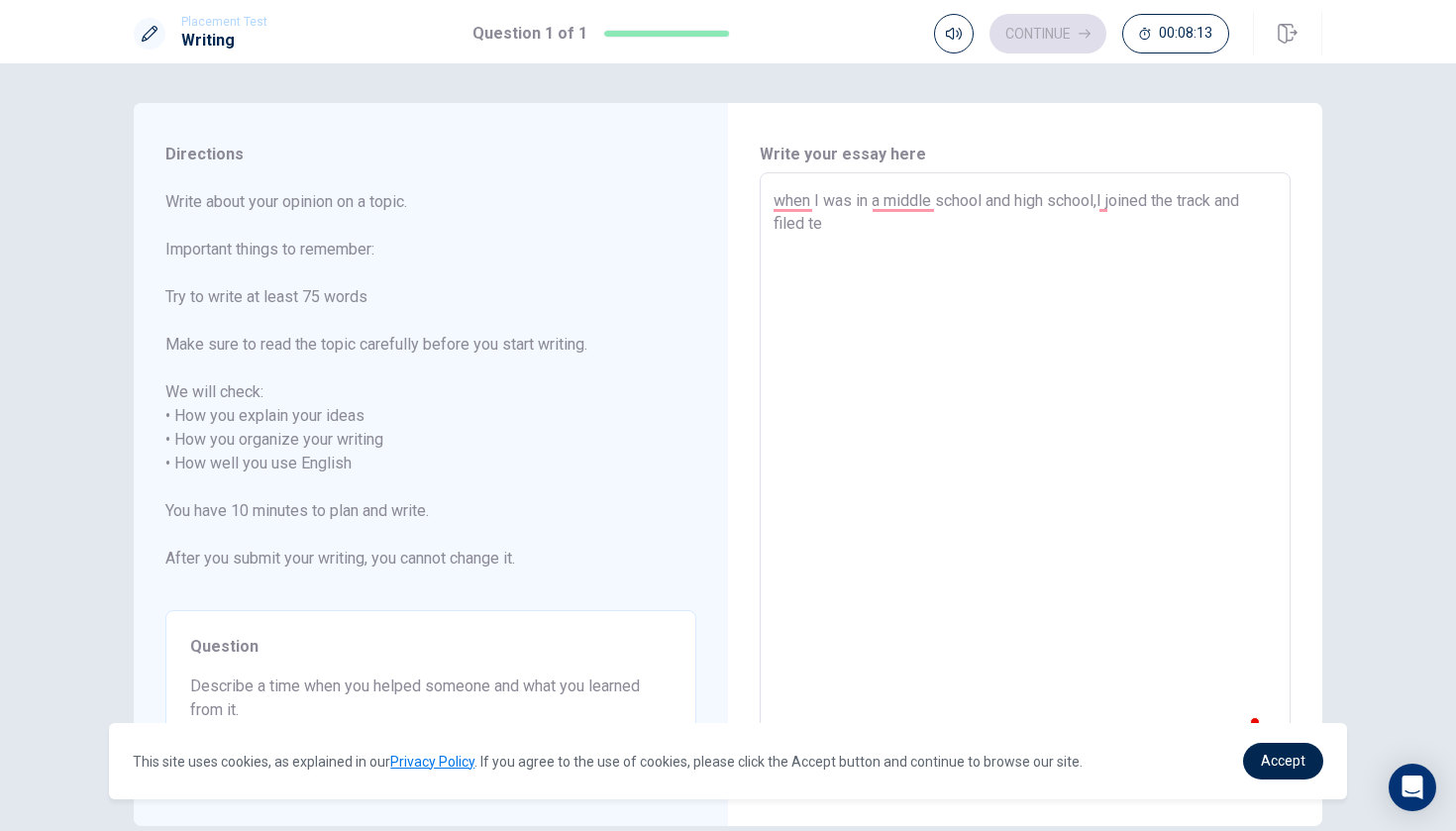 type on "when I was in a middle school and high school,I joined the track and filed tea" 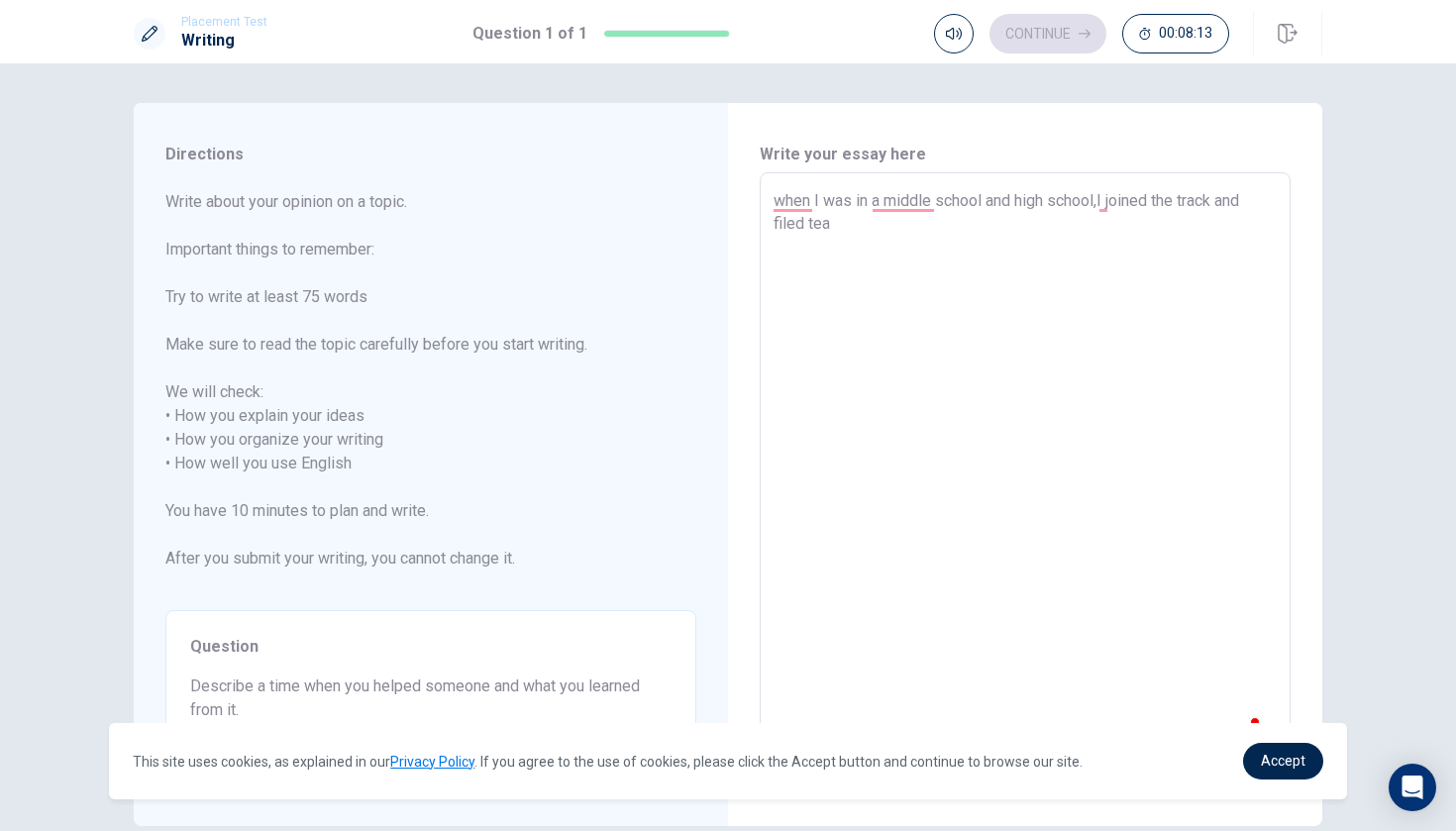 type on "x" 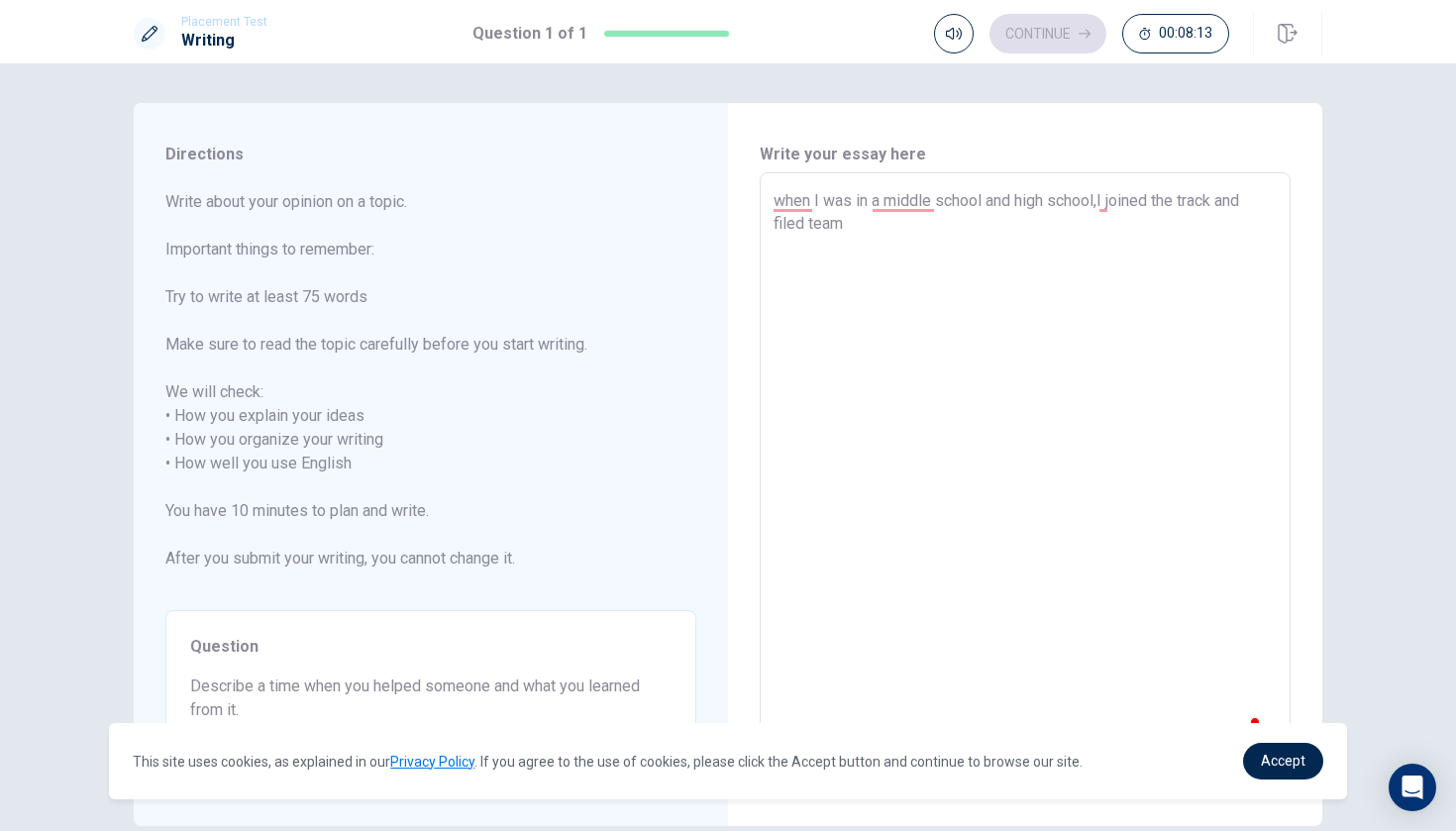 type on "x" 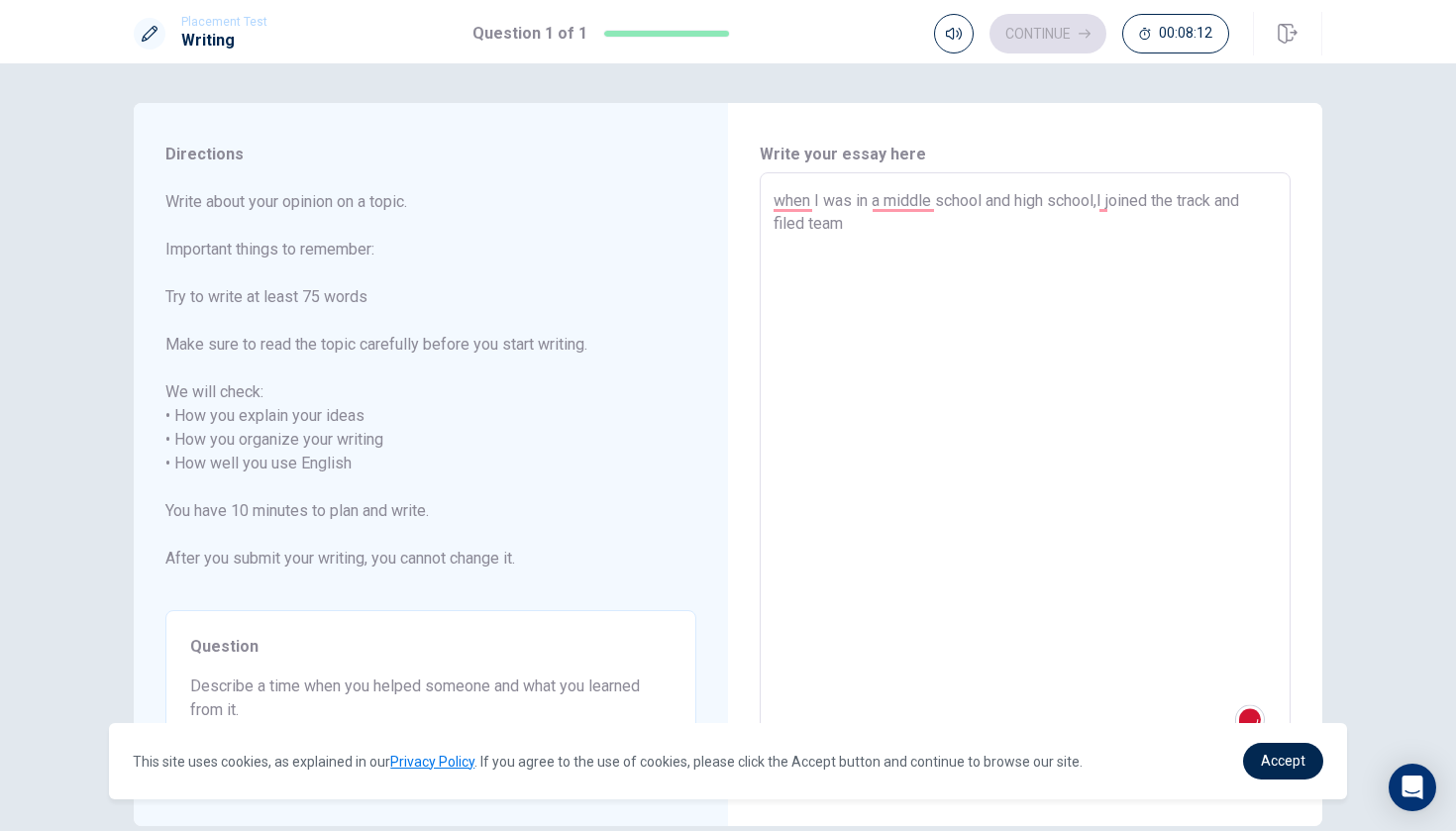 type on "when I was in a middle school and high school,I joined the track and filed team." 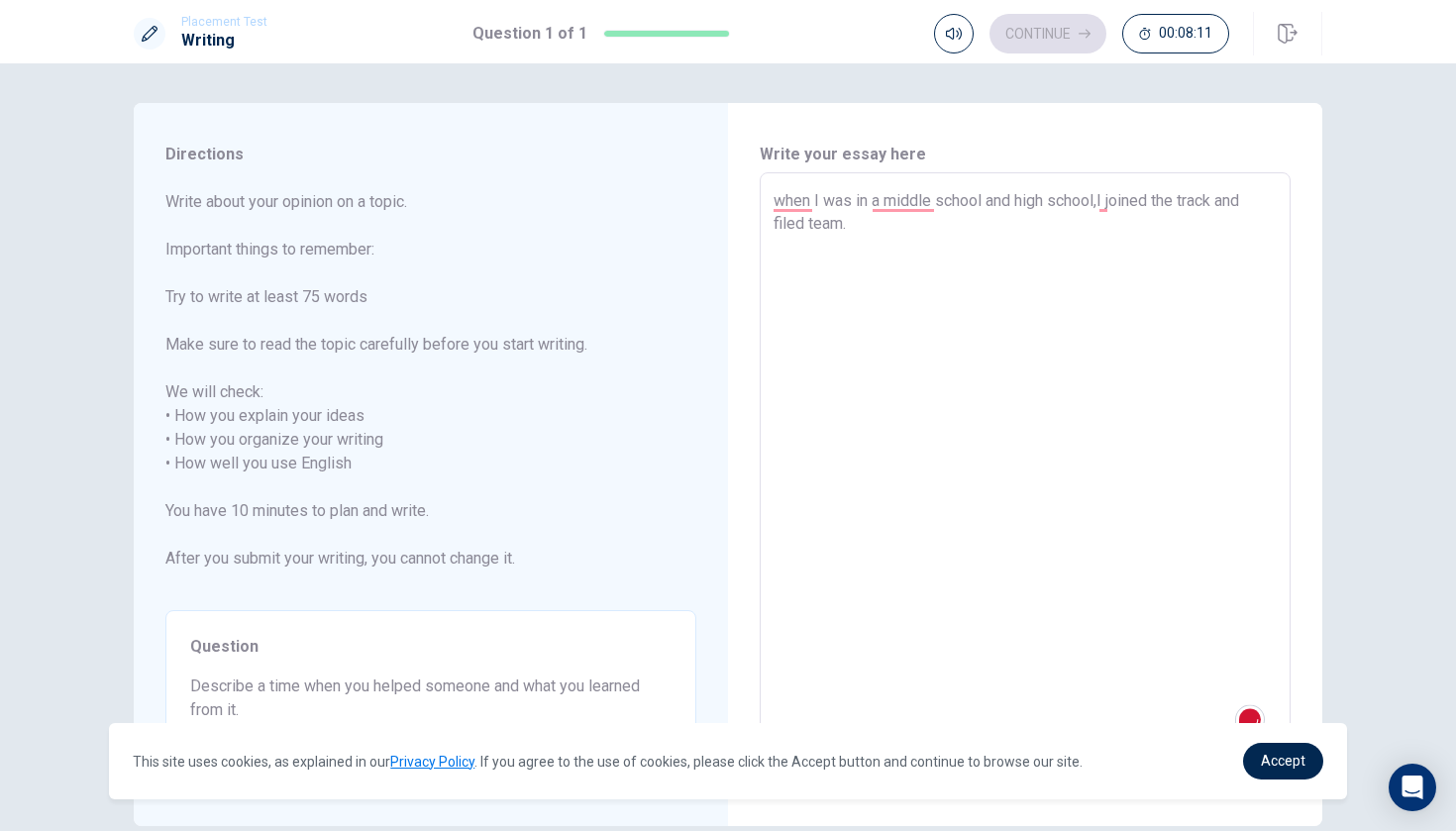 type on "x" 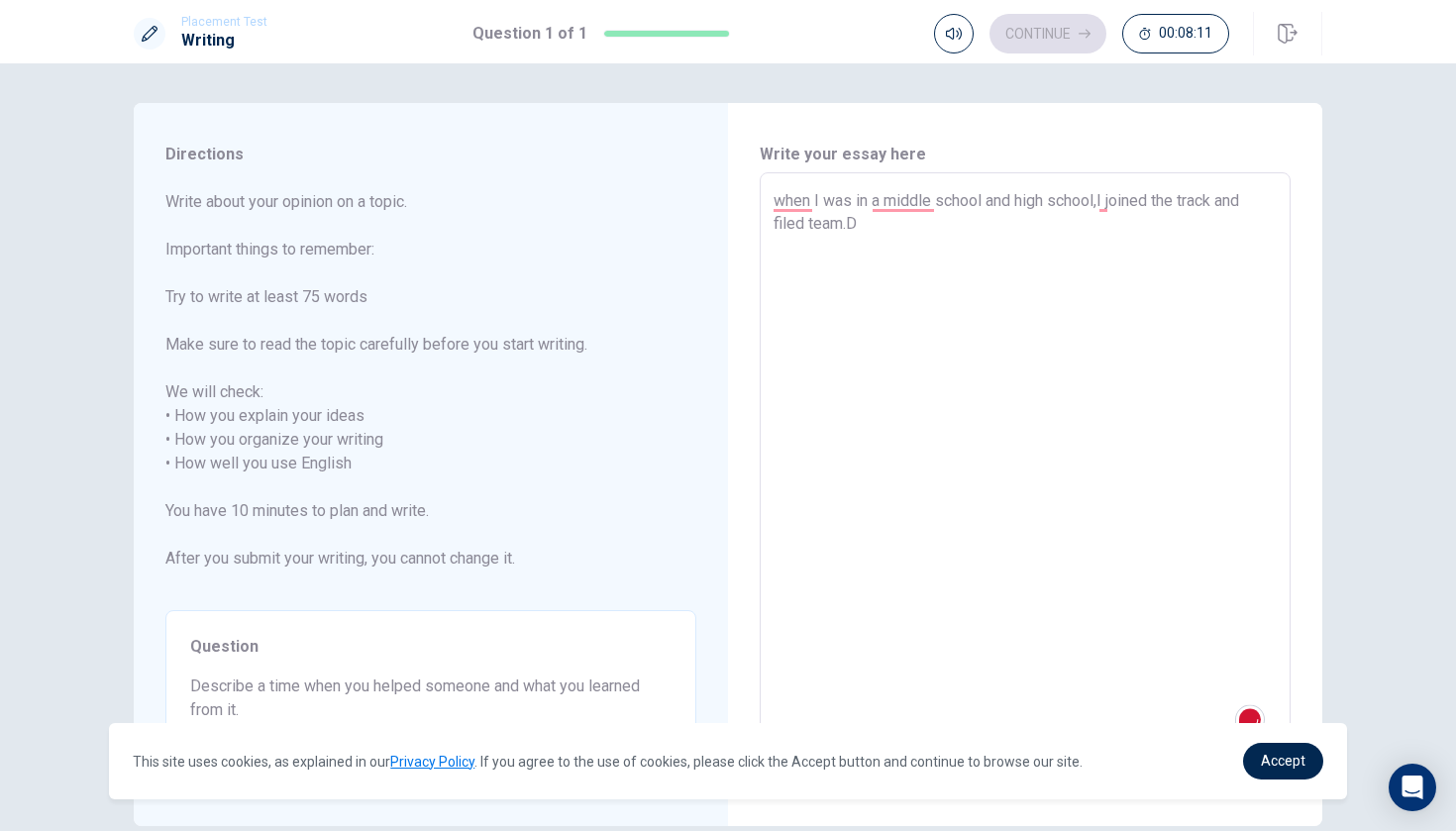 type on "x" 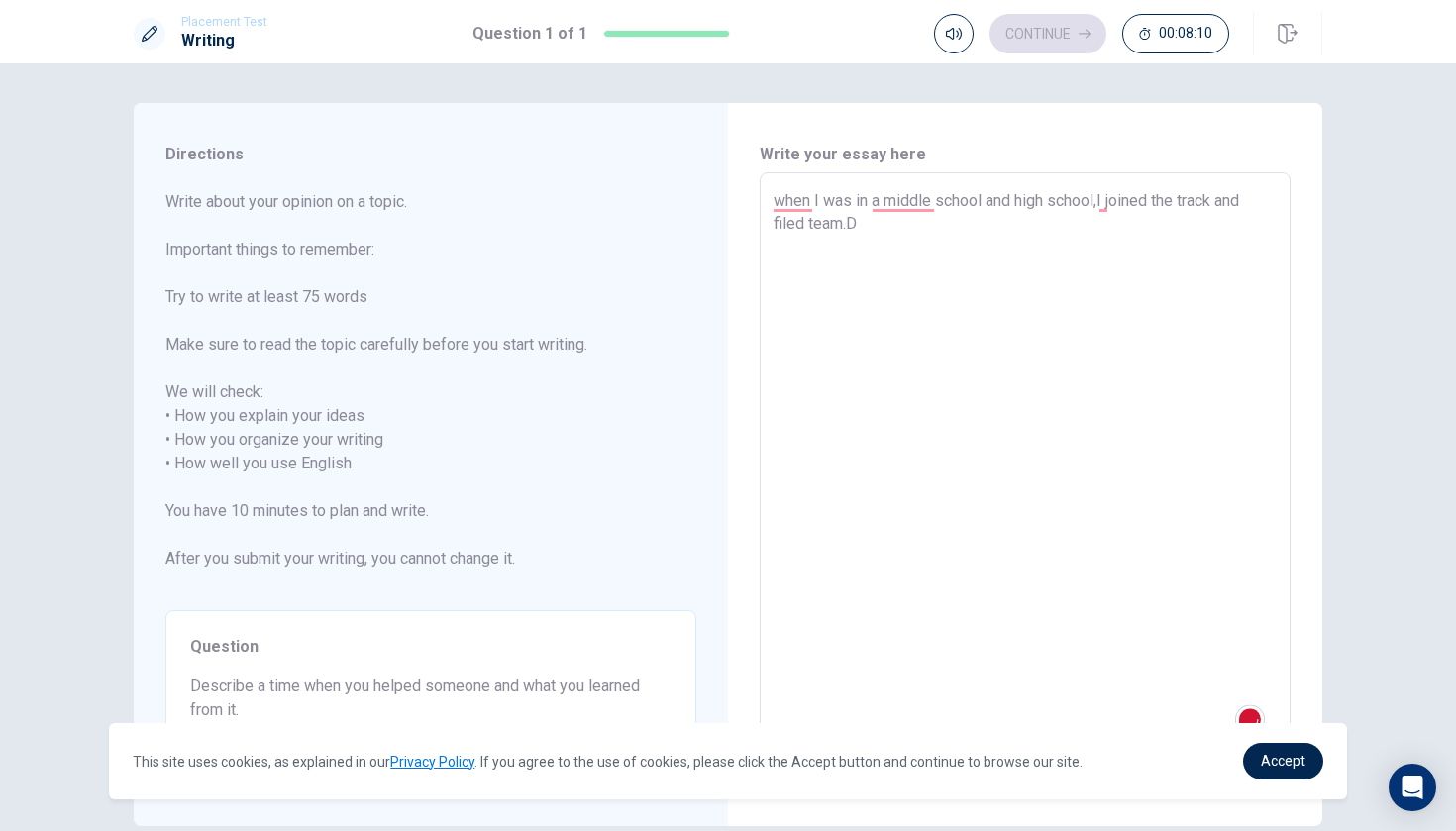 type on "when I was in a middle school and high school,I joined the track and filed team.Du" 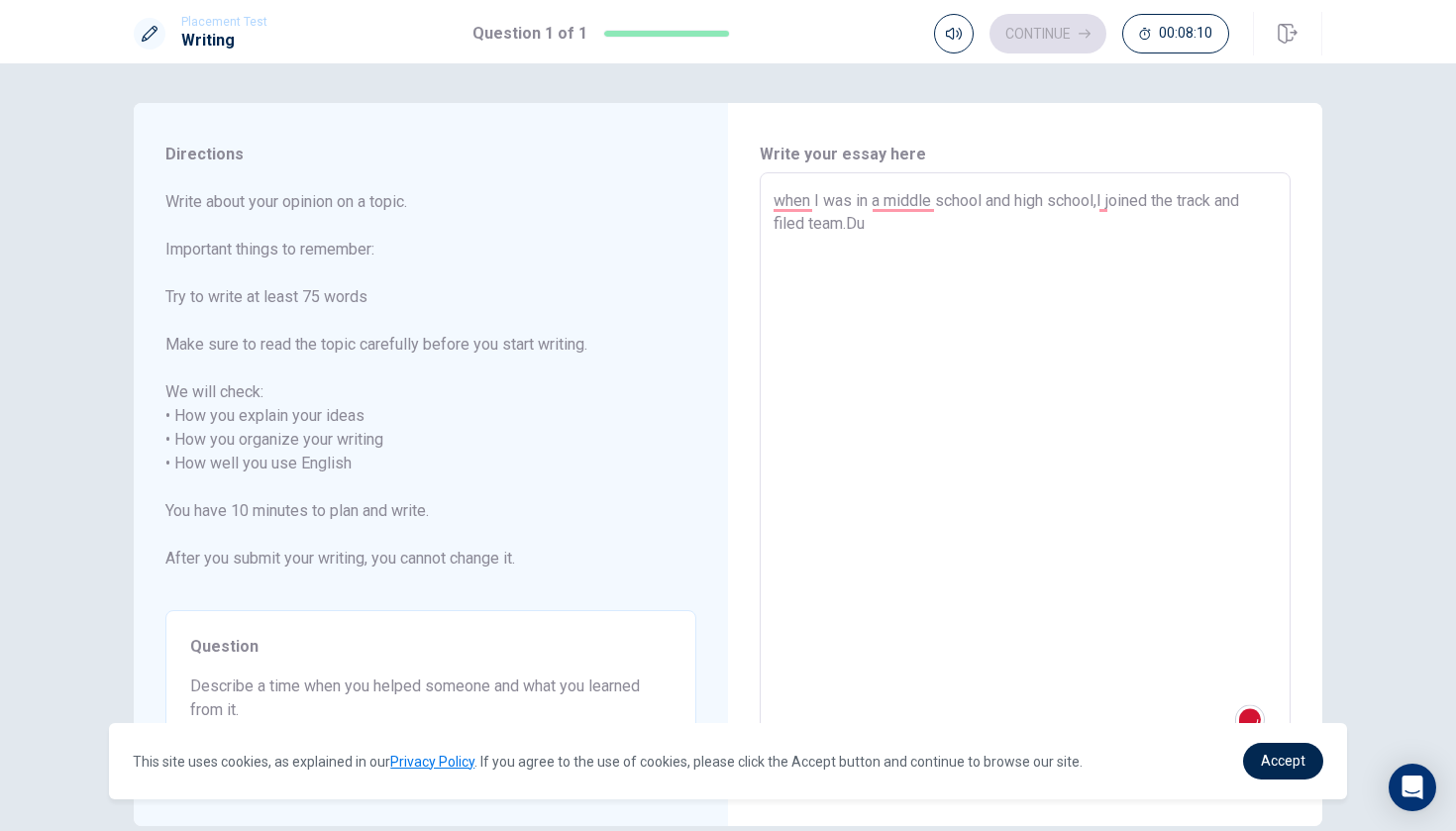 type on "x" 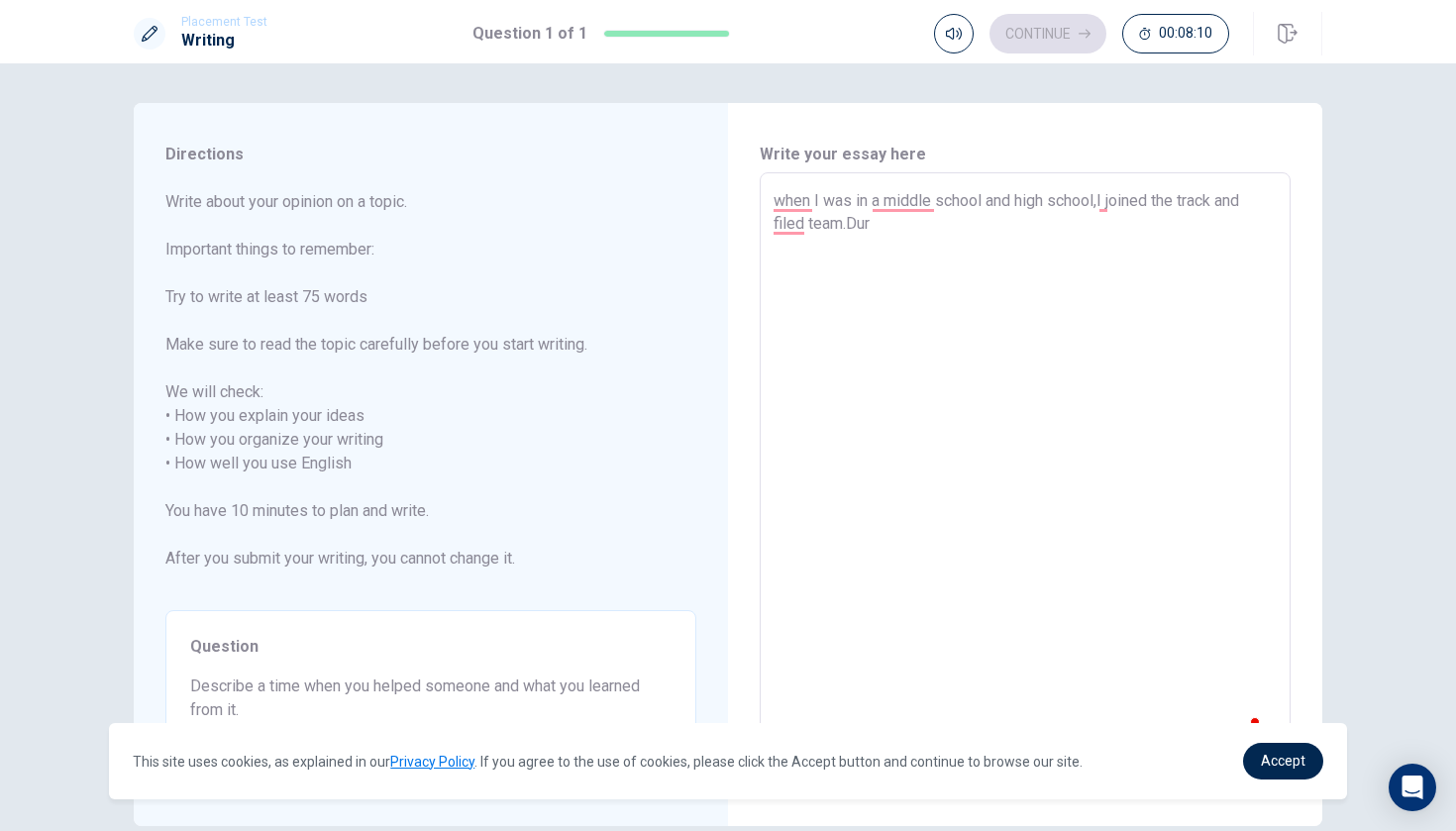 type on "x" 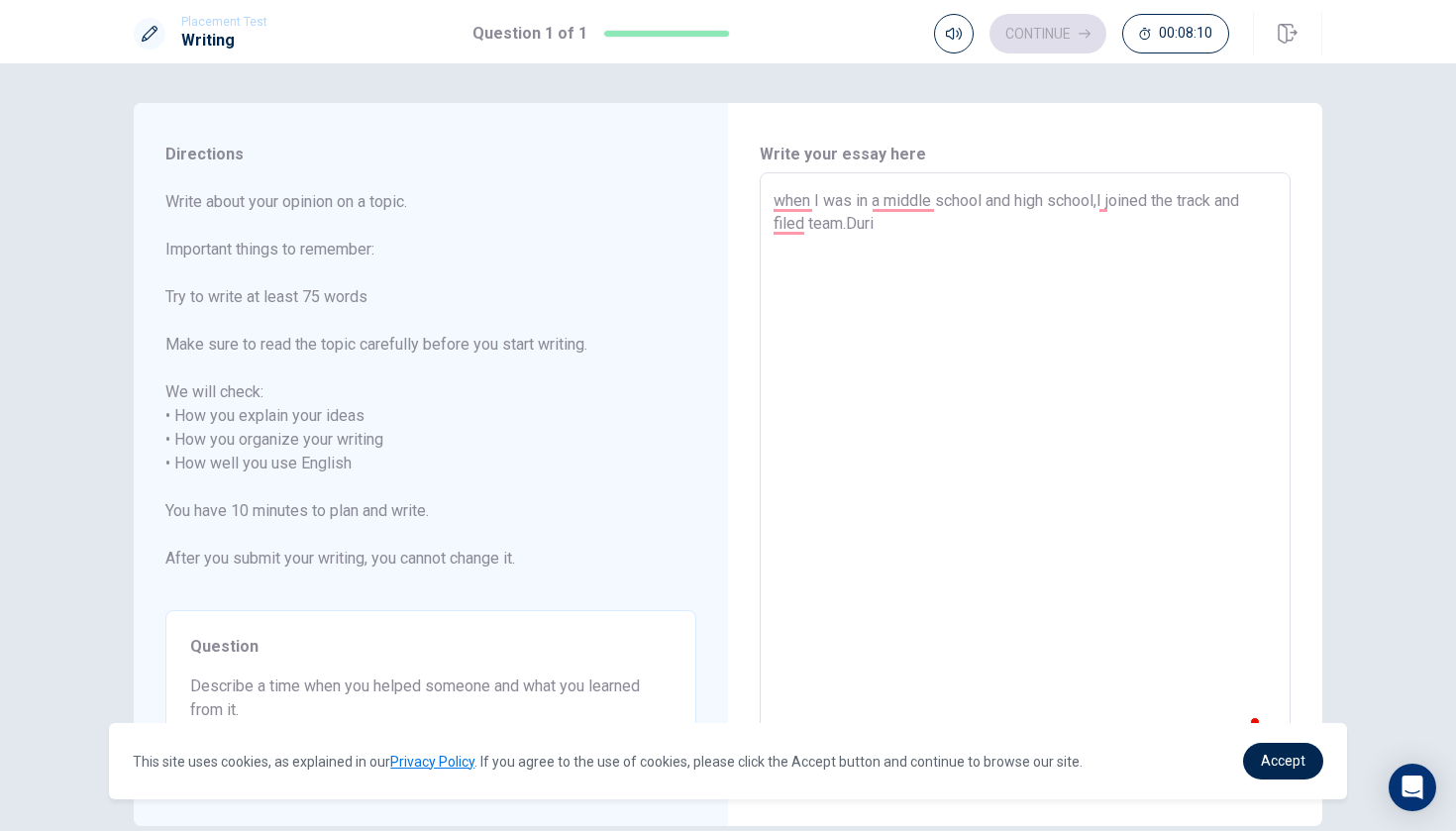 type on "x" 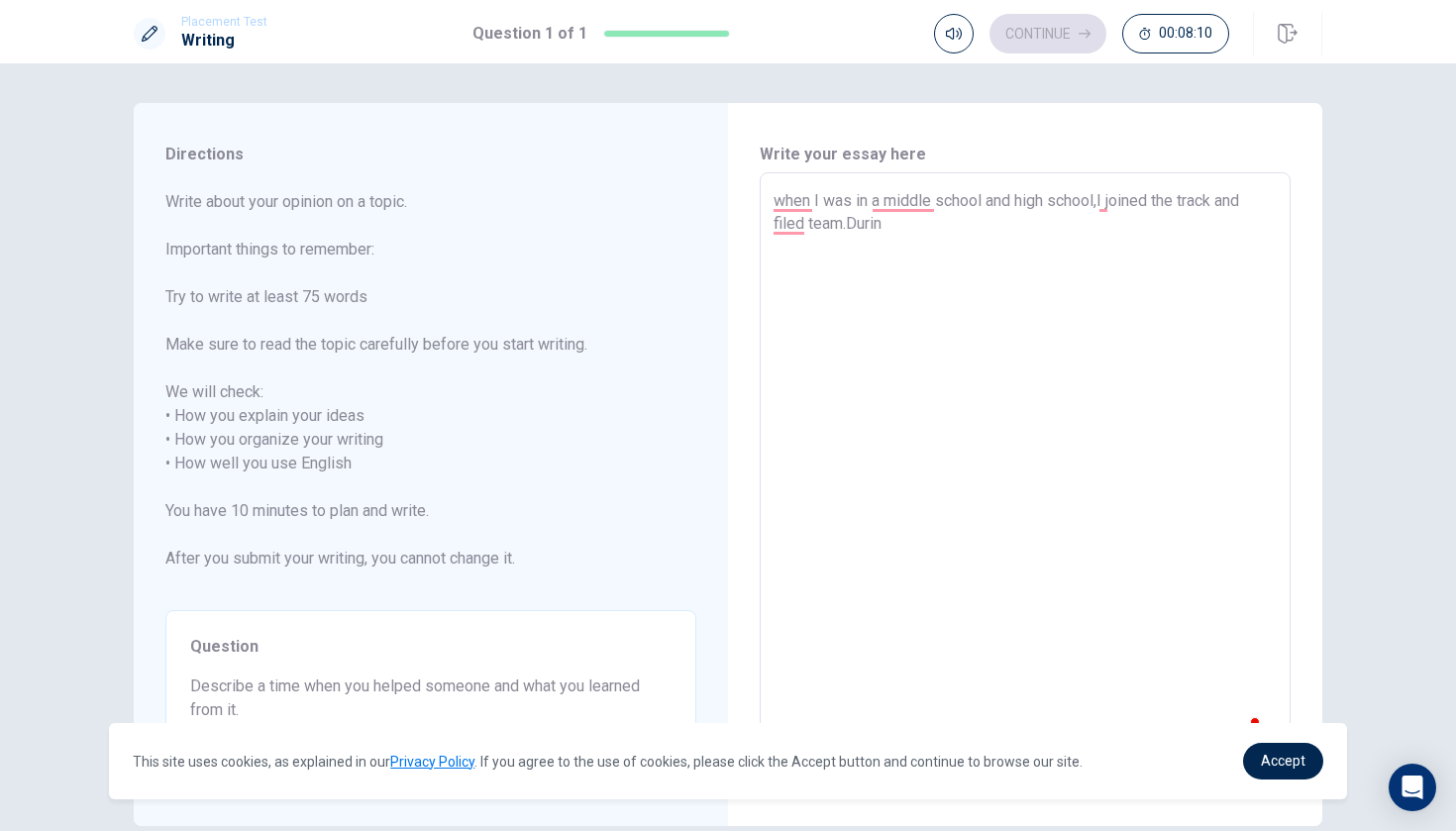 type 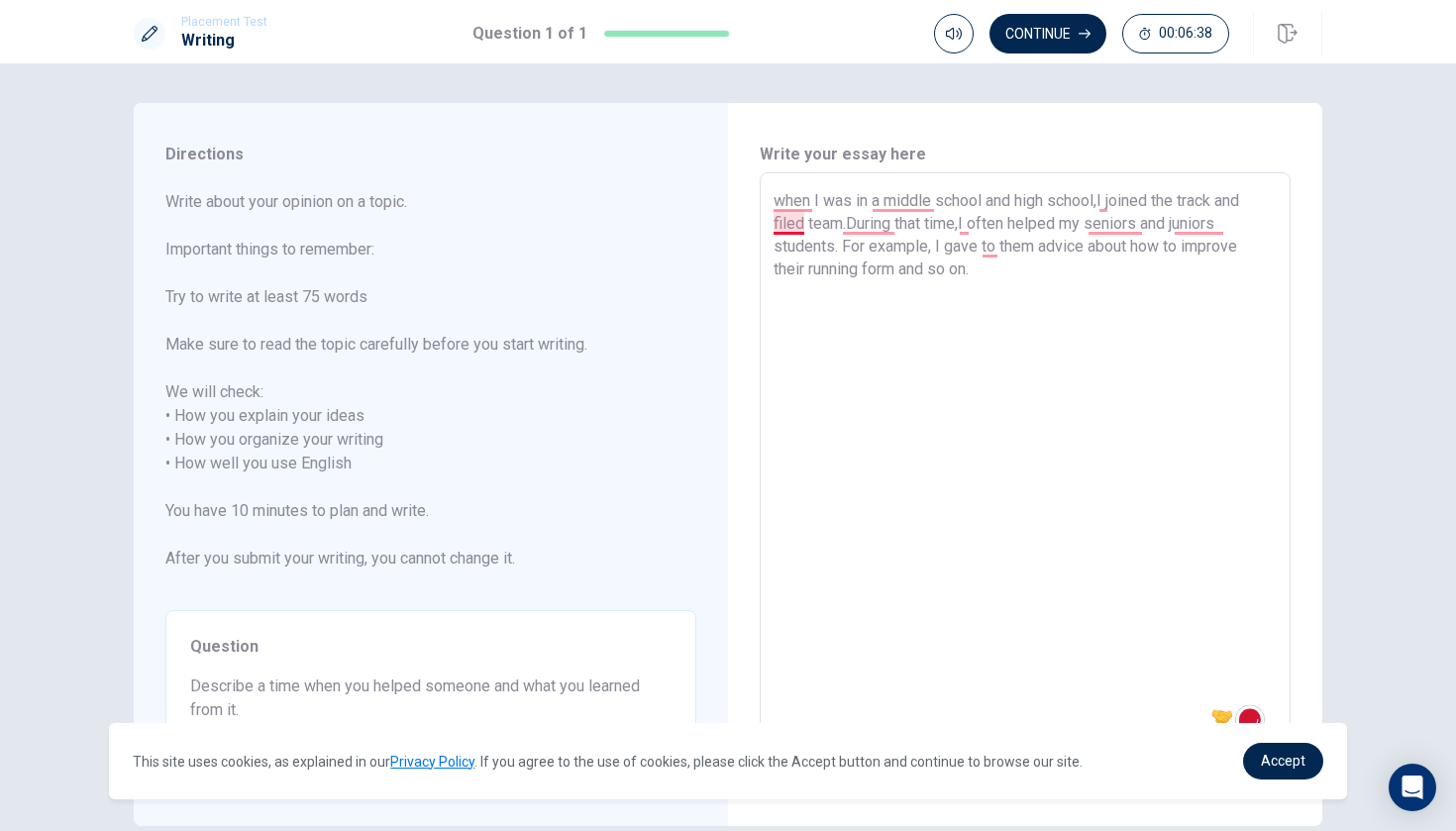 click on "when I was in a middle school and high school,I joined the track and filed team.During that time,I often helped my seniors and juniors students. For example, I gave to them advice about how to improve their running form and so on." at bounding box center [1025, 464] 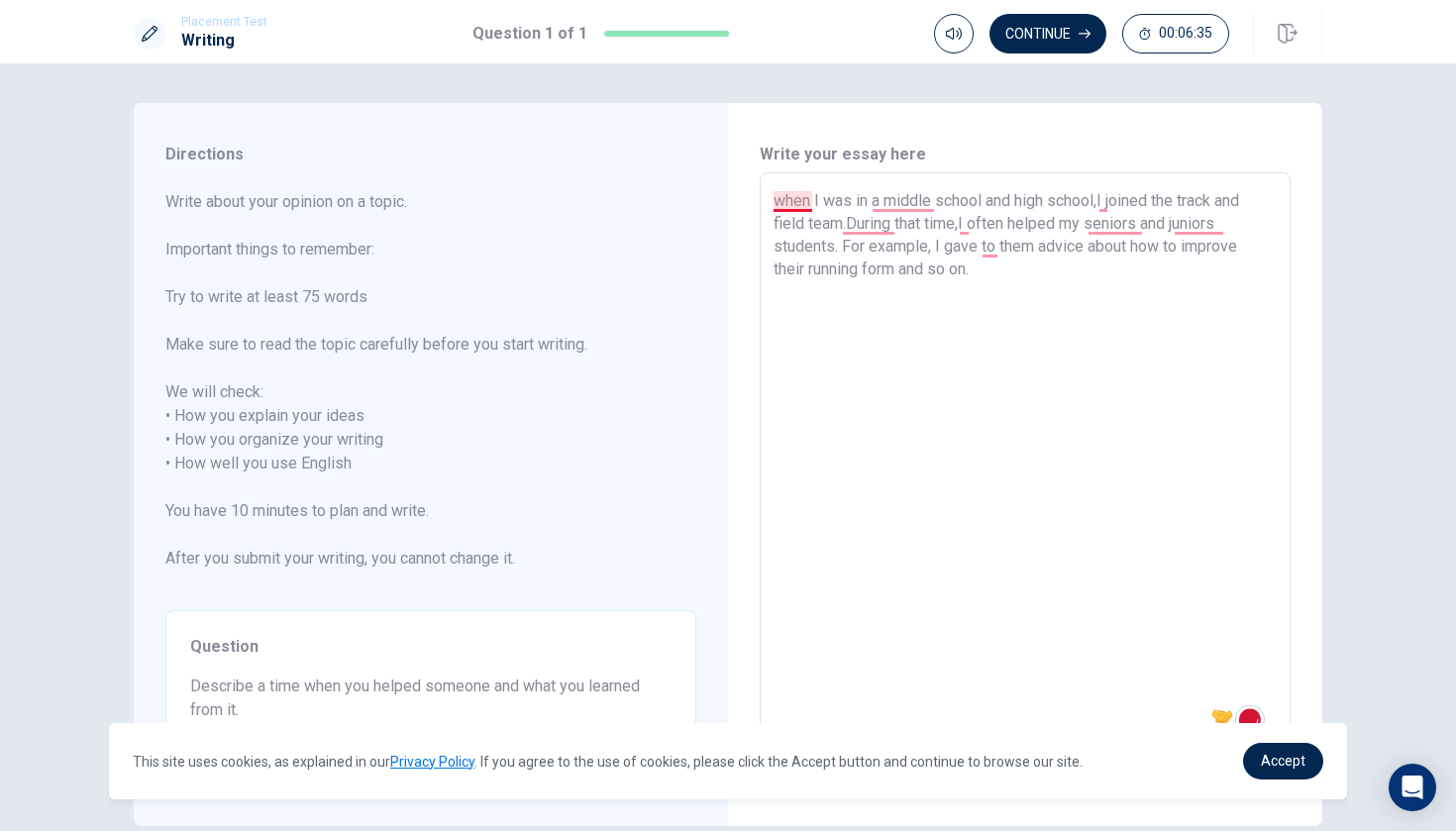 click on "when I was in a middle school and high school,I joined the track and field team.During that time,I often helped my seniors and juniors students. For example, I gave to them advice about how to improve their running form and so on." at bounding box center (1025, 464) 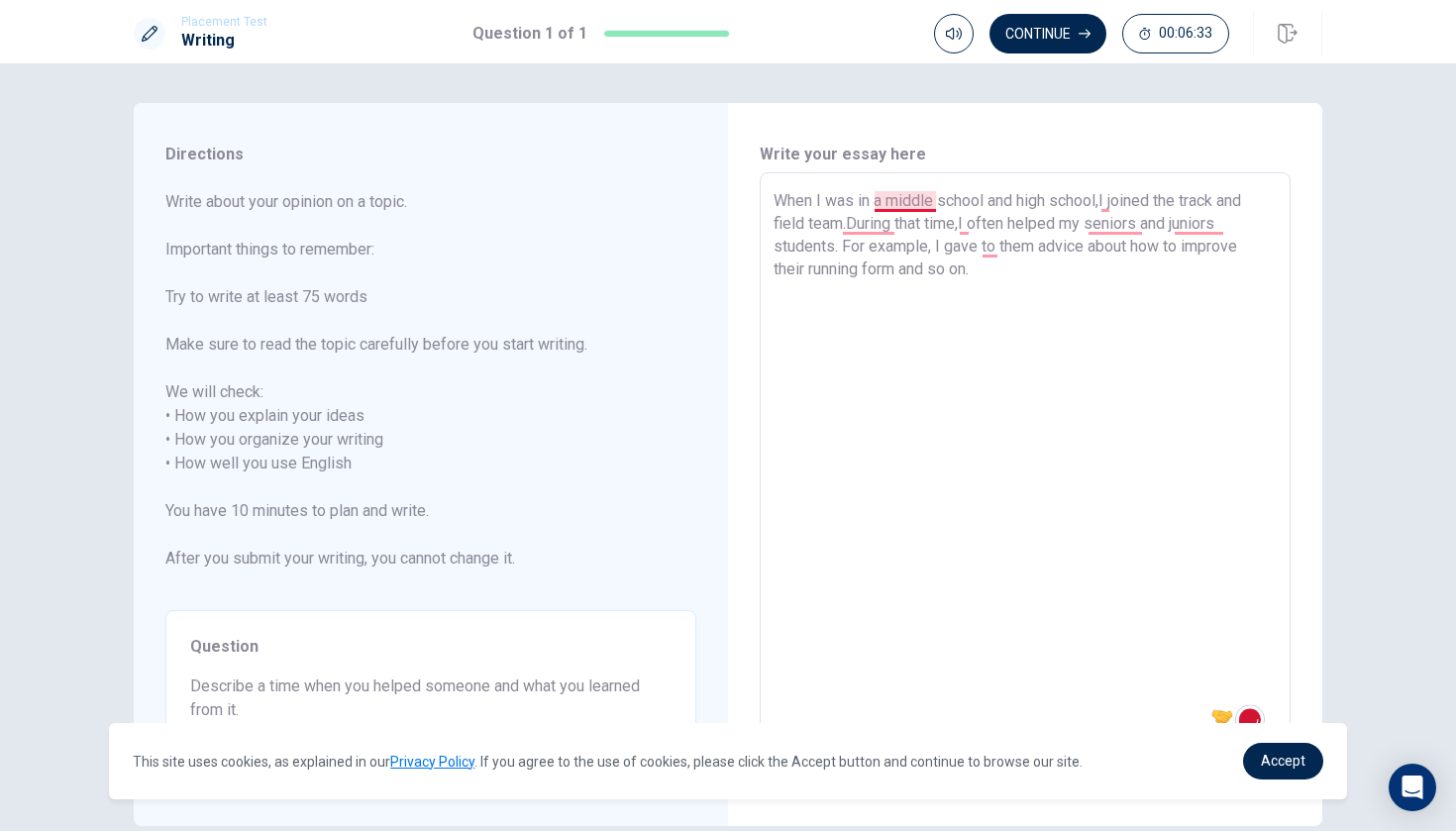 click on "When I was in a middle school and high school,I joined the track and field team.During that time,I often helped my seniors and juniors students. For example, I gave to them advice about how to improve their running form and so on." at bounding box center [1025, 464] 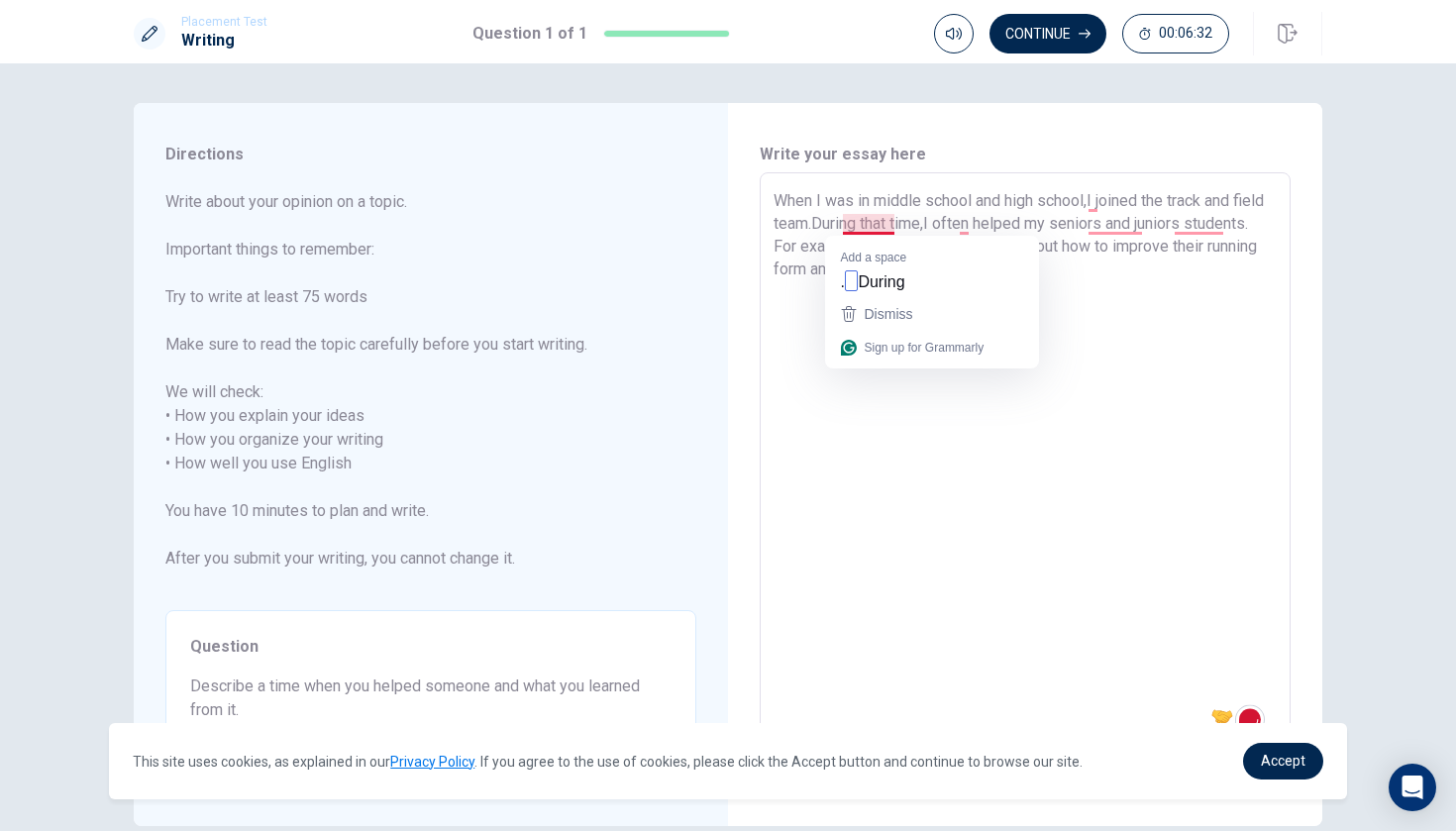 click on "When I was in middle school and high school,I joined the track and field team.During that time,I often helped my seniors and juniors students. For example, I gave to them advice about how to improve their running form and so on." at bounding box center (1025, 464) 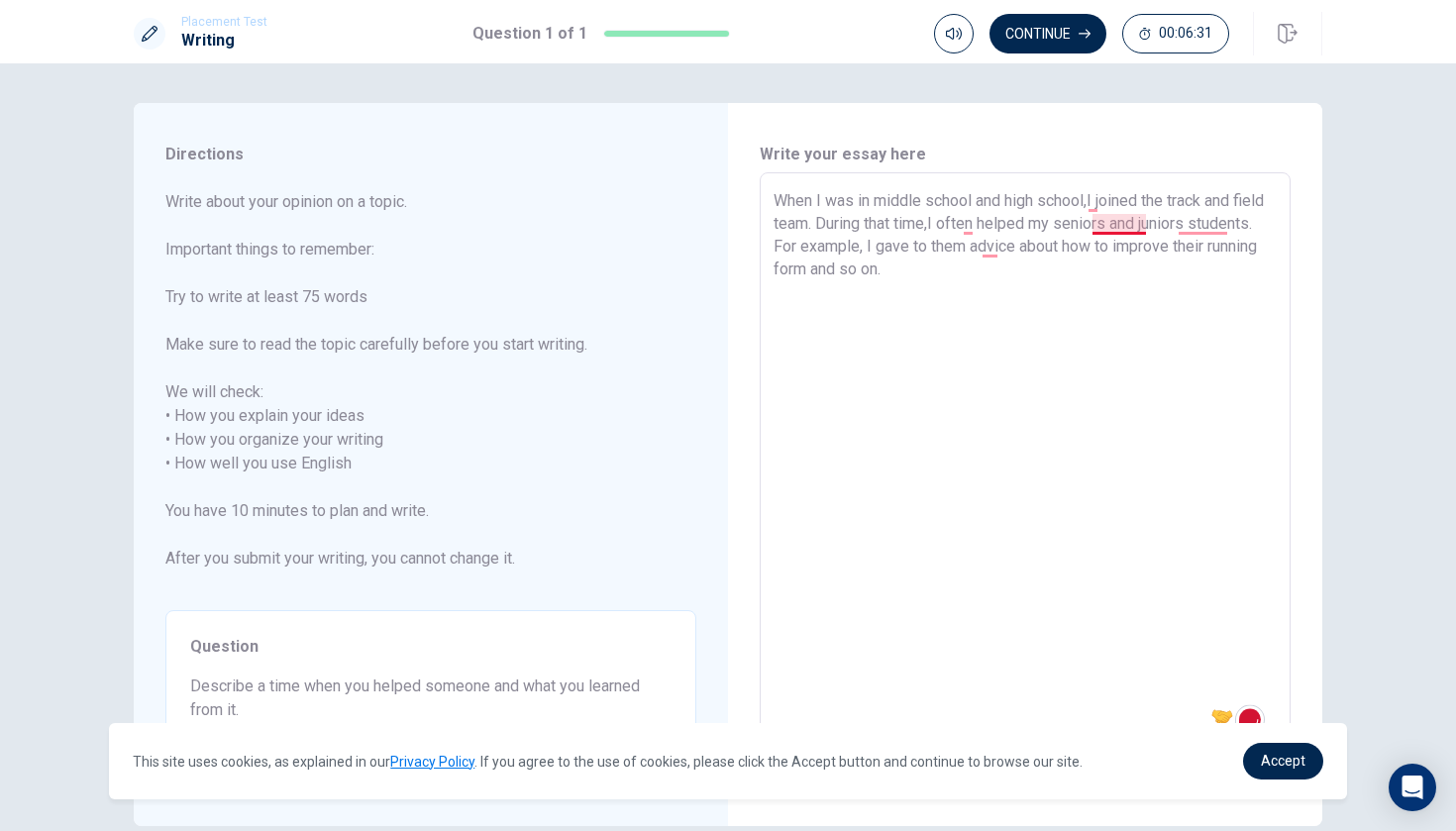 click on "When I was in middle school and high school,I joined the track and field team. During that time,I often helped my seniors and juniors students. For example, I gave to them advice about how to improve their running form and so on." at bounding box center [1025, 464] 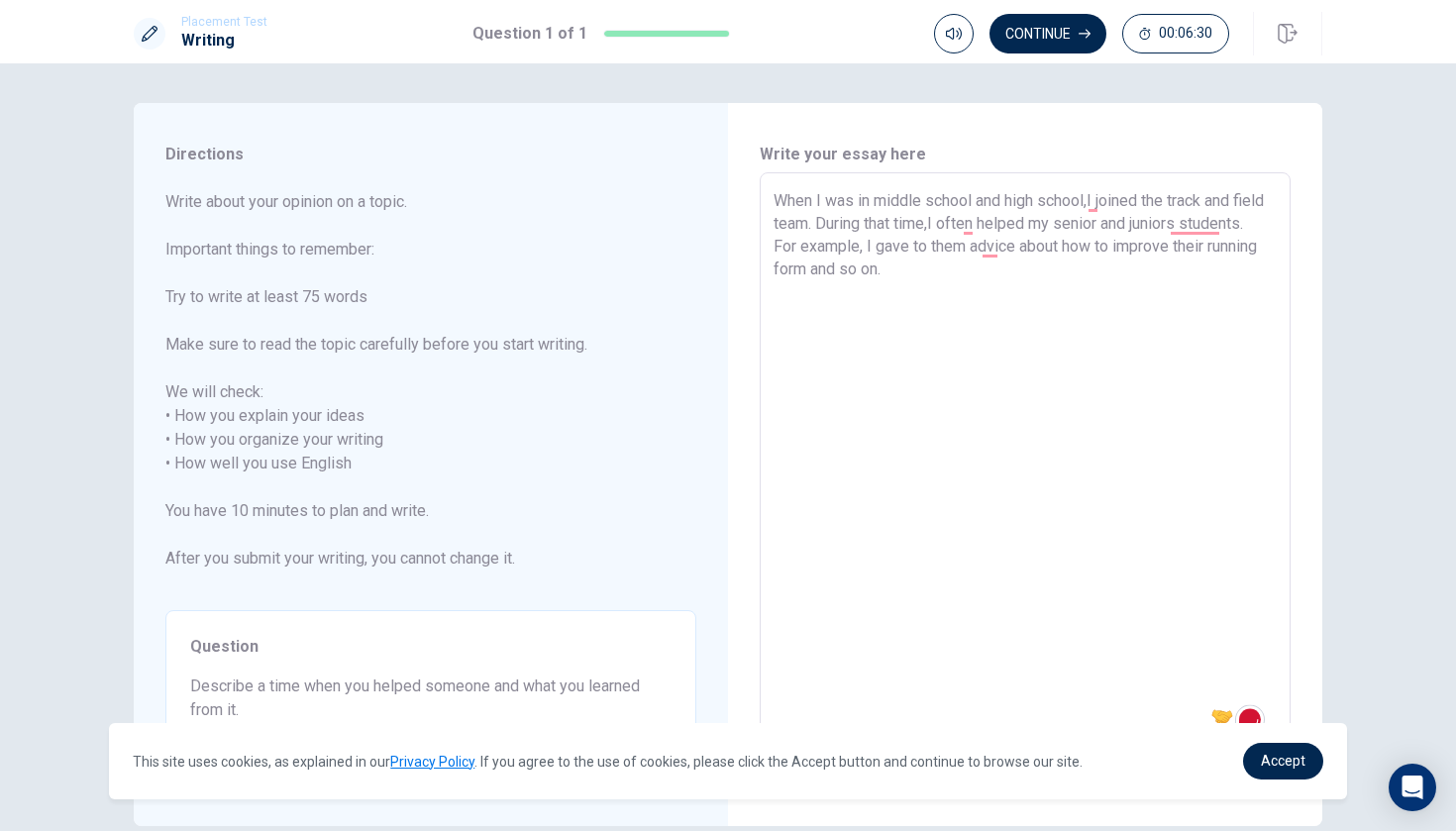 click on "When I was in middle school and high school,I joined the track and field team. During that time,I often helped my senior and juniors students. For example, I gave to them advice about how to improve their running form and so on." at bounding box center (1025, 464) 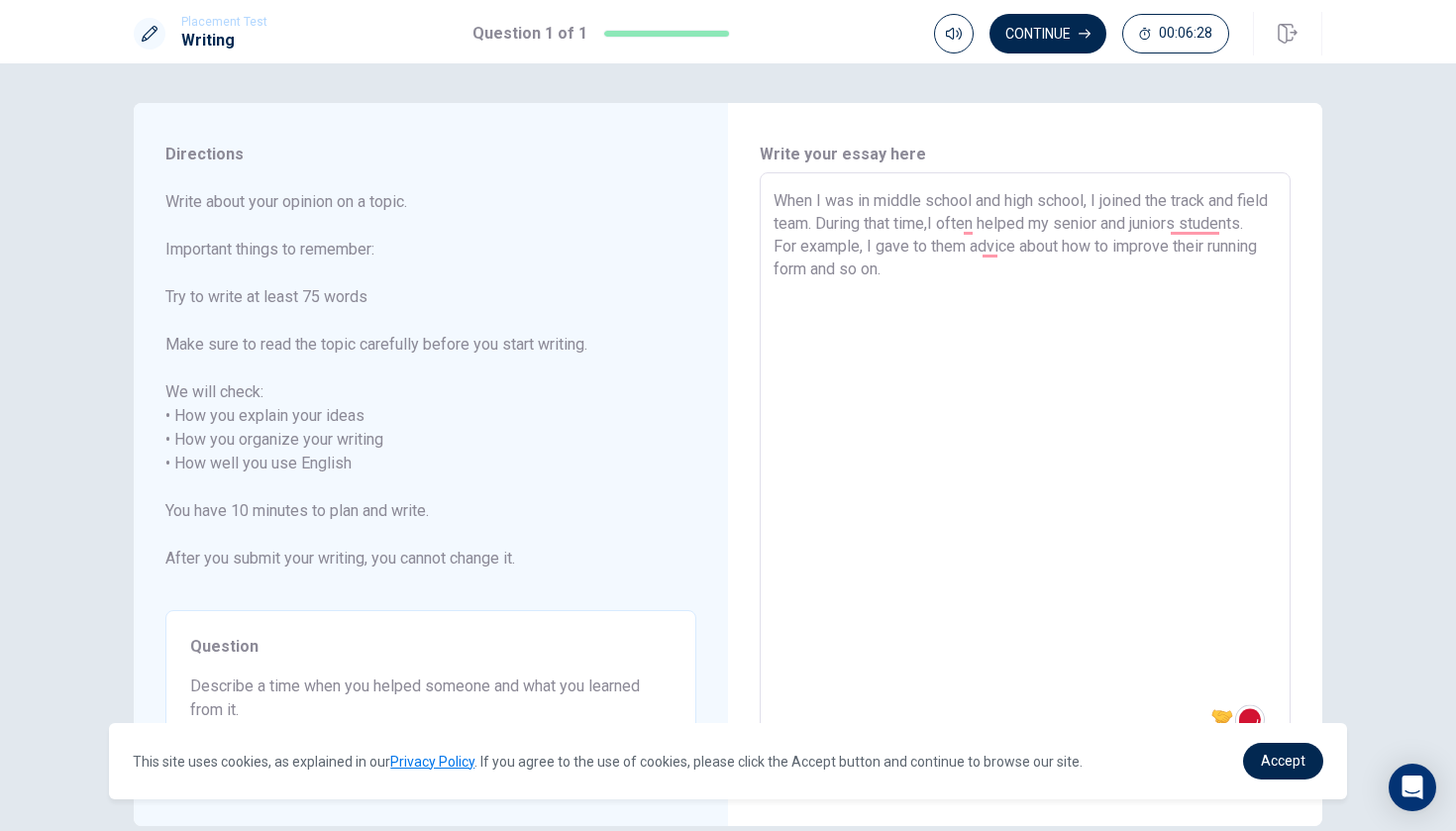 click on "When I was in middle school and high school, I joined the track and field team. During that time,I often helped my senior and juniors students. For example, I gave to them advice about how to improve their running form and so on." at bounding box center [1025, 464] 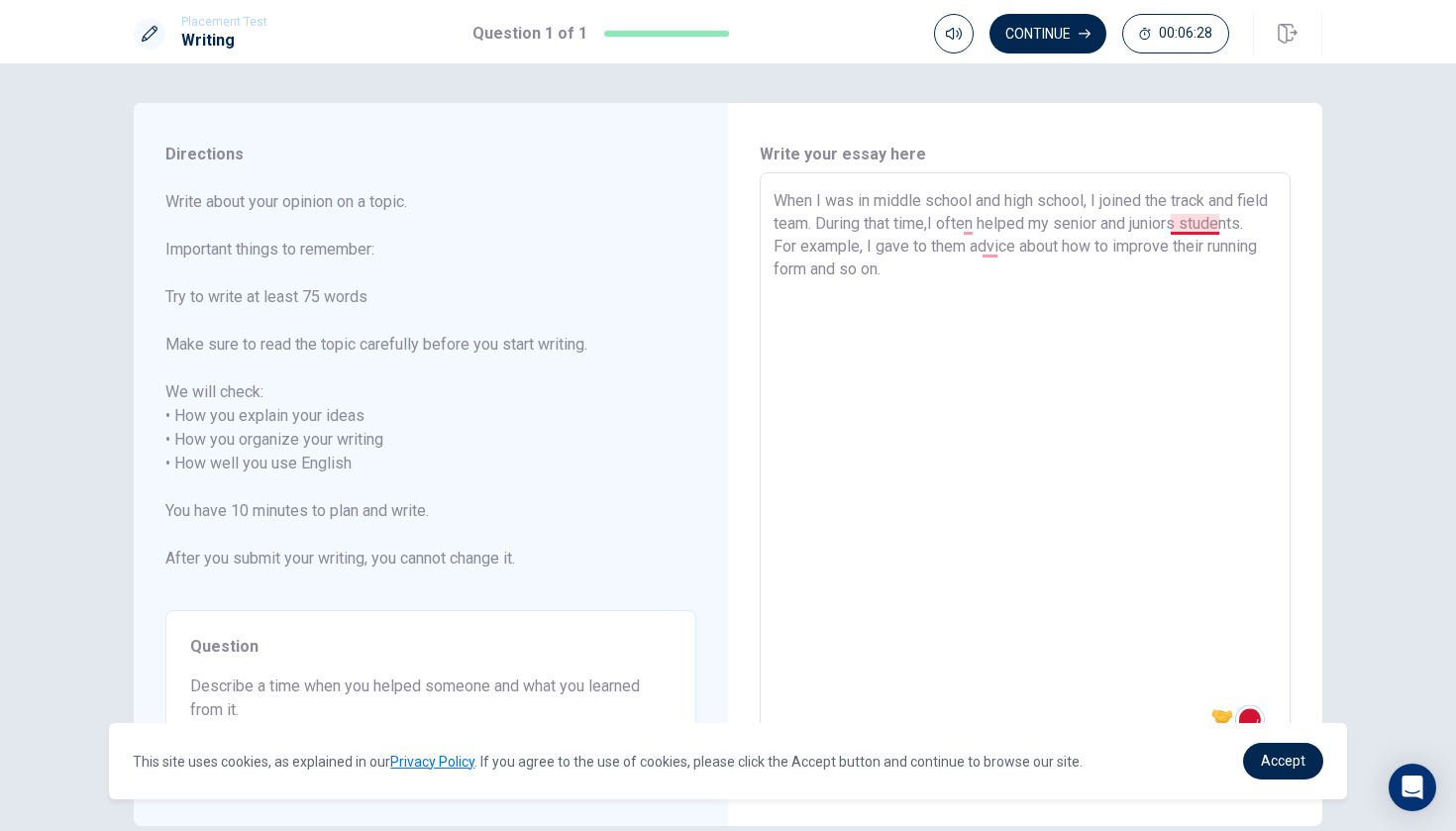 click on "When I was in middle school and high school, I joined the track and field team. During that time,I often helped my senior and juniors students. For example, I gave to them advice about how to improve their running form and so on." at bounding box center (1025, 464) 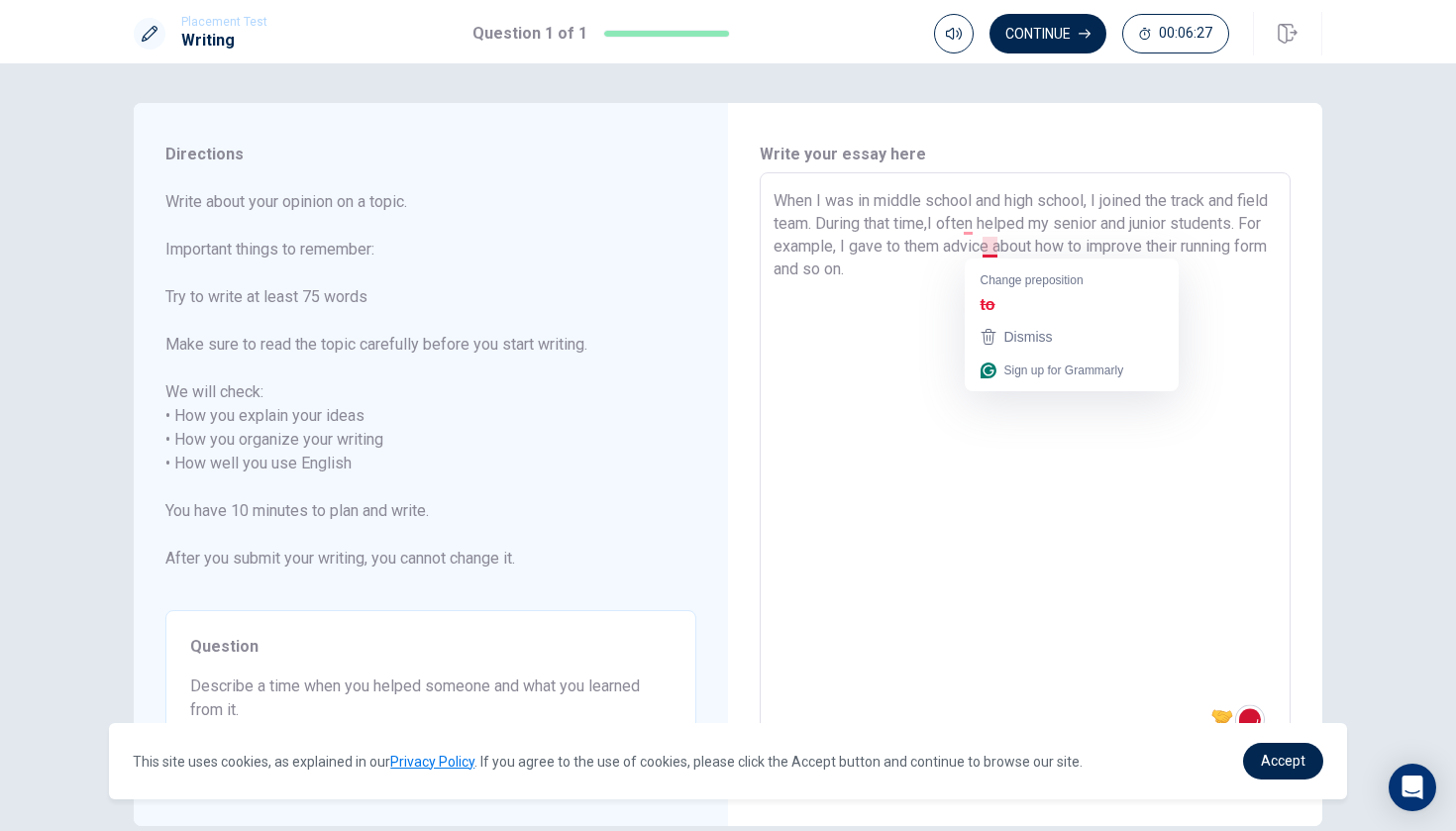 click on "When I was in middle school and high school, I joined the track and field team. During that time,I often helped my senior and junior students. For example, I gave to them advice about how to improve their running form and so on." at bounding box center [1025, 464] 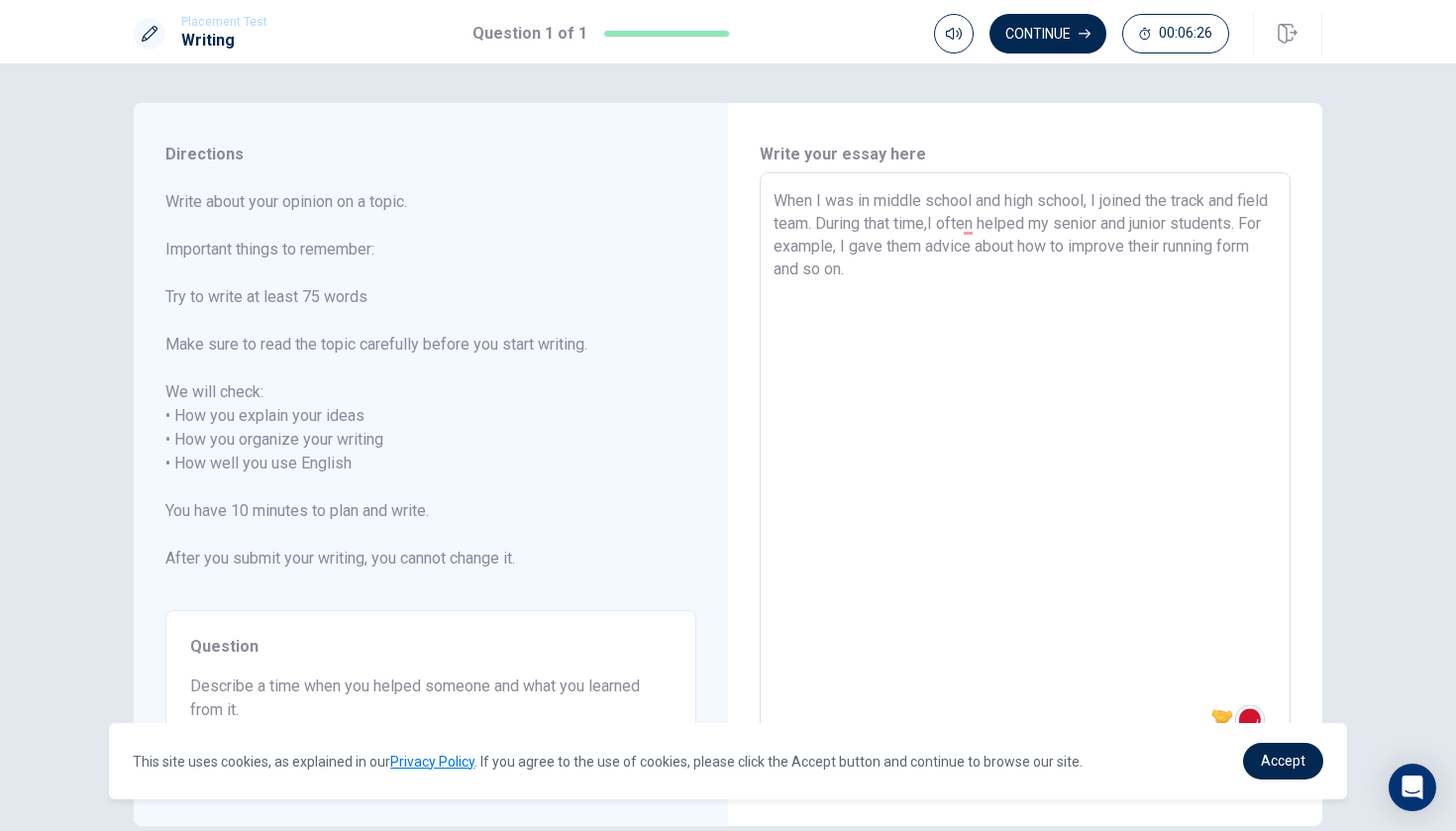 click on "When I was in middle school and high school, I joined the track and field team. During that time,I often helped my senior and junior students. For example, I gave them advice about how to improve their running form and so on." at bounding box center [1025, 464] 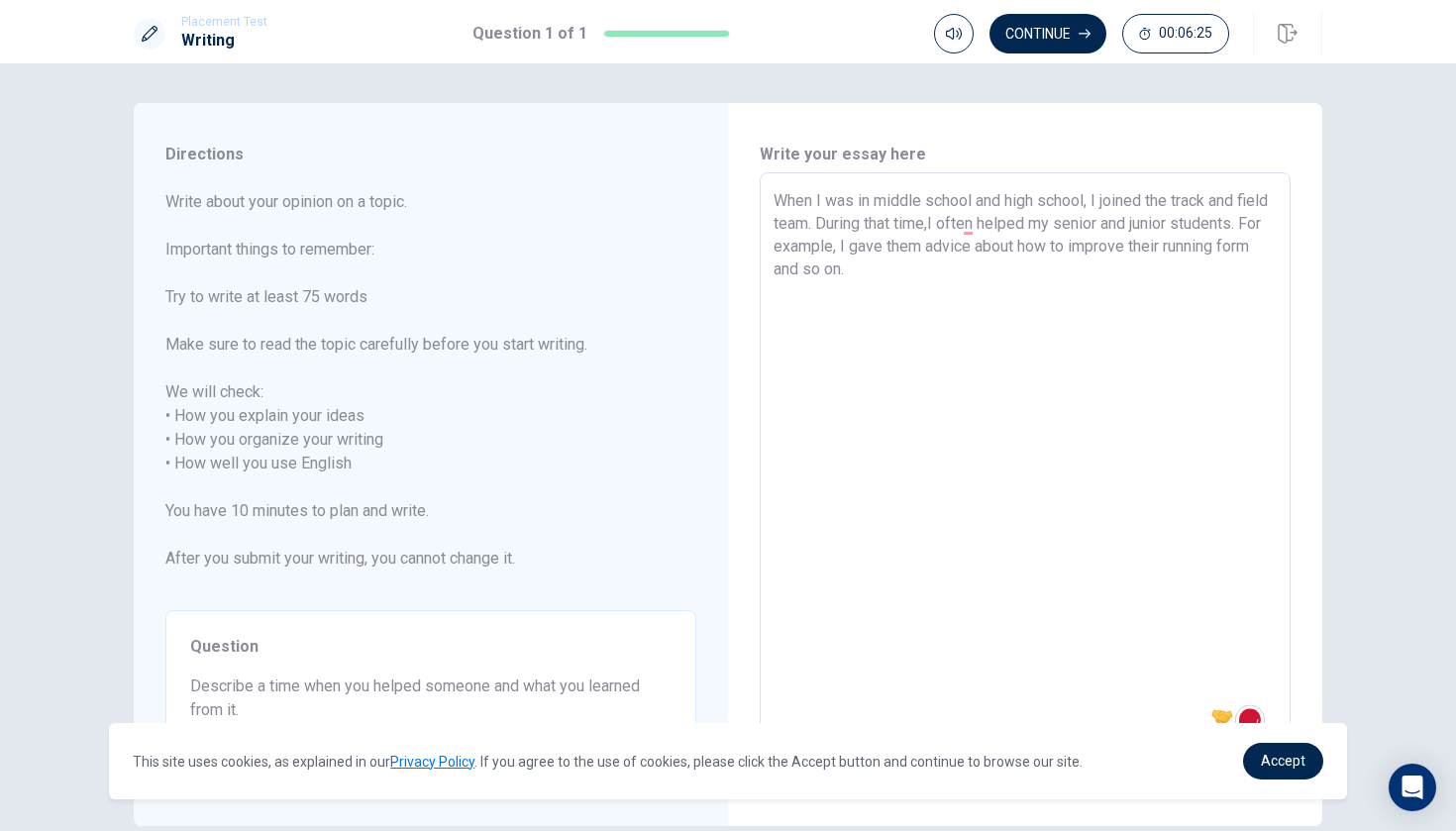 click on "When I was in middle school and high school, I joined the track and field team. During that time,I often helped my senior and junior students. For example, I gave them advice about how to improve their running form and so on." at bounding box center [1025, 464] 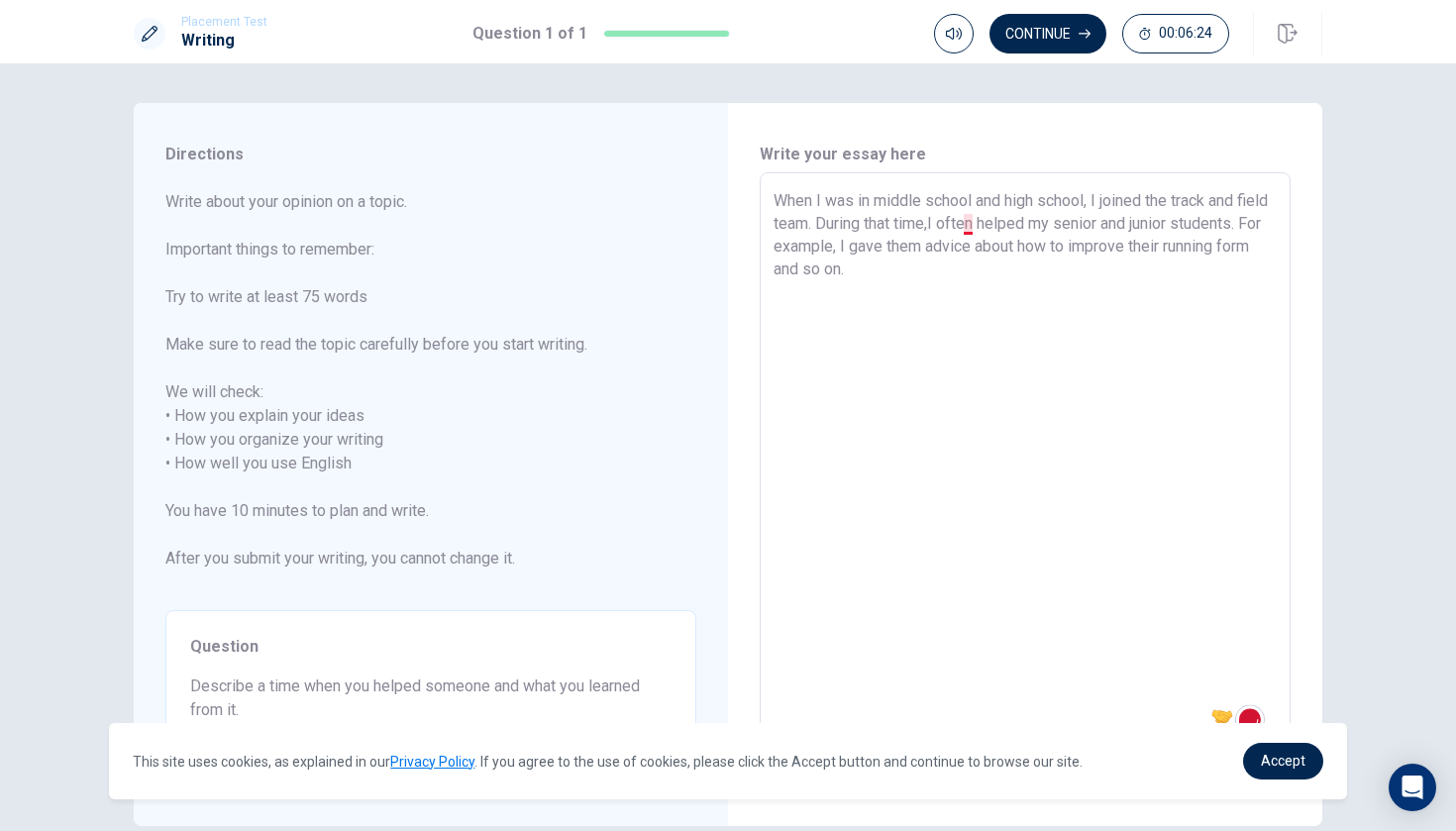 click on "When I was in middle school and high school, I joined the track and field team. During that time,I often helped my senior and junior students. For example, I gave them advice about how to improve their running form and so on." at bounding box center (1025, 464) 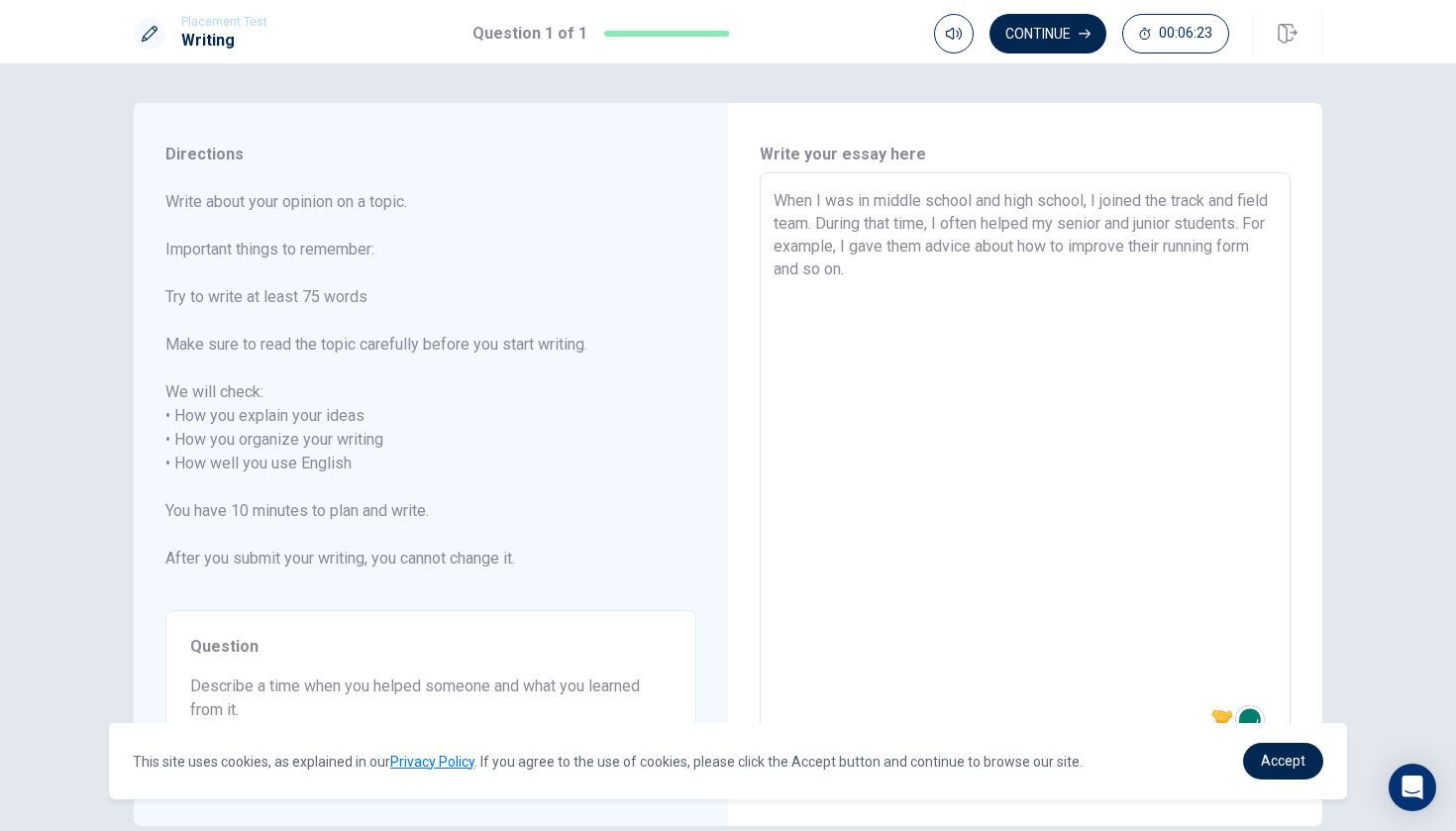 click on "When I was in middle school and high school, I joined the track and field team. During that time, I often helped my senior and junior students. For example, I gave them advice about how to improve their running form and so on." at bounding box center [1025, 464] 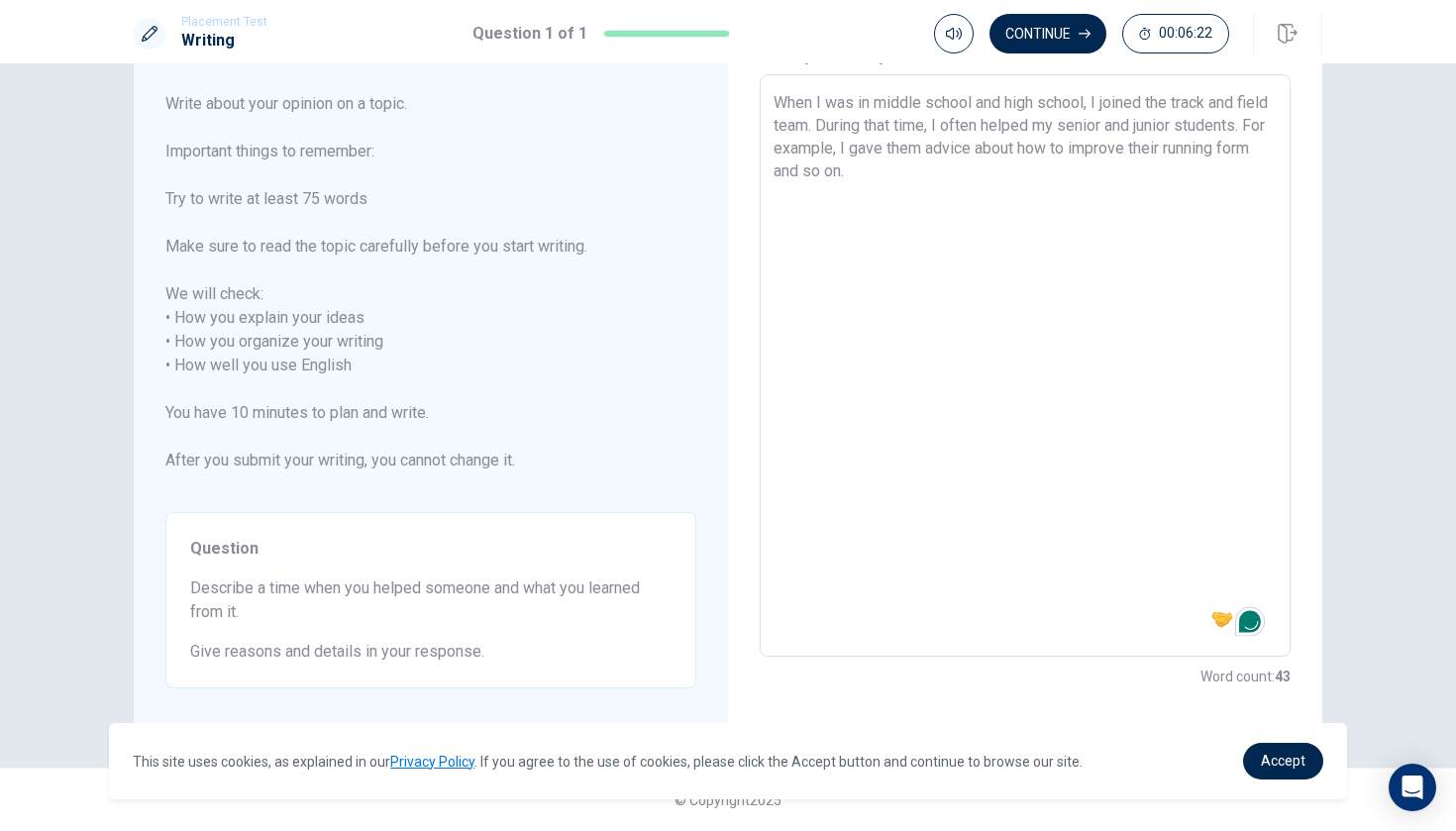 scroll, scrollTop: 98, scrollLeft: 0, axis: vertical 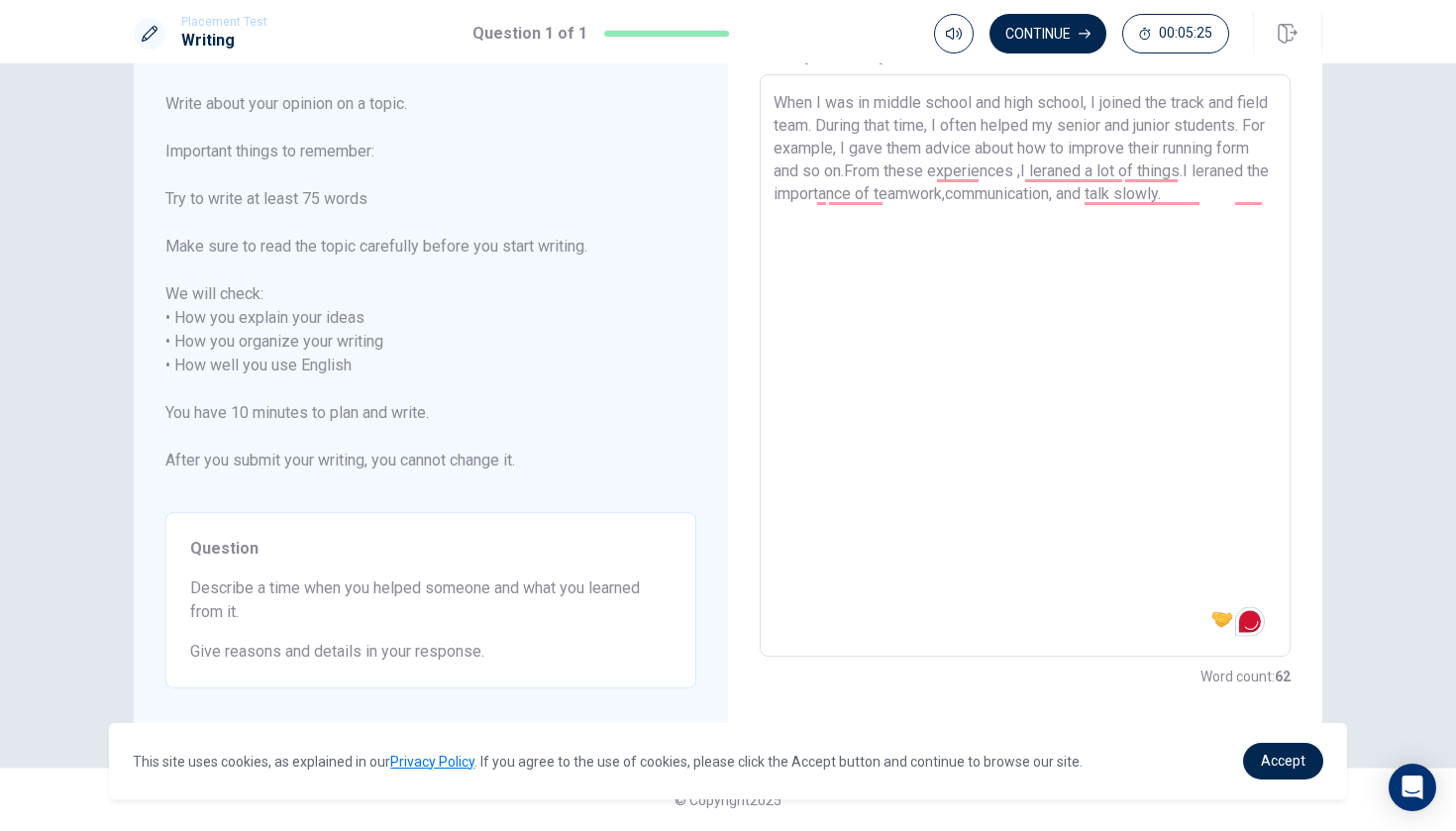 click on "When I was in middle school and high school, I joined the track and field team. During that time, I often helped my senior and junior students. For example, I gave them advice about how to improve their running form and so on.From these experiences ,I leraned a lot of things.I leraned the importance of teamwork,communication, and talk slowly." at bounding box center [1025, 365] 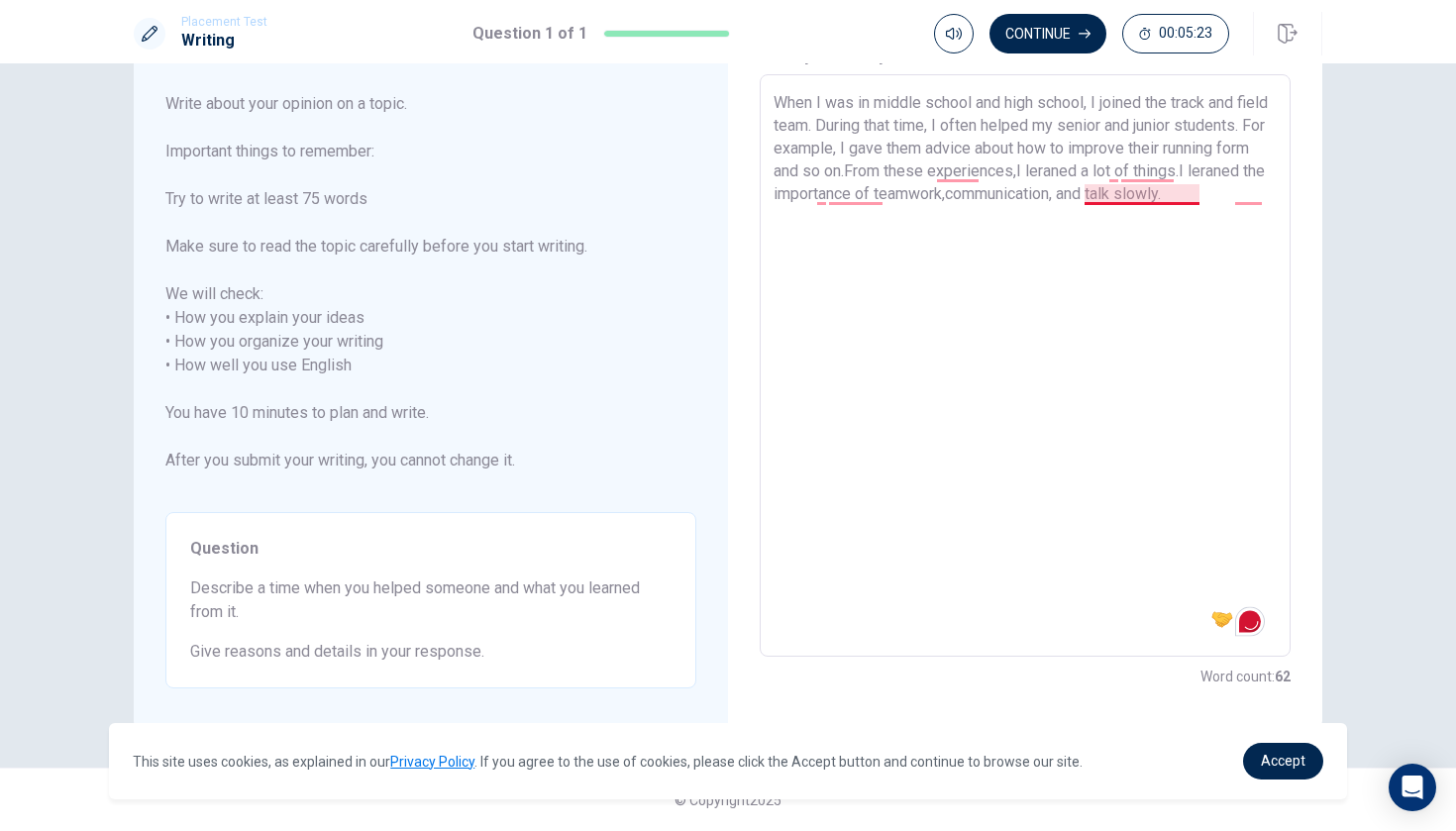 click on "When I was in middle school and high school, I joined the track and field team. During that time, I often helped my senior and junior students. For example, I gave them advice about how to improve their running form and so on.From these experiences,I leraned a lot of things.I leraned the importance of teamwork,communication, and talk slowly." at bounding box center [1025, 365] 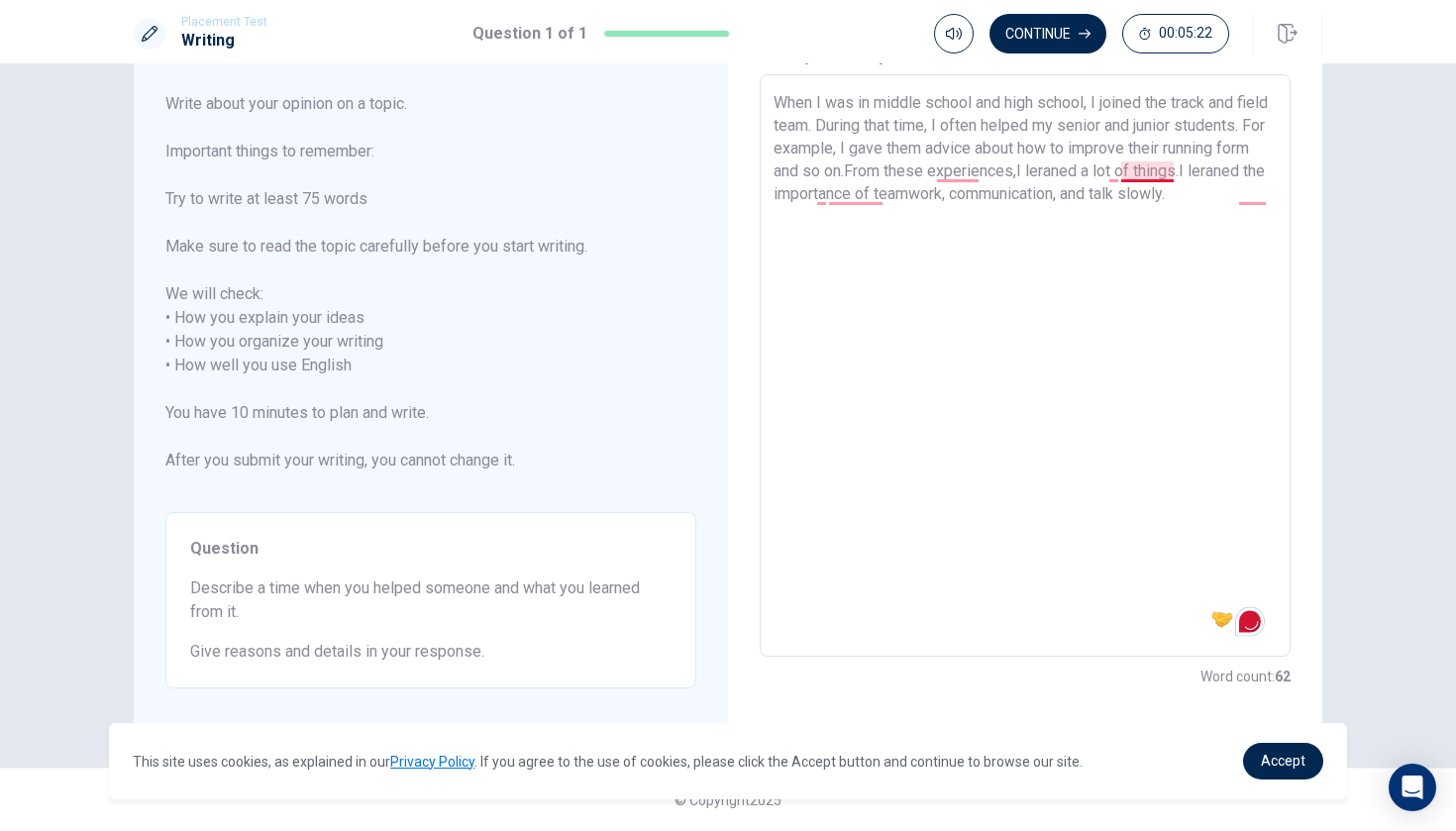 click on "When I was in middle school and high school, I joined the track and field team. During that time, I often helped my senior and junior students. For example, I gave them advice about how to improve their running form and so on.From these experiences,I leraned a lot of things.I leraned the importance of teamwork, communication, and talk slowly." at bounding box center (1025, 365) 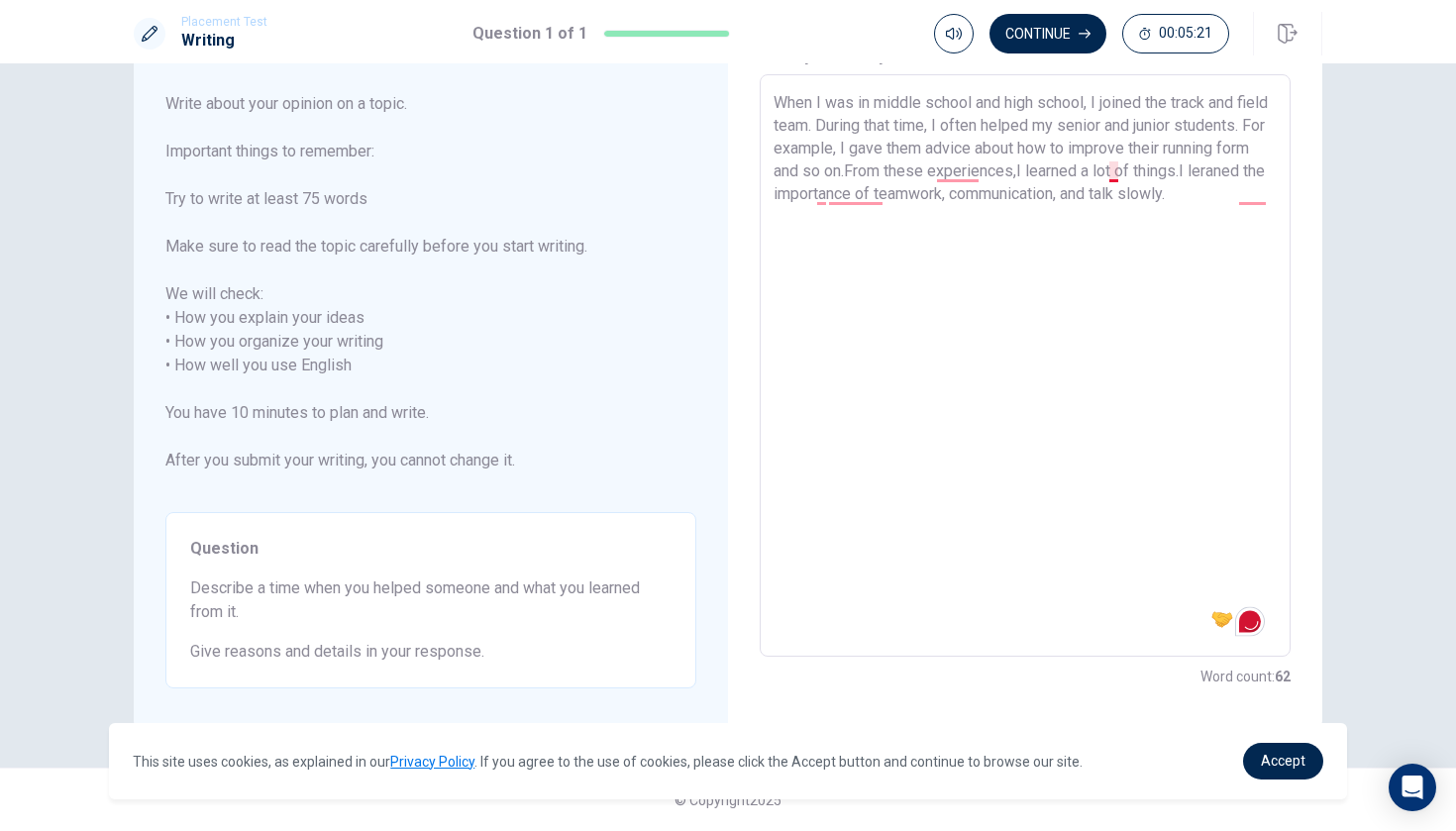 click on "When I was in middle school and high school, I joined the track and field team. During that time, I often helped my senior and junior students. For example, I gave them advice about how to improve their running form and so on.From these experiences,I learned a lot of things.I leraned the importance of teamwork, communication, and talk slowly." at bounding box center (1025, 365) 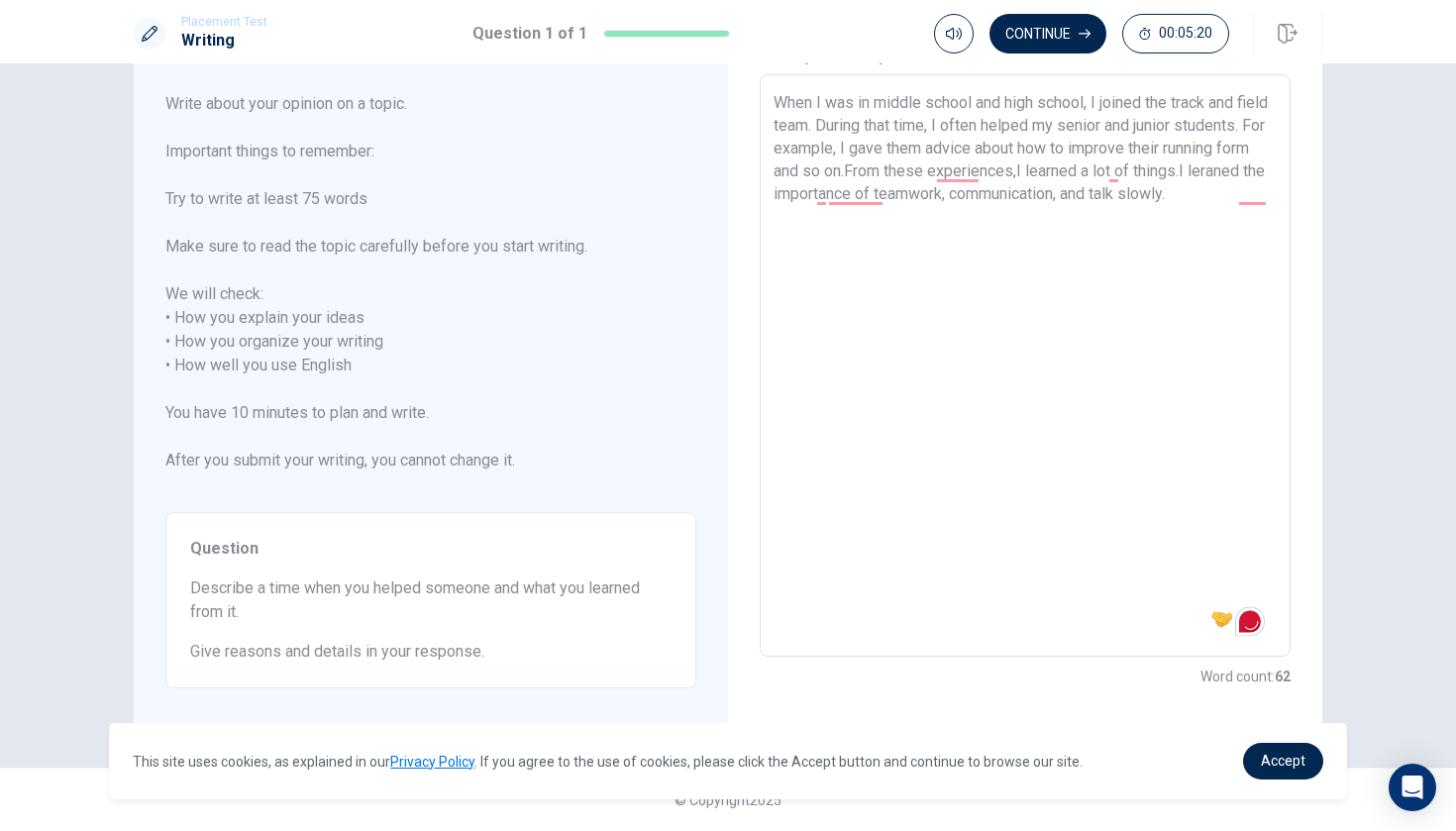 click on "When I was in middle school and high school, I joined the track and field team. During that time, I often helped my senior and junior students. For example, I gave them advice about how to improve their running form and so on.From these experiences,I learned a lot of things.I leraned the importance of teamwork, communication, and talk slowly." at bounding box center (1025, 365) 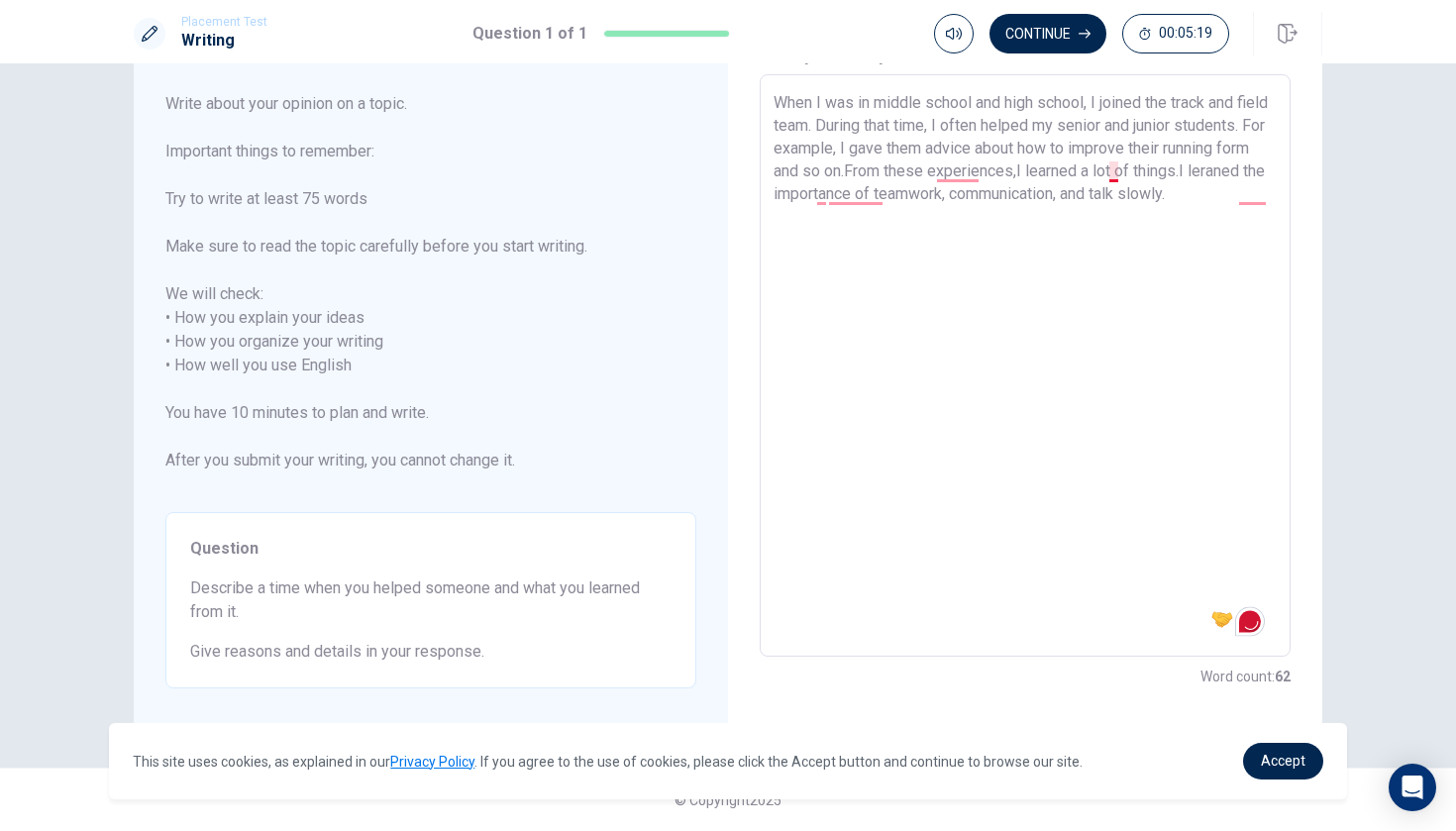 click on "When I was in middle school and high school, I joined the track and field team. During that time, I often helped my senior and junior students. For example, I gave them advice about how to improve their running form and so on.From these experiences,I learned a lot of things.I leraned the importance of teamwork, communication, and talk slowly." at bounding box center [1025, 365] 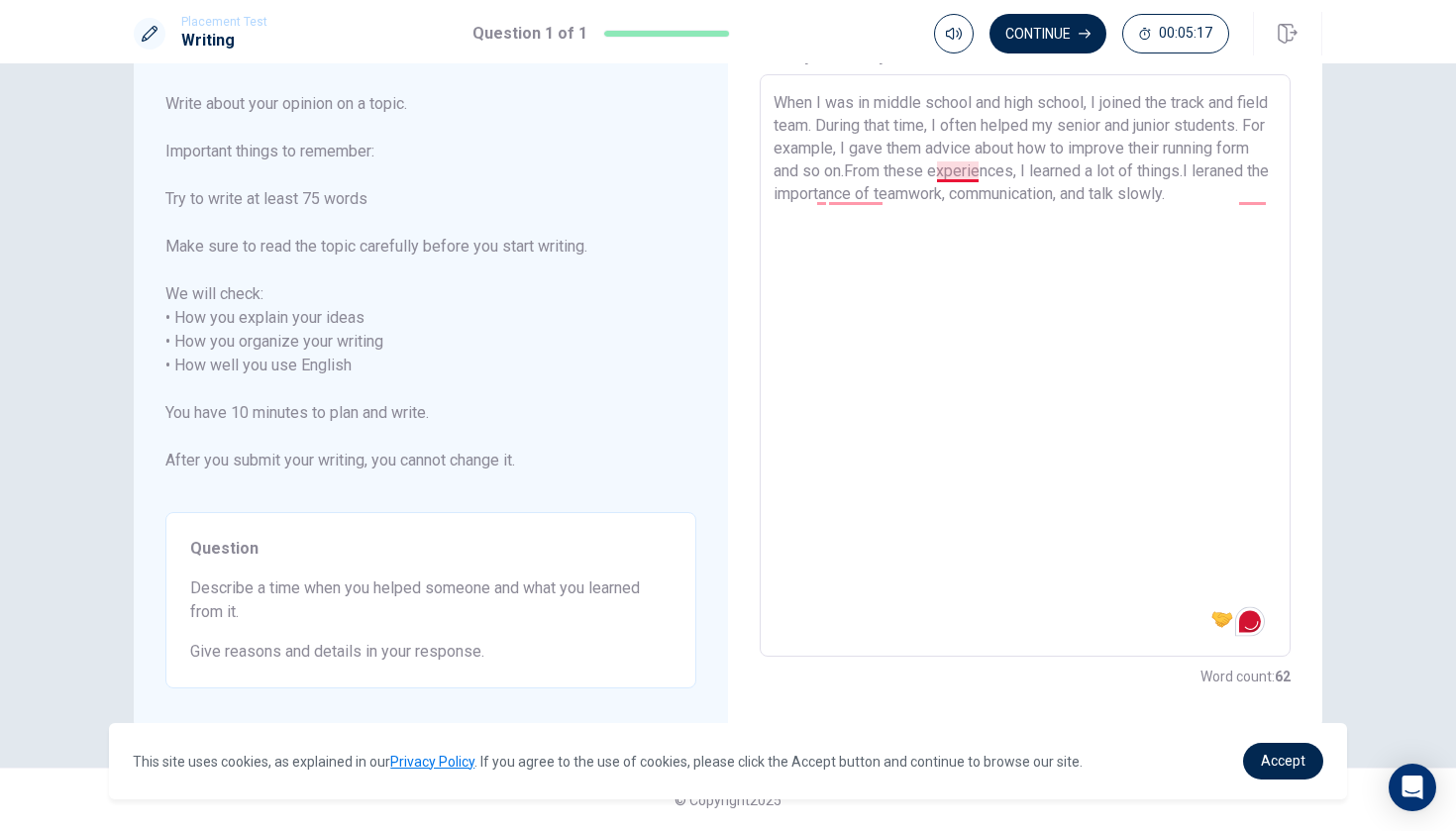 click on "When I was in middle school and high school, I joined the track and field team. During that time, I often helped my senior and junior students. For example, I gave them advice about how to improve their running form and so on.From these experiences, I learned a lot of things.I leraned the importance of teamwork, communication, and talk slowly." at bounding box center [1025, 365] 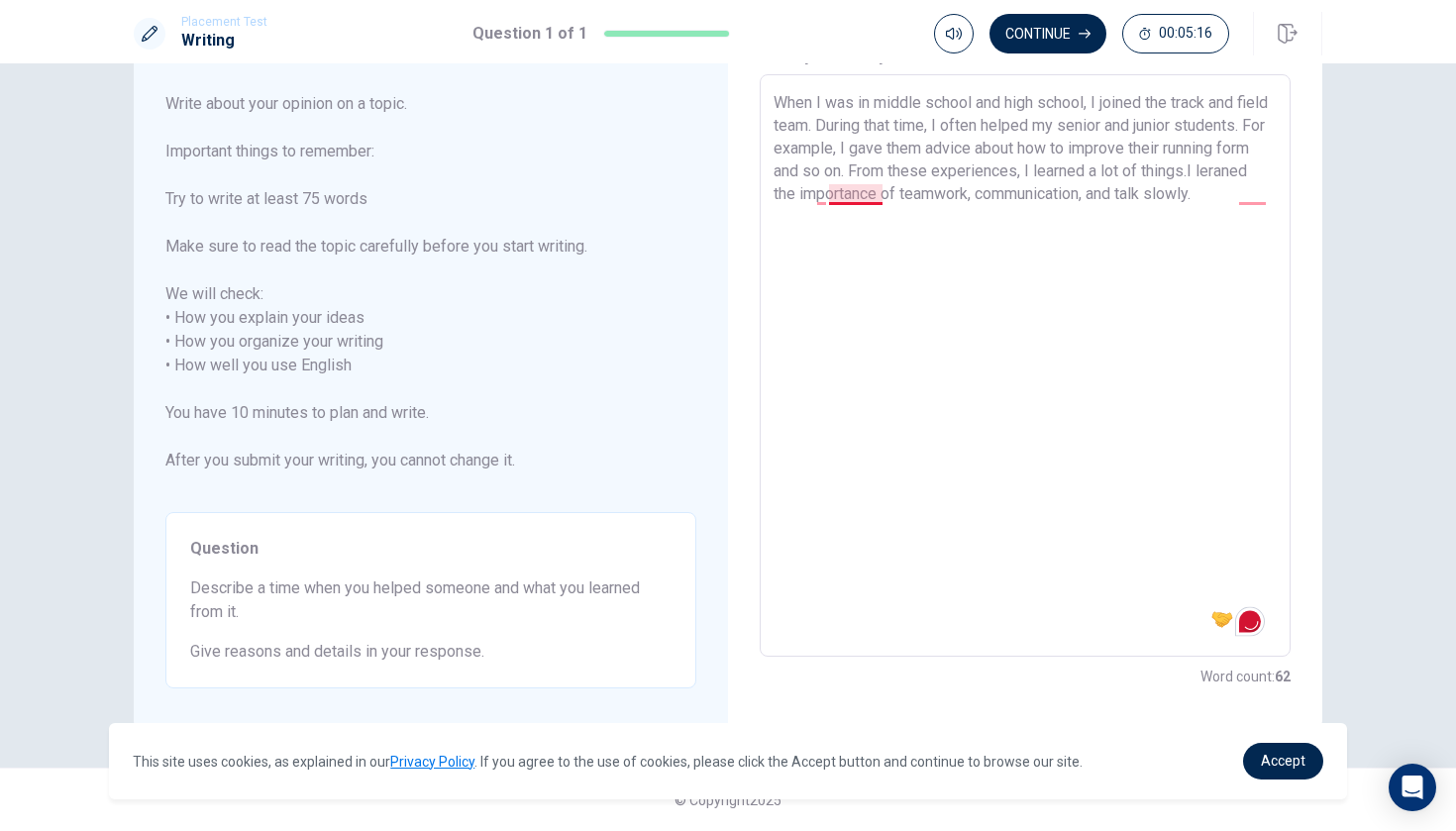 click on "When I was in middle school and high school, I joined the track and field team. During that time, I often helped my senior and junior students. For example, I gave them advice about how to improve their running form and so on. From these experiences, I learned a lot of things.I leraned the importance of teamwork, communication, and talk slowly." at bounding box center (1025, 365) 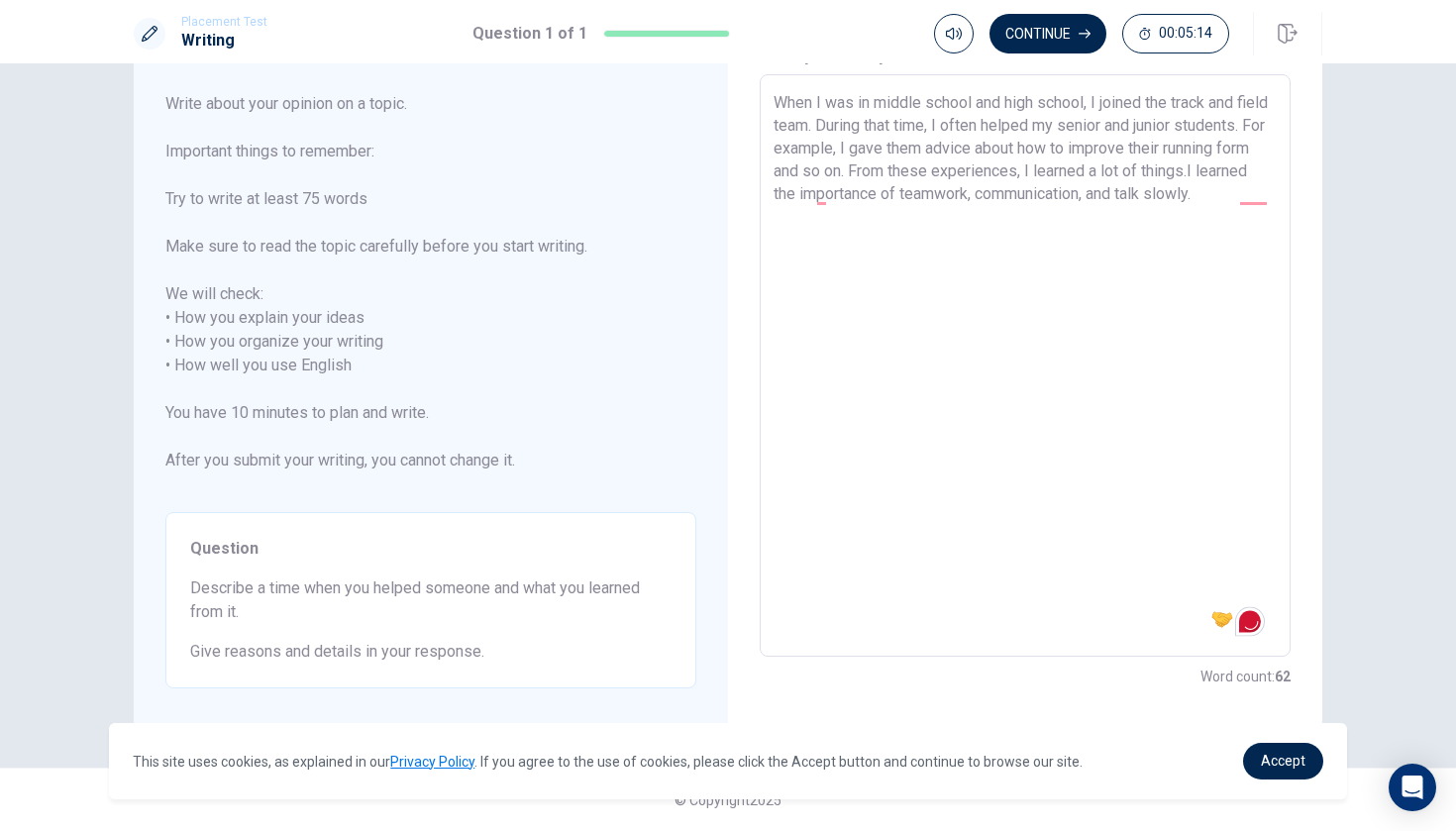click on "When I was in middle school and high school, I joined the track and field team. During that time, I often helped my senior and junior students. For example, I gave them advice about how to improve their running form and so on. From these experiences, I learned a lot of things.I learned the importance of teamwork, communication, and talk slowly." at bounding box center [1025, 365] 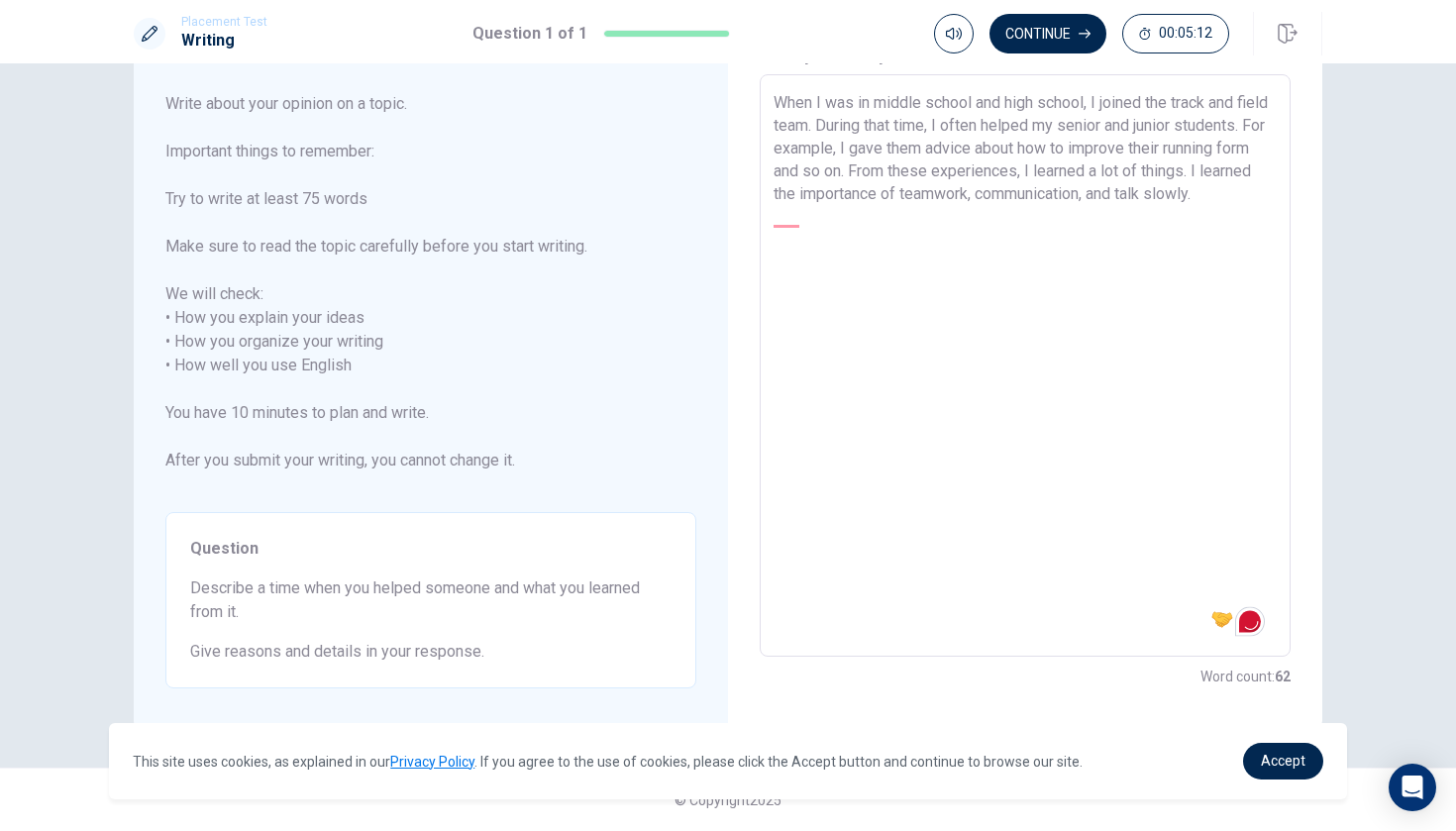 click on "When I was in middle school and high school, I joined the track and field team. During that time, I often helped my senior and junior students. For example, I gave them advice about how to improve their running form and so on. From these experiences, I learned a lot of things. I learned the importance of teamwork, communication, and talk slowly." at bounding box center [1025, 365] 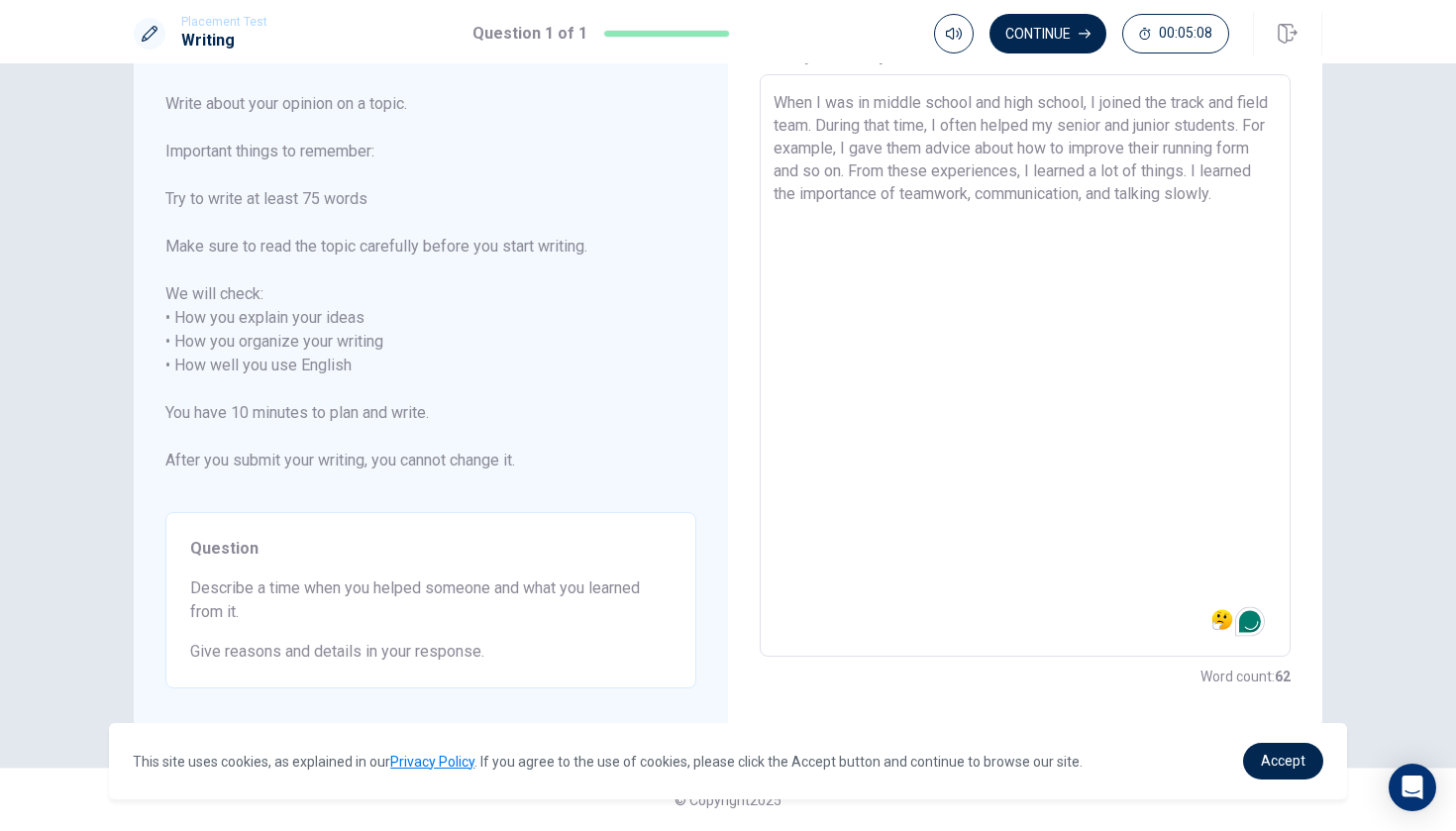 click on "When I was in middle school and high school, I joined the track and field team. During that time, I often helped my senior and junior students. For example, I gave them advice about how to improve their running form and so on. From these experiences, I learned a lot of things. I learned the importance of teamwork, communication, and talking slowly." at bounding box center (1025, 365) 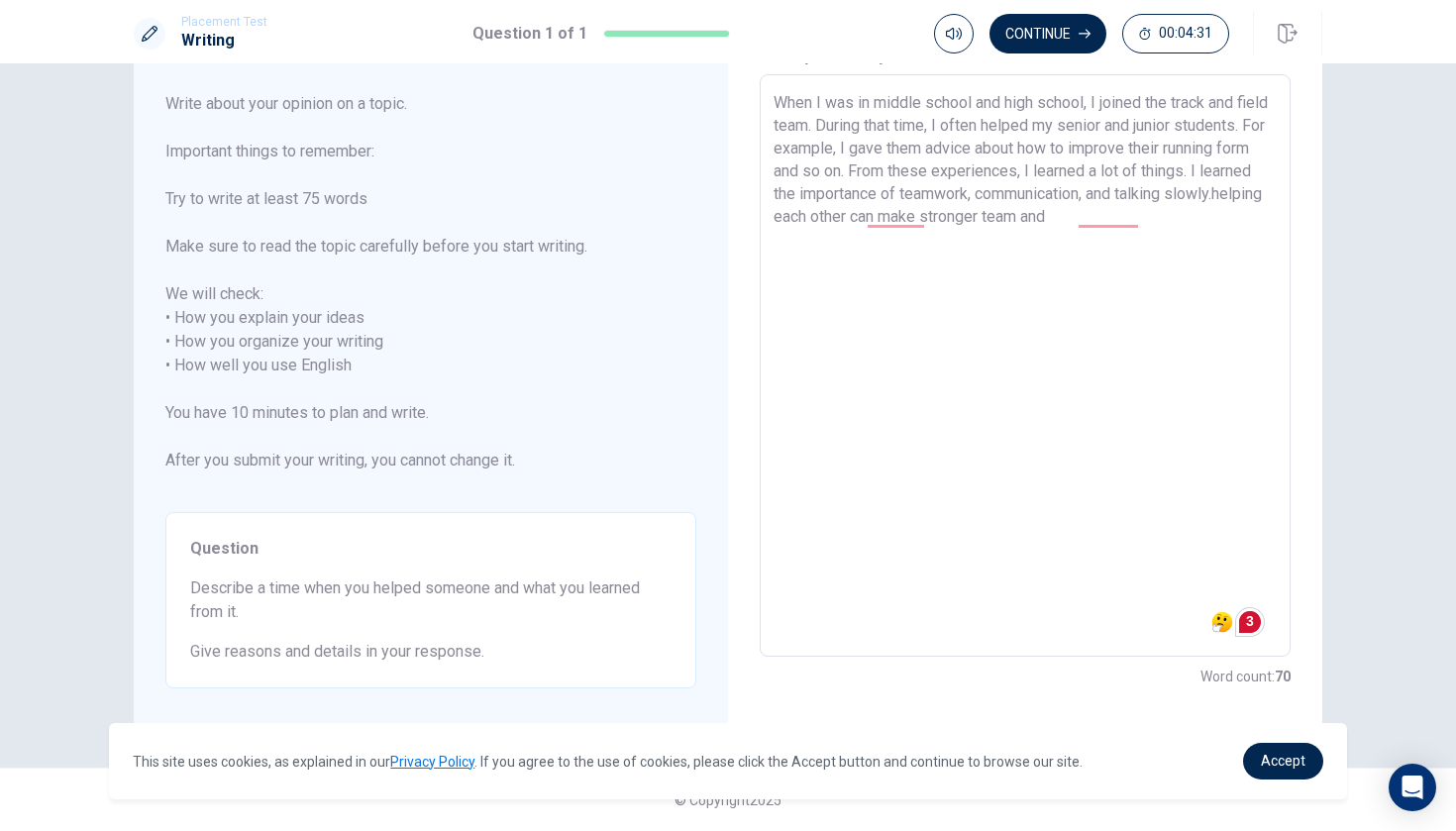 click on "When I was in middle school and high school, I joined the track and field team. During that time, I often helped my senior and junior students. For example, I gave them advice about how to improve their running form and so on. From these experiences, I learned a lot of things. I learned the importance of teamwork, communication, and talking slowly.helping each other can make stronger team and" at bounding box center [1025, 365] 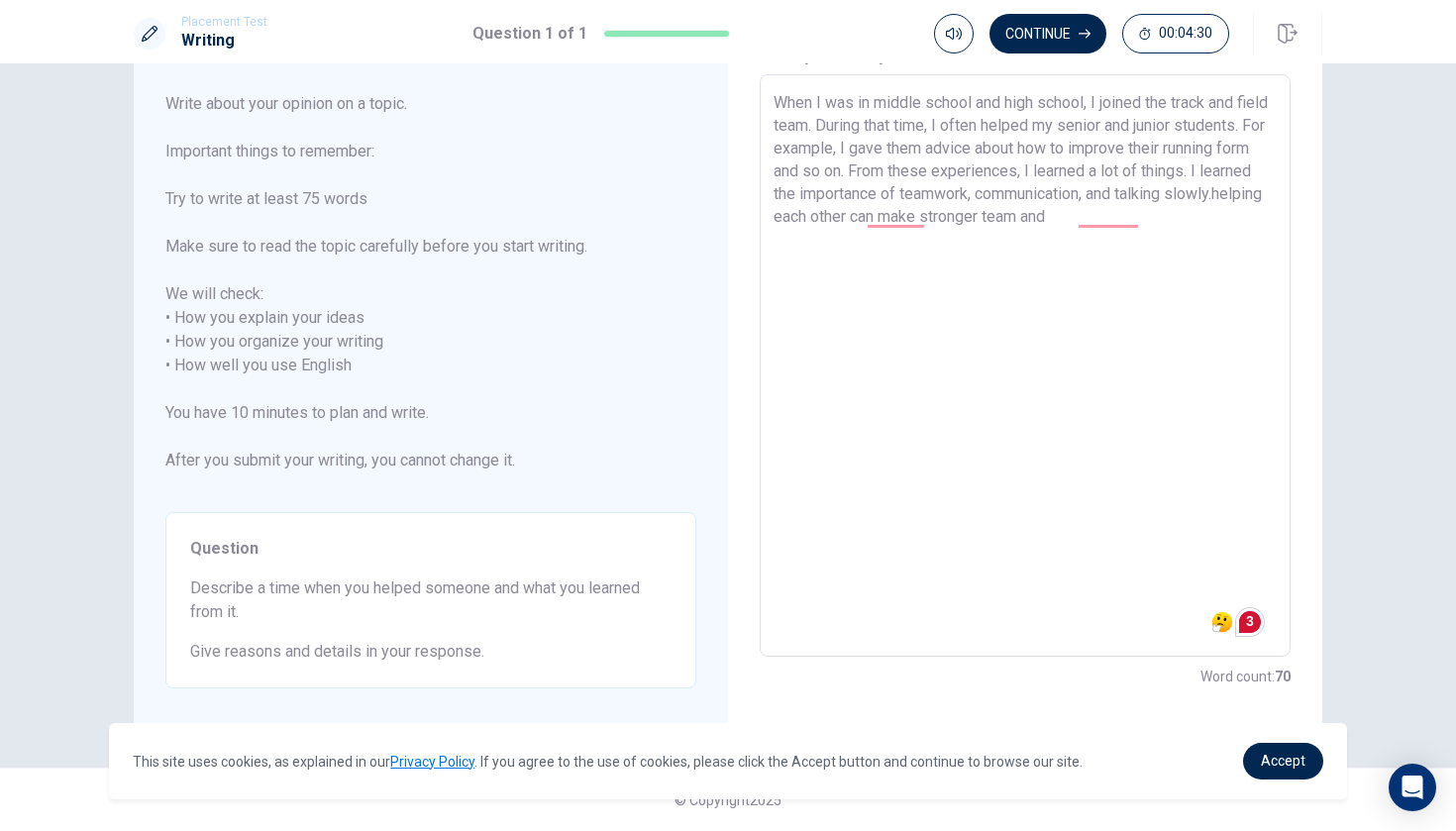 click on "When I was in middle school and high school, I joined the track and field team. During that time, I often helped my senior and junior students. For example, I gave them advice about how to improve their running form and so on. From these experiences, I learned a lot of things. I learned the importance of teamwork, communication, and talking slowly.helping each other can make stronger team and" at bounding box center [1025, 365] 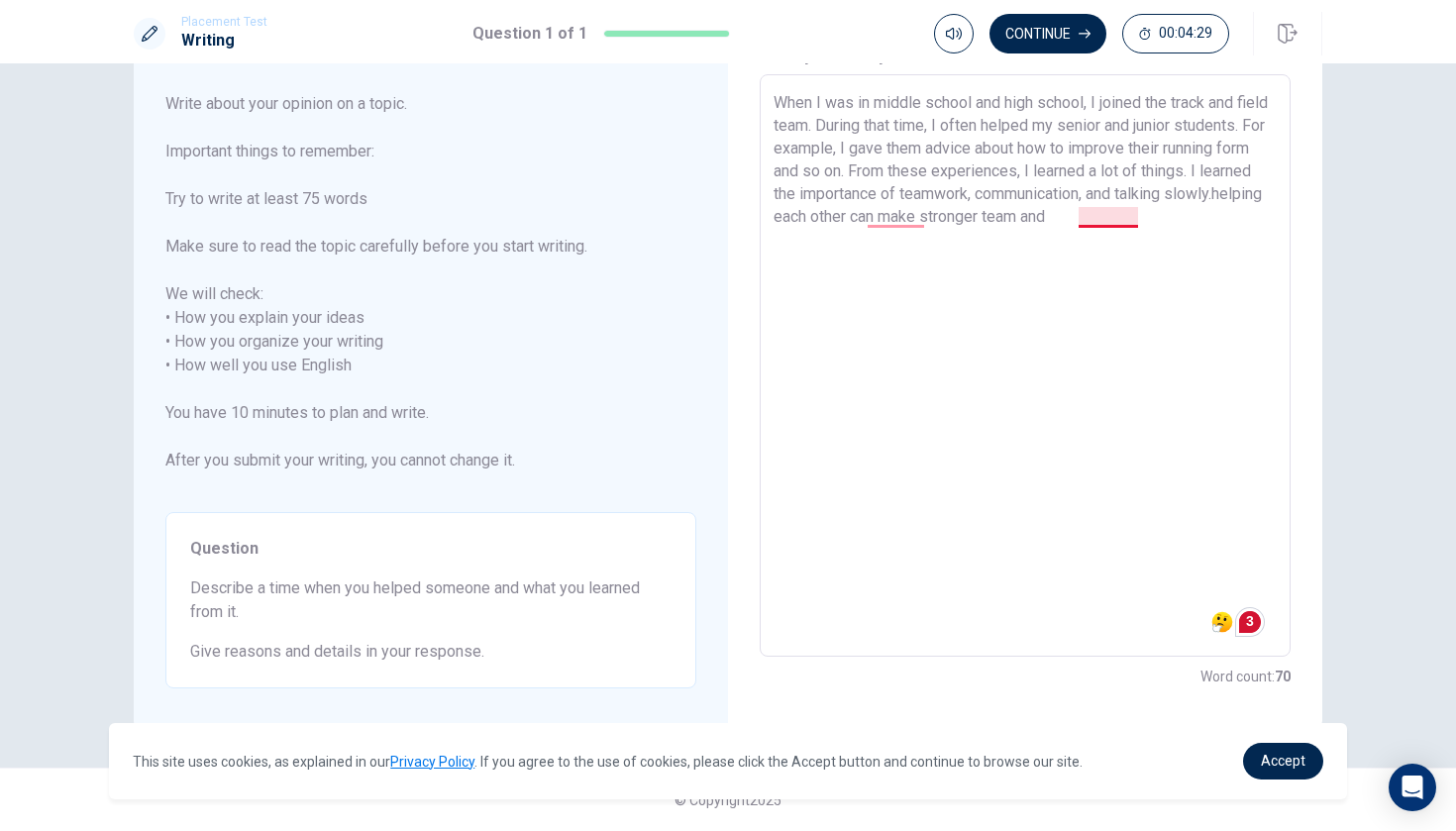 click on "When I was in middle school and high school, I joined the track and field team. During that time, I often helped my senior and junior students. For example, I gave them advice about how to improve their running form and so on. From these experiences, I learned a lot of things. I learned the importance of teamwork, communication, and talking slowly.helping each other can make stronger team and" at bounding box center (1025, 365) 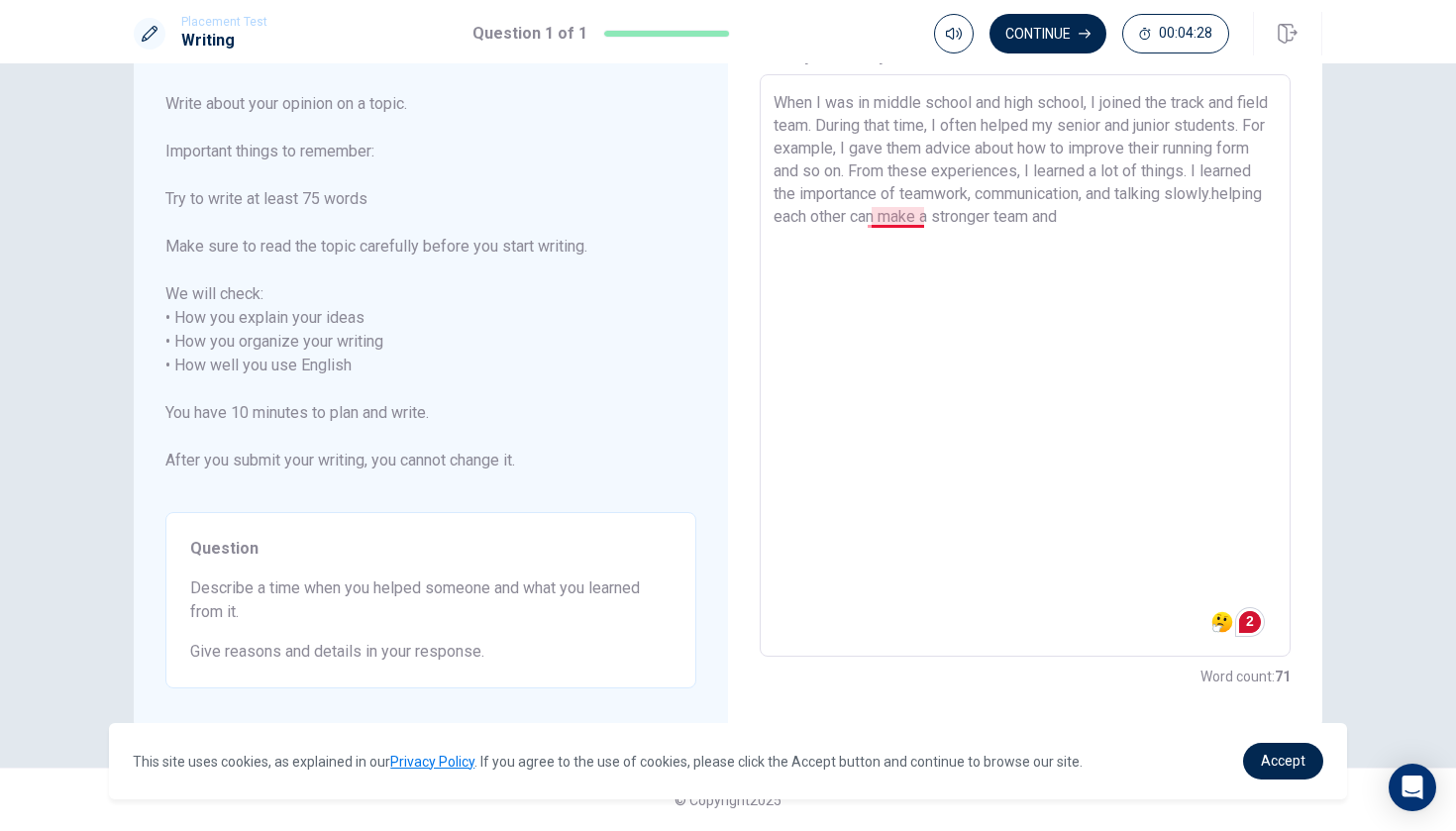 click on "When I was in middle school and high school, I joined the track and field team. During that time, I often helped my senior and junior students. For example, I gave them advice about how to improve their running form and so on. From these experiences, I learned a lot of things. I learned the importance of teamwork, communication, and talking slowly.helping each other can make a stronger team and" at bounding box center (1025, 365) 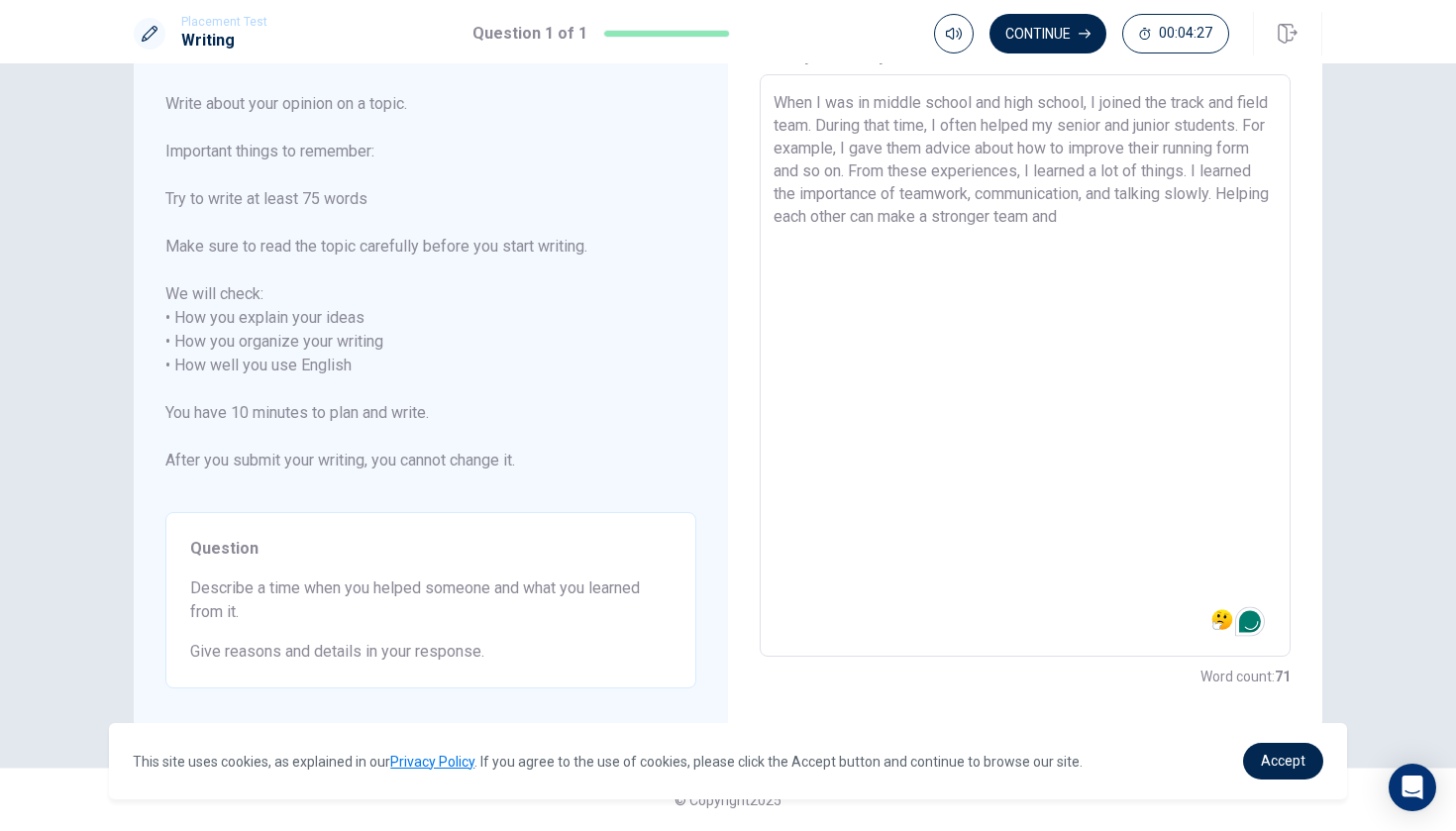 click on "When I was in middle school and high school, I joined the track and field team. During that time, I often helped my senior and junior students. For example, I gave them advice about how to improve their running form and so on. From these experiences, I learned a lot of things. I learned the importance of teamwork, communication, and talking slowly. Helping each other can make a stronger team and" at bounding box center (1025, 365) 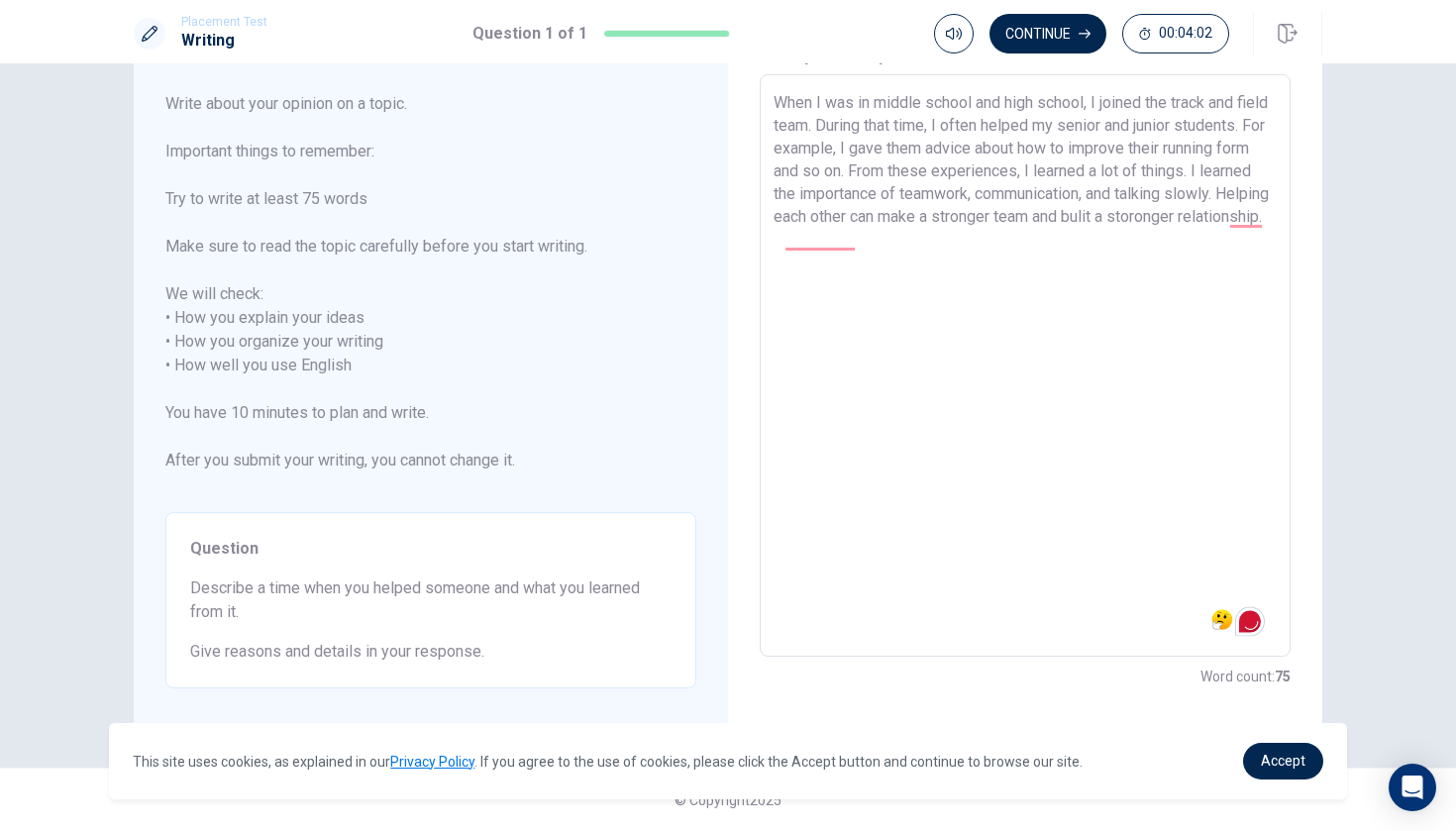 click on "When I was in middle school and high school, I joined the track and field team. During that time, I often helped my senior and junior students. For example, I gave them advice about how to improve their running form and so on. From these experiences, I learned a lot of things. I learned the importance of teamwork, communication, and talking slowly. Helping each other can make a stronger team and bulit a storonger relationship." at bounding box center (1025, 365) 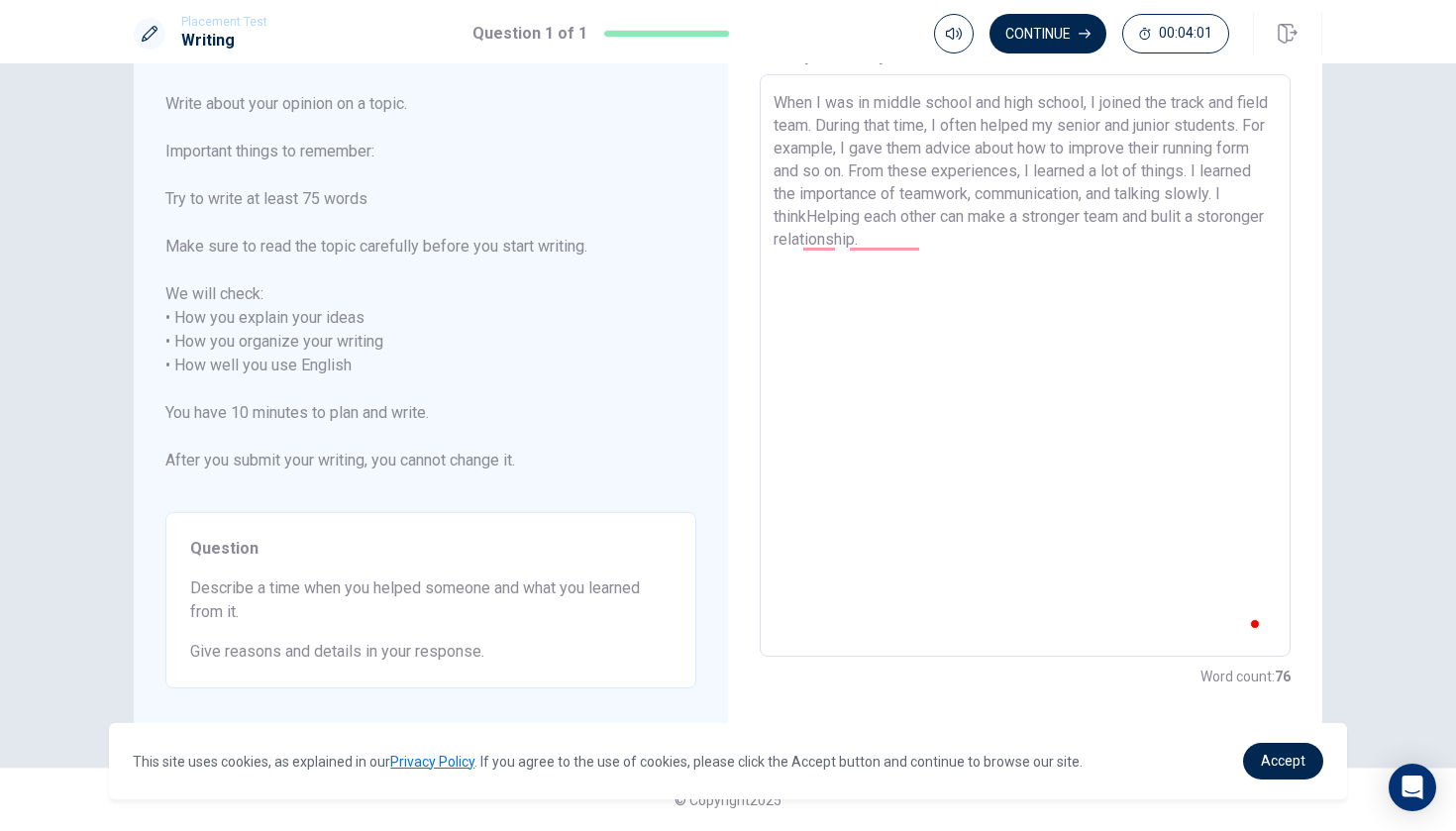 click on "When I was in middle school and high school, I joined the track and field team. During that time, I often helped my senior and junior students. For example, I gave them advice about how to improve their running form and so on. From these experiences, I learned a lot of things. I learned the importance of teamwork, communication, and talking slowly. I thinkHelping each other can make a stronger team and bulit a storonger relationship." at bounding box center [1025, 365] 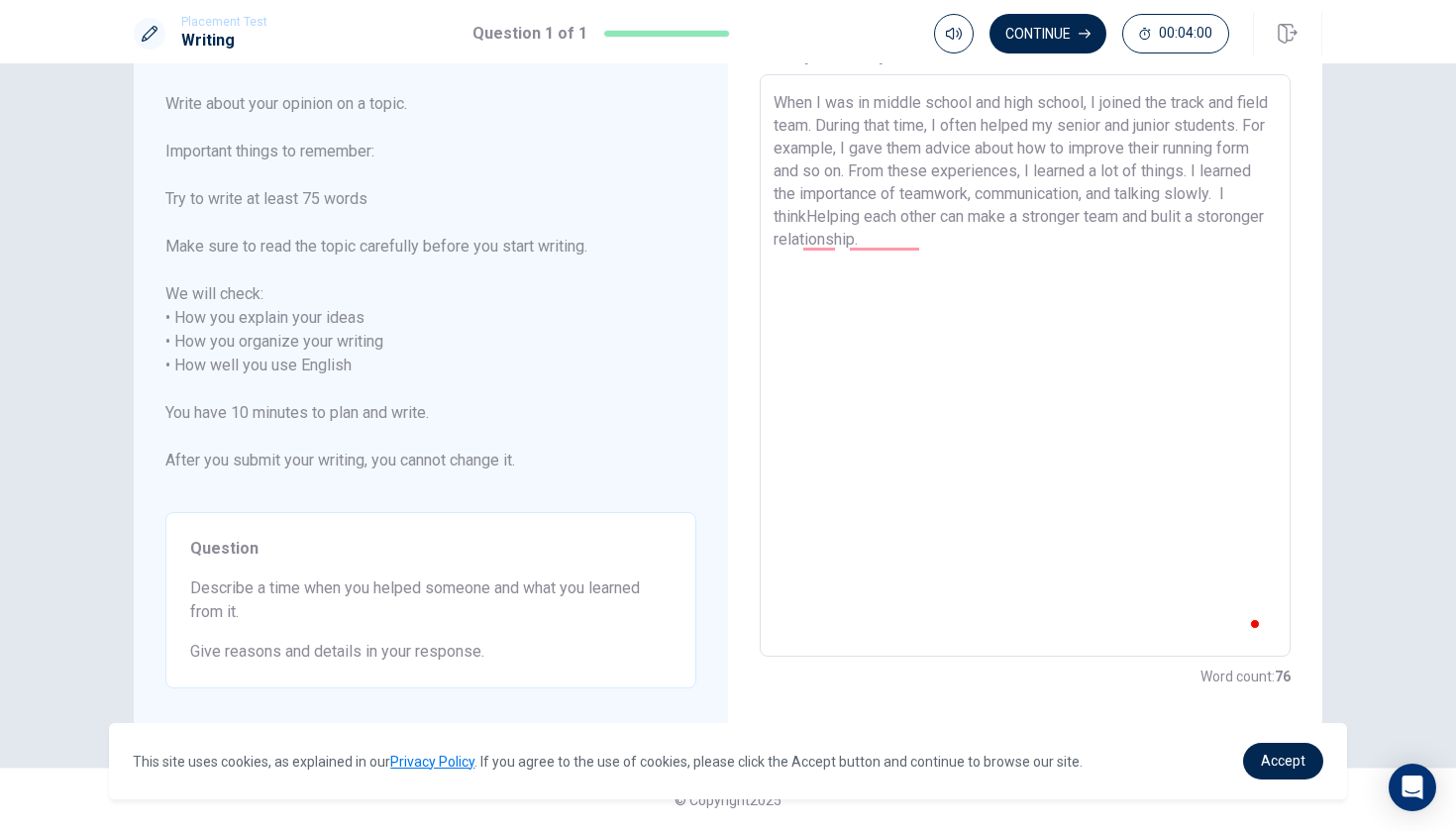 click on "When I was in middle school and high school, I joined the track and field team. During that time, I often helped my senior and junior students. For example, I gave them advice about how to improve their running form and so on. From these experiences, I learned a lot of things. I learned the importance of teamwork, communication, and talking slowly.  I thinkHelping each other can make a stronger team and bulit a storonger relationship." at bounding box center [1025, 365] 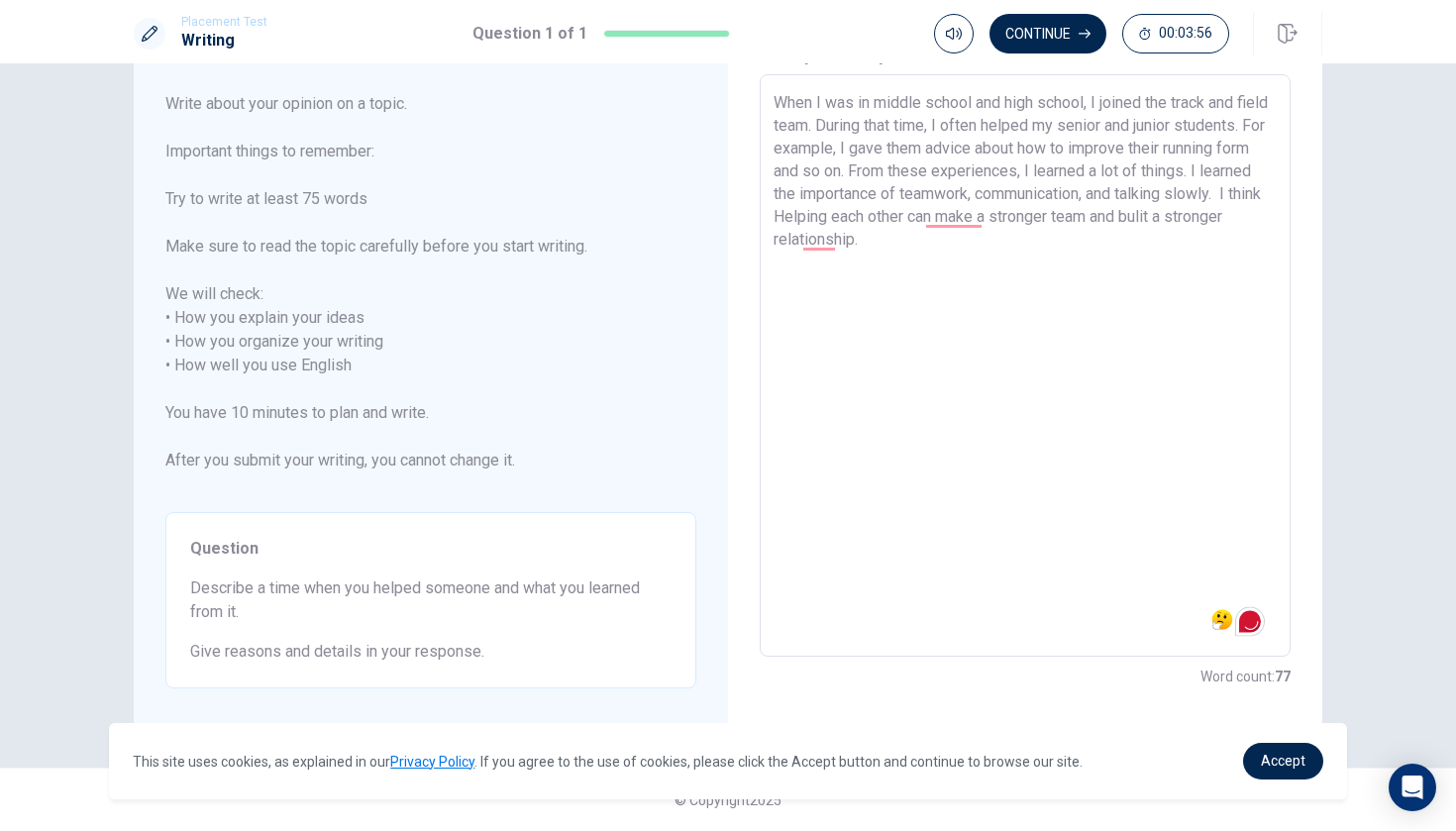 click on "When I was in middle school and high school, I joined the track and field team. During that time, I often helped my senior and junior students. For example, I gave them advice about how to improve their running form and so on. From these experiences, I learned a lot of things. I learned the importance of teamwork, communication, and talking slowly.  I think Helping each other can make a stronger team and bulit a stronger relationship." at bounding box center (1025, 365) 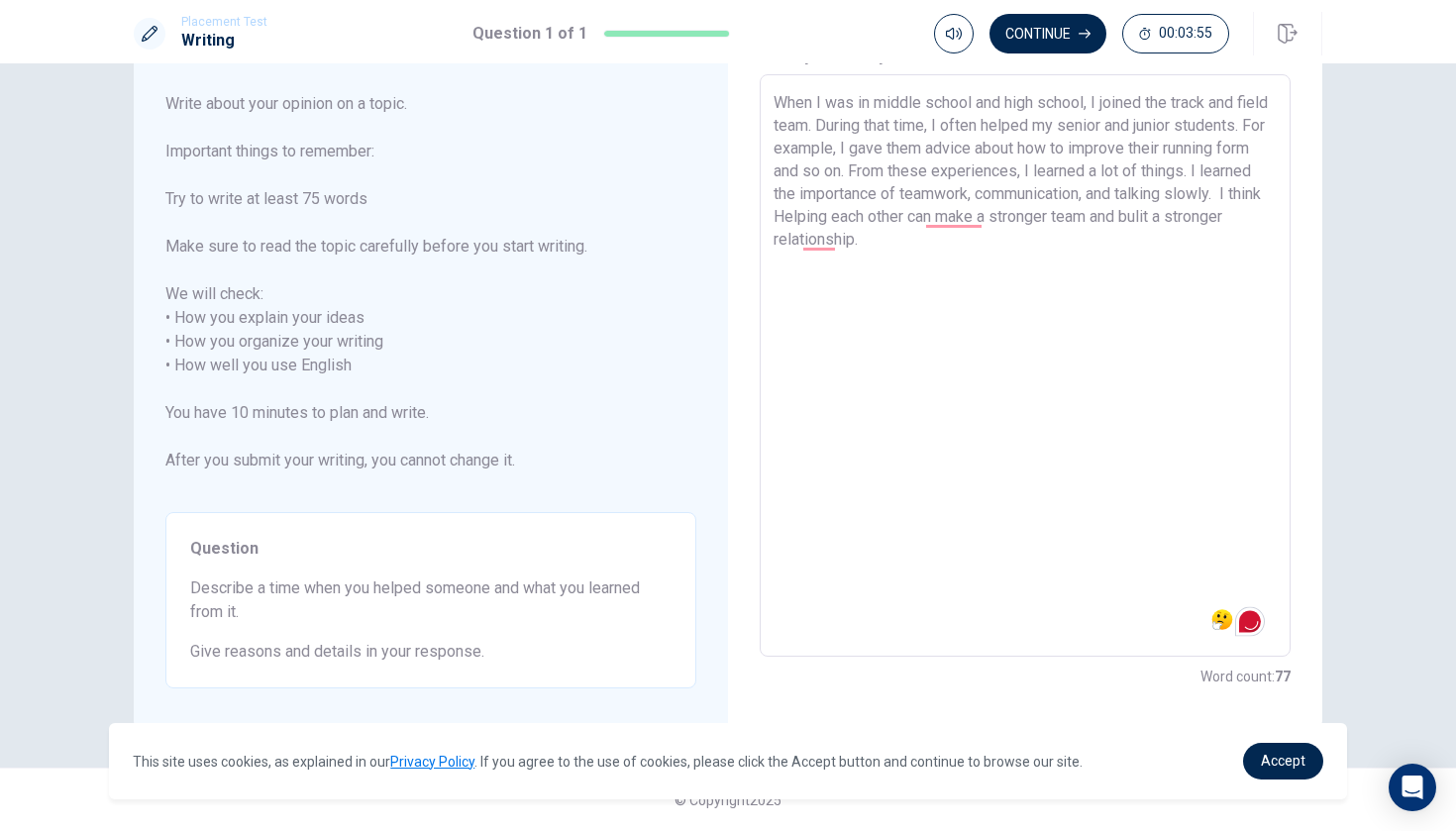 click on "When I was in middle school and high school, I joined the track and field team. During that time, I often helped my senior and junior students. For example, I gave them advice about how to improve their running form and so on. From these experiences, I learned a lot of things. I learned the importance of teamwork, communication, and talking slowly.  I think Helping each other can make a stronger team and bulit a stronger relationship." at bounding box center [1025, 365] 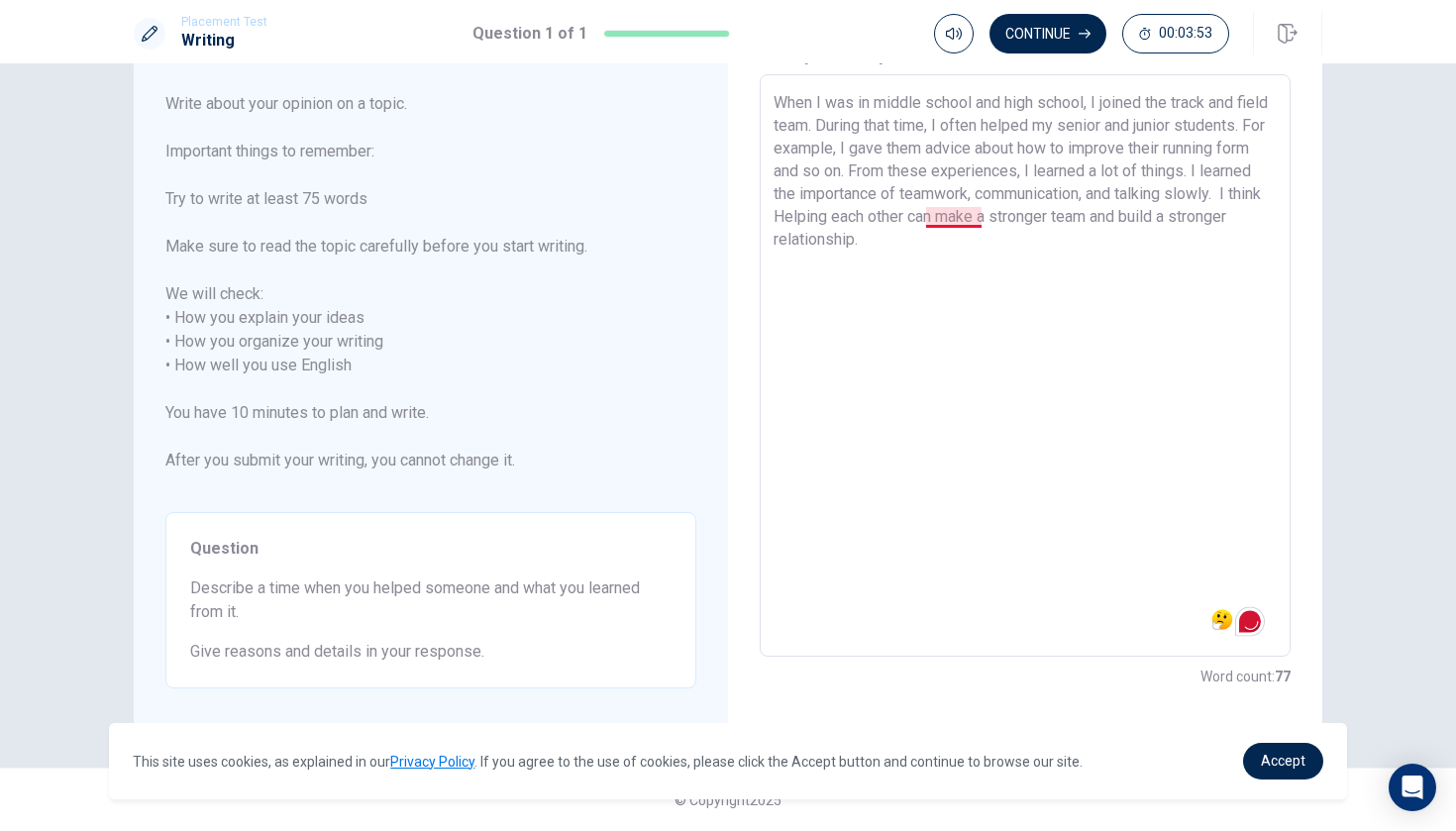 click on "When I was in middle school and high school, I joined the track and field team. During that time, I often helped my senior and junior students. For example, I gave them advice about how to improve their running form and so on. From these experiences, I learned a lot of things. I learned the importance of teamwork, communication, and talking slowly.  I think Helping each other can make a stronger team and build a stronger relationship." at bounding box center [1025, 365] 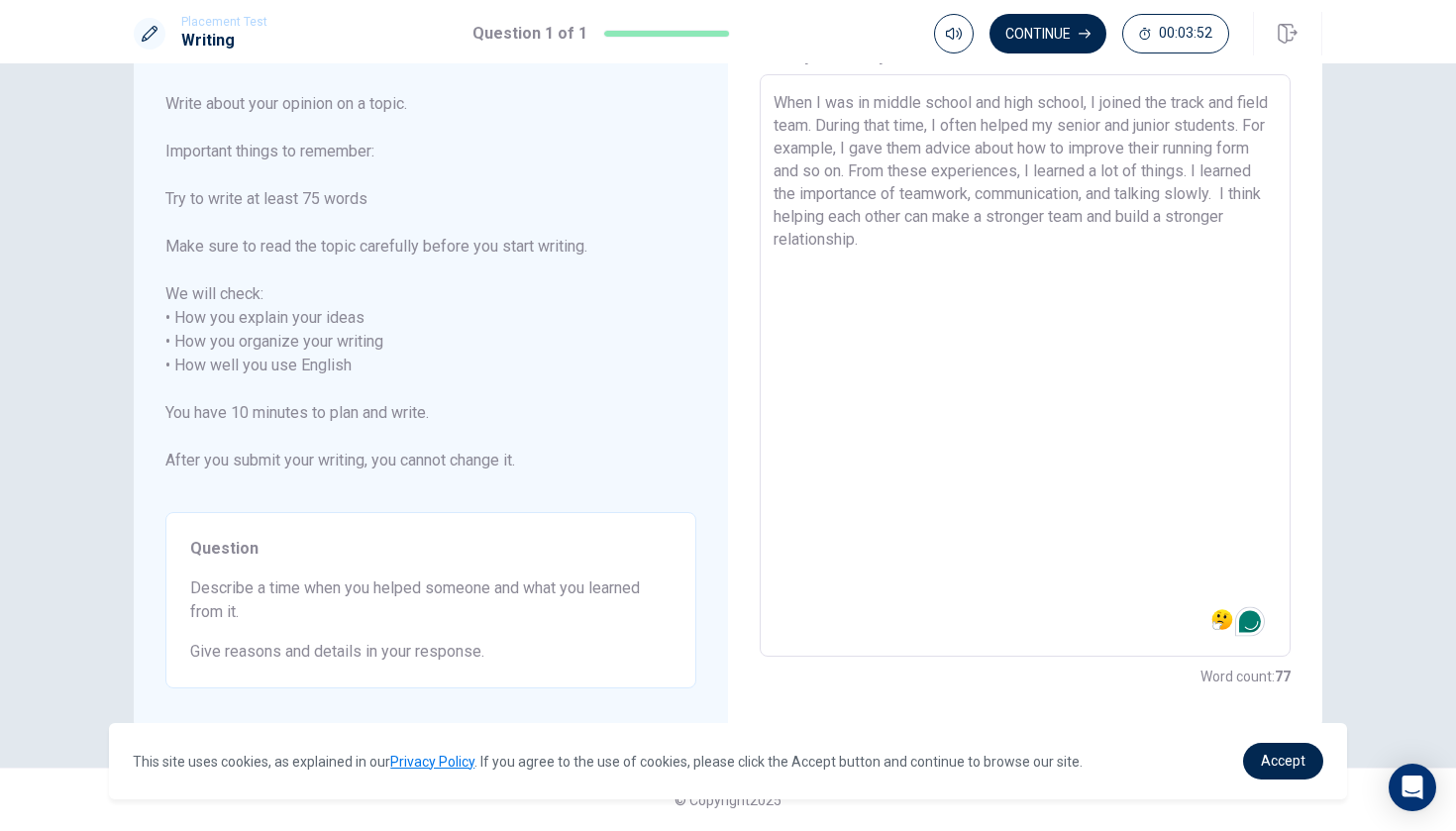 click on "When I was in middle school and high school, I joined the track and field team. During that time, I often helped my senior and junior students. For example, I gave them advice about how to improve their running form and so on. From these experiences, I learned a lot of things. I learned the importance of teamwork, communication, and talking slowly.  I think helping each other can make a stronger team and build a stronger relationship." at bounding box center (1025, 365) 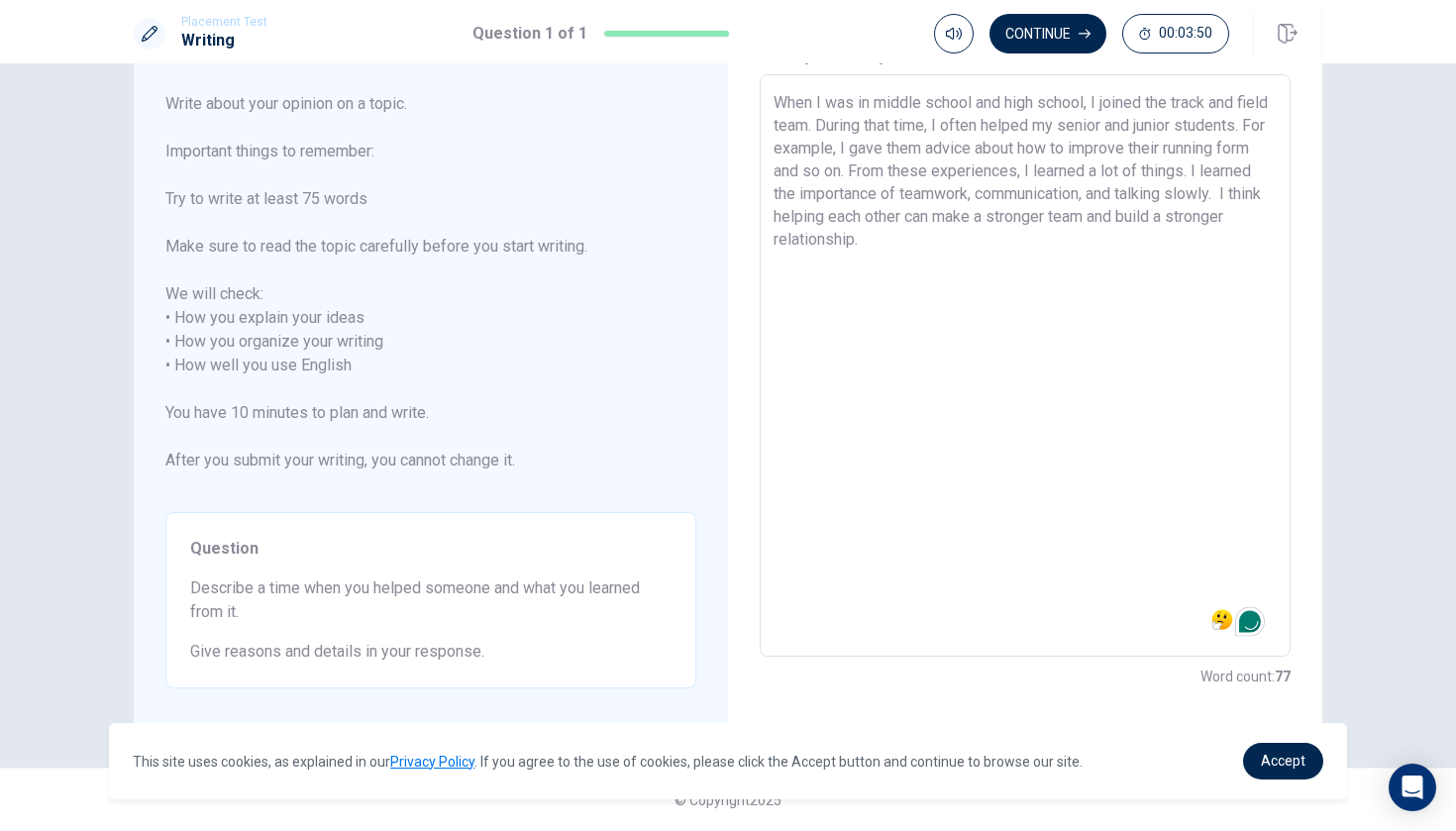 scroll, scrollTop: 0, scrollLeft: 0, axis: both 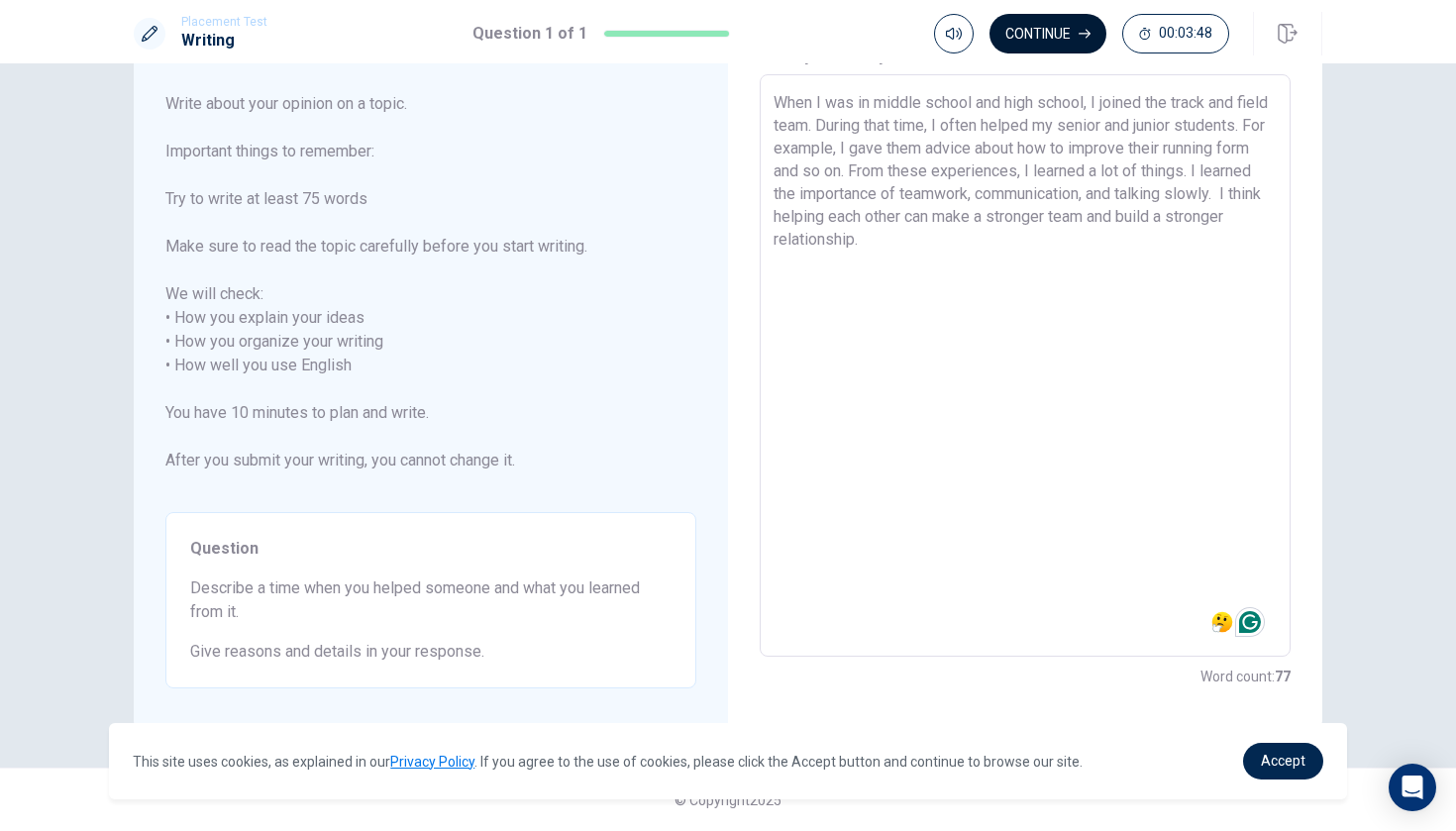 click on "Continue" at bounding box center (1048, 34) 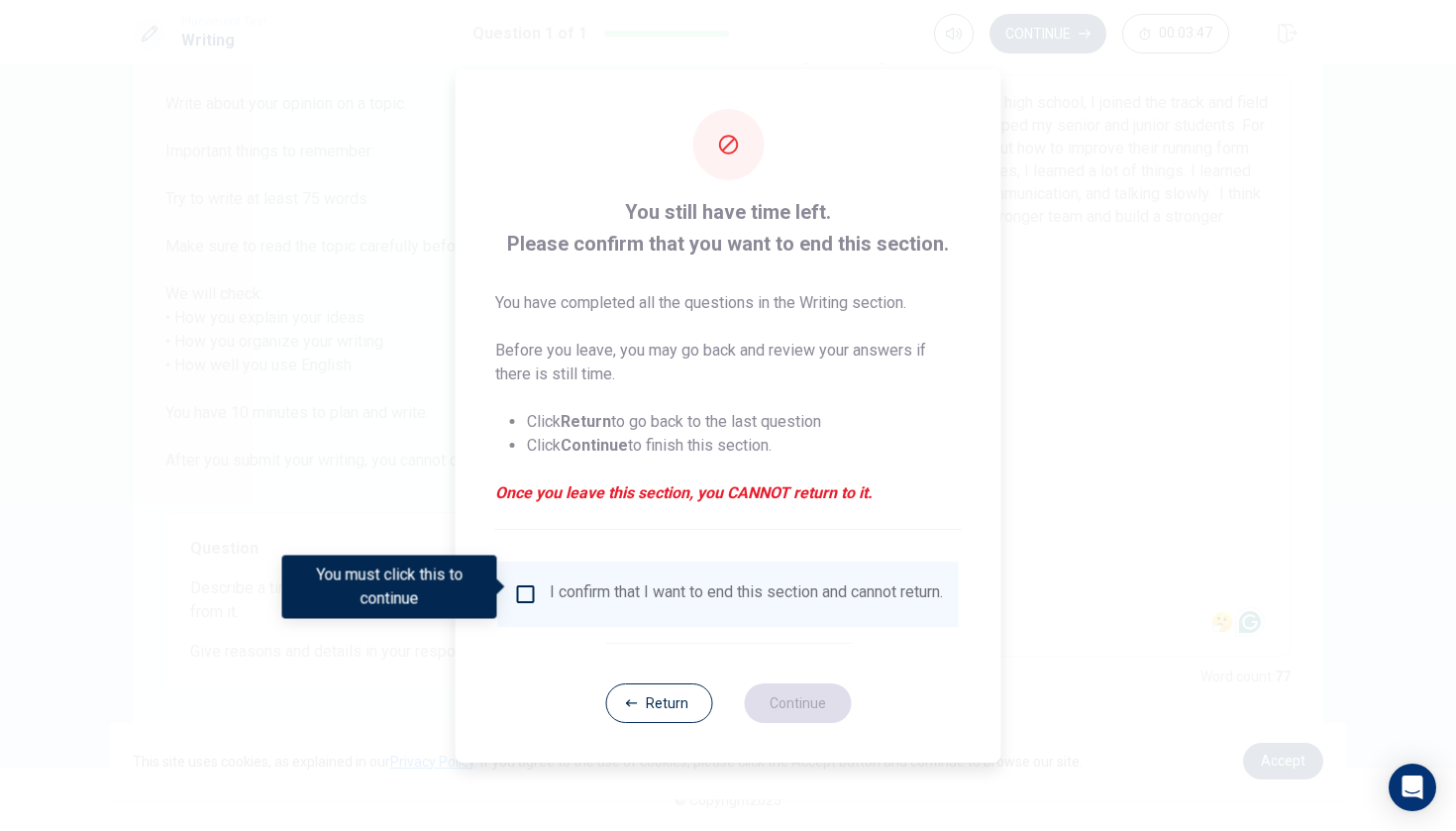 click on "I confirm that I want to end this section and cannot return." at bounding box center [728, 594] 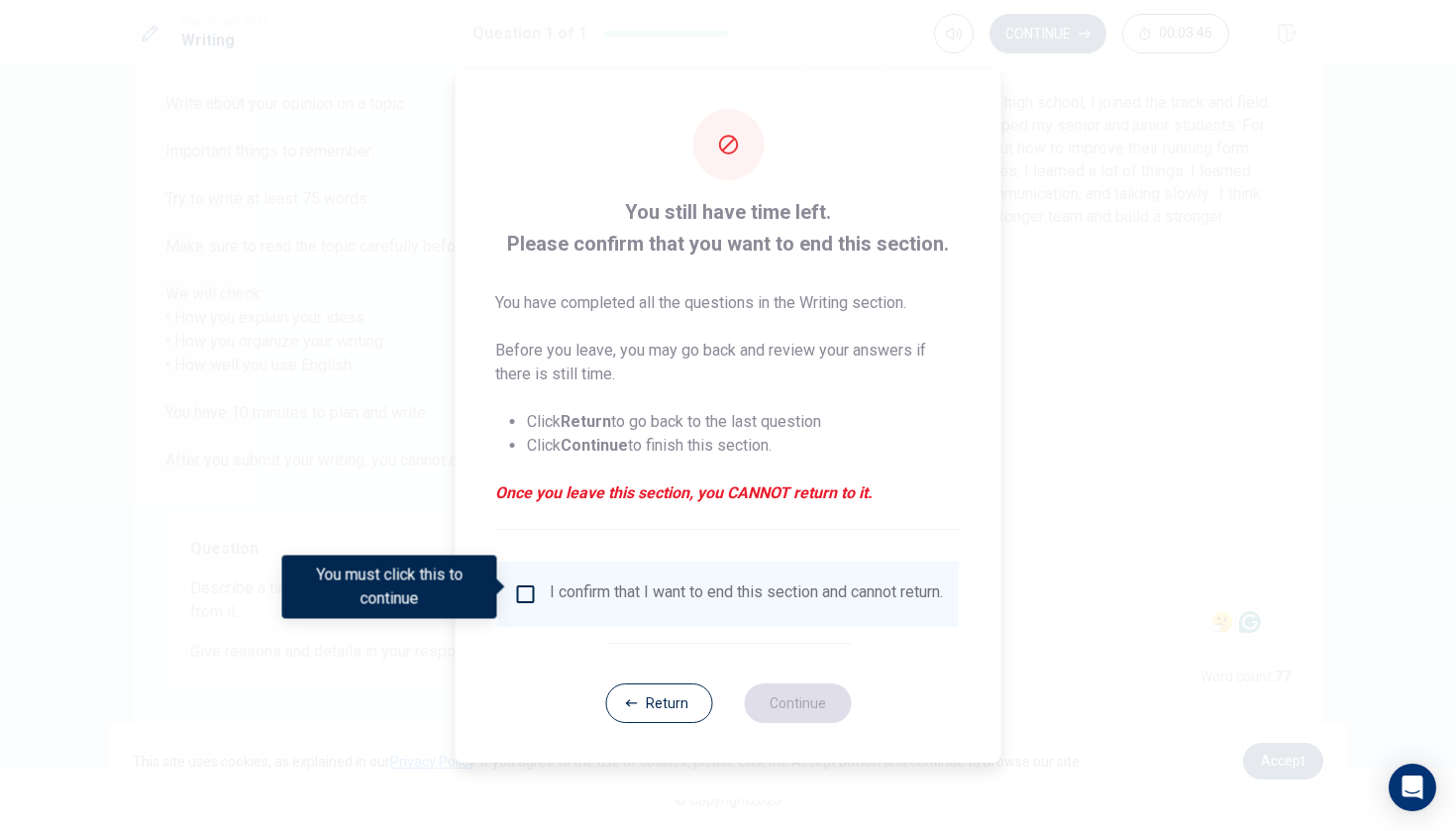click at bounding box center [526, 594] 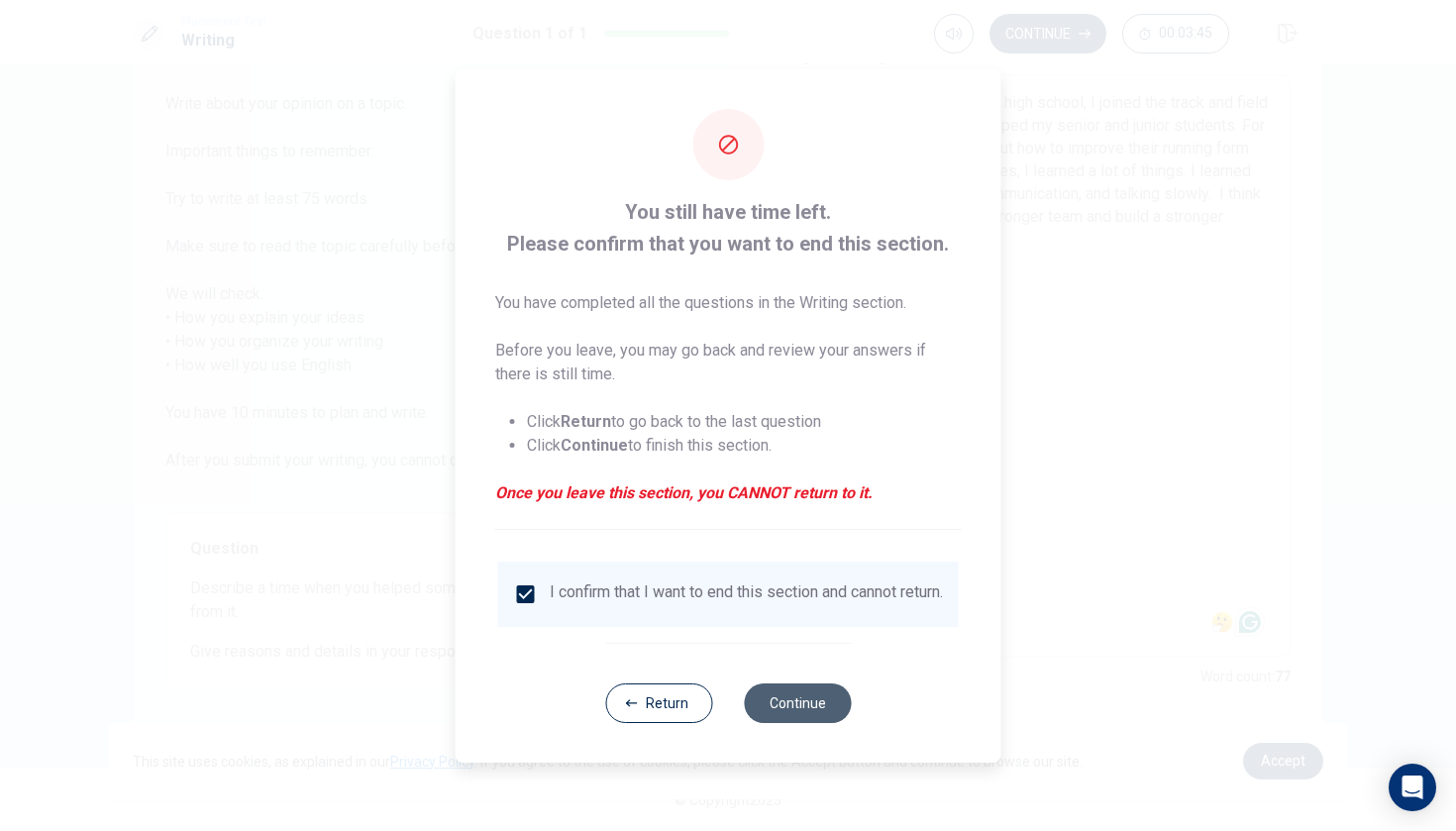 click on "Continue" at bounding box center [797, 703] 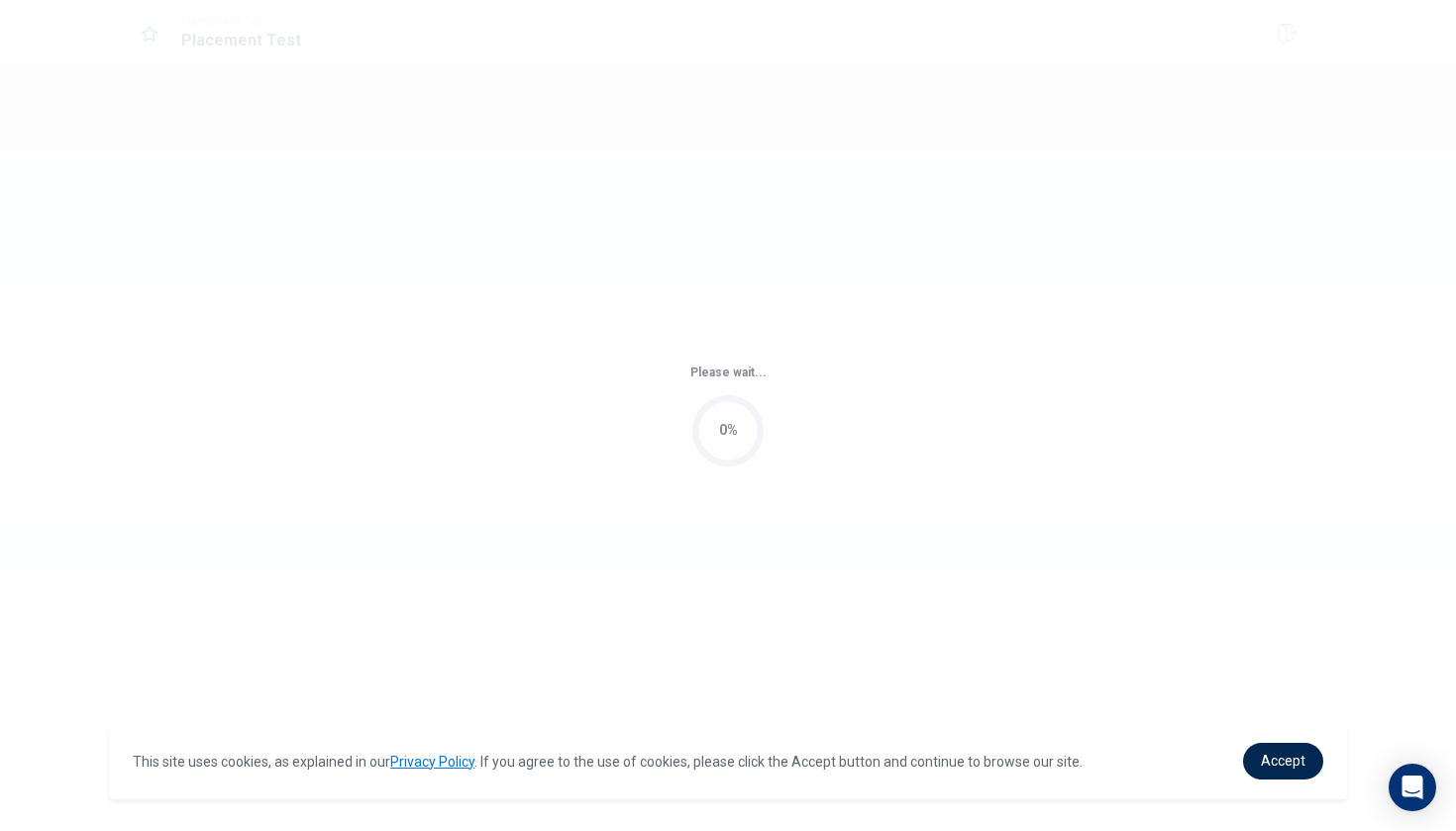 scroll, scrollTop: 0, scrollLeft: 0, axis: both 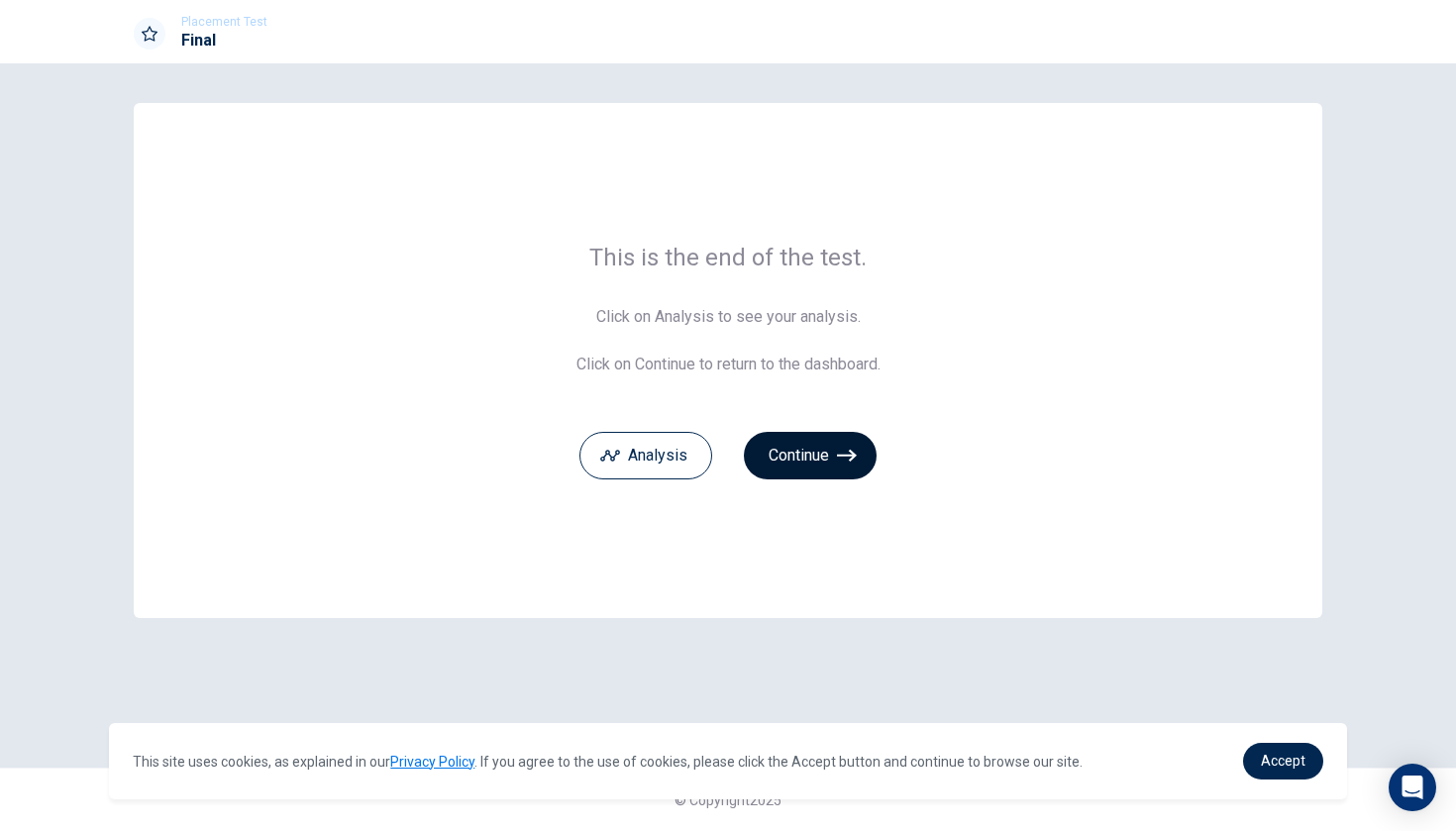 click on "Continue" at bounding box center (810, 456) 